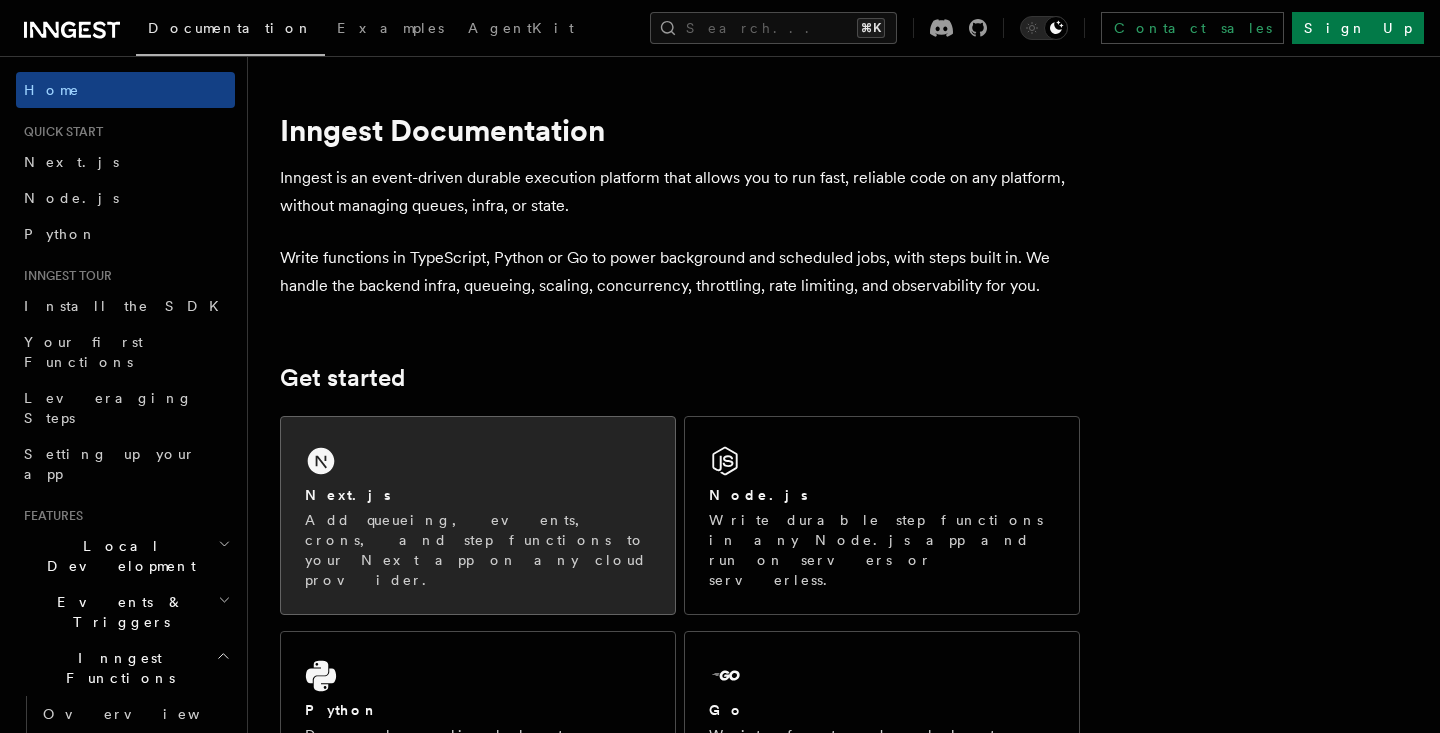 scroll, scrollTop: 0, scrollLeft: 0, axis: both 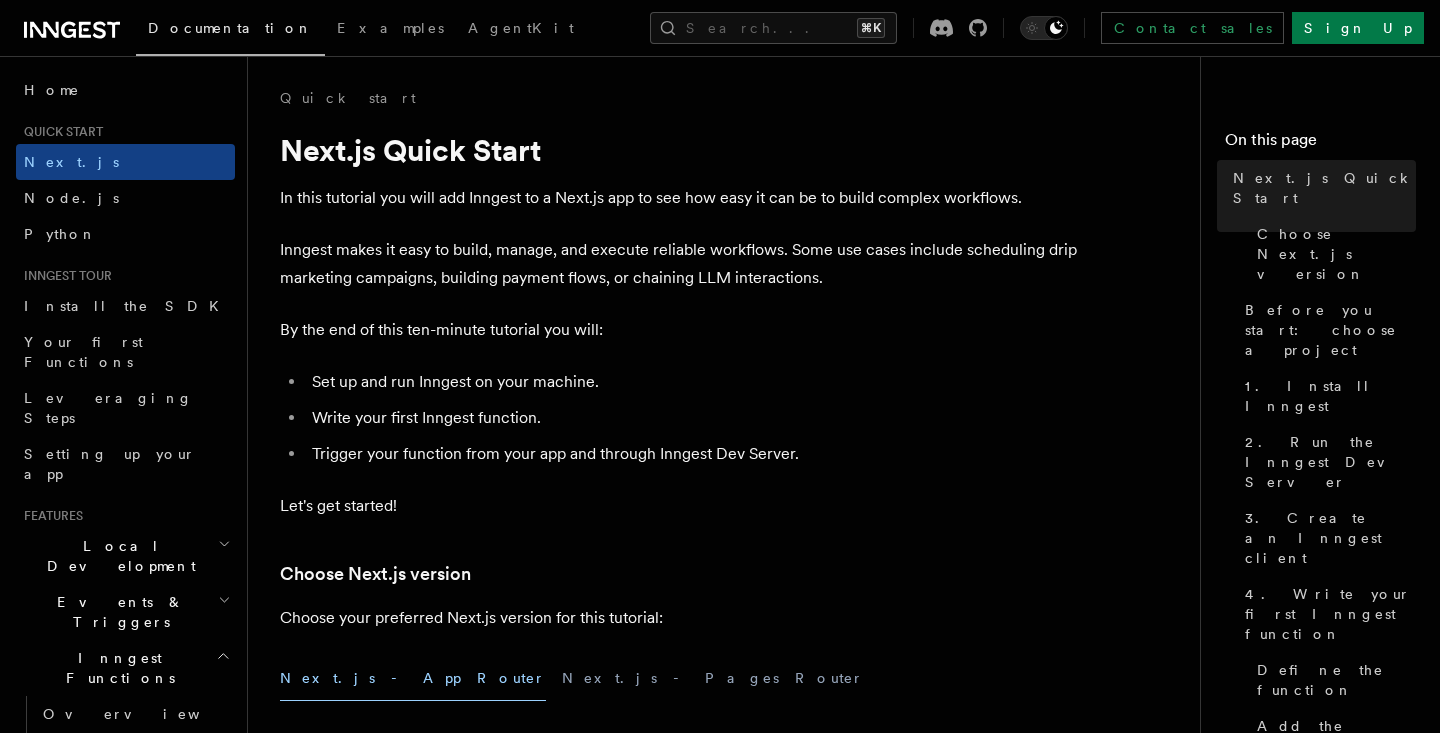 click on "In this tutorial you will add Inngest to a Next.js app to see how easy it can be to build complex workflows." at bounding box center [680, 198] 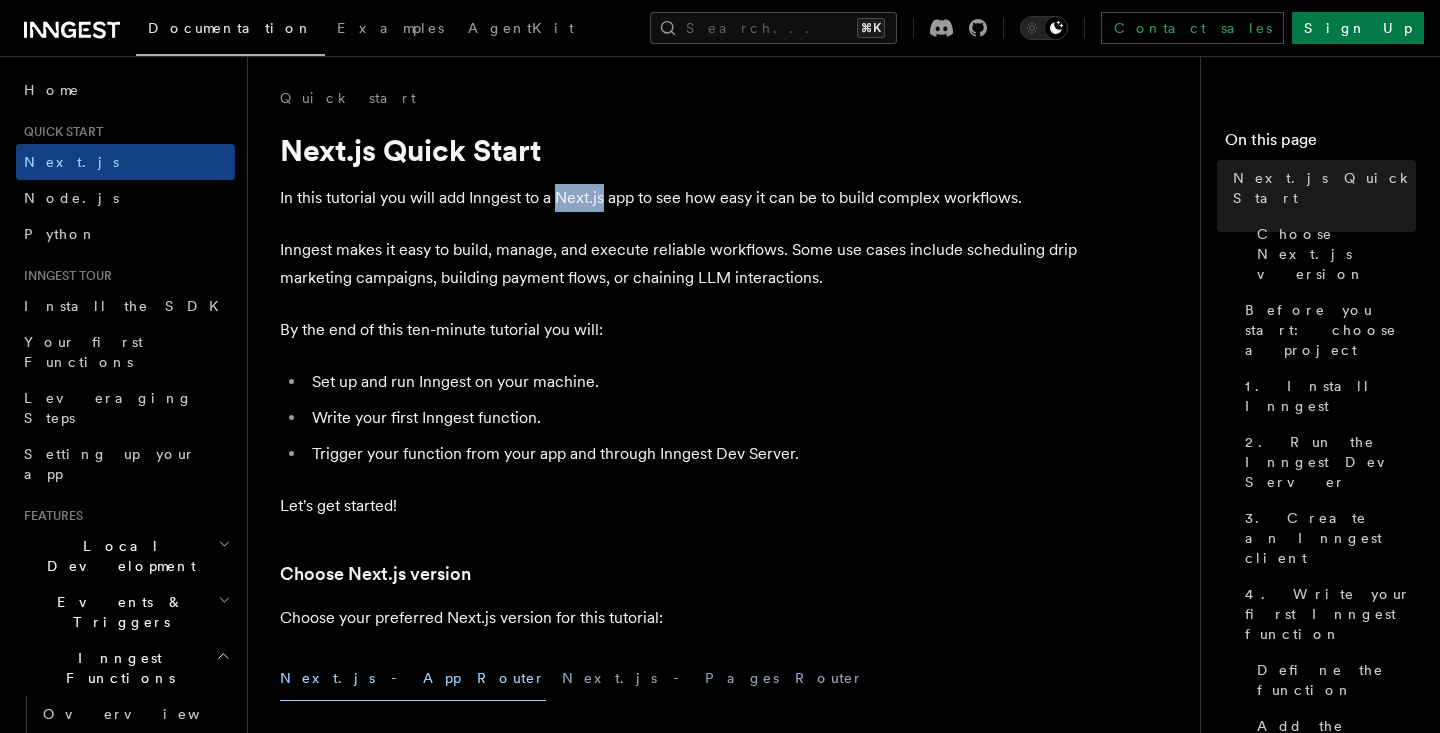 click on "In this tutorial you will add Inngest to a Next.js app to see how easy it can be to build complex workflows." at bounding box center [680, 198] 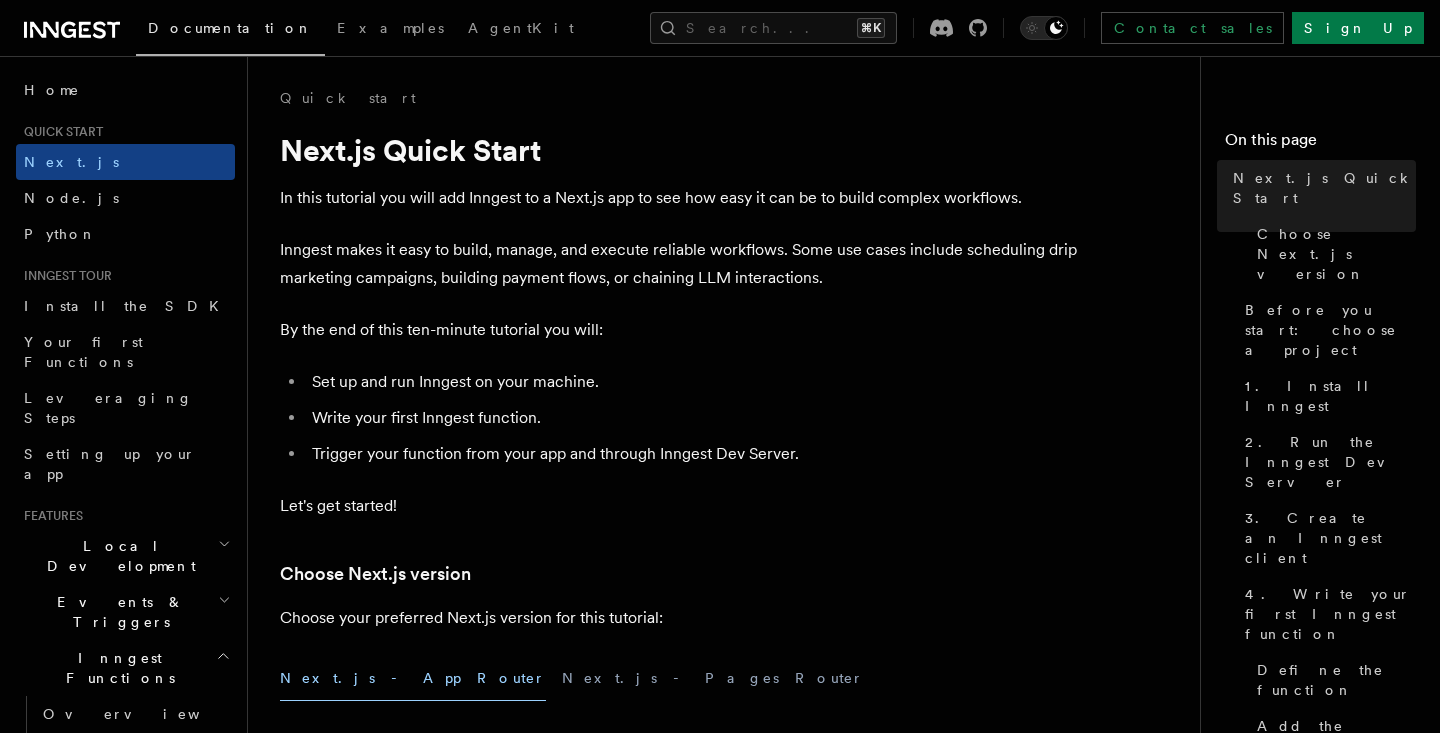 click on "In this tutorial you will add Inngest to a Next.js app to see how easy it can be to build complex workflows." at bounding box center (680, 198) 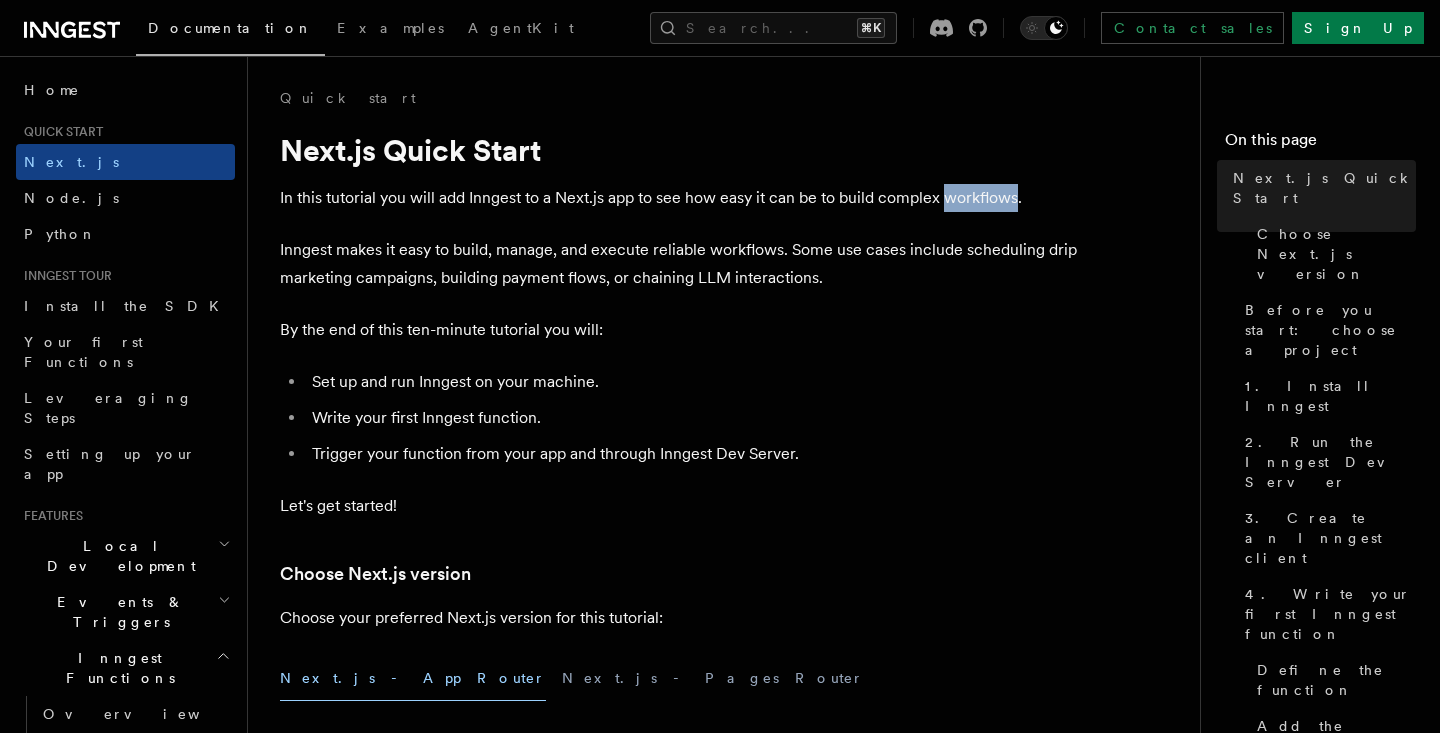 click on "In this tutorial you will add Inngest to a Next.js app to see how easy it can be to build complex workflows." at bounding box center [680, 198] 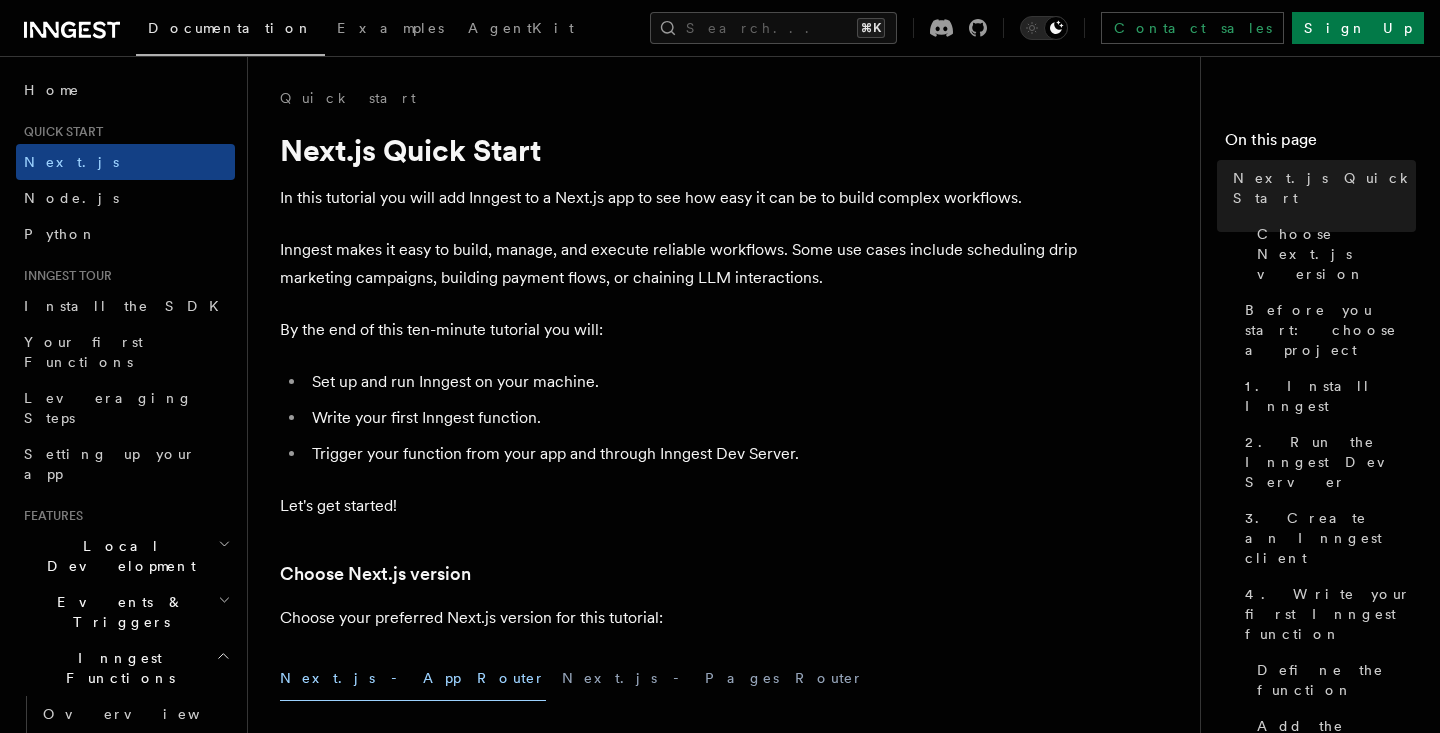 click on "Inngest makes it easy to build, manage, and execute reliable workflows. Some use cases include scheduling drip marketing campaigns, building payment flows, or chaining LLM interactions." at bounding box center [680, 264] 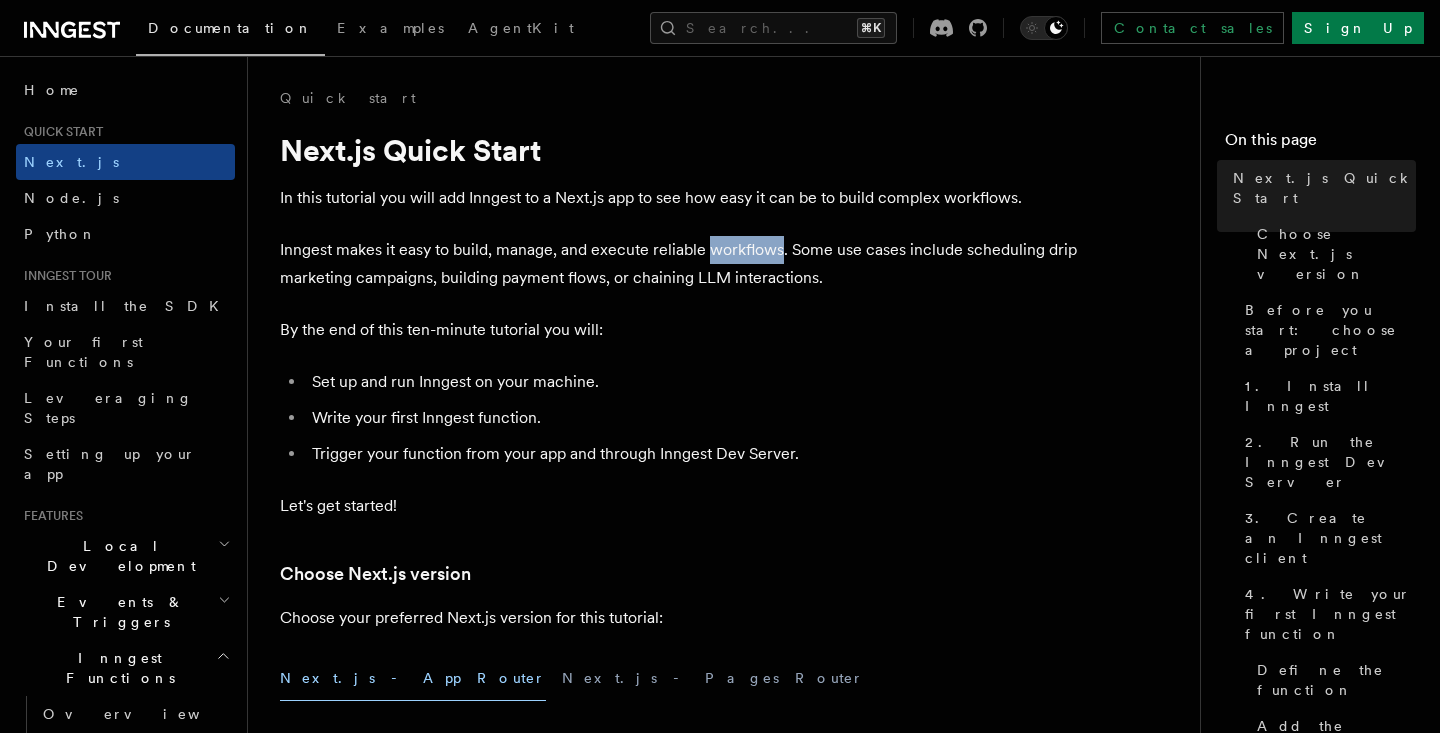 click on "Inngest makes it easy to build, manage, and execute reliable workflows. Some use cases include scheduling drip marketing campaigns, building payment flows, or chaining LLM interactions." at bounding box center [680, 264] 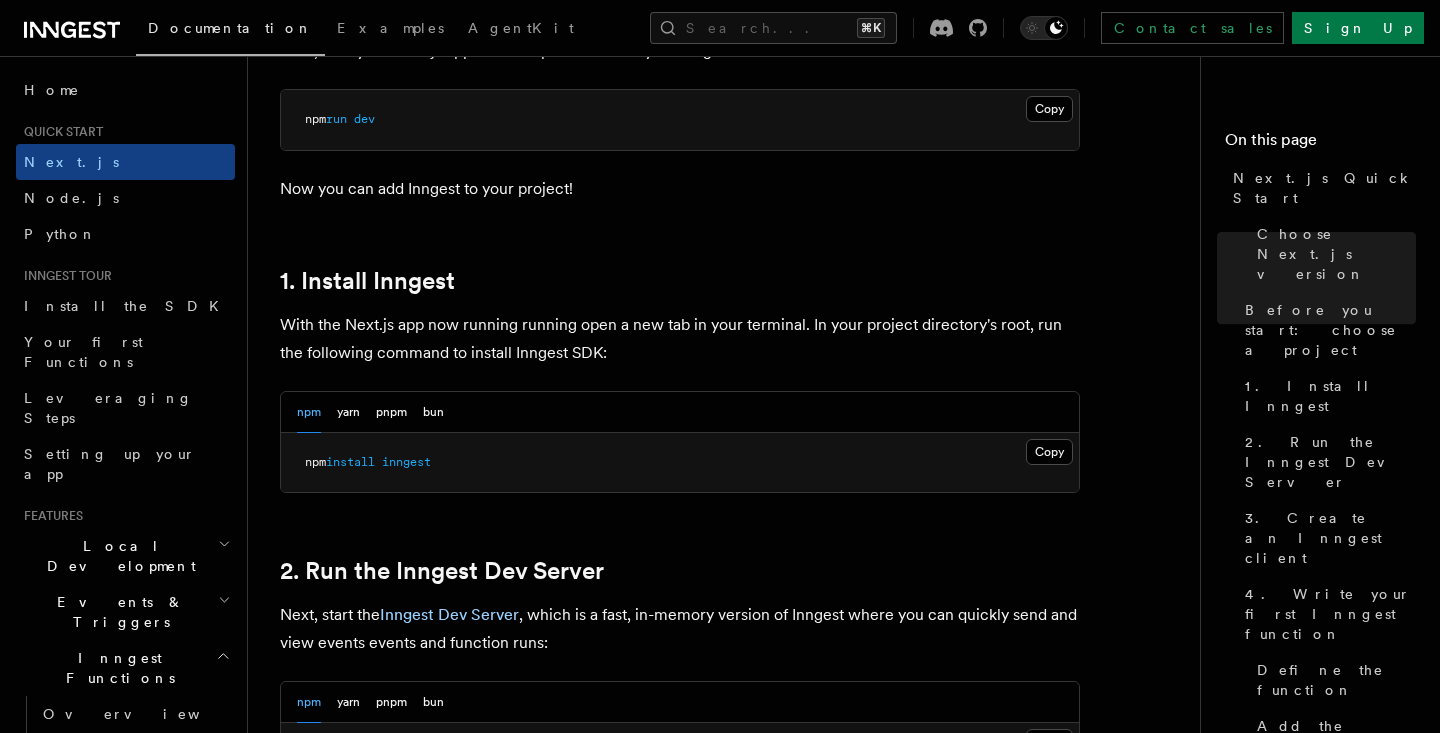 scroll, scrollTop: 929, scrollLeft: 0, axis: vertical 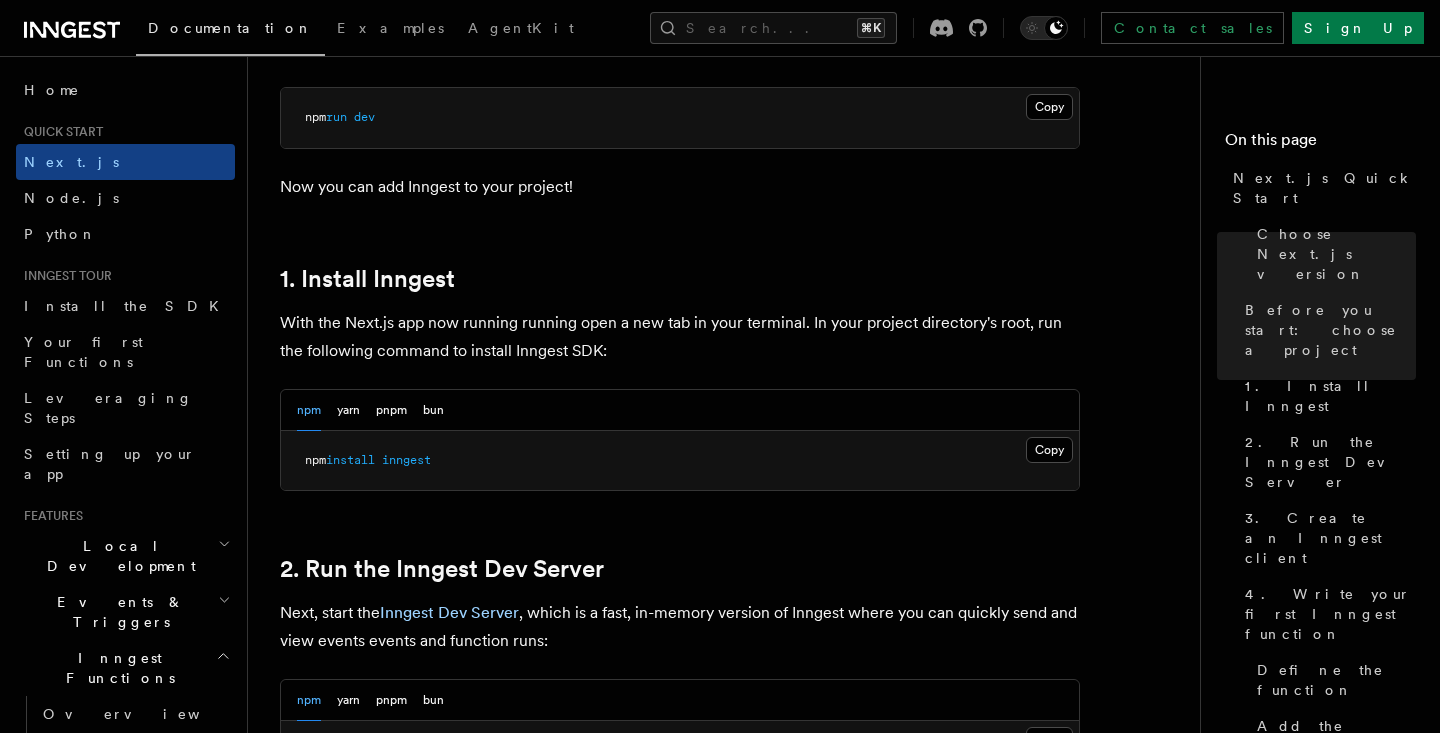click on "npm  install   inngest" at bounding box center (680, 461) 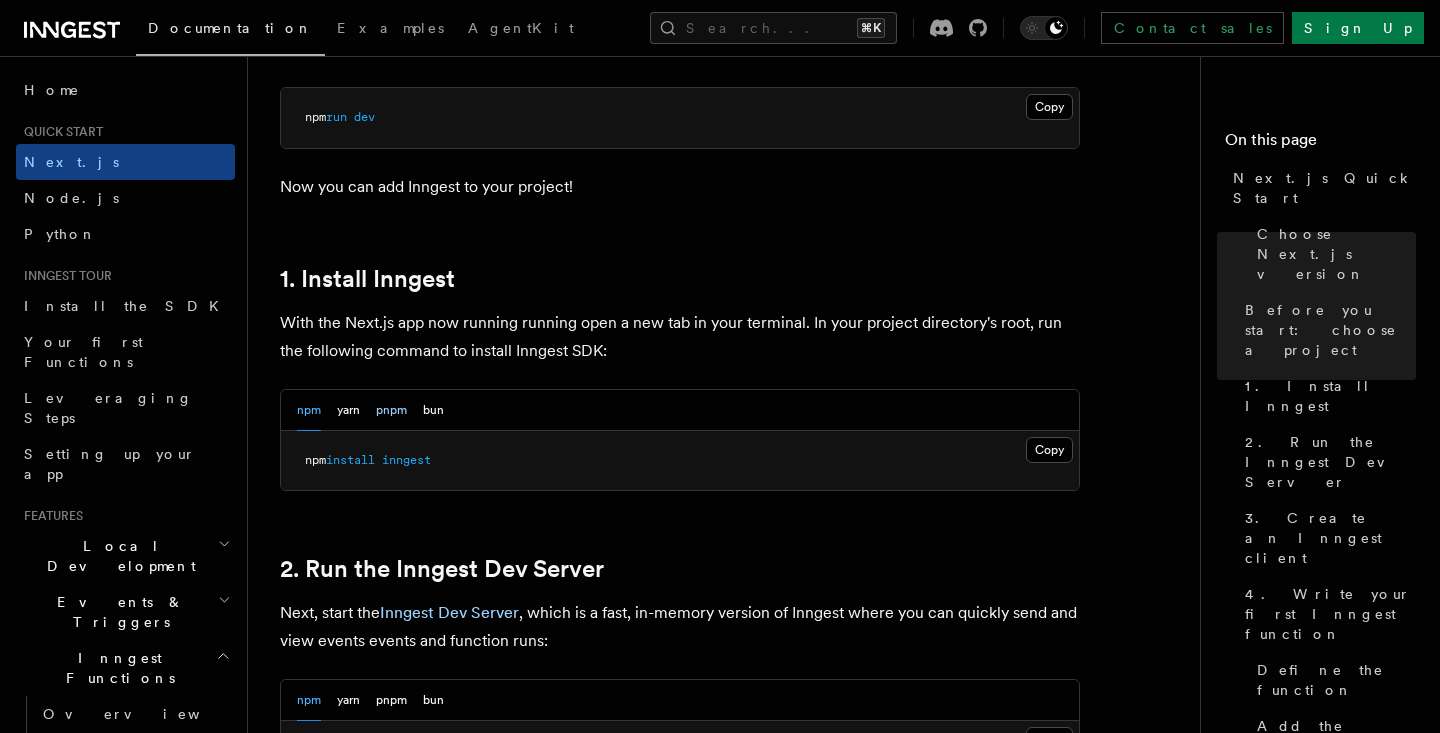 click on "pnpm" at bounding box center (391, 410) 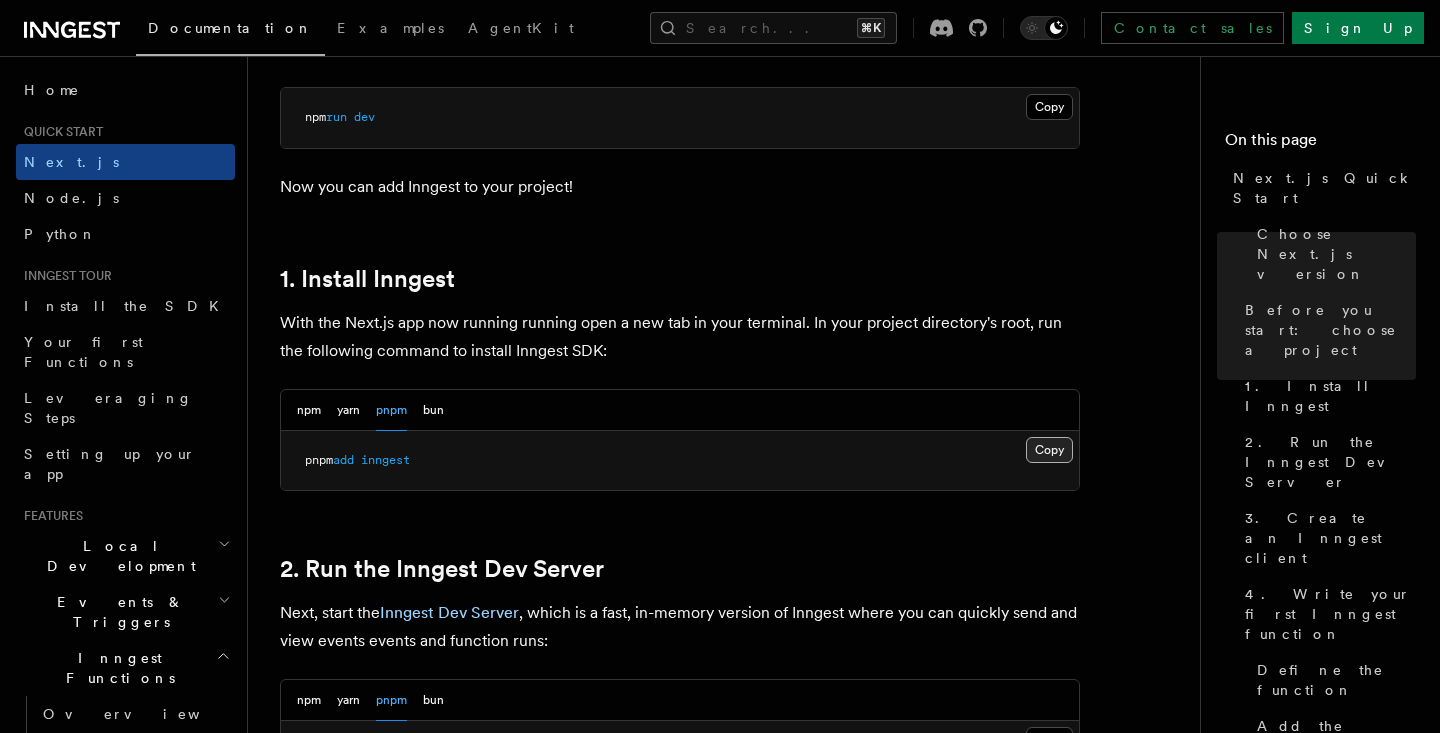 click on "Copy Copied" at bounding box center [1049, 450] 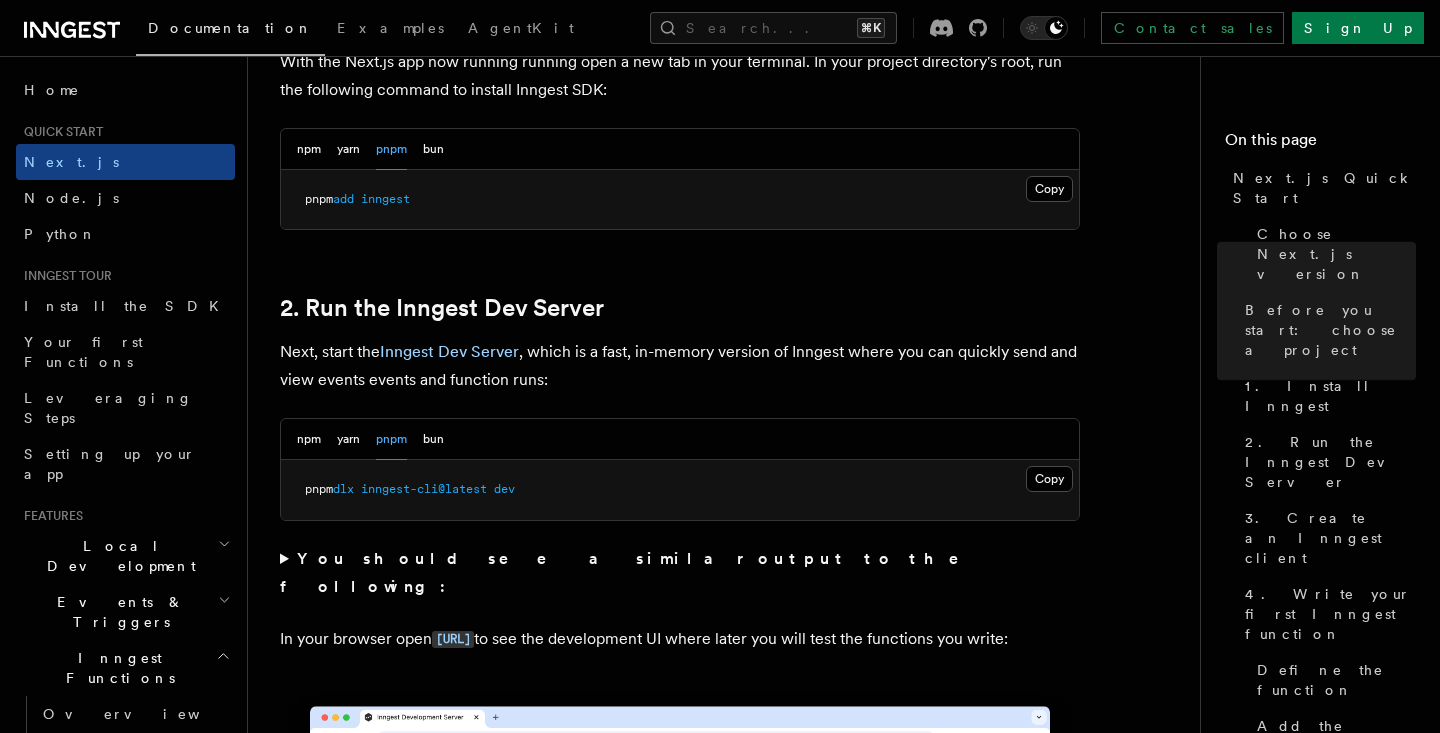 scroll, scrollTop: 1195, scrollLeft: 0, axis: vertical 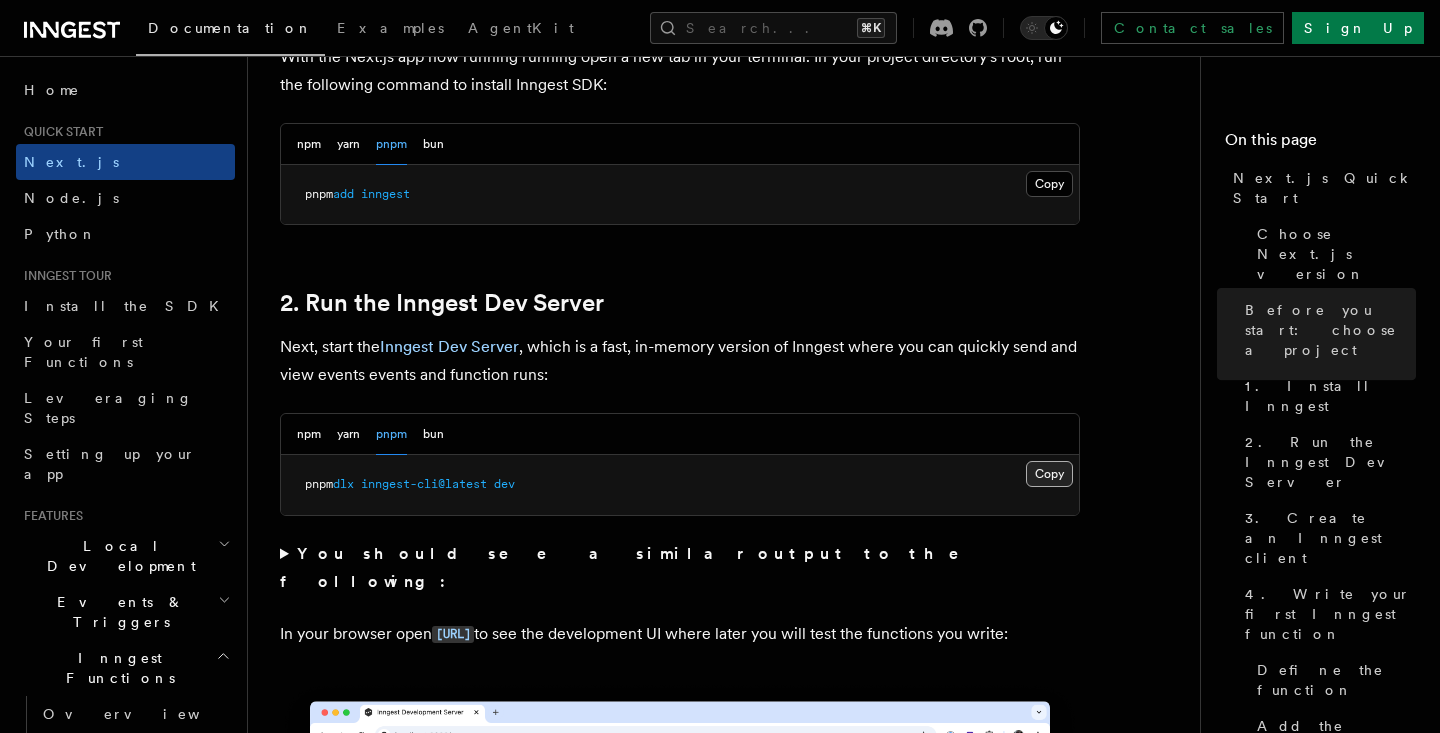 click on "Copy Copied" at bounding box center (1049, 474) 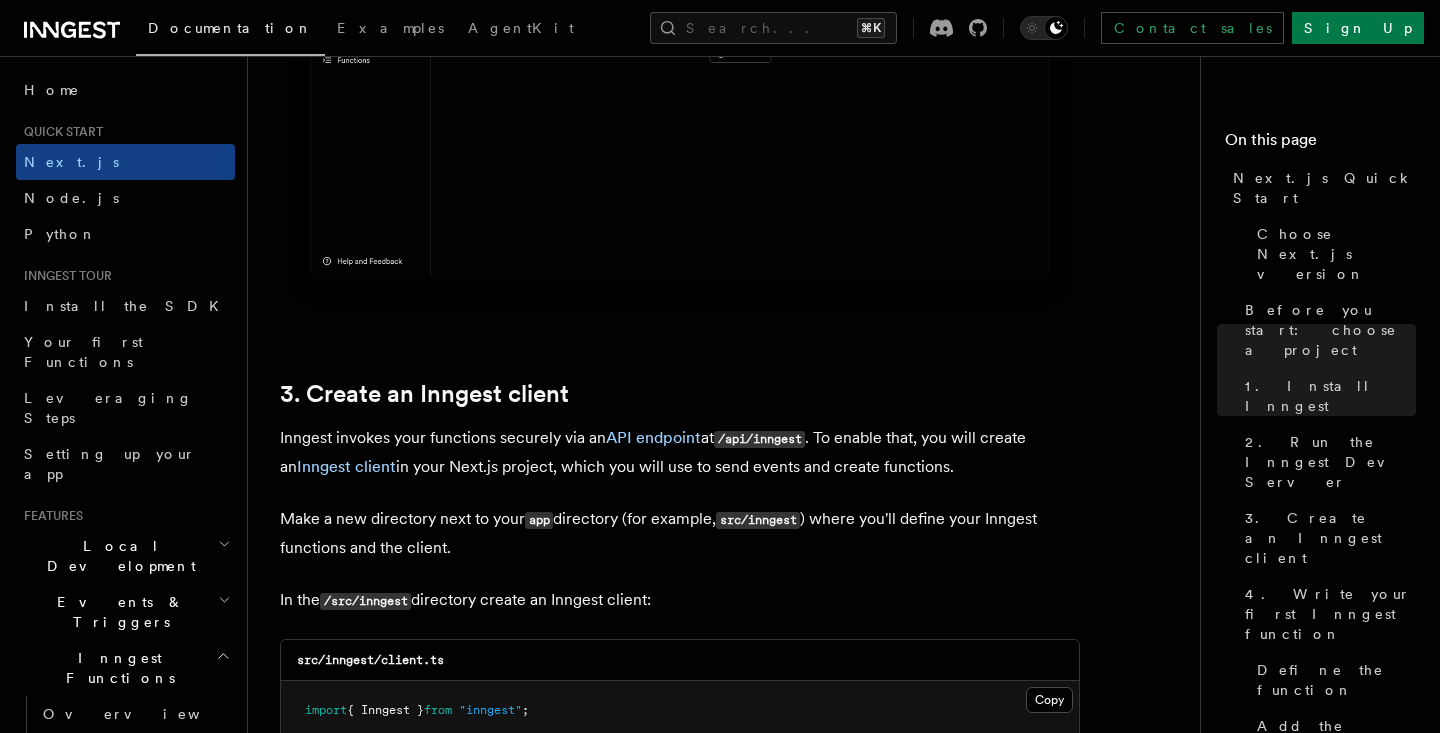 scroll, scrollTop: 2063, scrollLeft: 0, axis: vertical 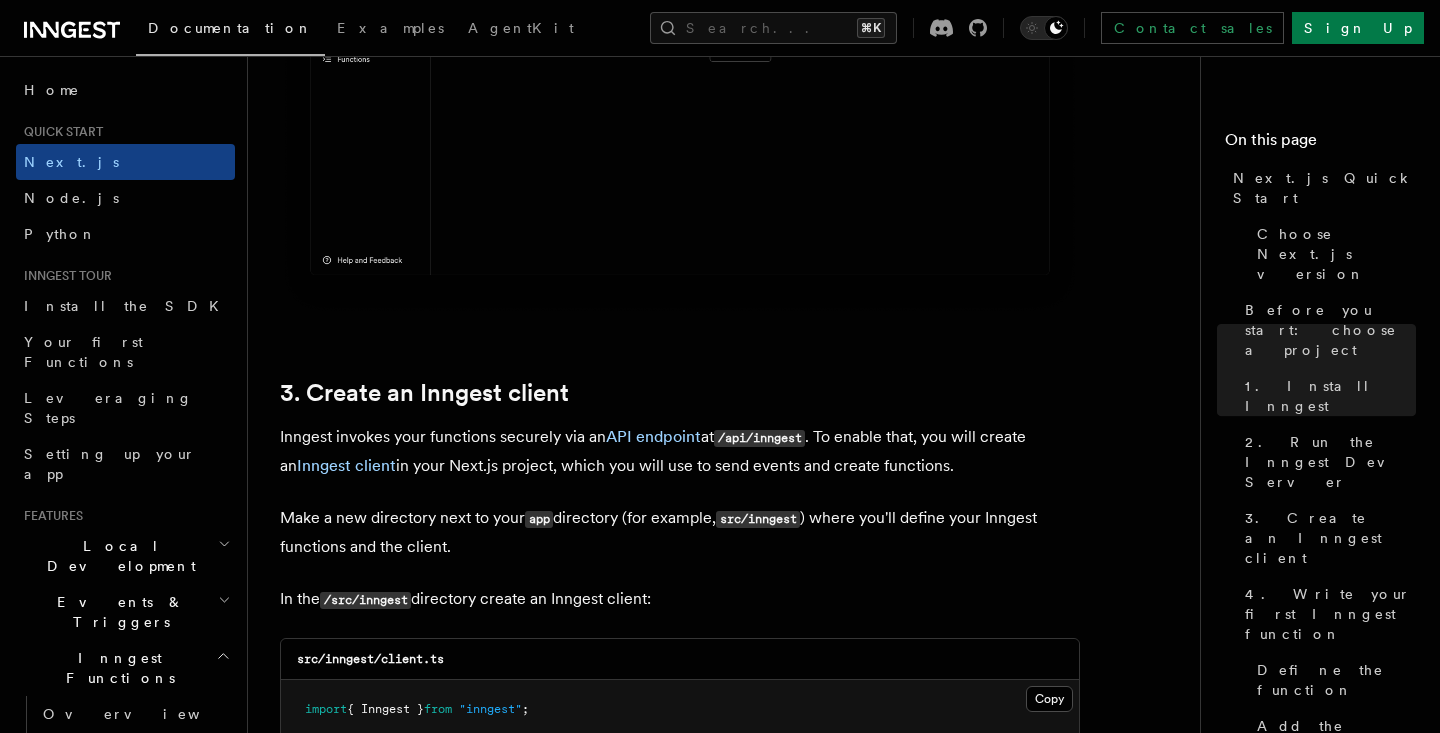 click on "/api/inngest" at bounding box center (759, 438) 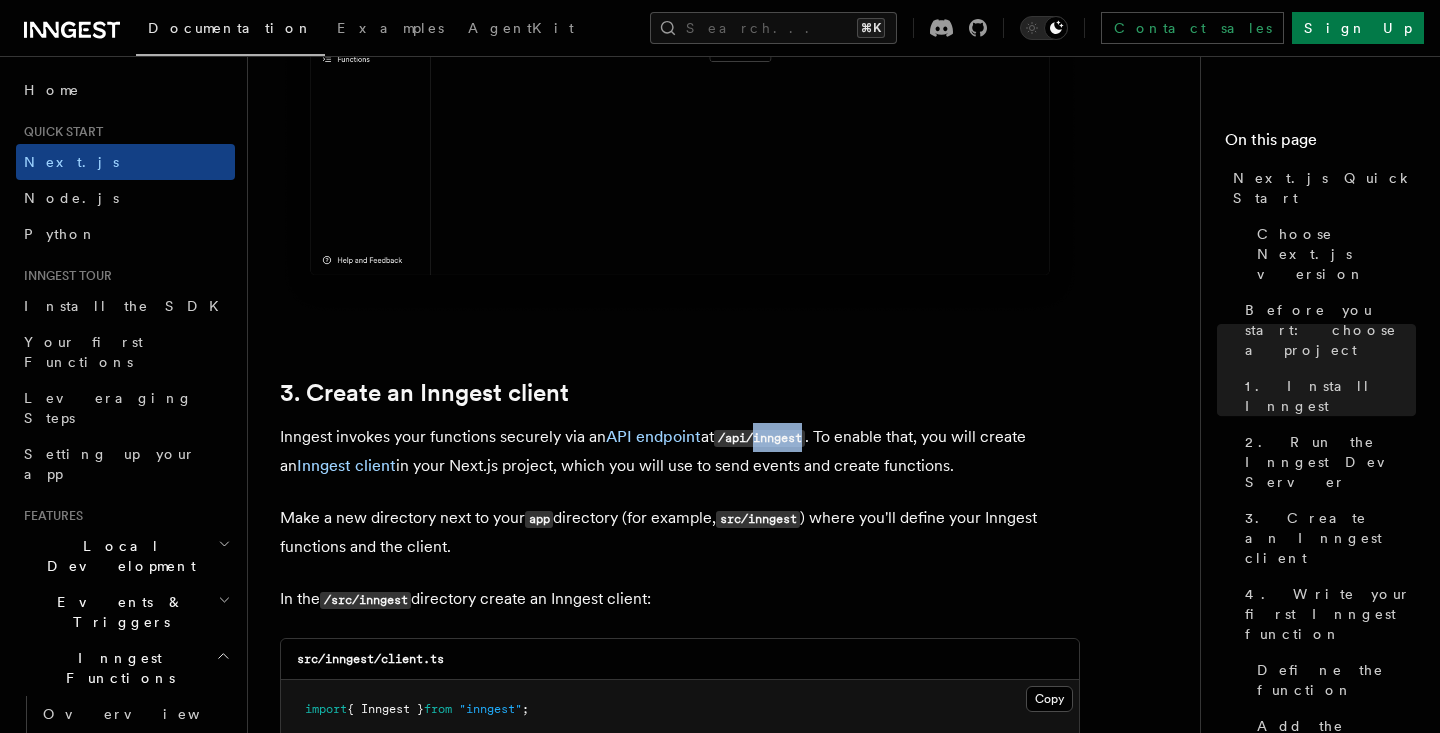 click on "/api/inngest" at bounding box center [759, 438] 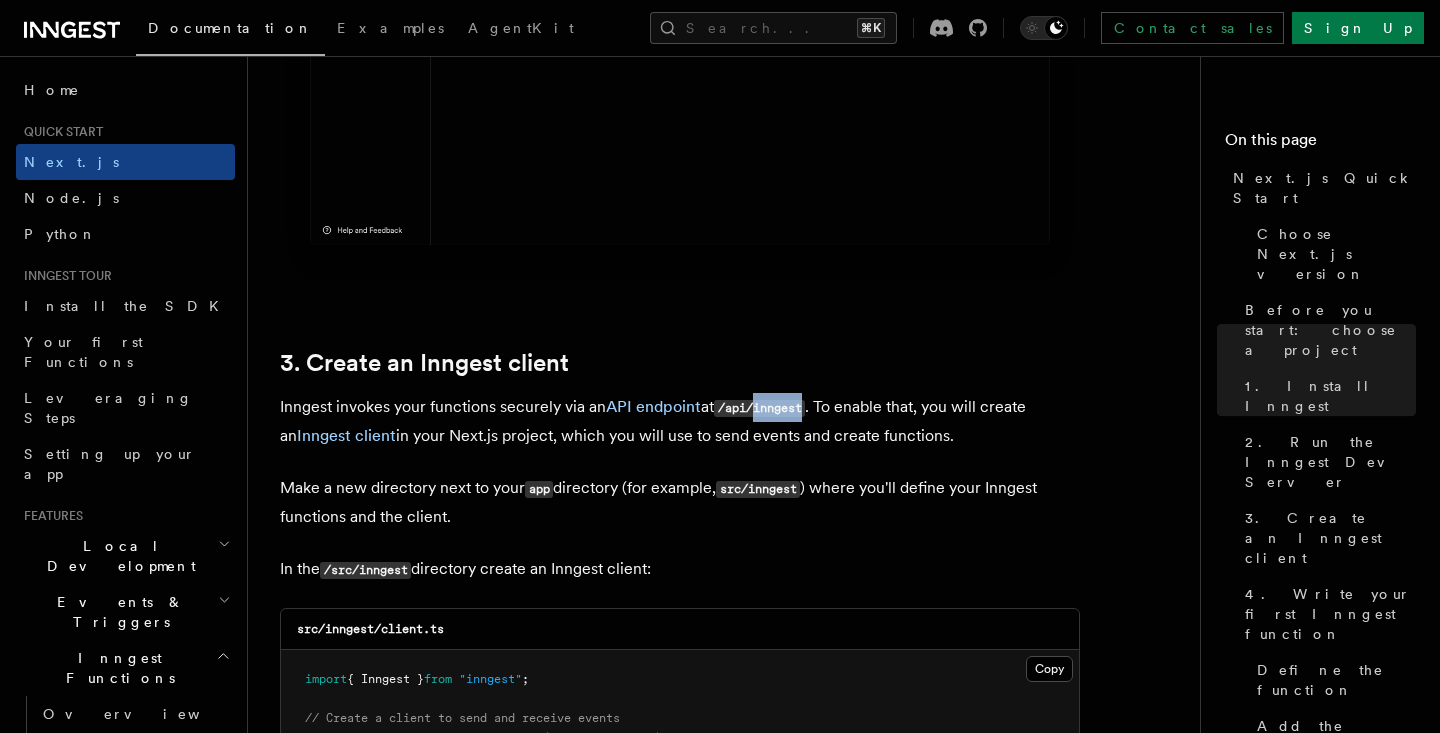 scroll, scrollTop: 2094, scrollLeft: 0, axis: vertical 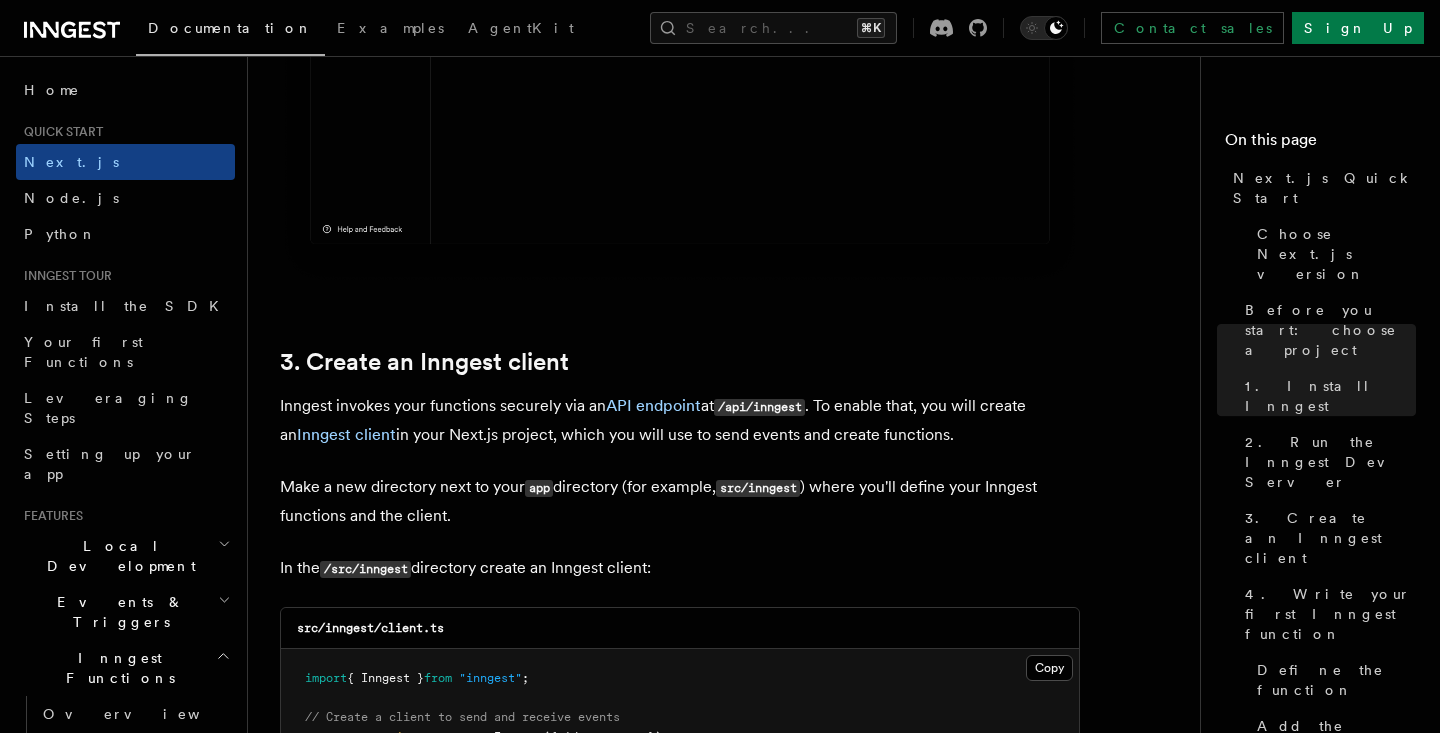 click on "src/inngest" at bounding box center (758, 488) 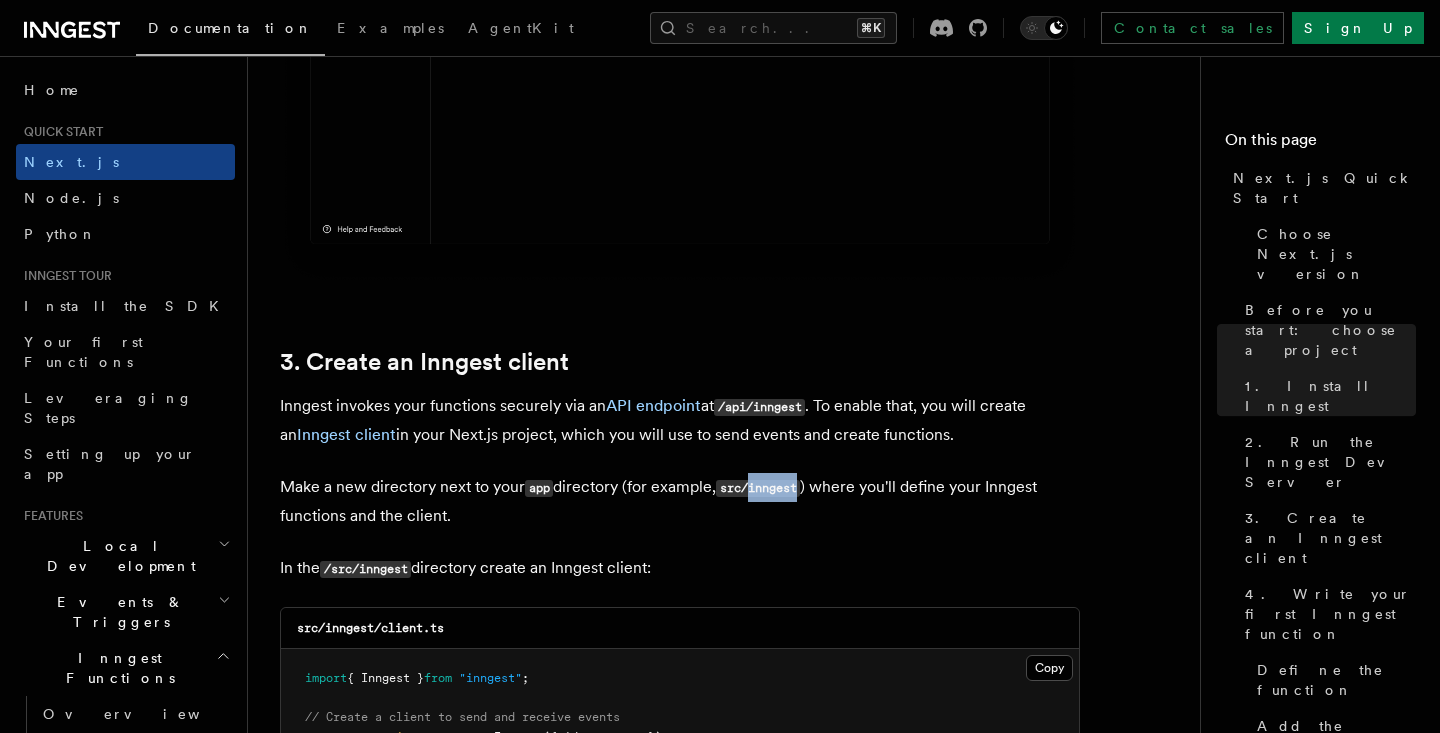 click on "src/inngest" at bounding box center (758, 488) 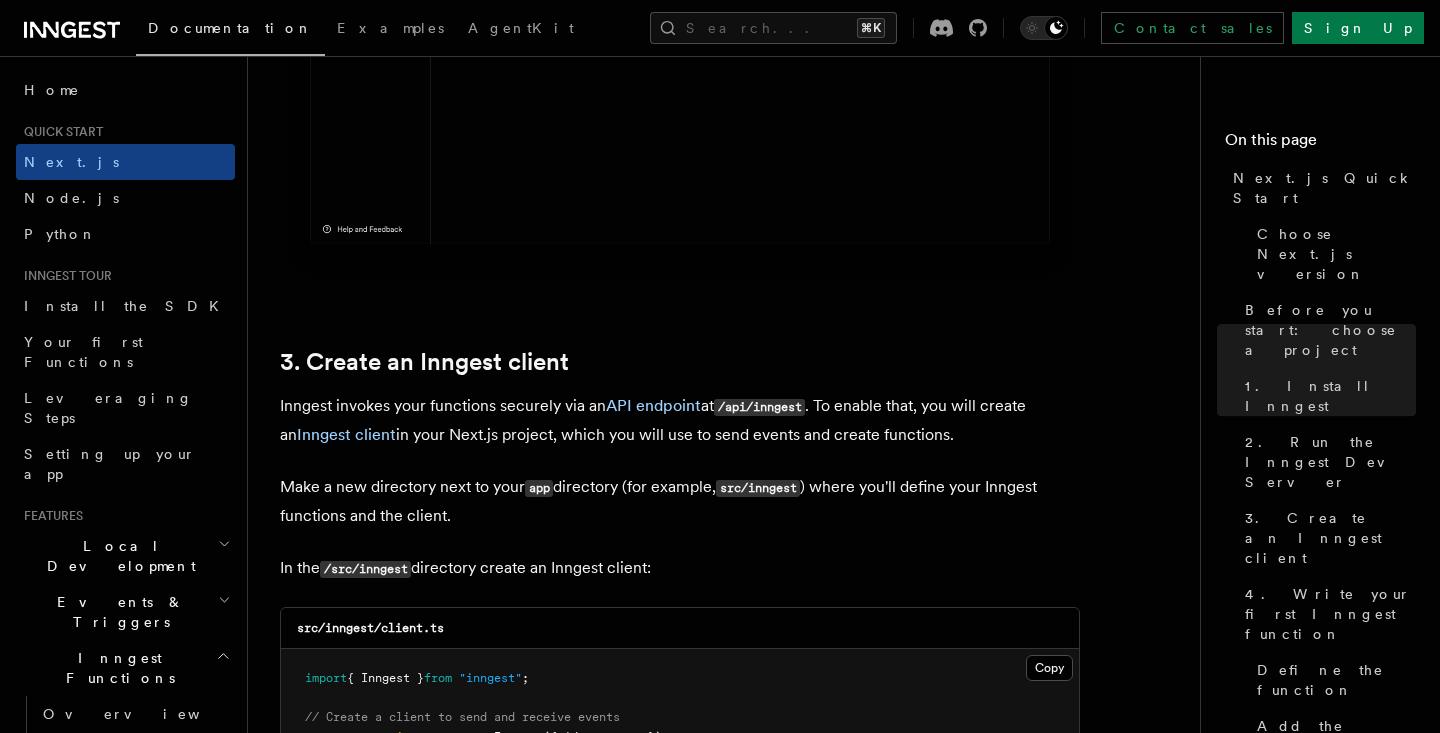 click on "Make a new directory next to your  app  directory (for example,  src/inngest ) where you'll define your Inngest functions and the client." at bounding box center [680, 501] 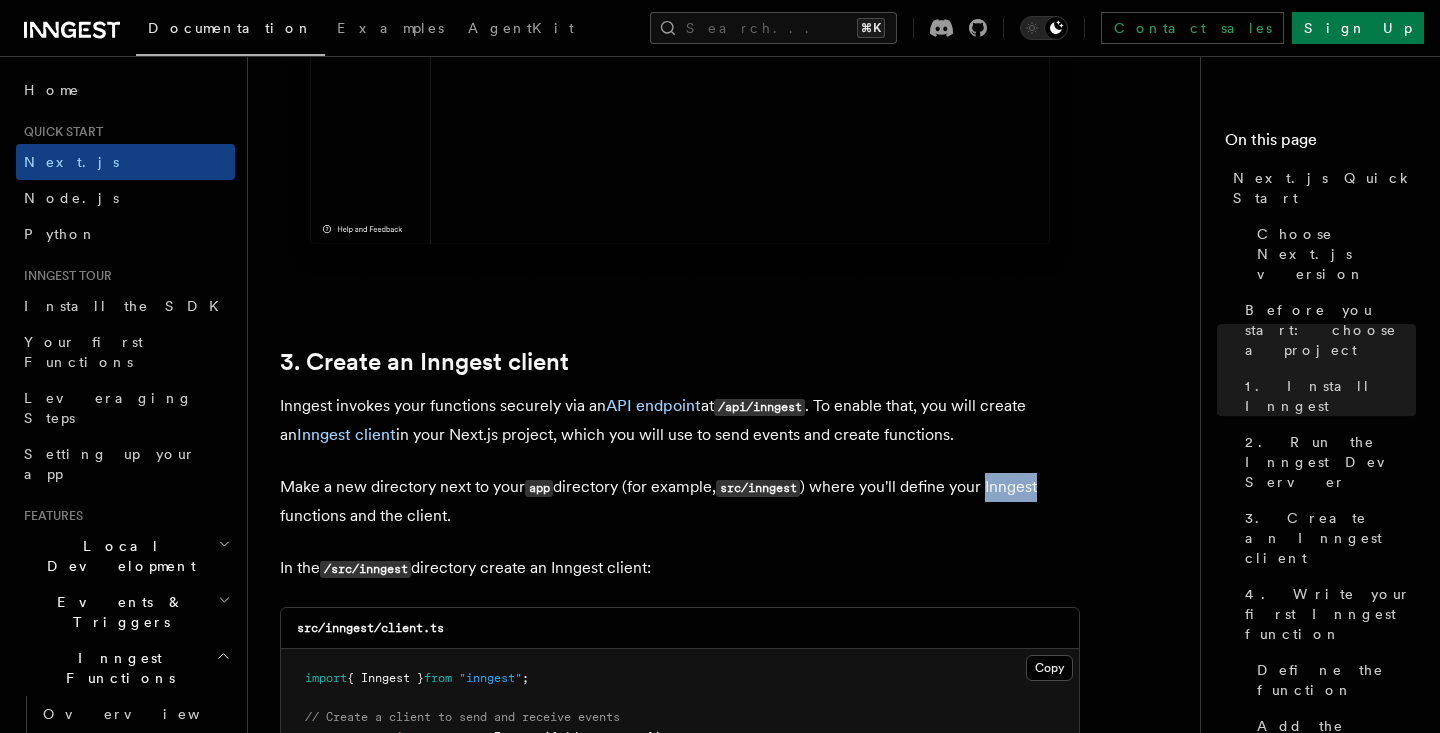 click on "Make a new directory next to your  app  directory (for example,  src/inngest ) where you'll define your Inngest functions and the client." at bounding box center (680, 501) 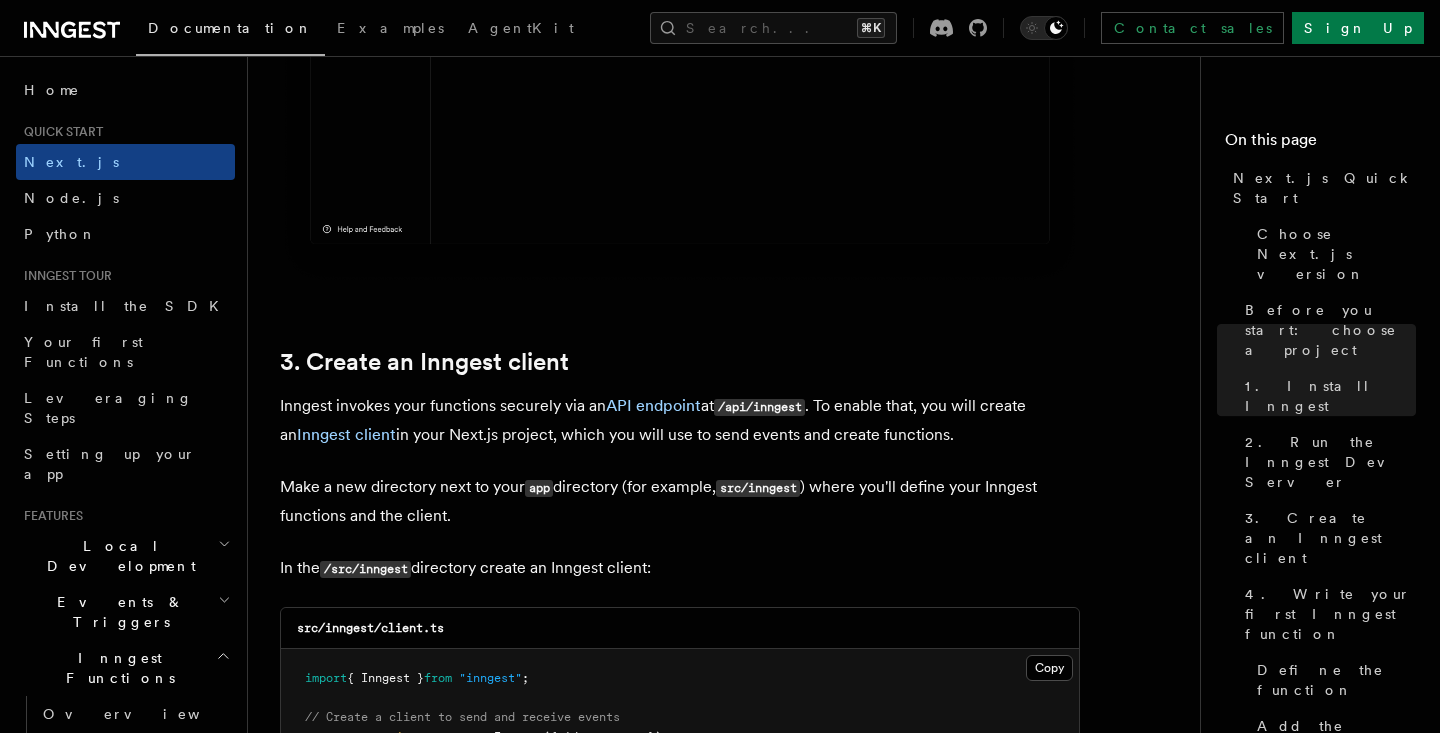 click on "Make a new directory next to your  app  directory (for example,  src/inngest ) where you'll define your Inngest functions and the client." at bounding box center [680, 501] 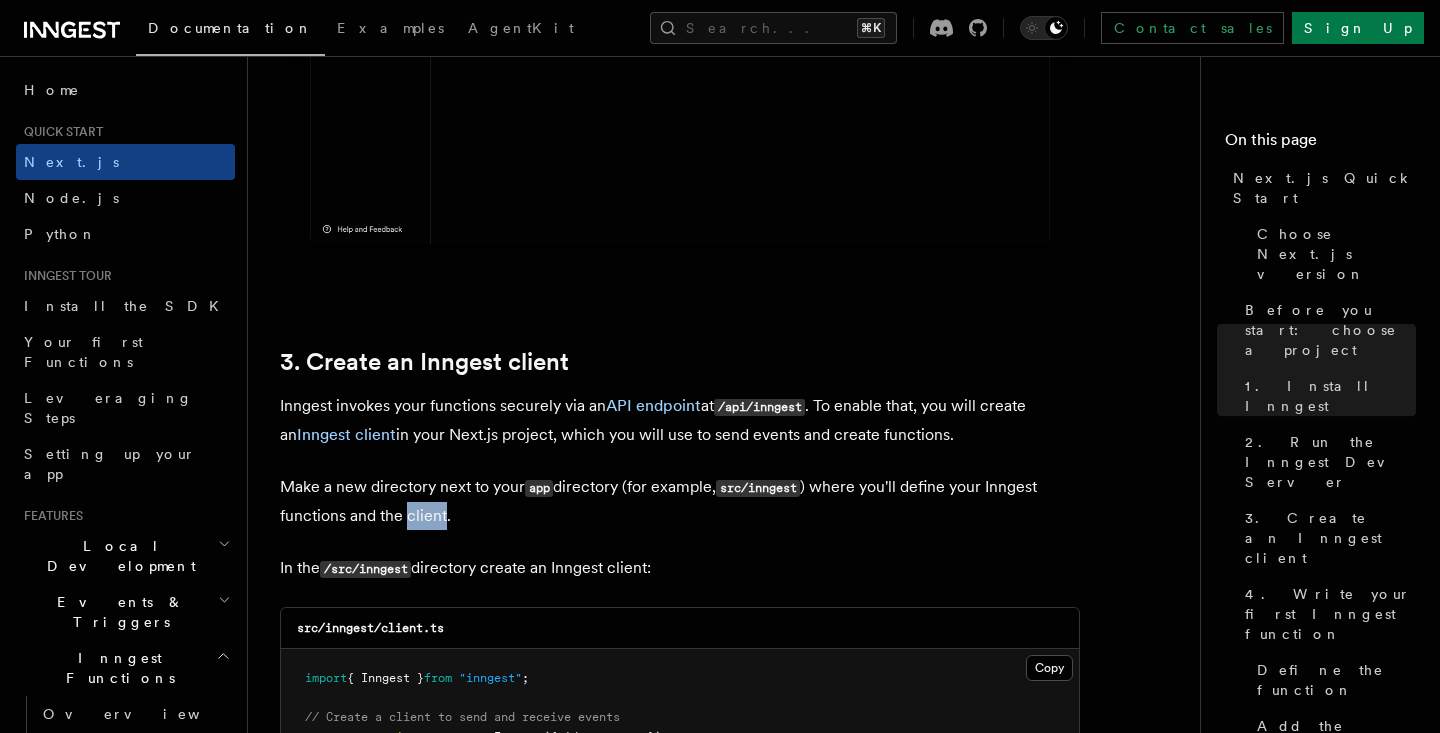 click on "Make a new directory next to your  app  directory (for example,  src/inngest ) where you'll define your Inngest functions and the client." at bounding box center [680, 501] 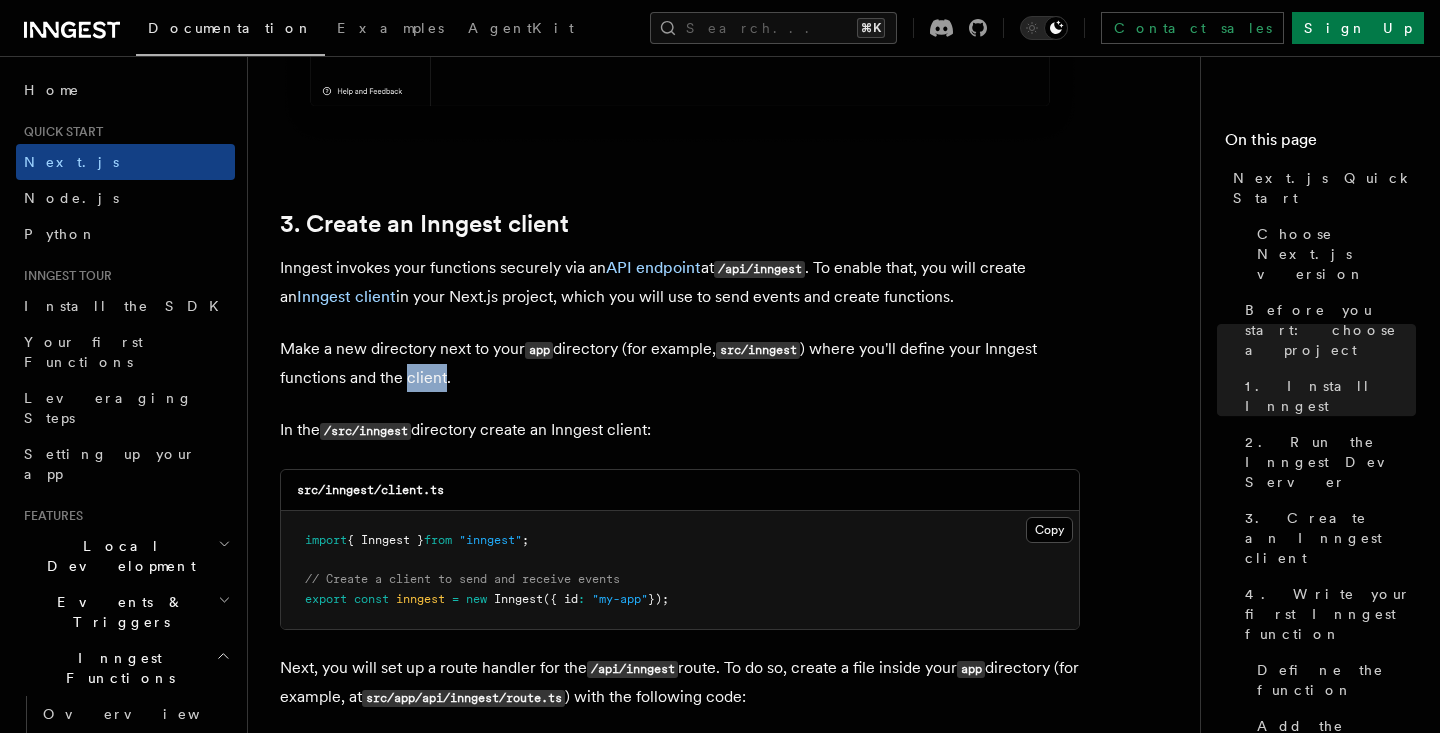 scroll, scrollTop: 2241, scrollLeft: 0, axis: vertical 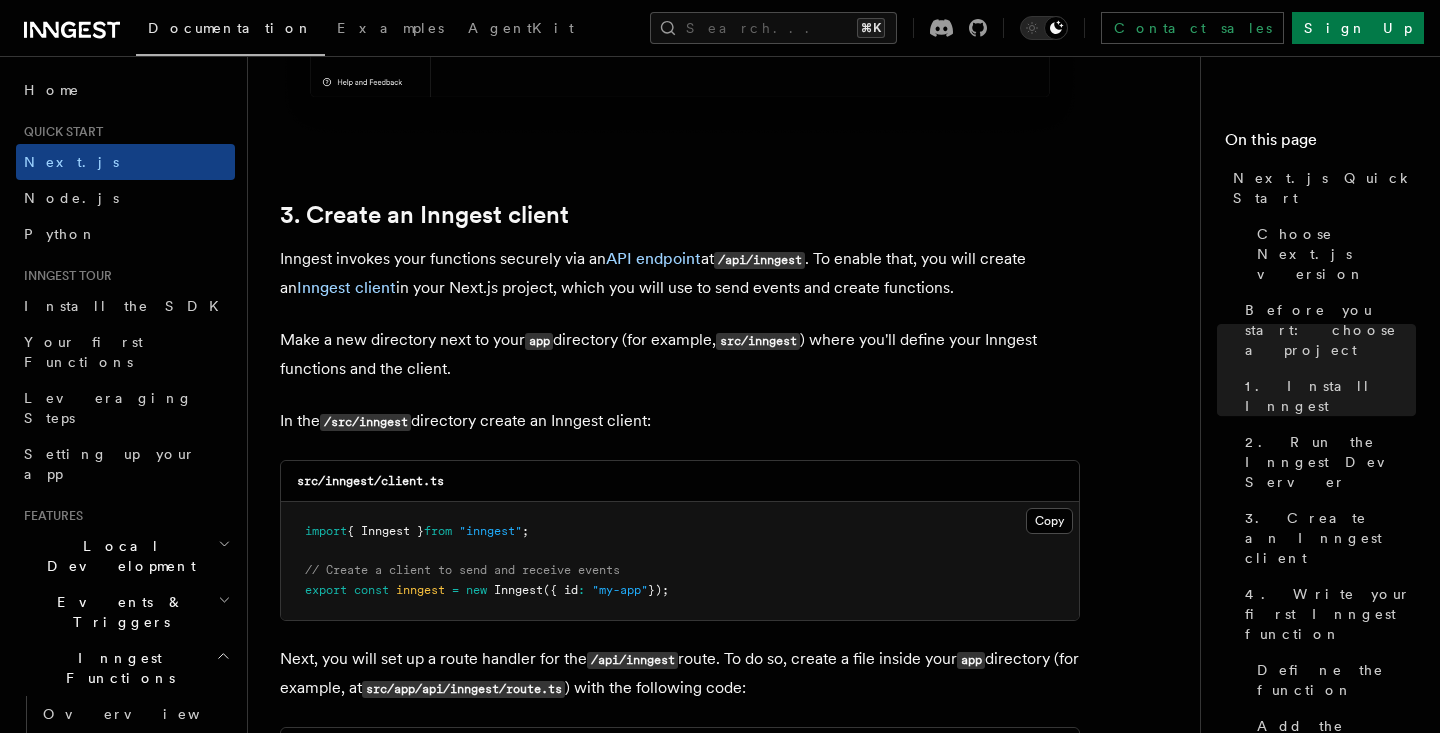 click on "/src/inngest" at bounding box center [365, 422] 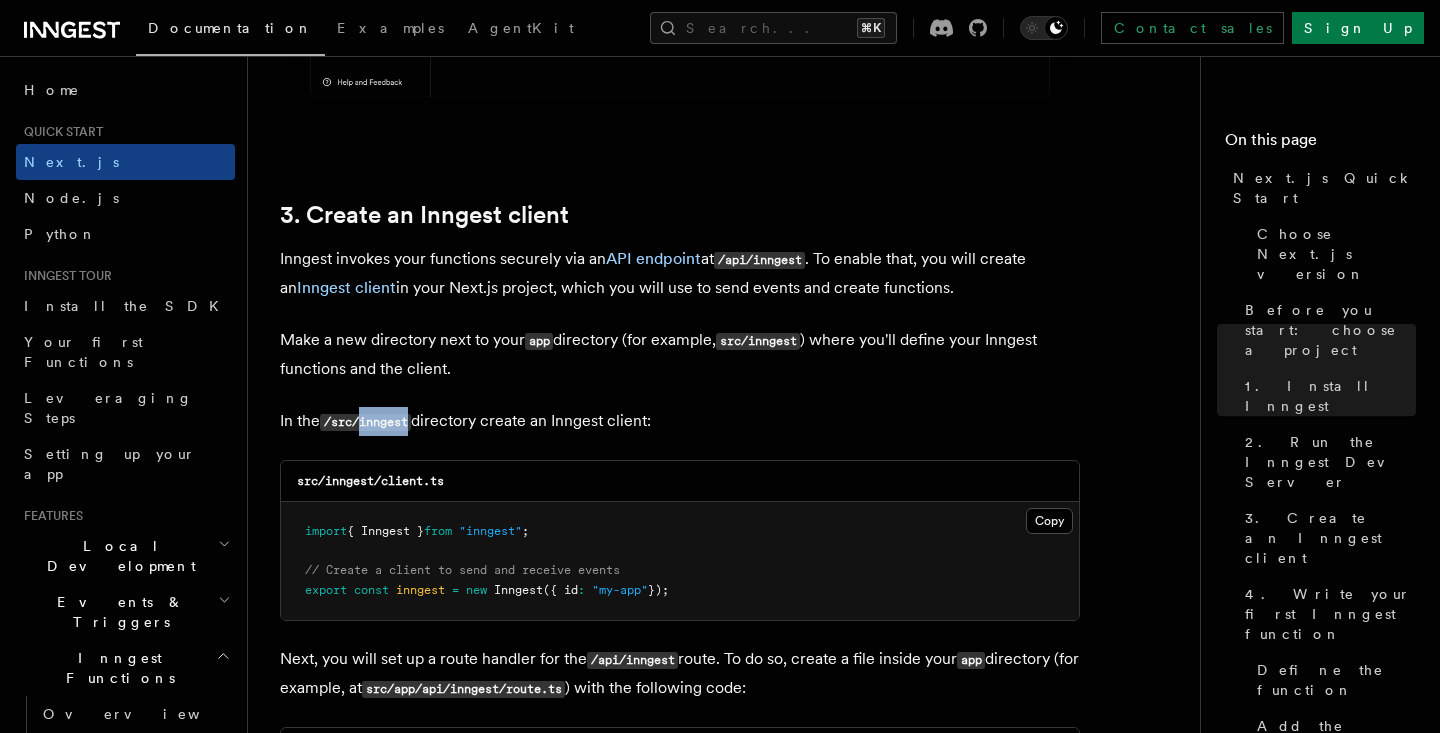 click on "/src/inngest" at bounding box center [365, 422] 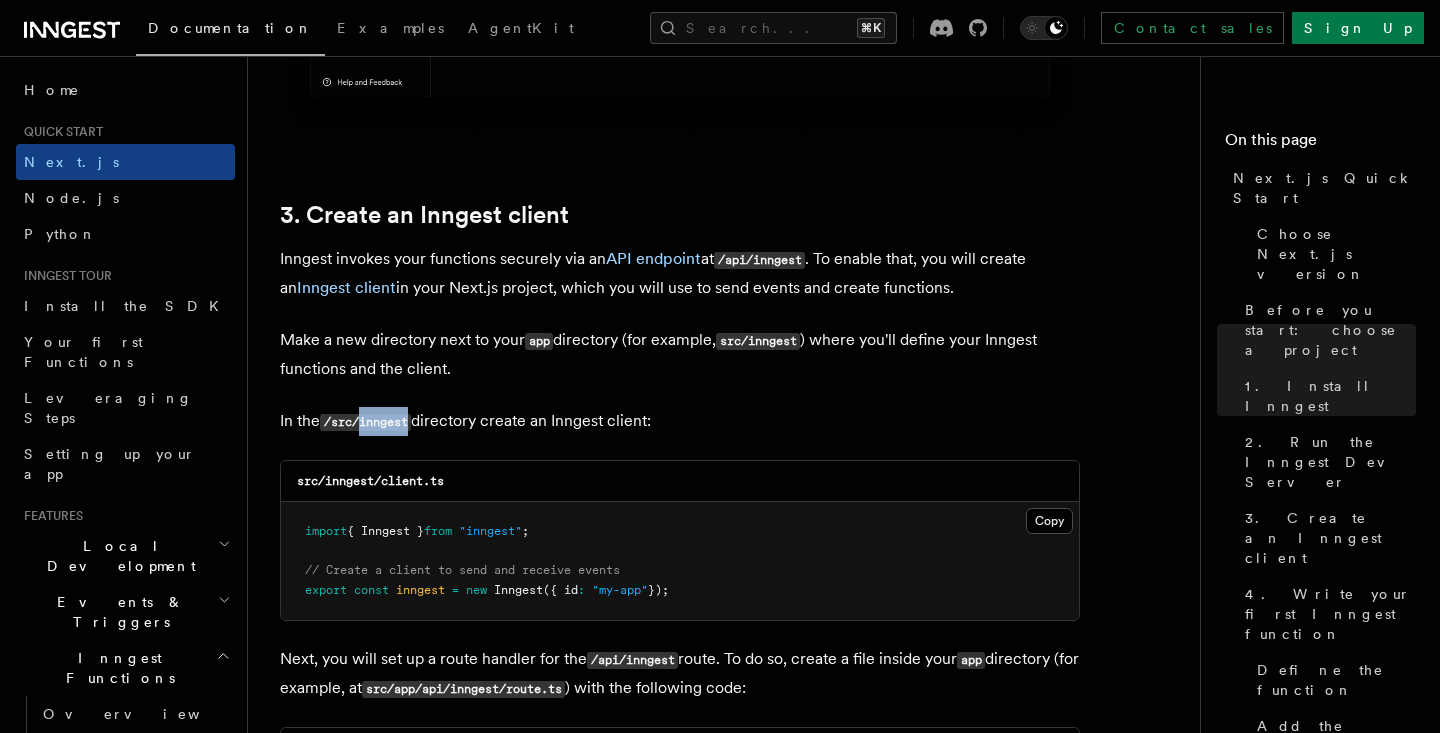 copy on "inngest" 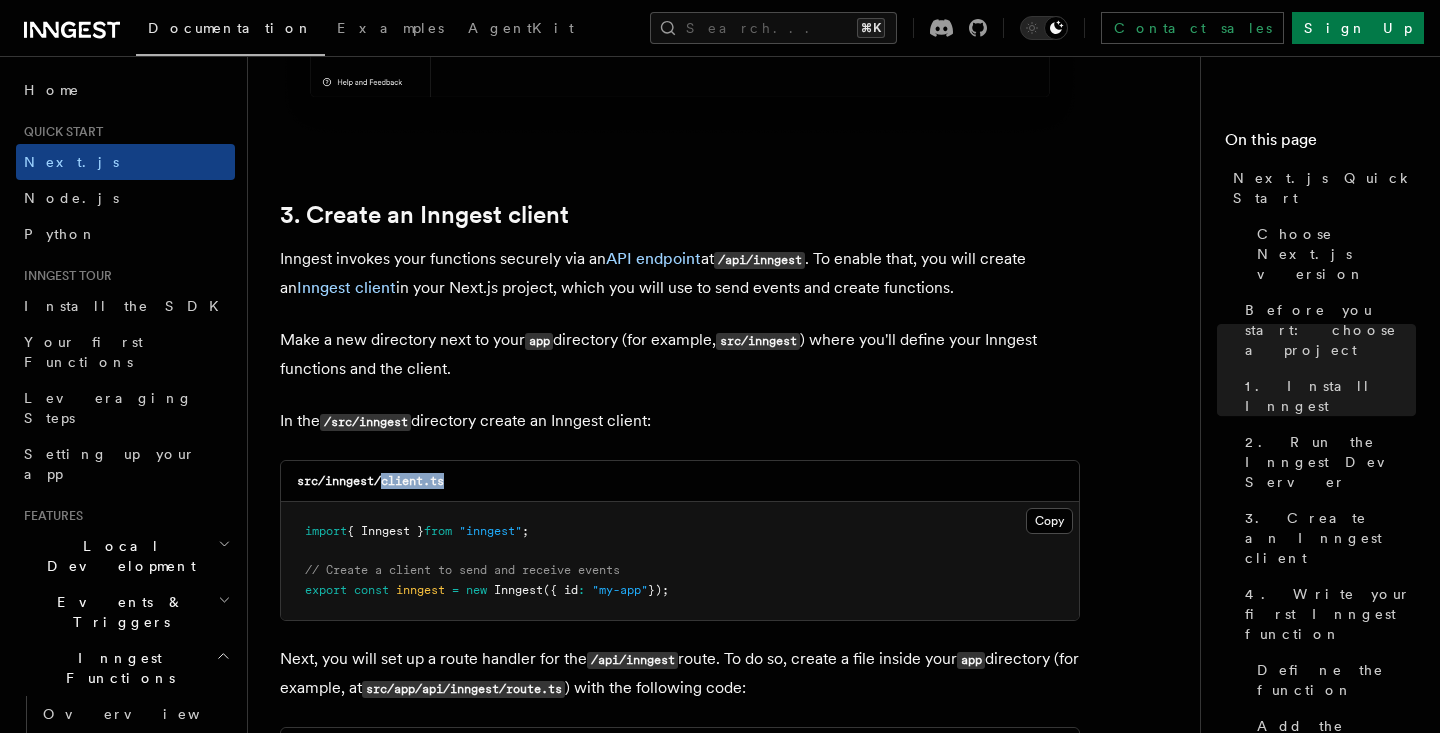 drag, startPoint x: 385, startPoint y: 481, endPoint x: 510, endPoint y: 479, distance: 125.016 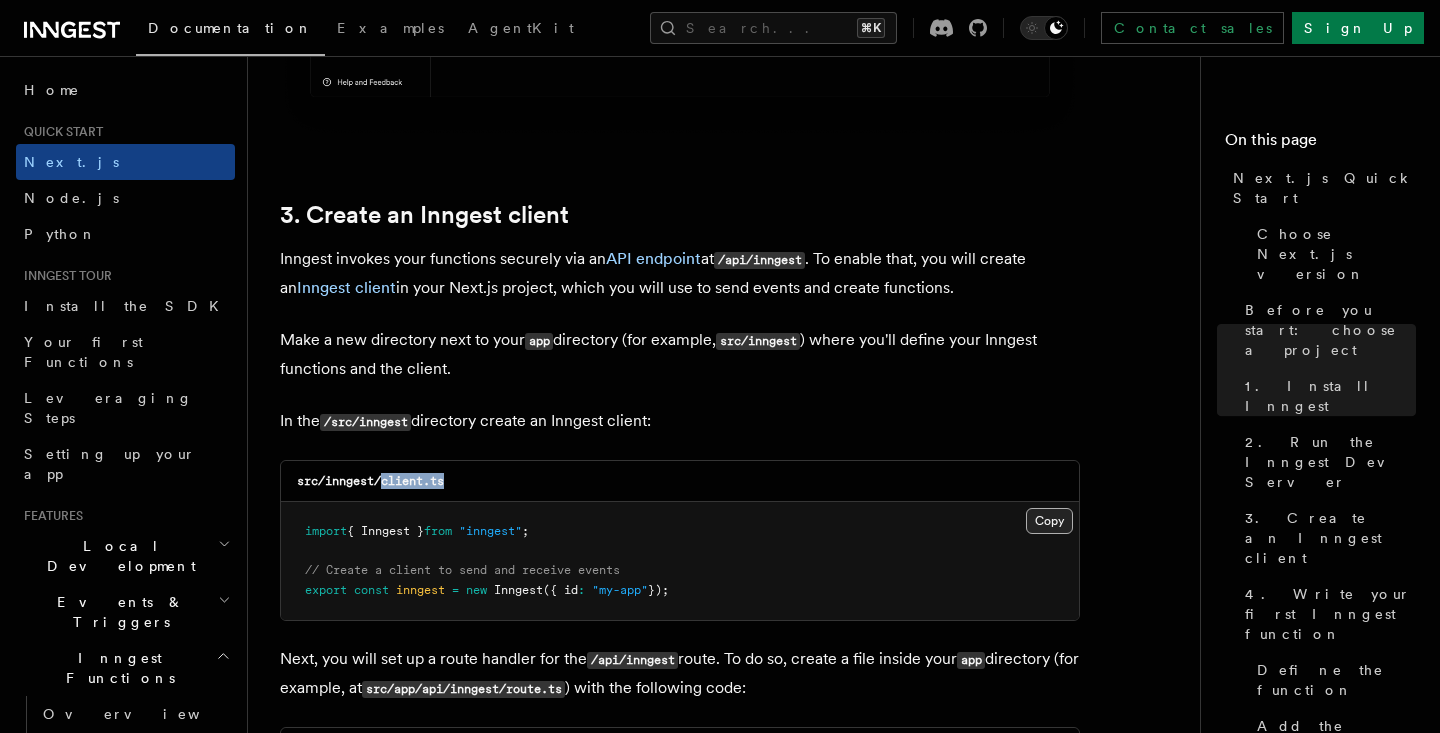 click on "Copy Copied" at bounding box center (1049, 521) 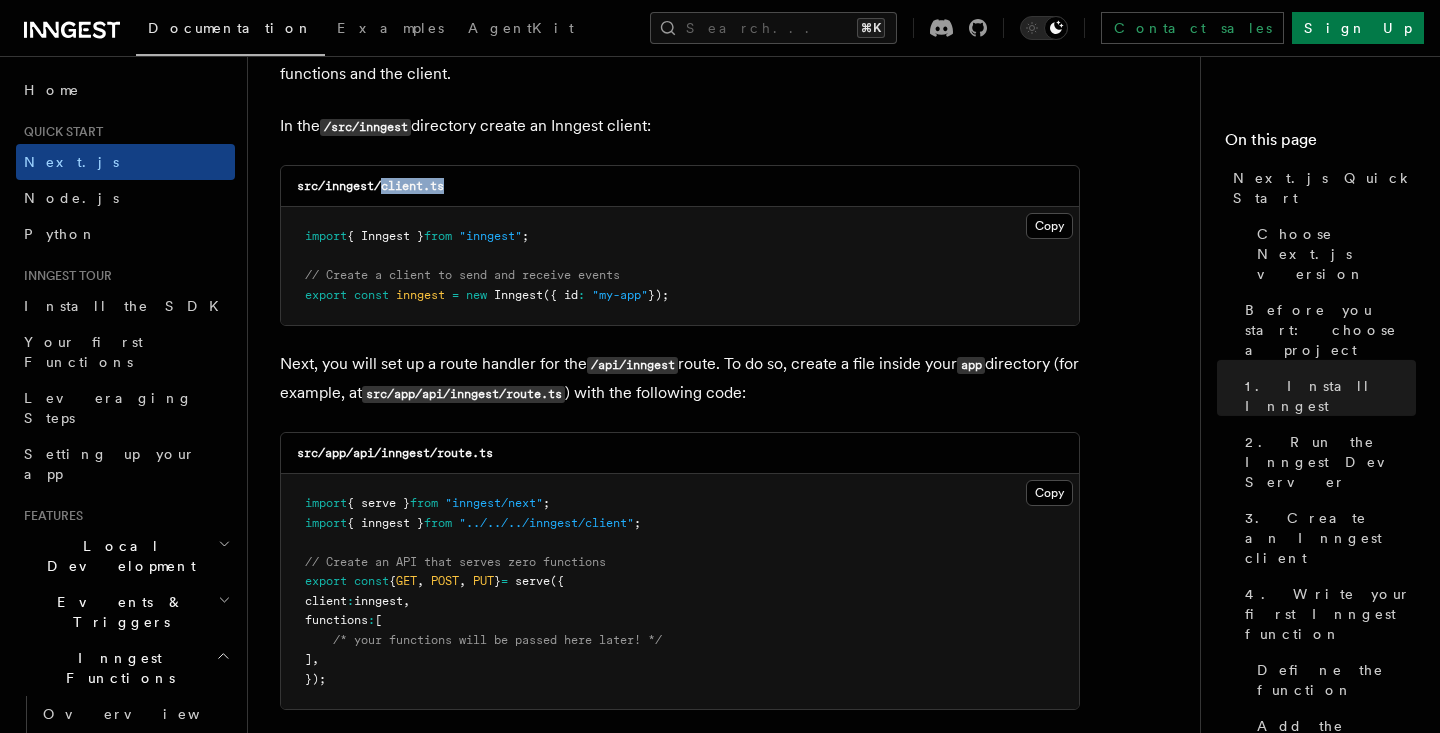 scroll, scrollTop: 2543, scrollLeft: 0, axis: vertical 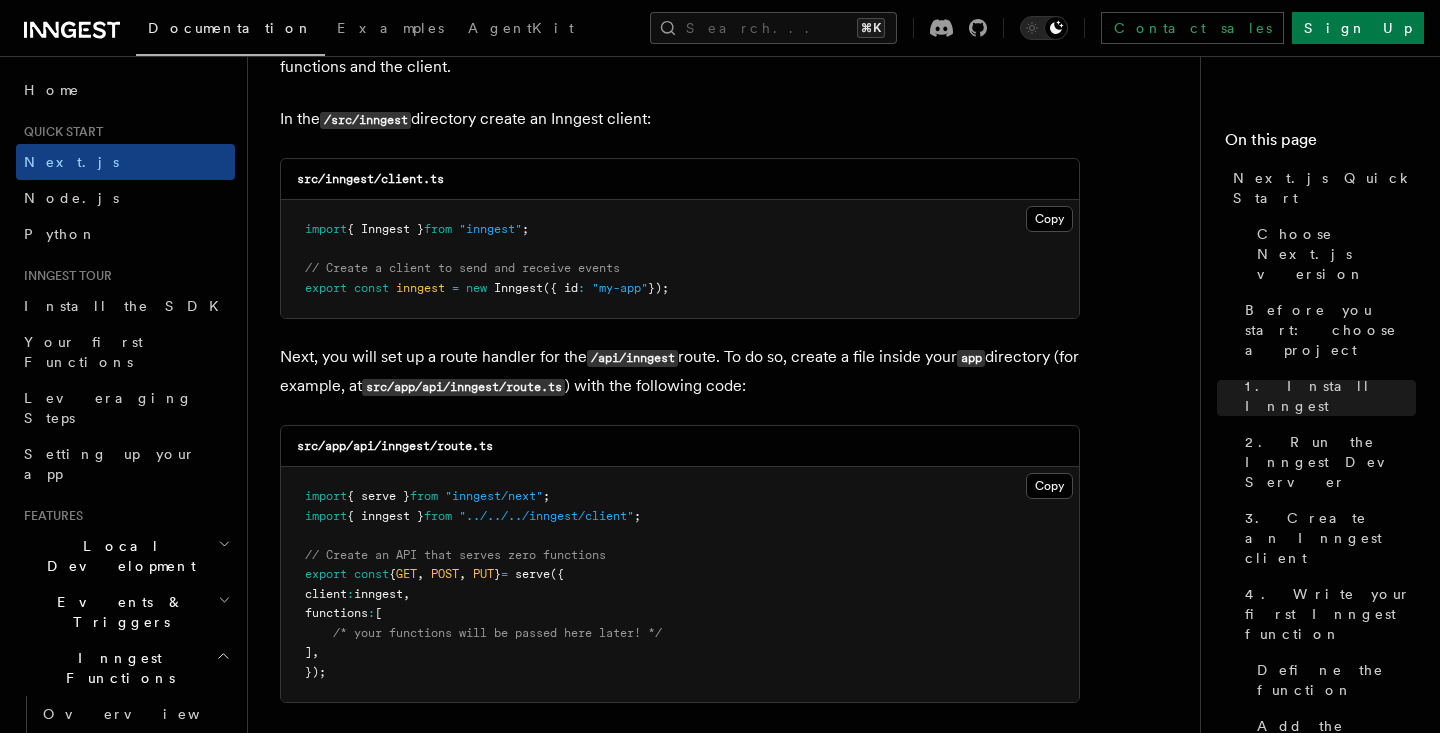 click on "/api/inngest" at bounding box center [632, 358] 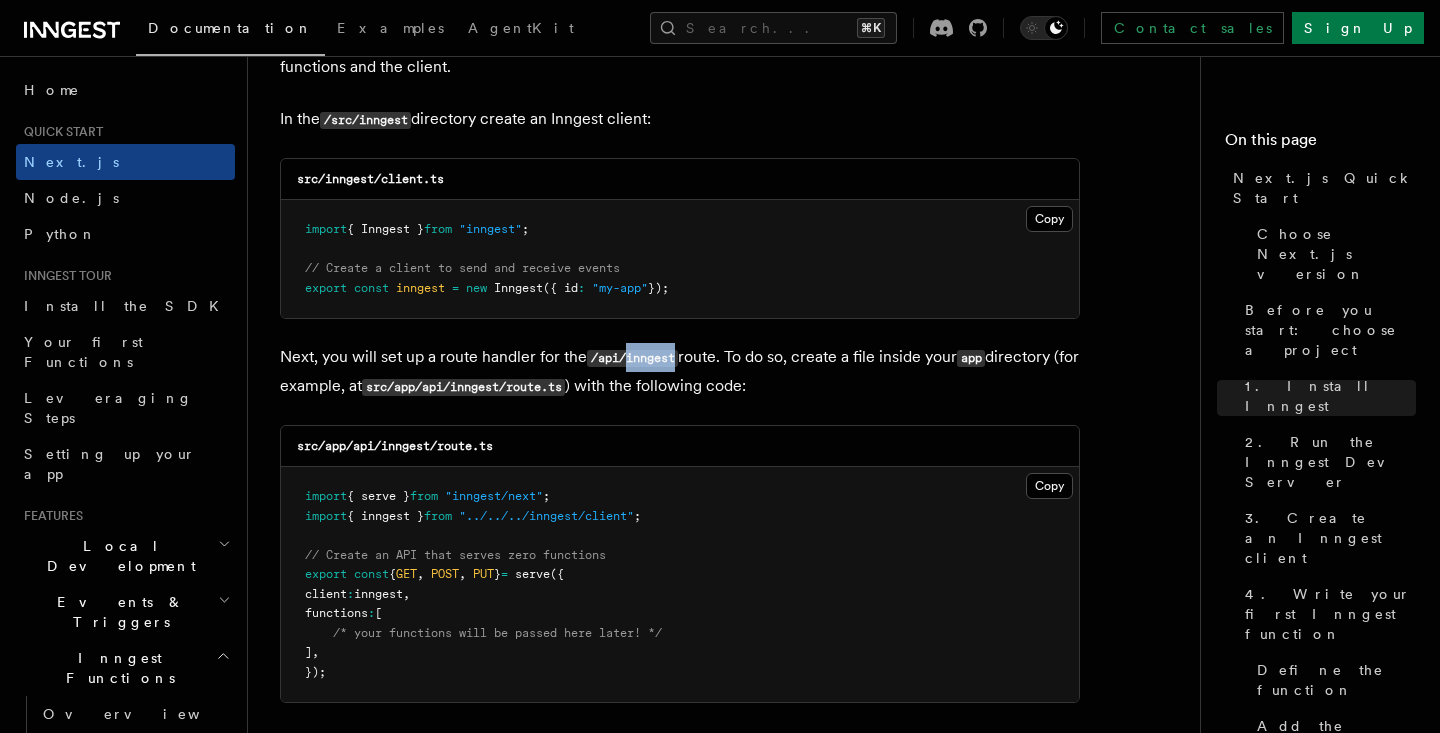 click on "/api/inngest" at bounding box center (632, 358) 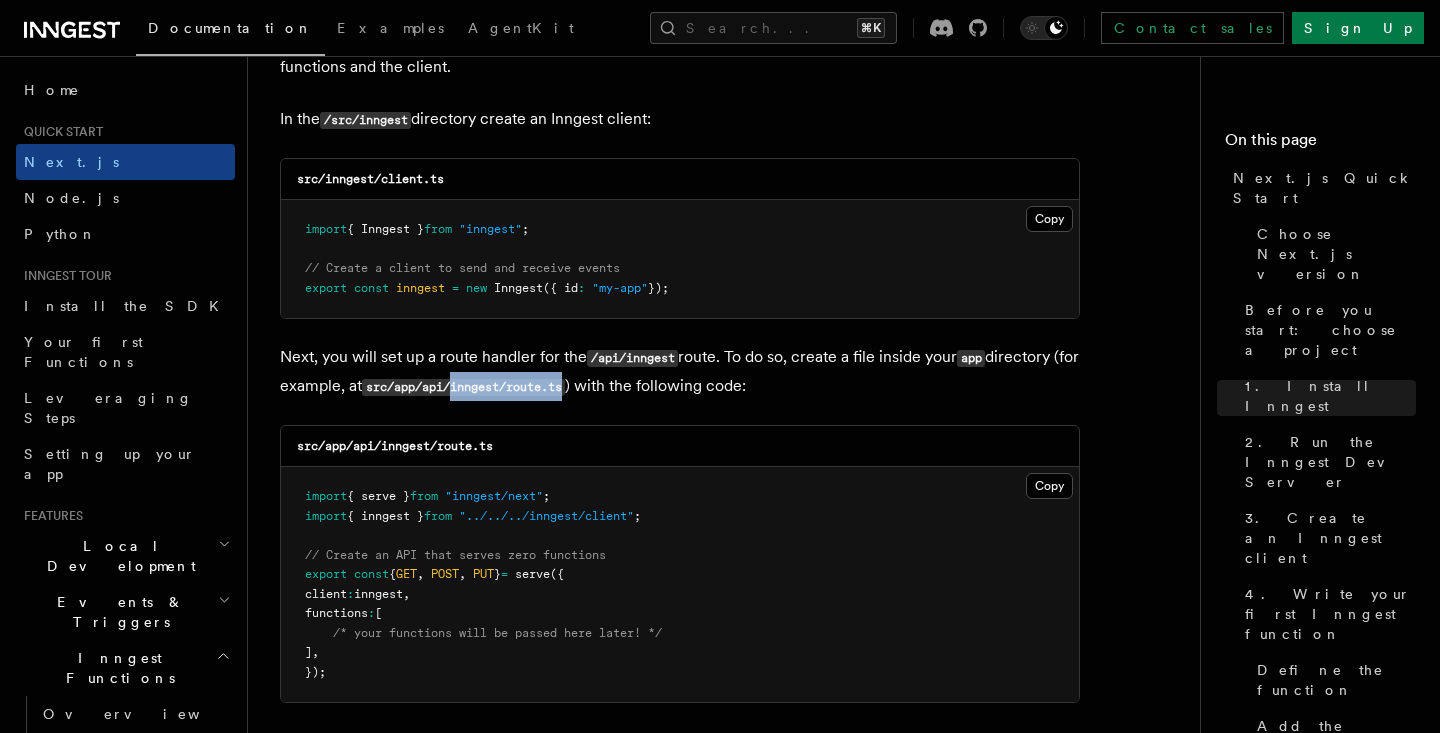 drag, startPoint x: 488, startPoint y: 386, endPoint x: 607, endPoint y: 385, distance: 119.0042 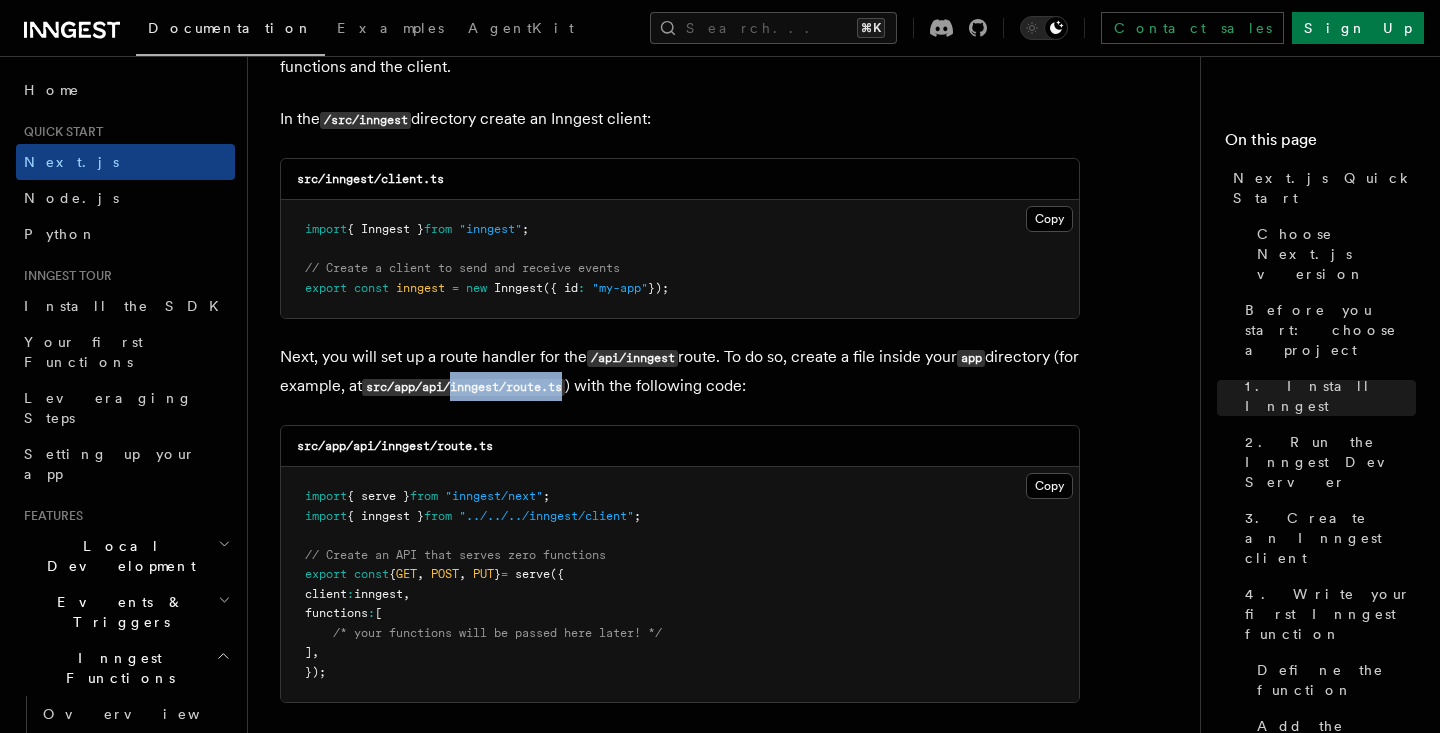 copy on "inngest/route.ts" 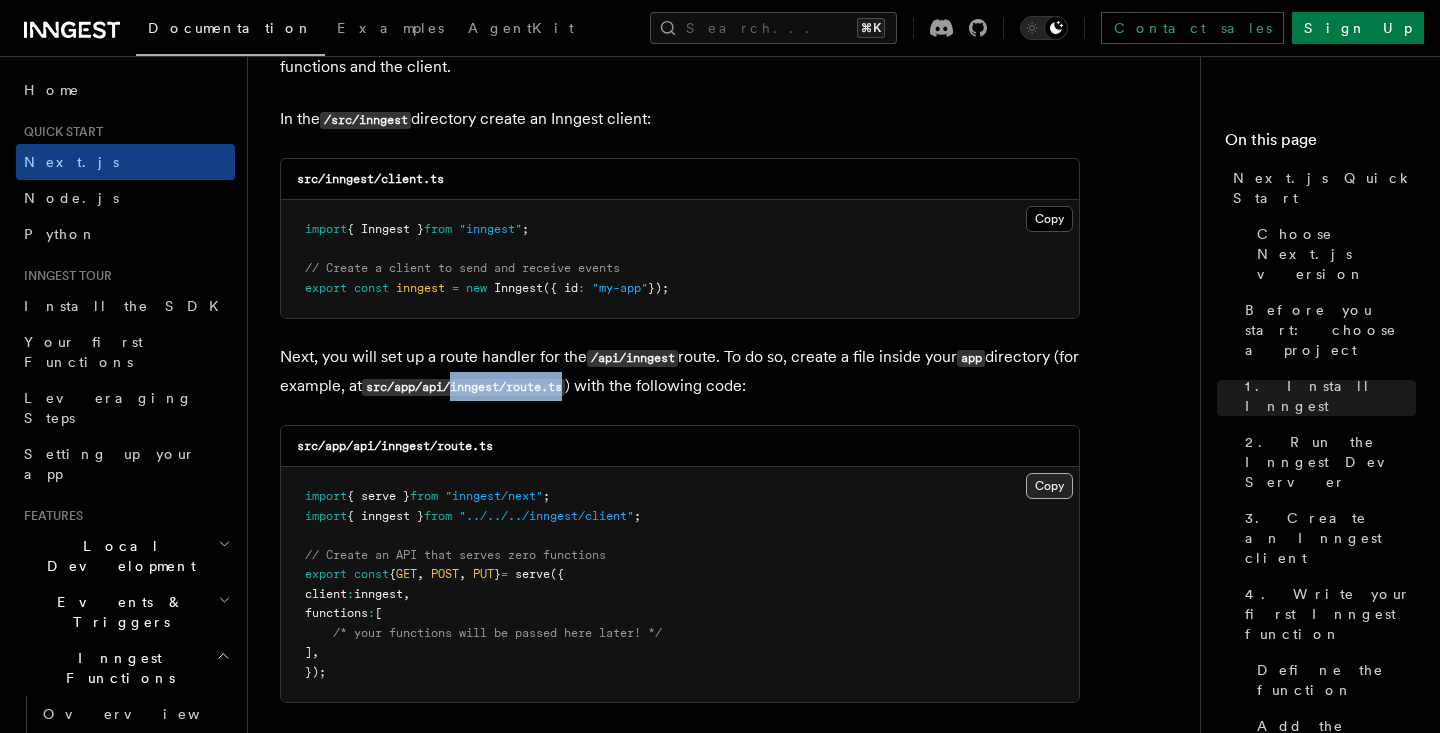 click on "Copy Copied" at bounding box center (1049, 486) 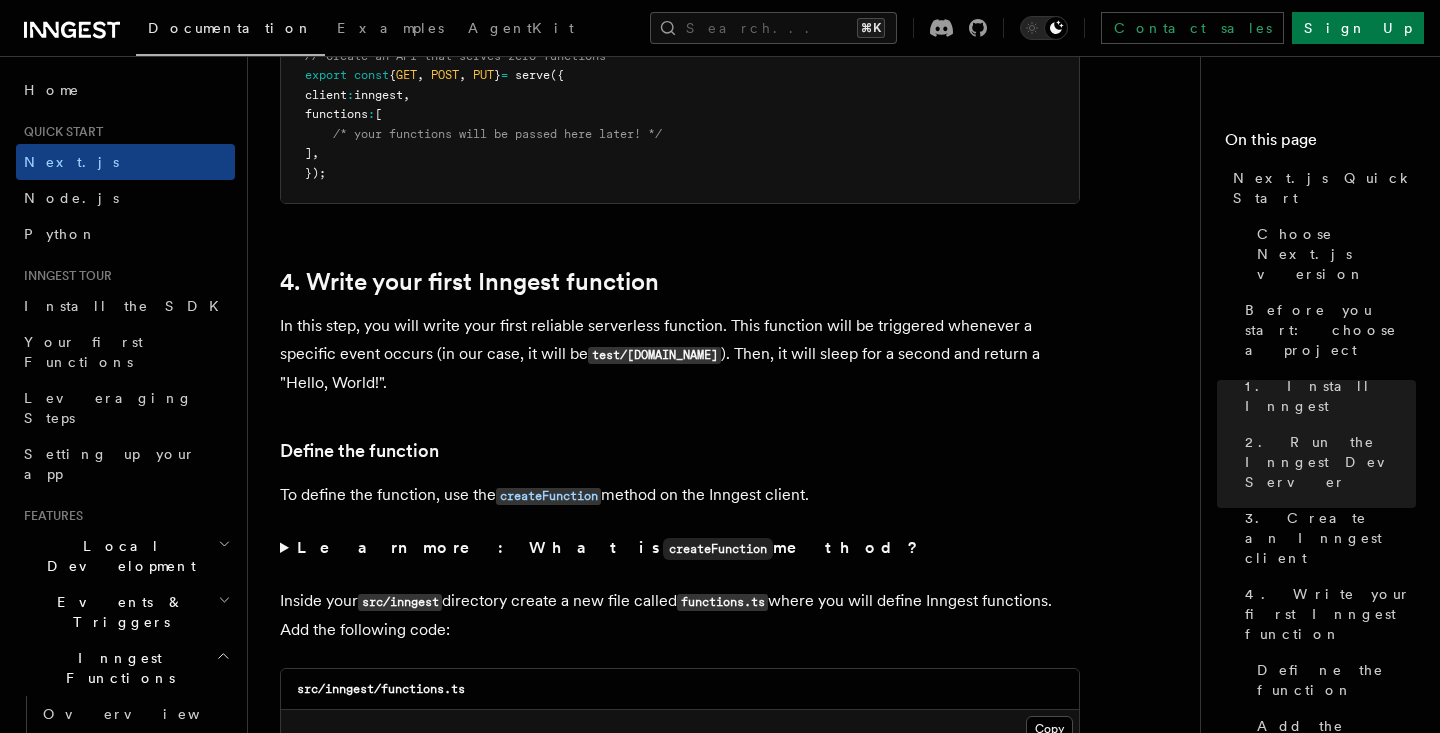 scroll, scrollTop: 3047, scrollLeft: 0, axis: vertical 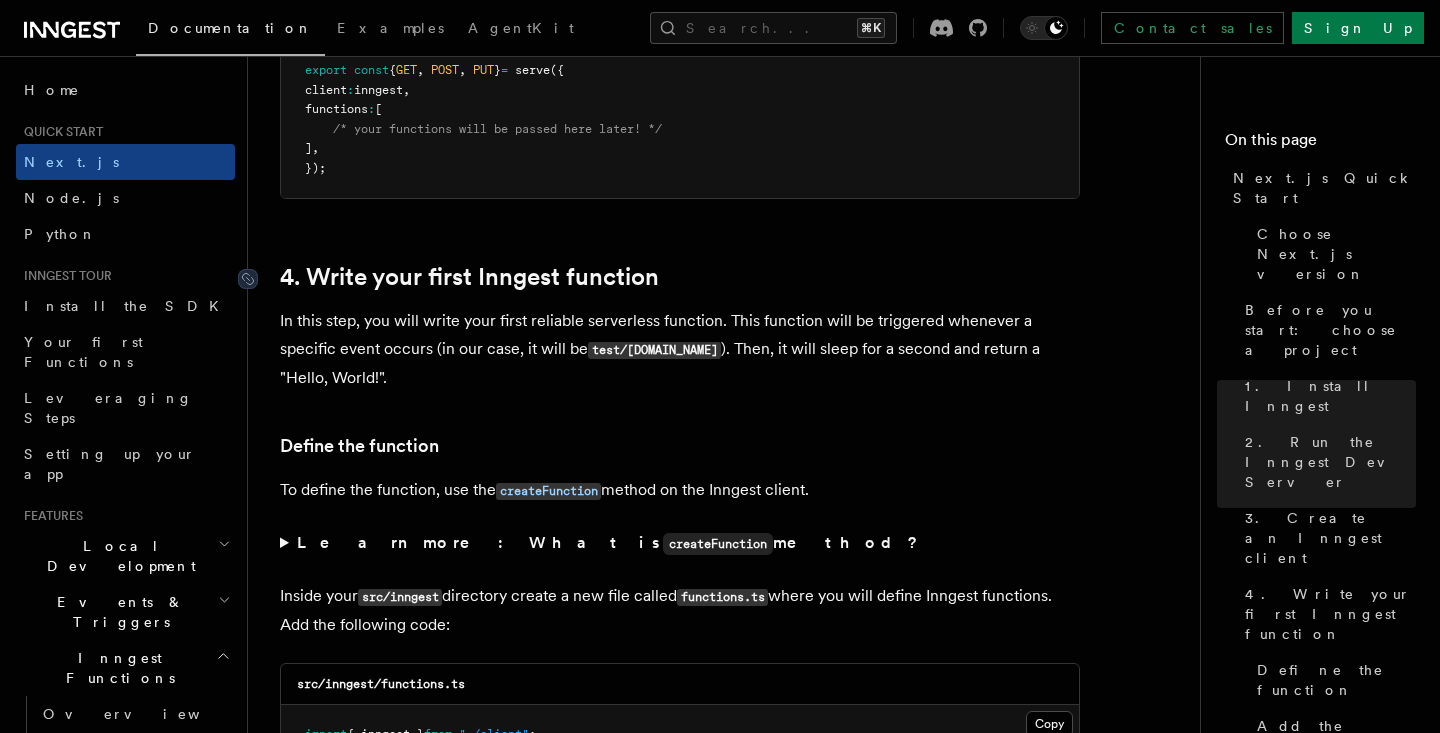 click on "4. Write your first Inngest function" at bounding box center (469, 277) 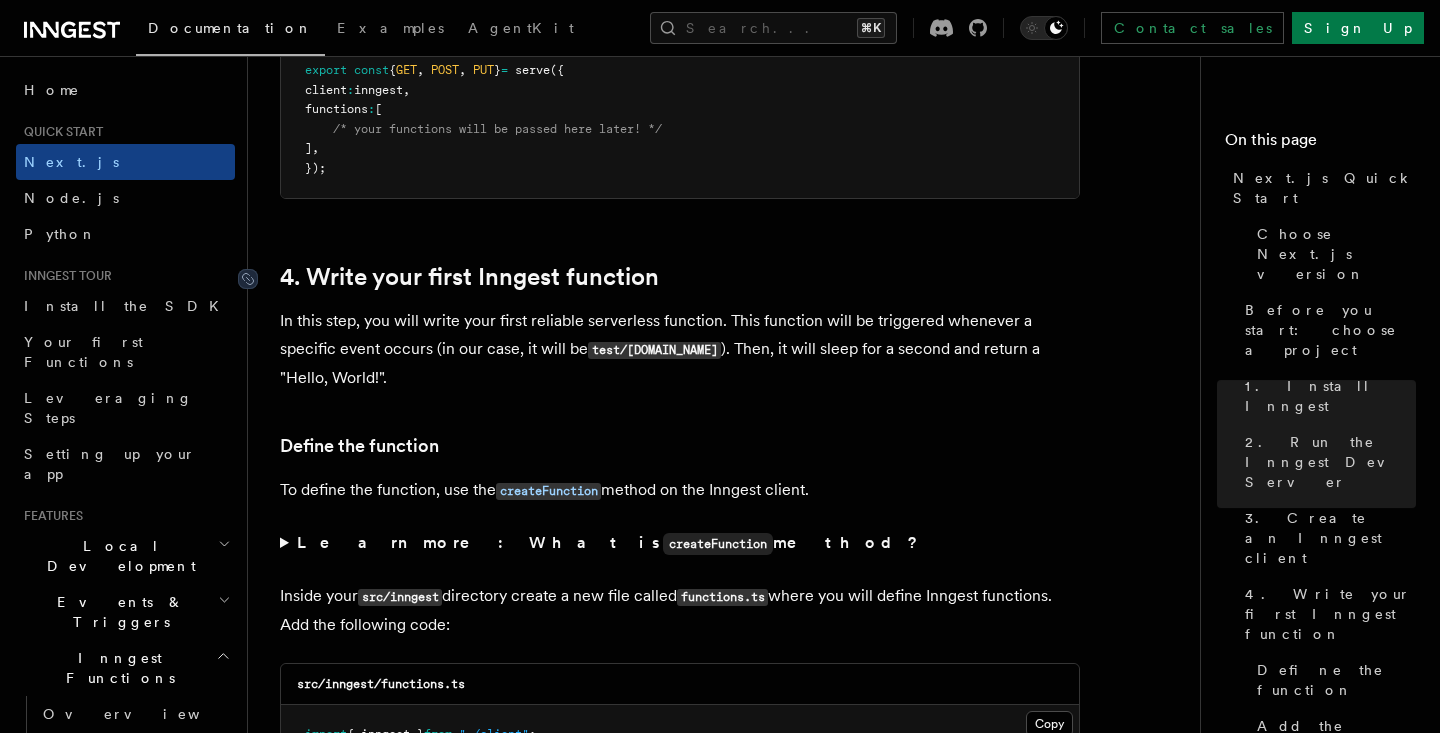 scroll, scrollTop: 3206, scrollLeft: 0, axis: vertical 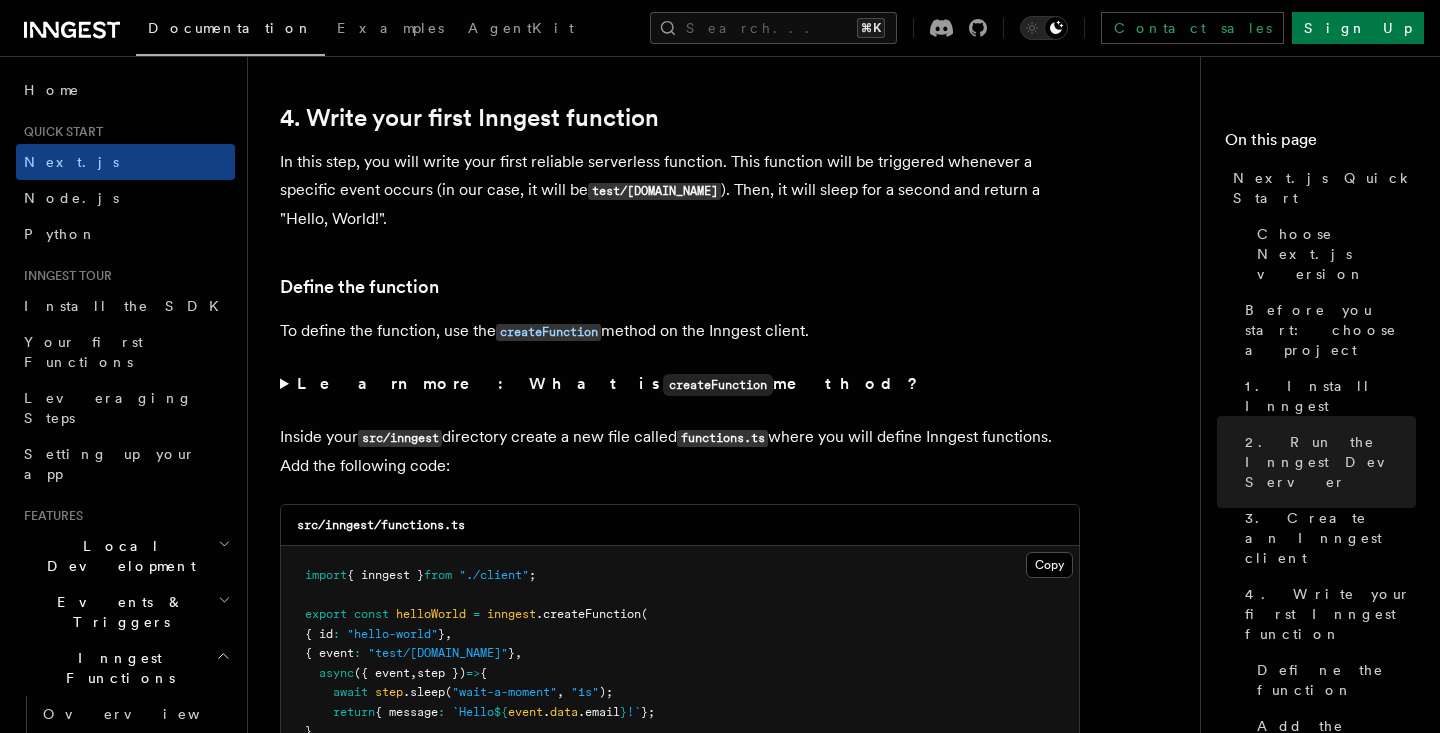 click on "In this step, you will write your first reliable serverless function. This function will be triggered whenever a specific event occurs (in our case, it will be  test/hello.world ). Then, it will sleep for a second and return a "Hello, World!"." at bounding box center (680, 190) 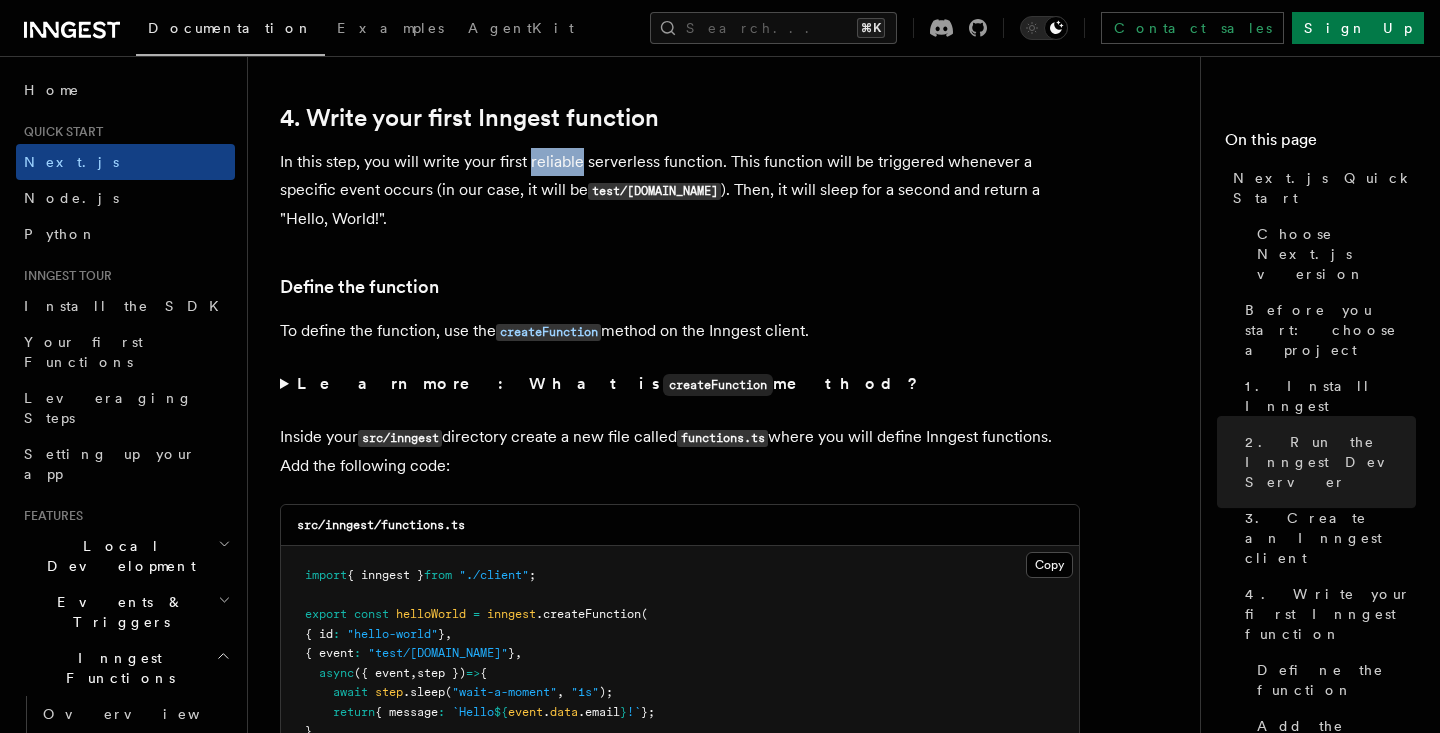 click on "In this step, you will write your first reliable serverless function. This function will be triggered whenever a specific event occurs (in our case, it will be  test/hello.world ). Then, it will sleep for a second and return a "Hello, World!"." at bounding box center [680, 190] 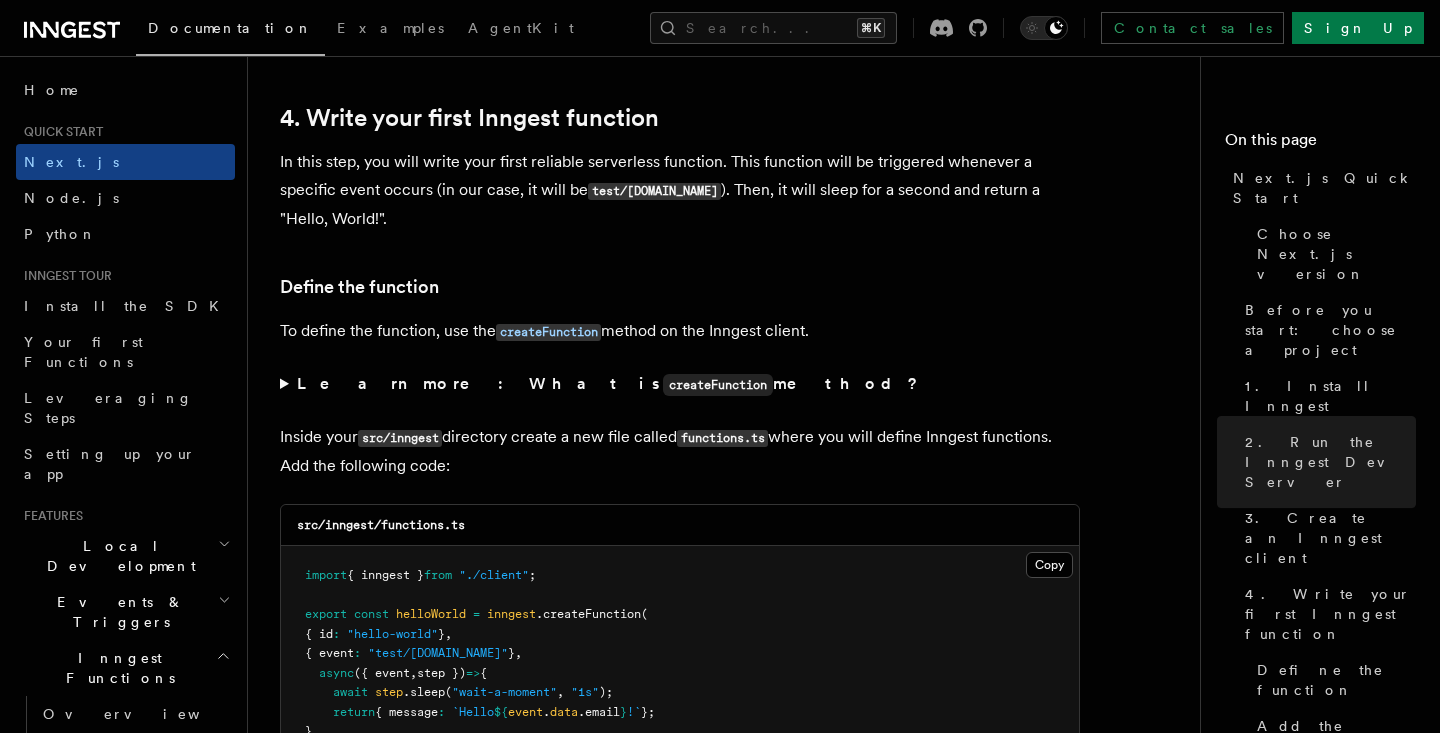 click on "In this step, you will write your first reliable serverless function. This function will be triggered whenever a specific event occurs (in our case, it will be  test/hello.world ). Then, it will sleep for a second and return a "Hello, World!"." at bounding box center [680, 190] 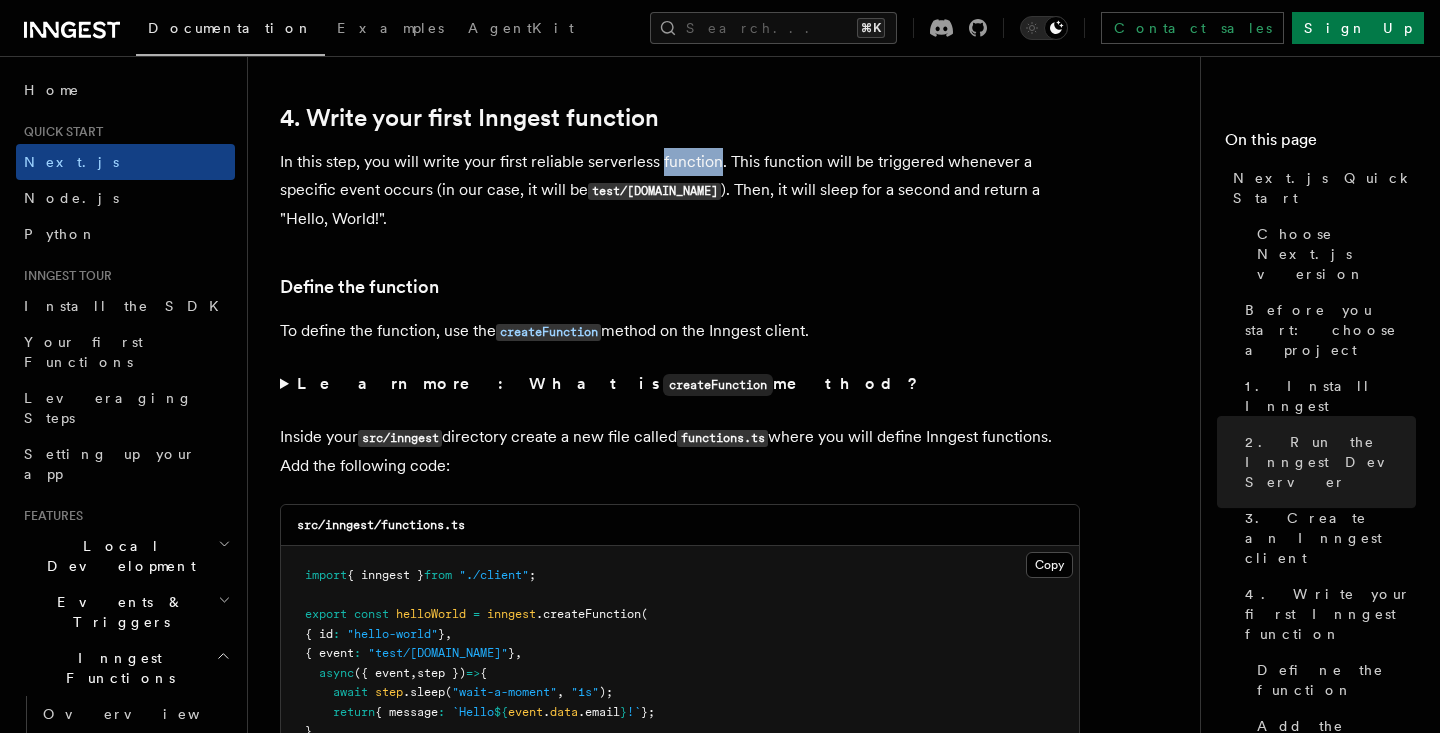 click on "In this step, you will write your first reliable serverless function. This function will be triggered whenever a specific event occurs (in our case, it will be  test/hello.world ). Then, it will sleep for a second and return a "Hello, World!"." at bounding box center [680, 190] 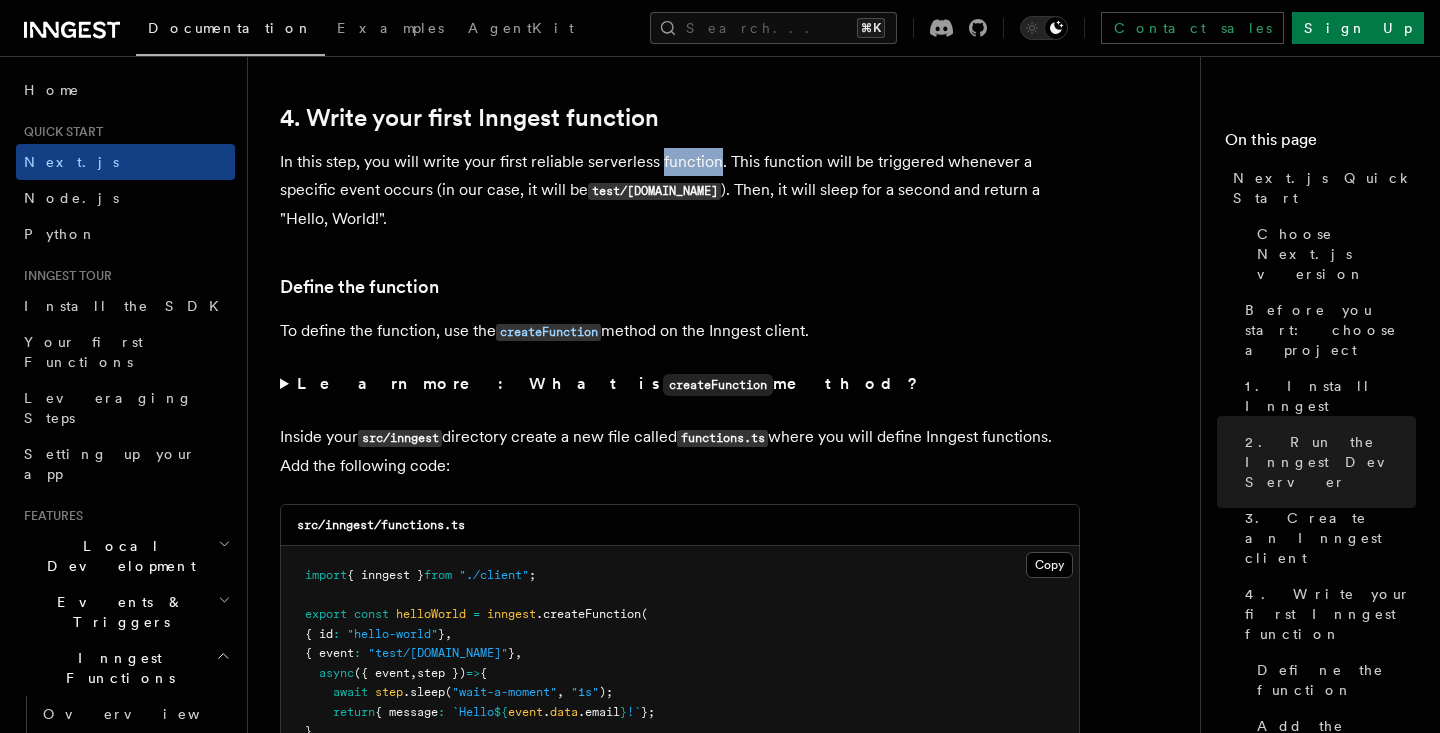 drag, startPoint x: 591, startPoint y: 185, endPoint x: 711, endPoint y: 181, distance: 120.06665 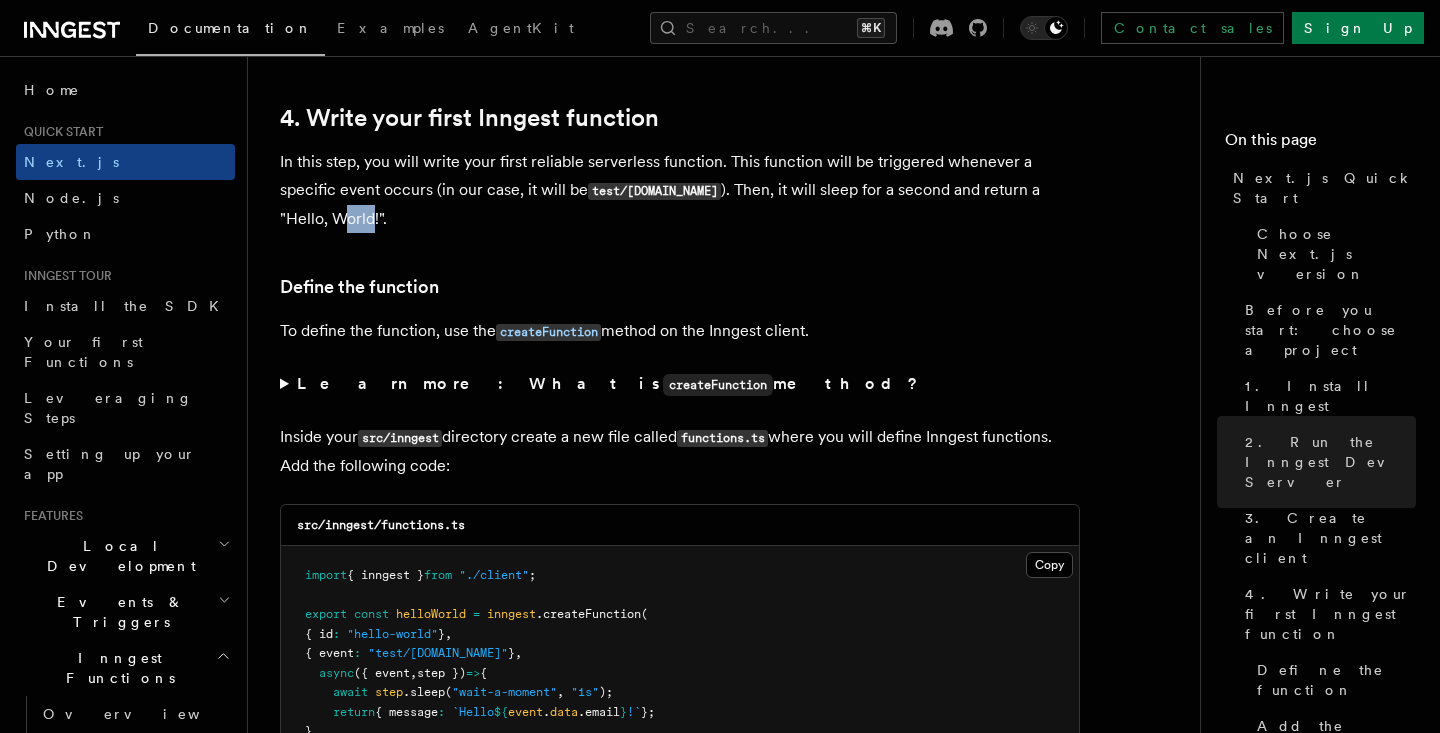 drag, startPoint x: 374, startPoint y: 209, endPoint x: 343, endPoint y: 214, distance: 31.400637 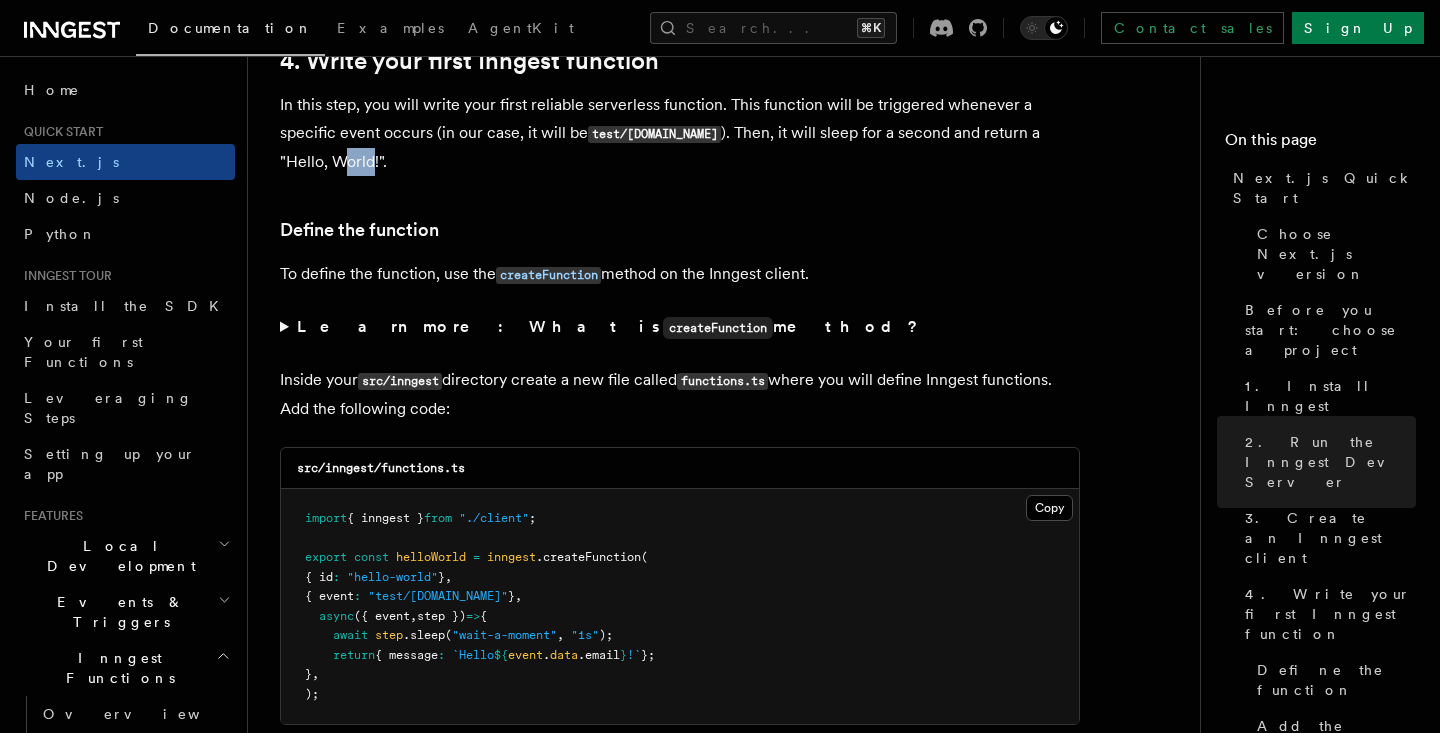scroll, scrollTop: 3264, scrollLeft: 0, axis: vertical 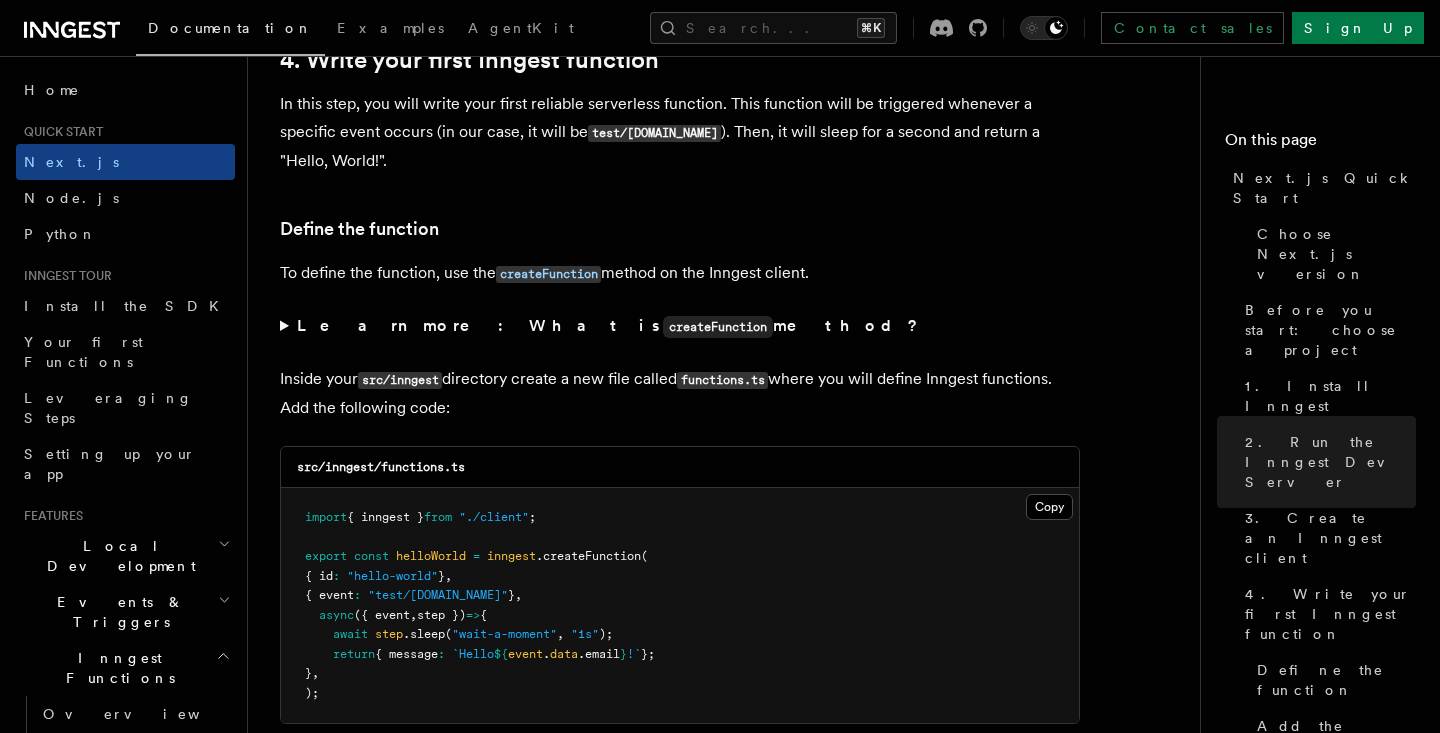 click on "src/inngest/functions.ts" at bounding box center [381, 467] 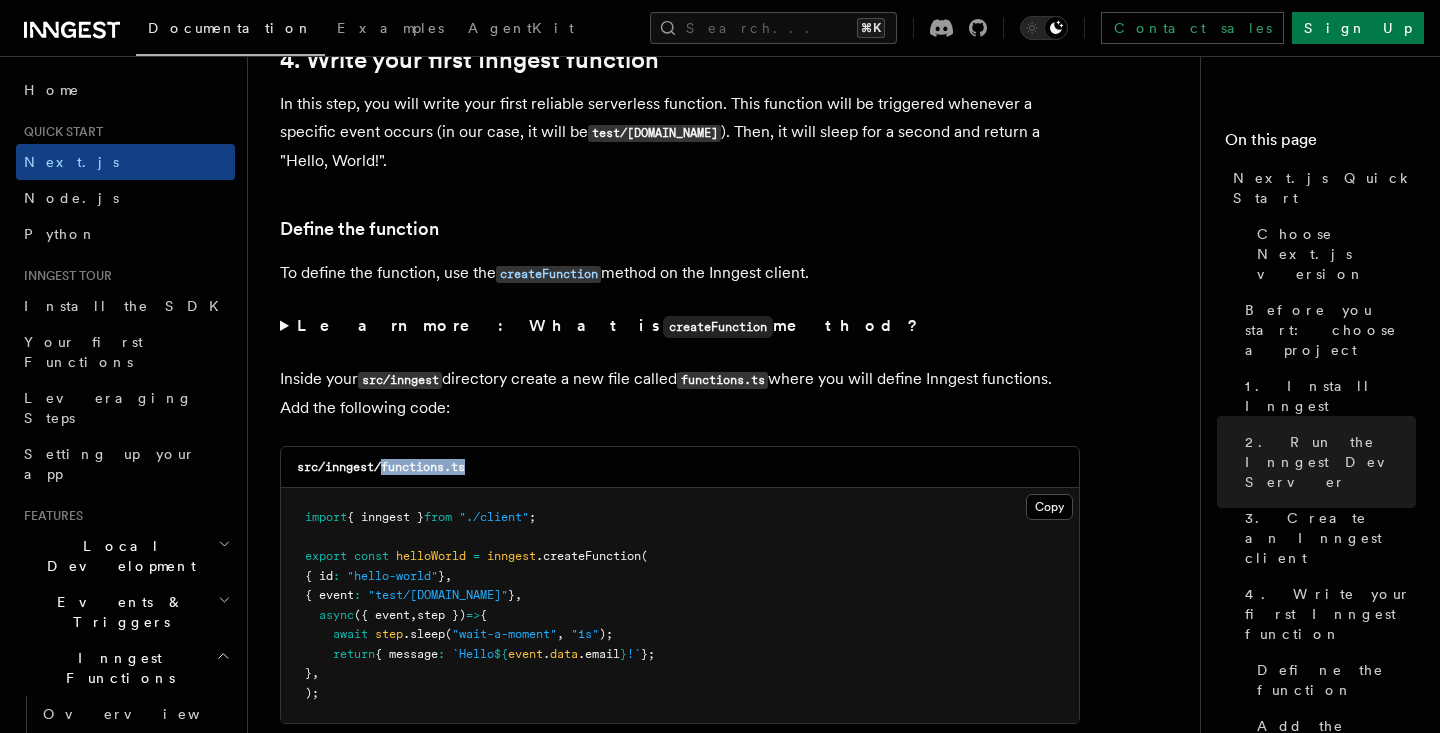 click on "src/inngest/functions.ts" at bounding box center (381, 467) 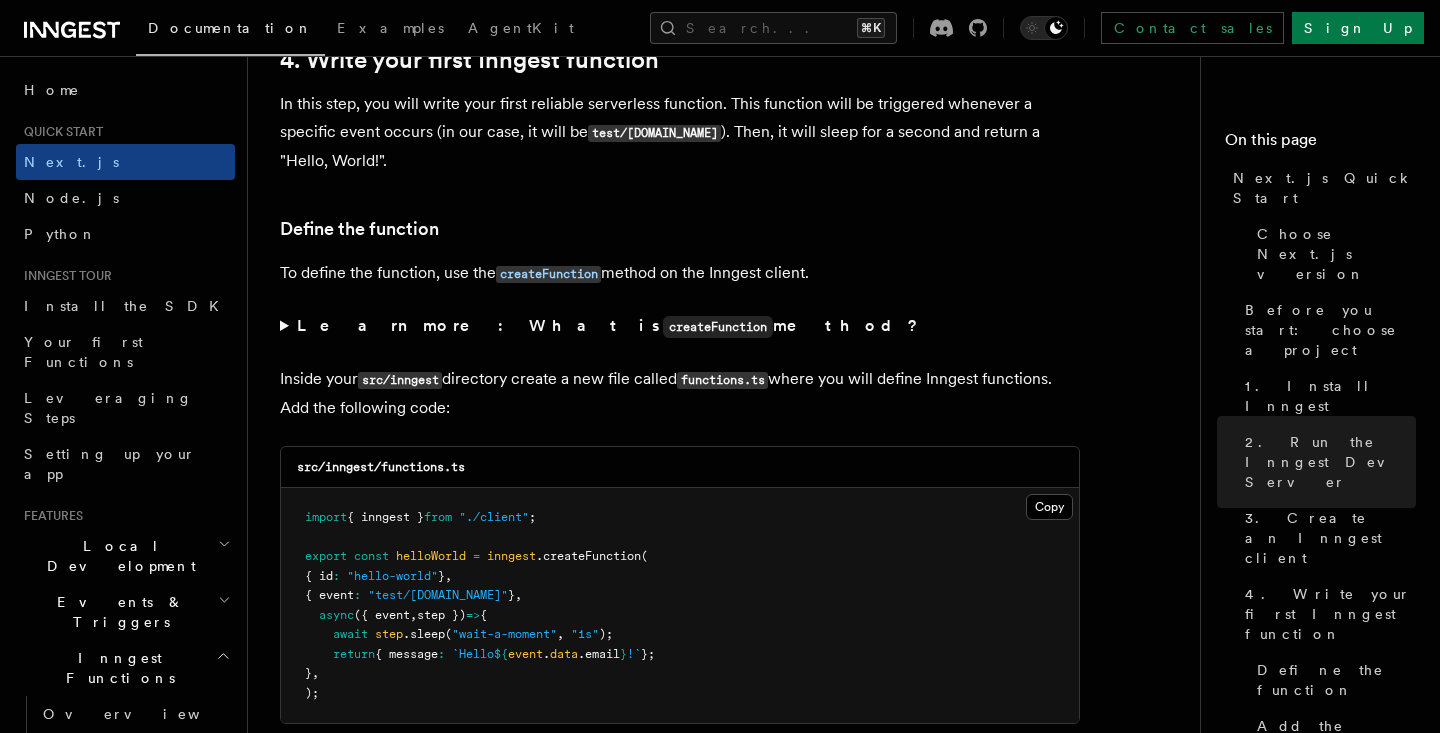 click on "src/inngest/functions.ts" at bounding box center [381, 467] 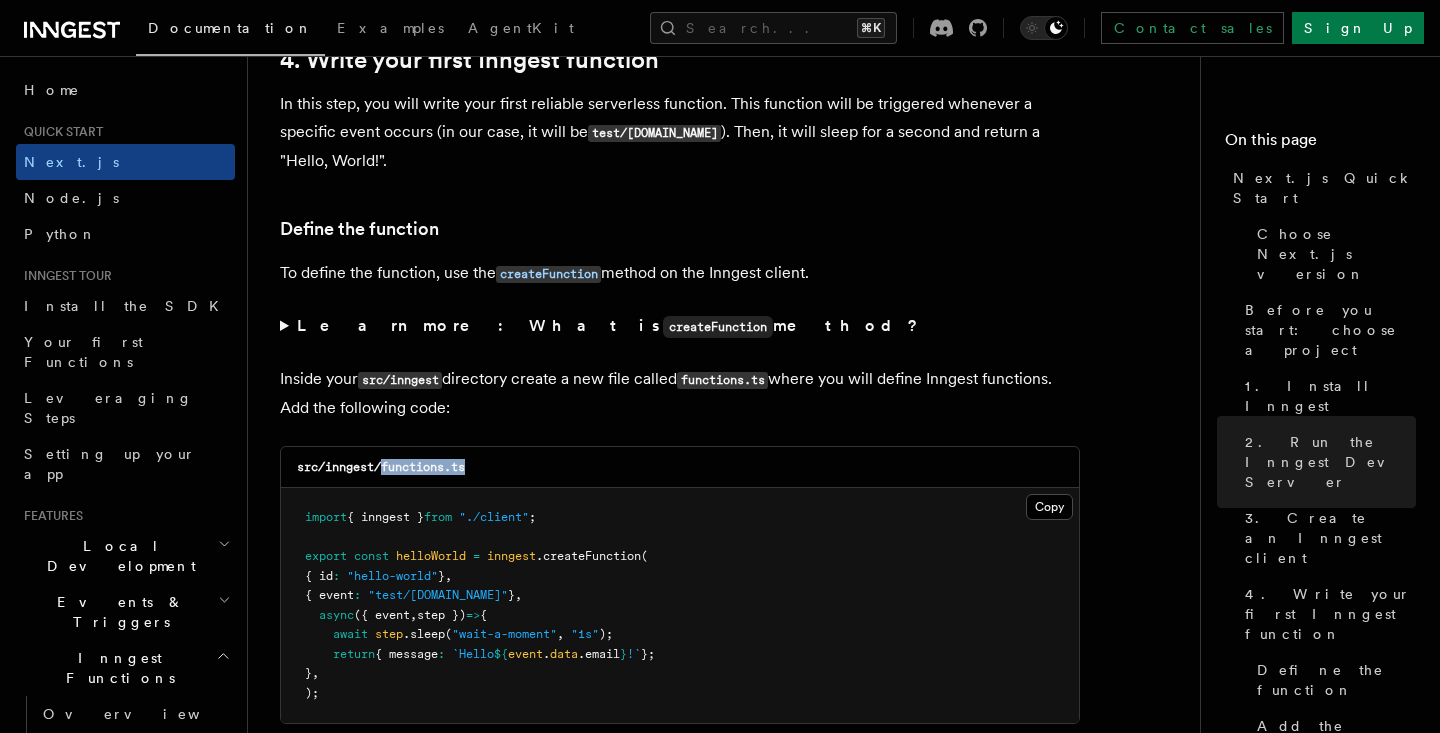 drag, startPoint x: 486, startPoint y: 459, endPoint x: 387, endPoint y: 459, distance: 99 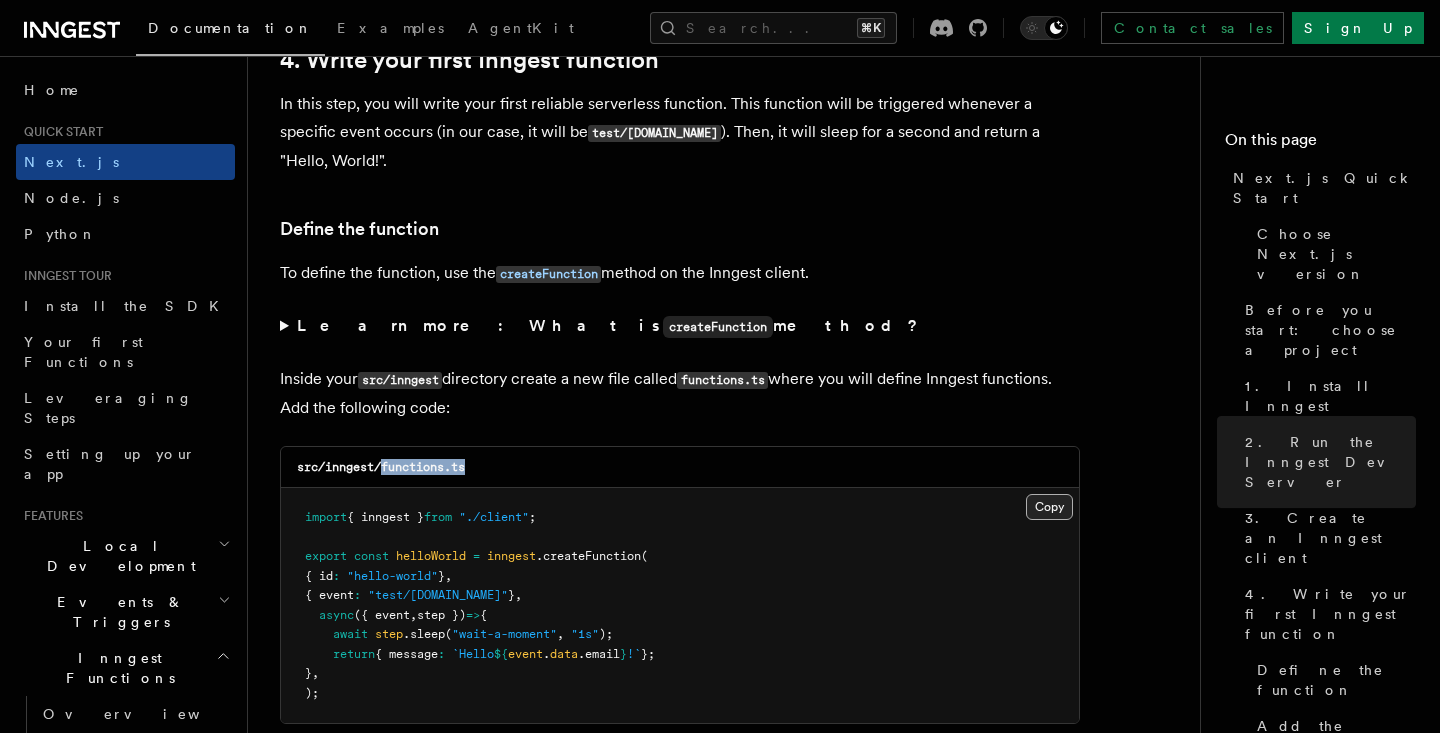 click on "Copy Copied" at bounding box center (1049, 507) 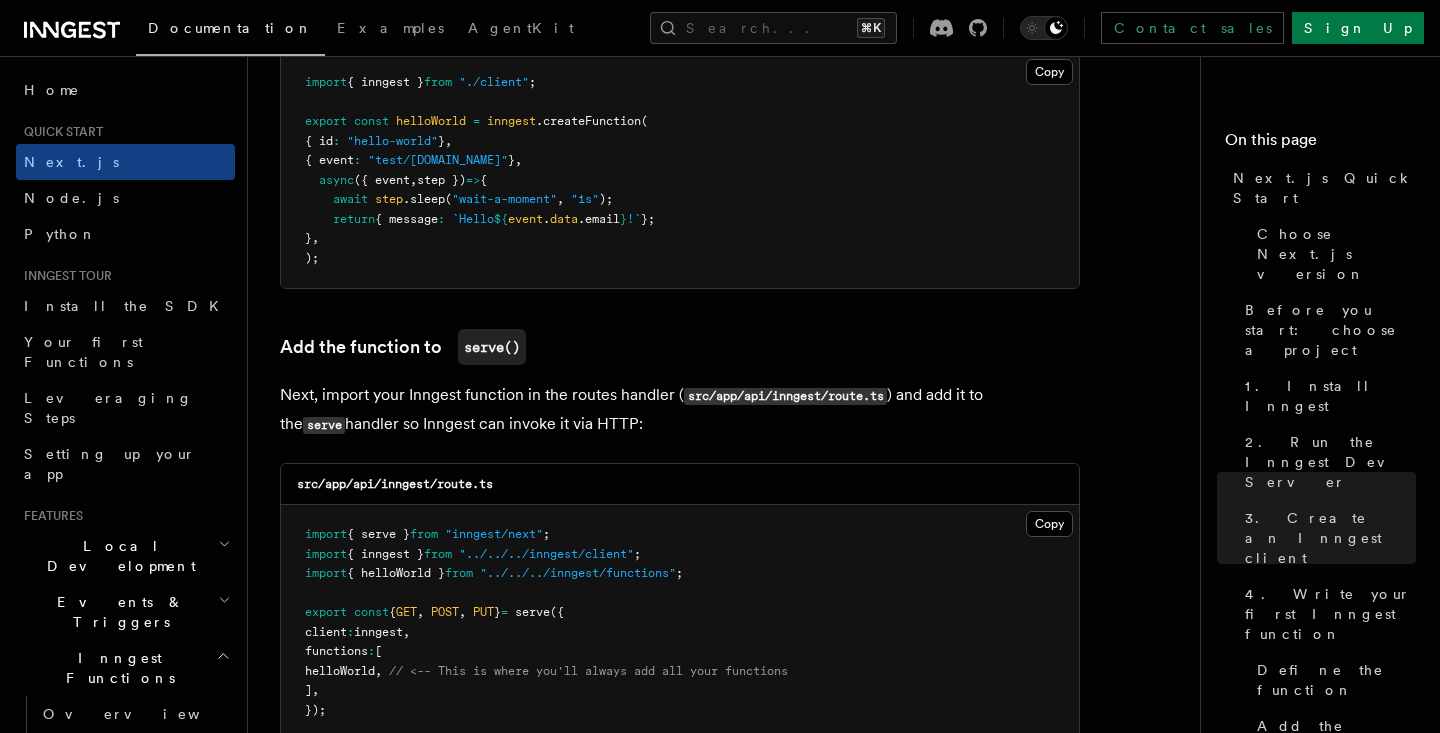 scroll, scrollTop: 3704, scrollLeft: 0, axis: vertical 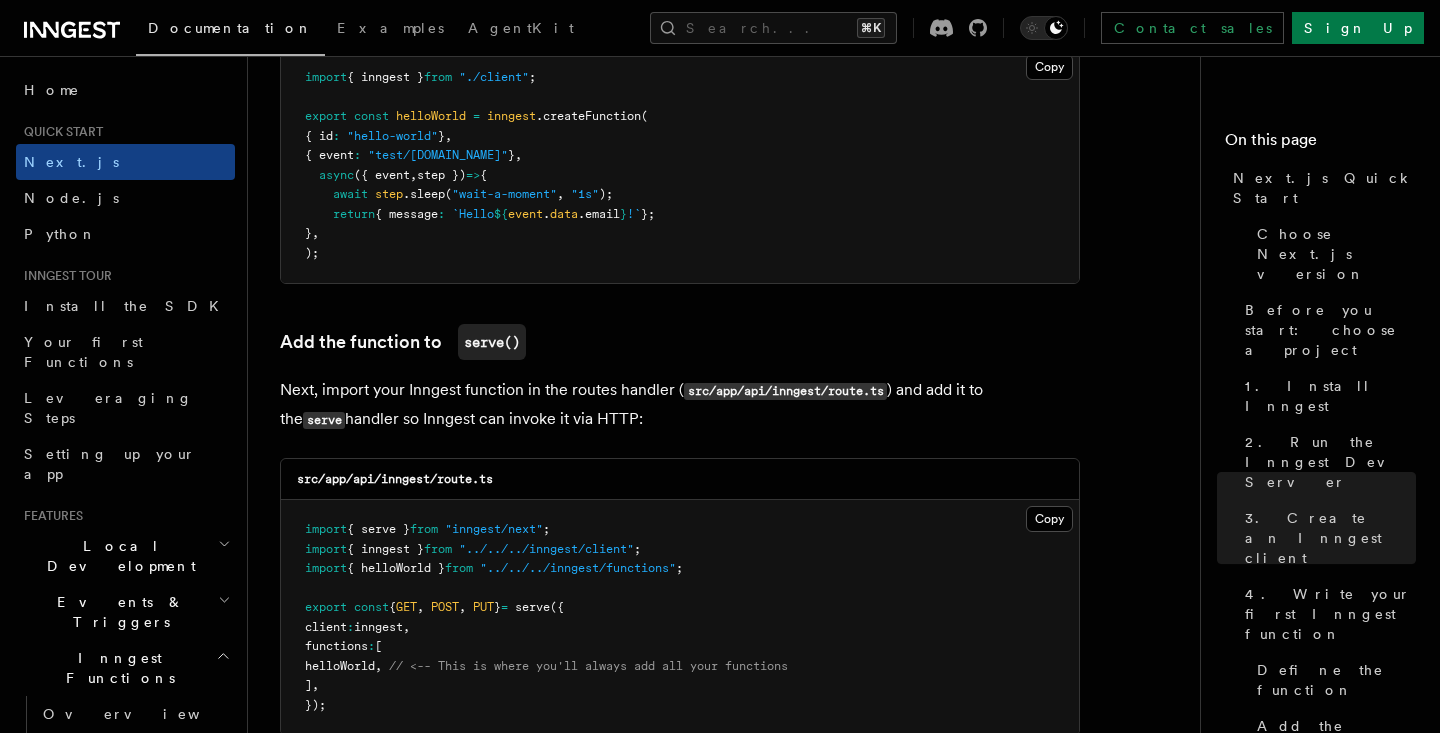 click on "helloWorld" at bounding box center (340, 666) 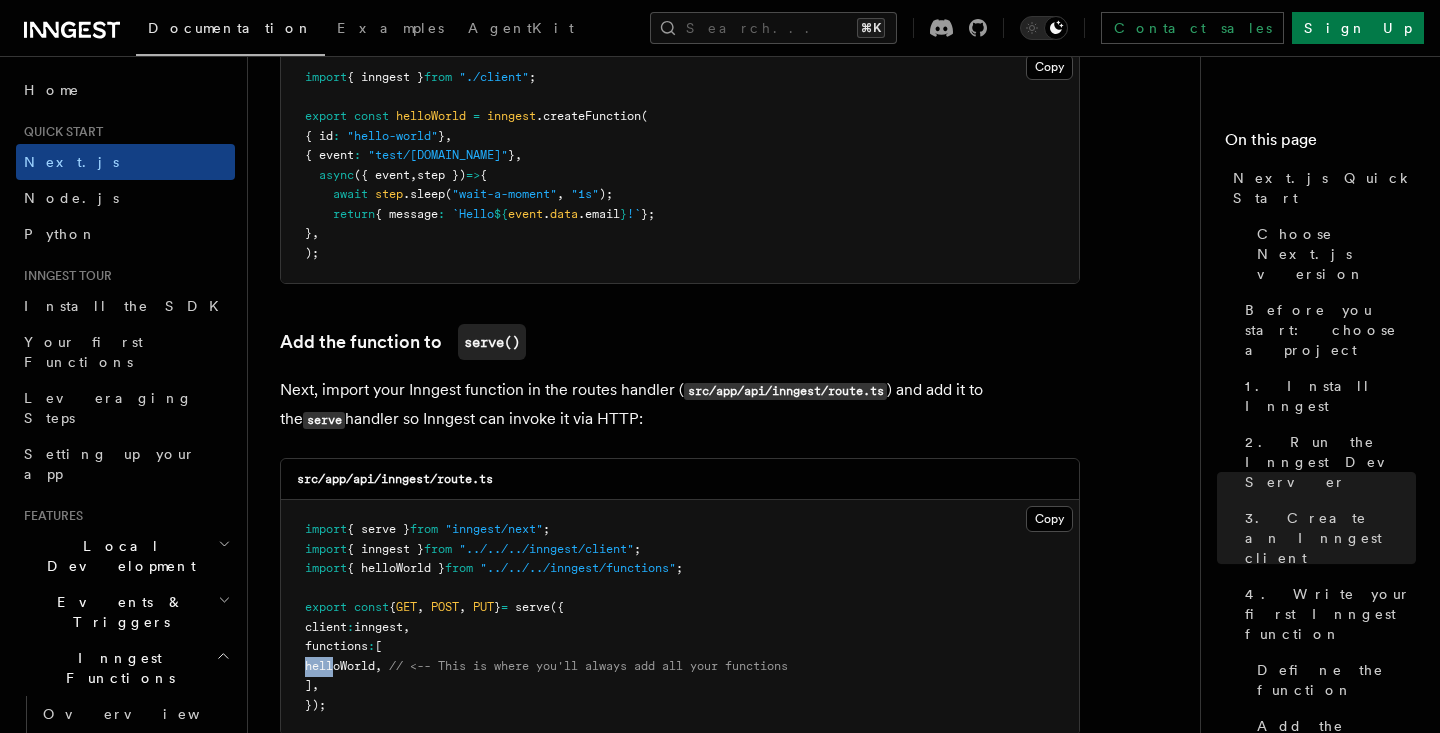 click on "helloWorld" at bounding box center [340, 666] 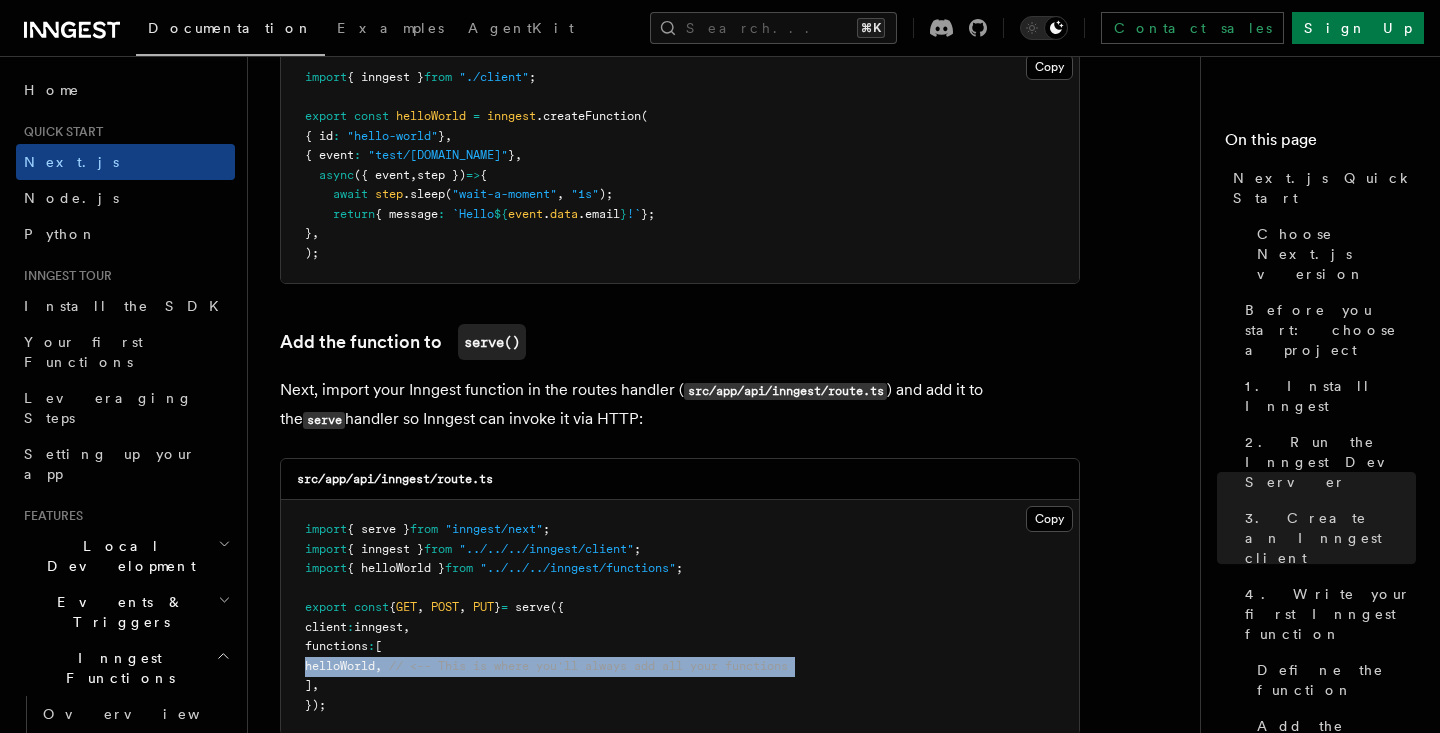 click on "helloWorld" at bounding box center (340, 666) 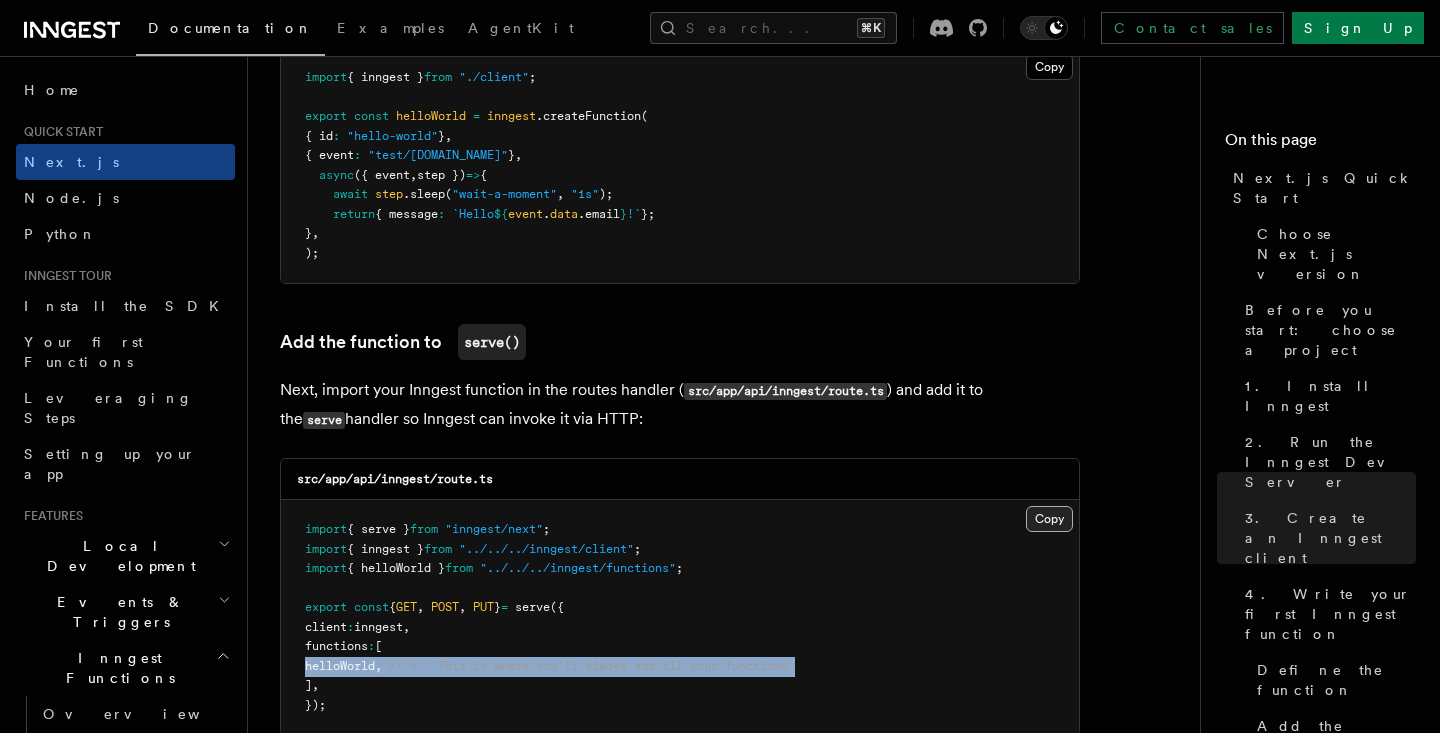 click on "Copy Copied" at bounding box center [1049, 519] 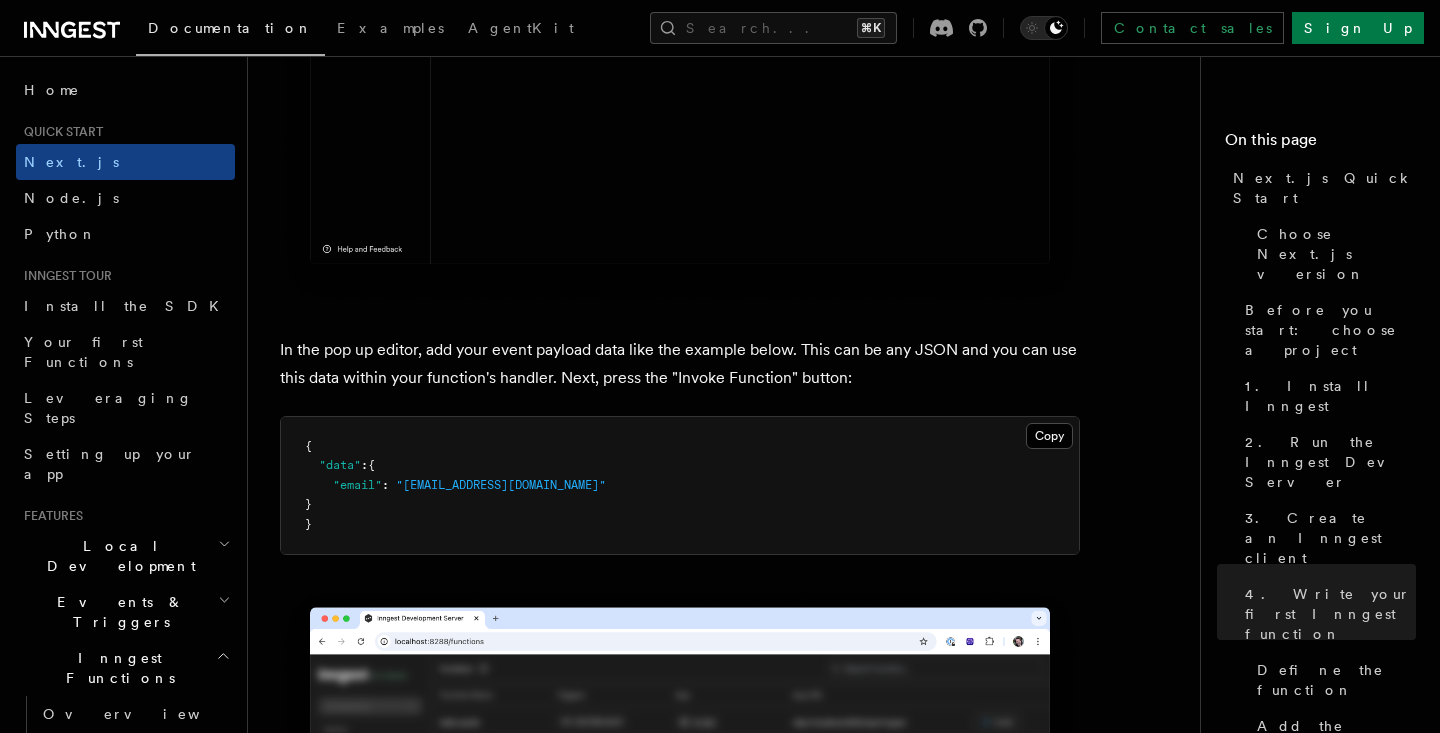 scroll, scrollTop: 5750, scrollLeft: 0, axis: vertical 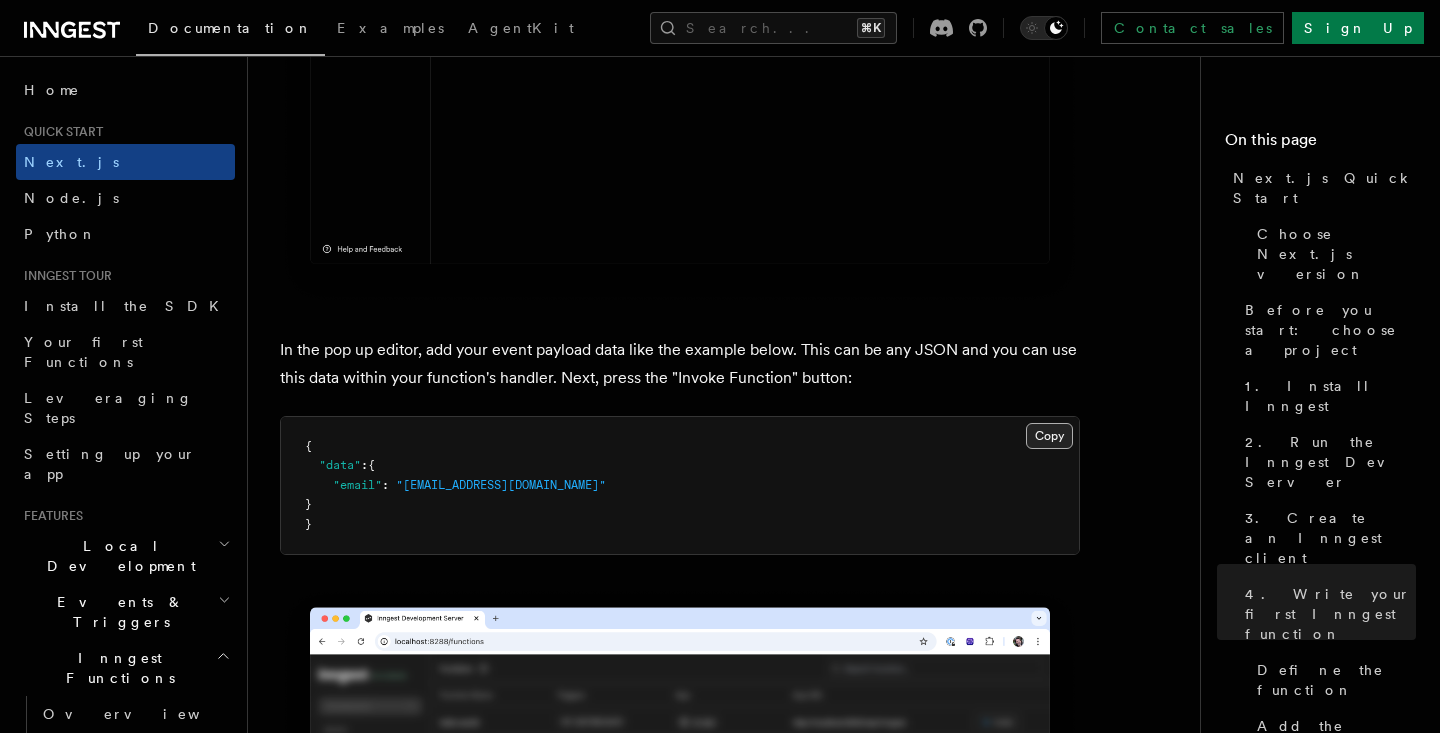 click on "Copy Copied" at bounding box center [1049, 436] 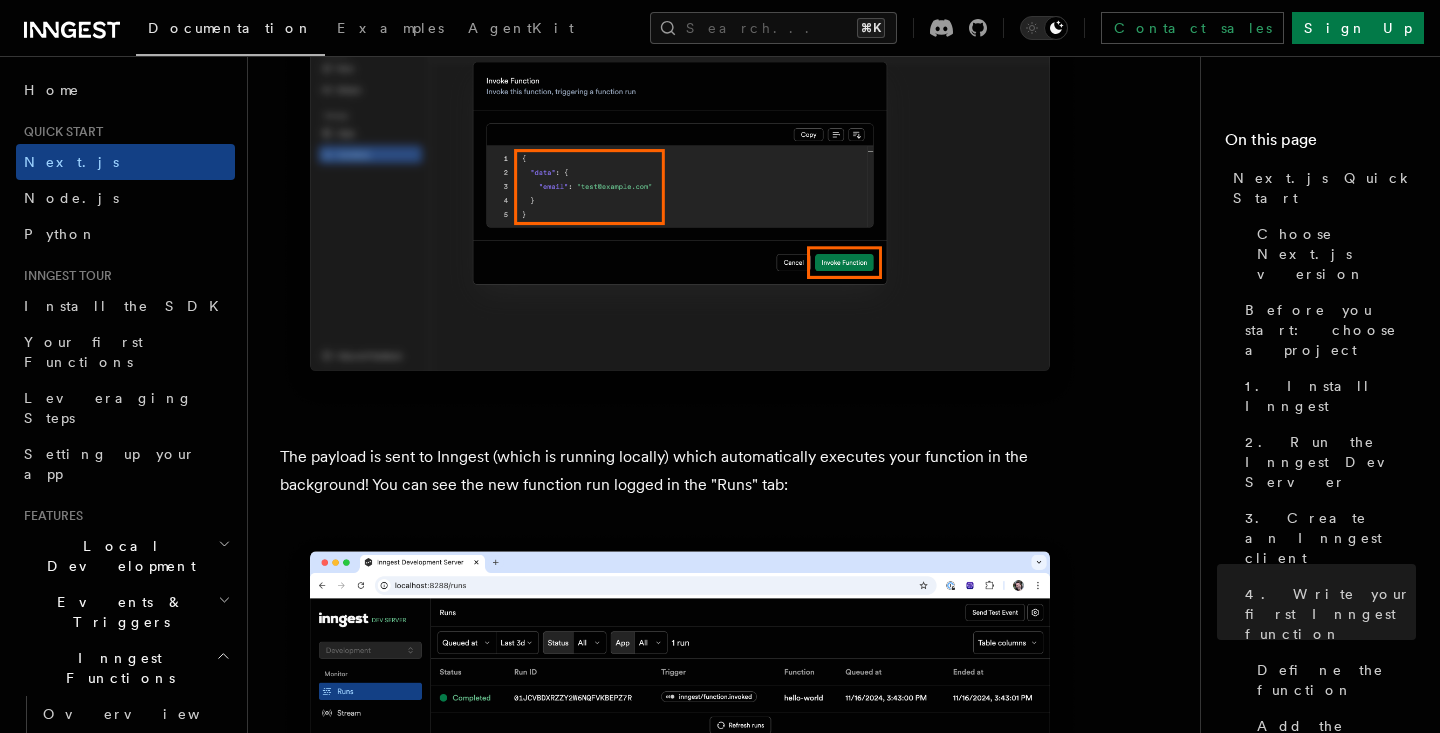 scroll, scrollTop: 6513, scrollLeft: 0, axis: vertical 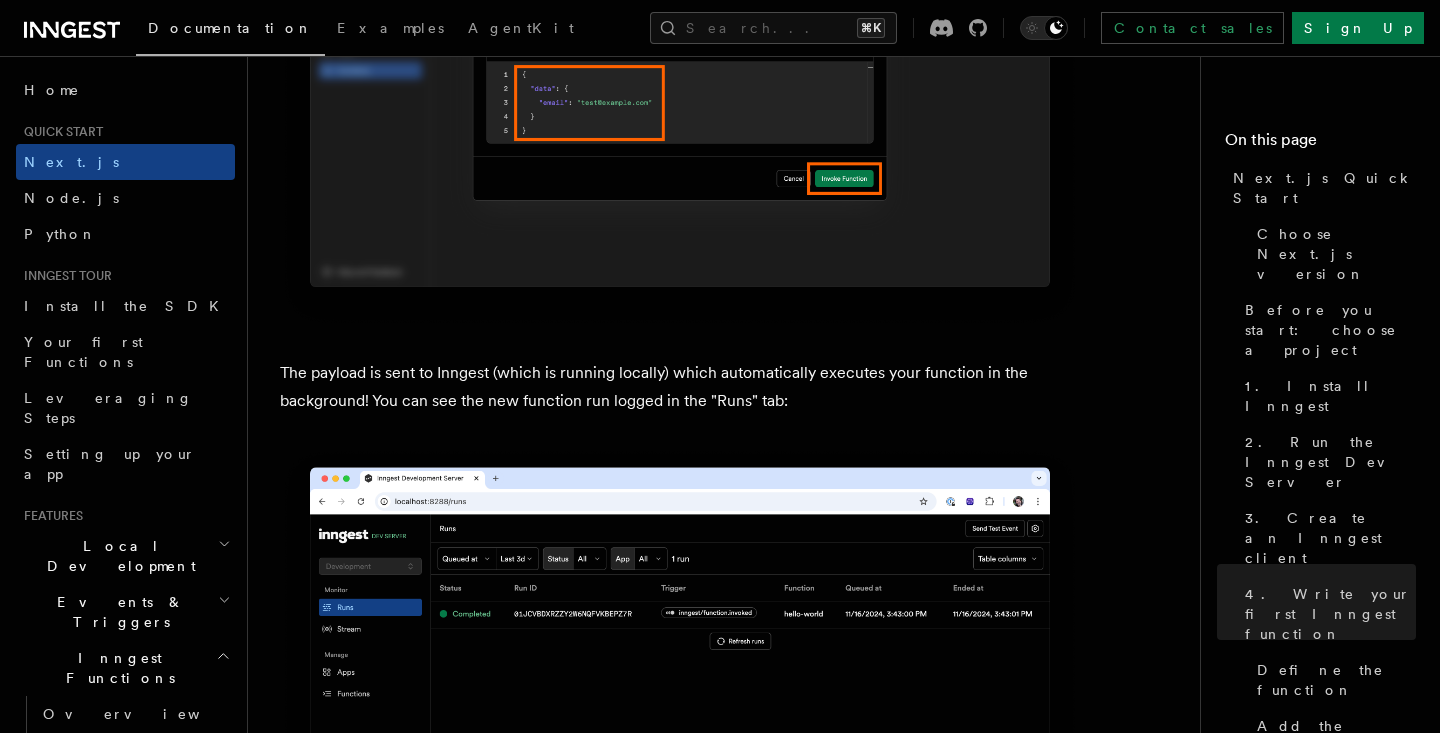 click on "The payload is sent to Inngest (which is running locally) which automatically executes your function in the background! You can see the new function run logged in the "Runs" tab:" at bounding box center (680, 387) 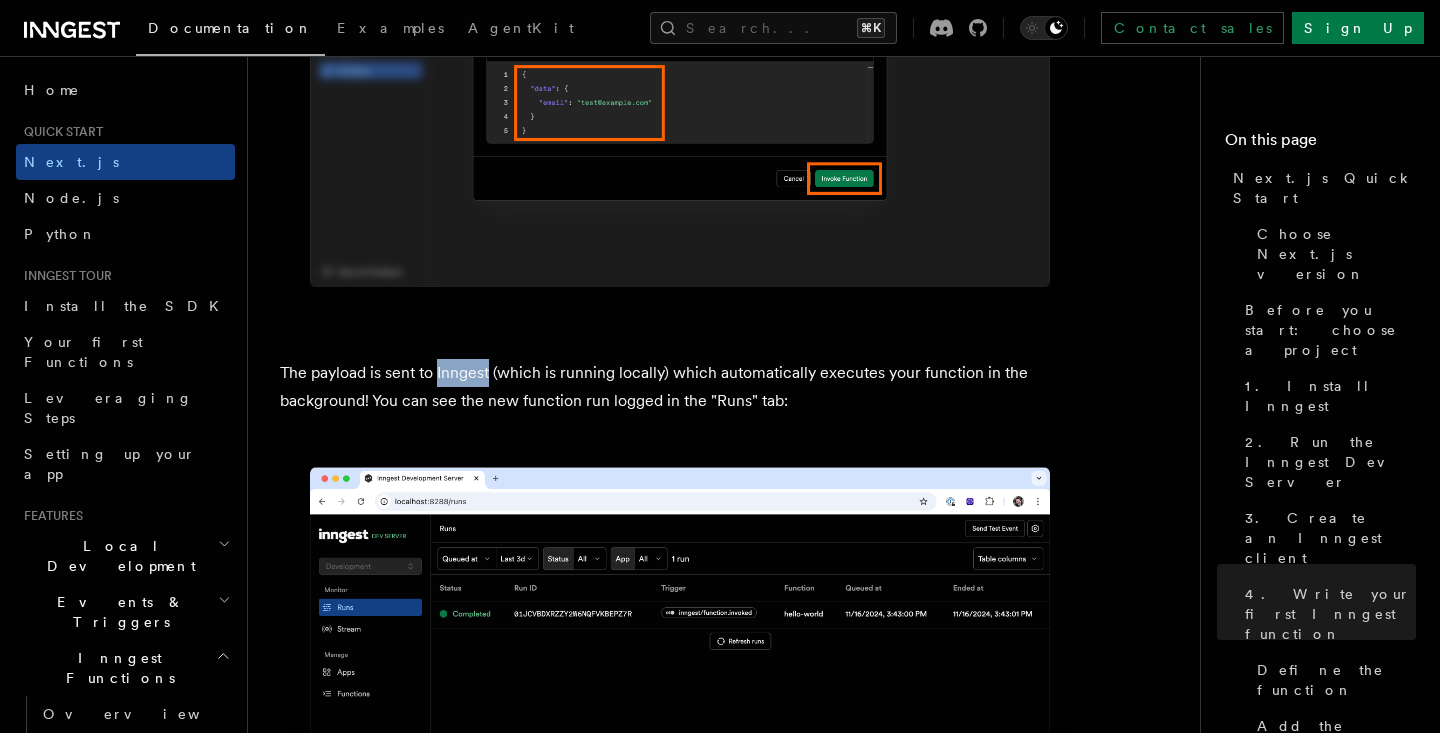 click on "The payload is sent to Inngest (which is running locally) which automatically executes your function in the background! You can see the new function run logged in the "Runs" tab:" at bounding box center [680, 387] 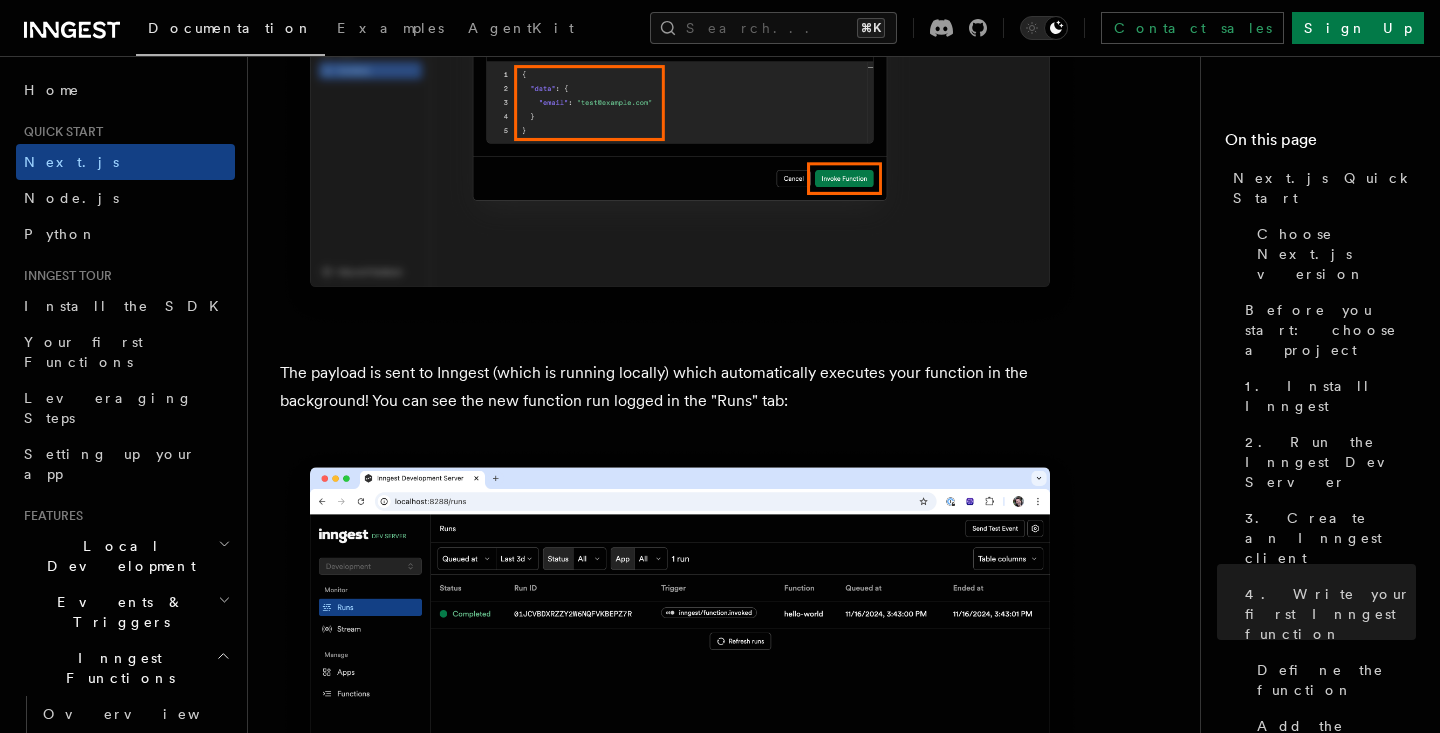 click on "The payload is sent to Inngest (which is running locally) which automatically executes your function in the background! You can see the new function run logged in the "Runs" tab:" at bounding box center [680, 387] 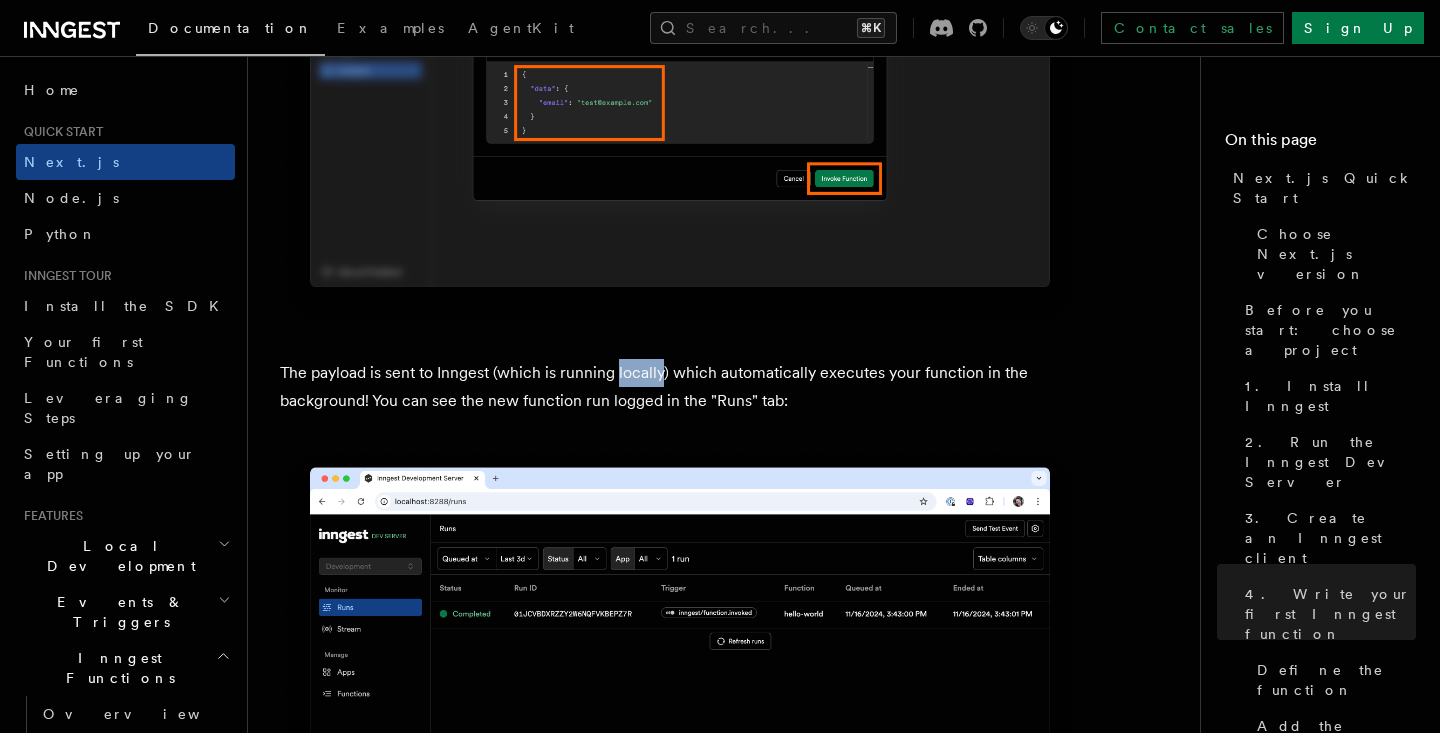 click on "The payload is sent to Inngest (which is running locally) which automatically executes your function in the background! You can see the new function run logged in the "Runs" tab:" at bounding box center [680, 387] 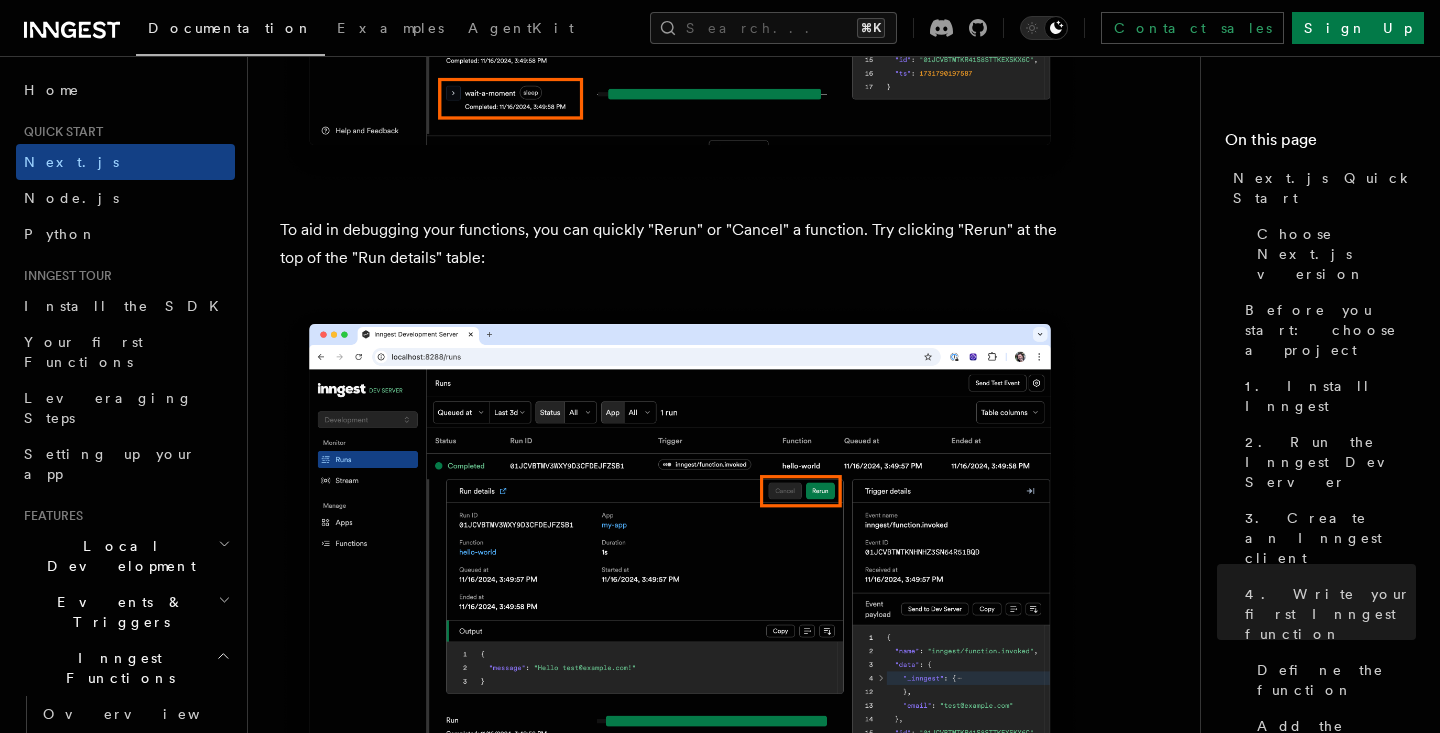 scroll, scrollTop: 8627, scrollLeft: 0, axis: vertical 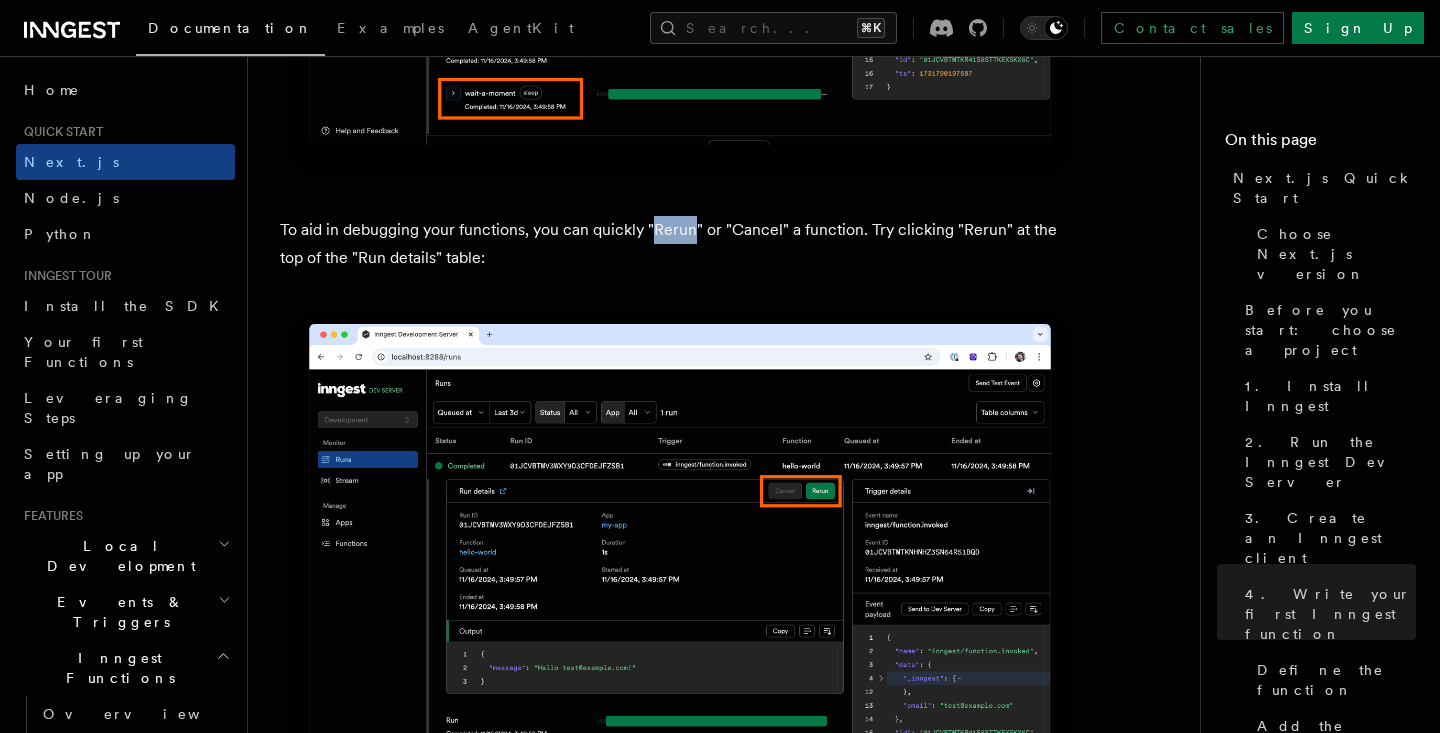 click on "To aid in debugging your functions, you can quickly "Rerun" or "Cancel" a function. Try clicking "Rerun" at the top of the "Run details" table:" at bounding box center [680, 244] 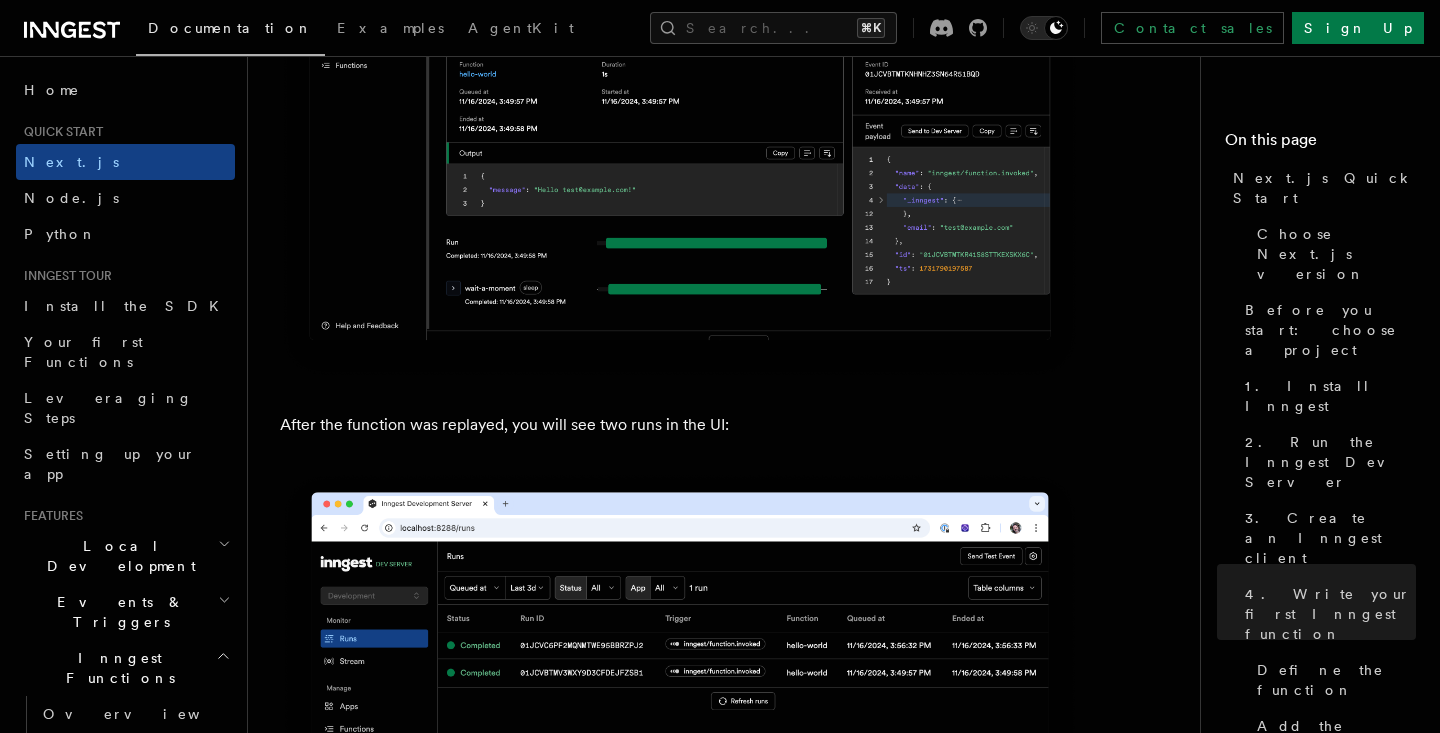 scroll, scrollTop: 9234, scrollLeft: 0, axis: vertical 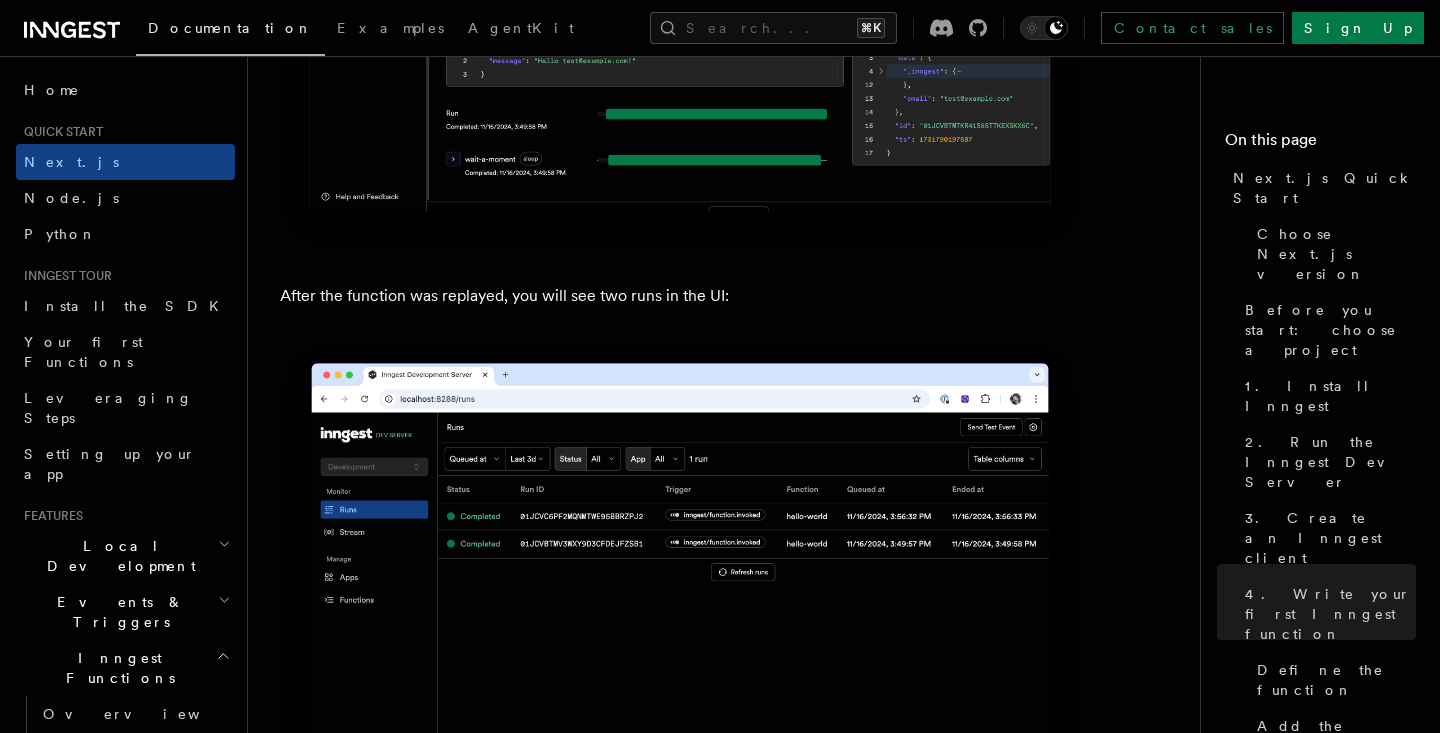 click on "After the function was replayed, you will see two runs in the UI:" at bounding box center [680, 296] 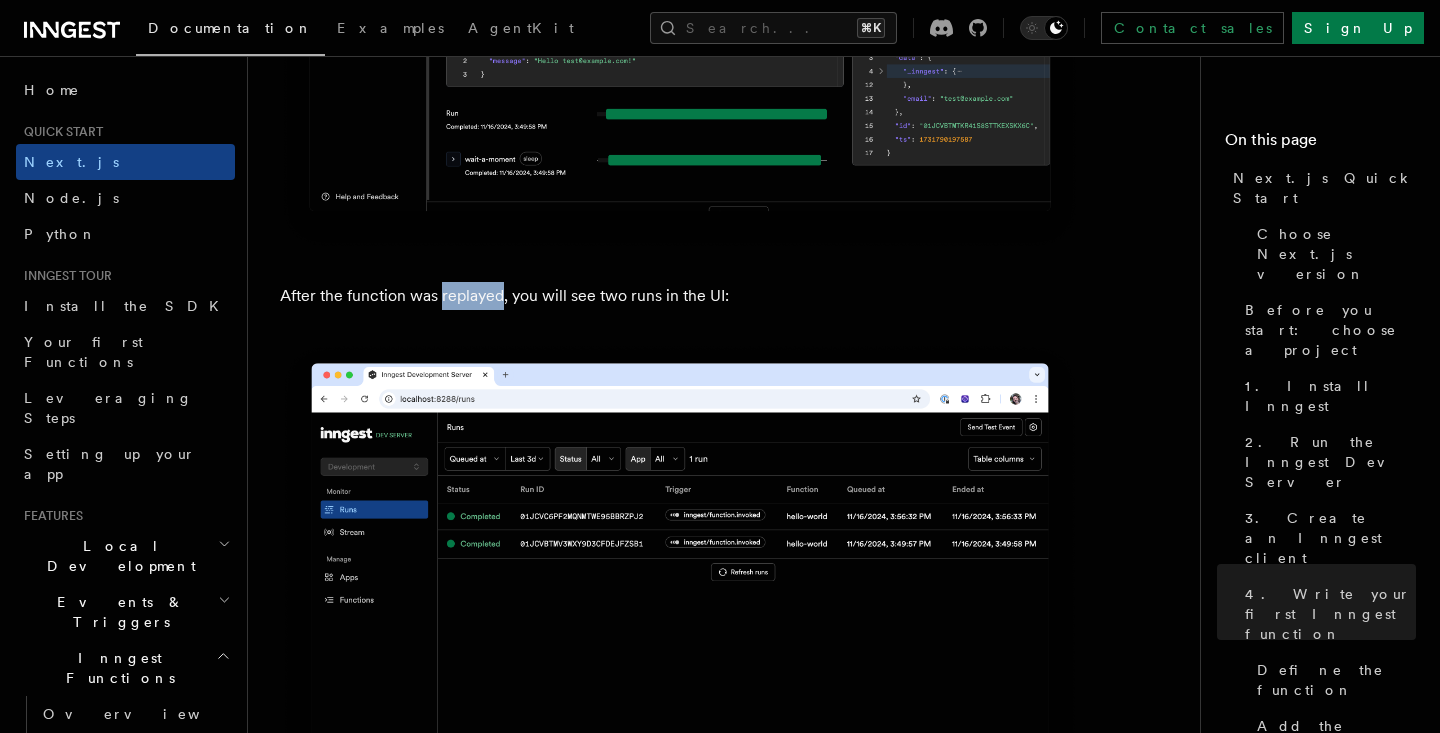 click on "After the function was replayed, you will see two runs in the UI:" at bounding box center [680, 296] 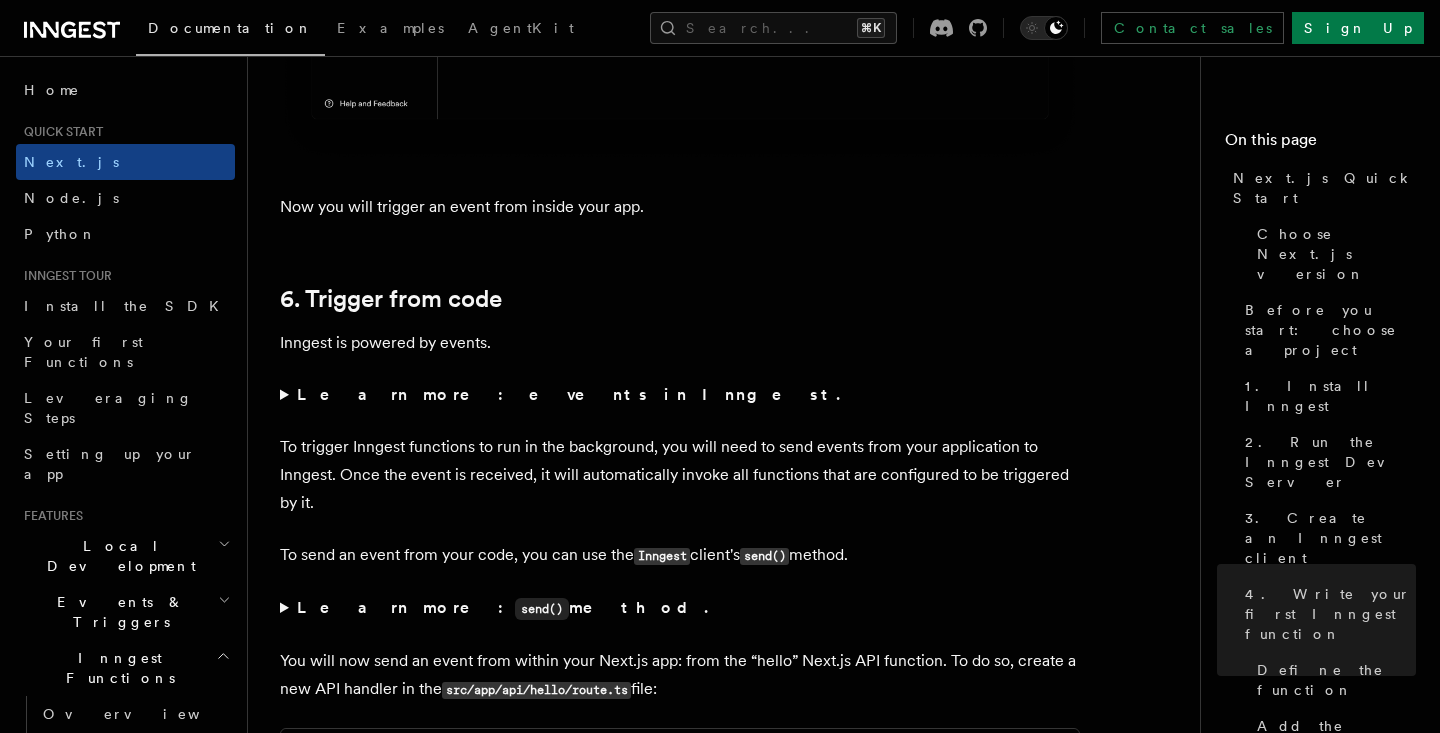 scroll, scrollTop: 9994, scrollLeft: 0, axis: vertical 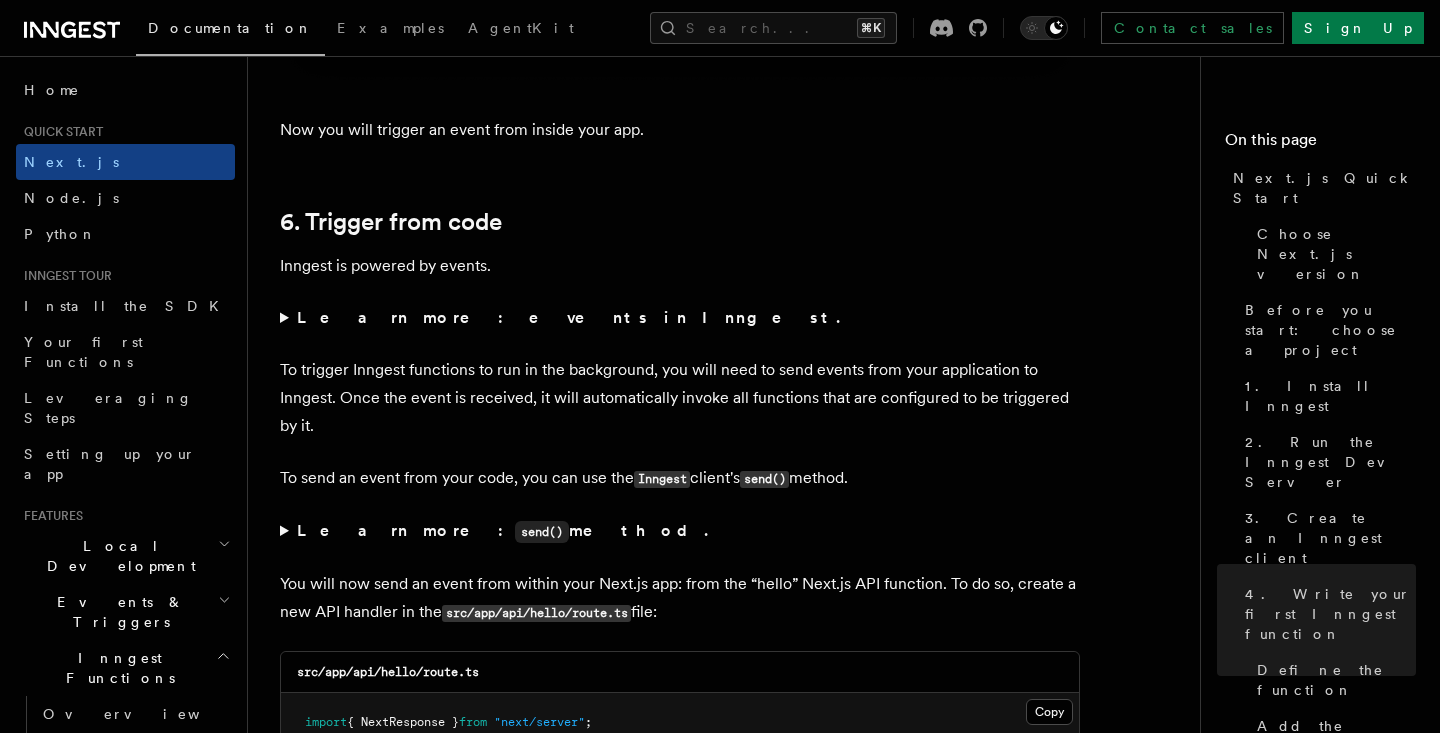 click on "Inngest is powered by events." at bounding box center (680, 266) 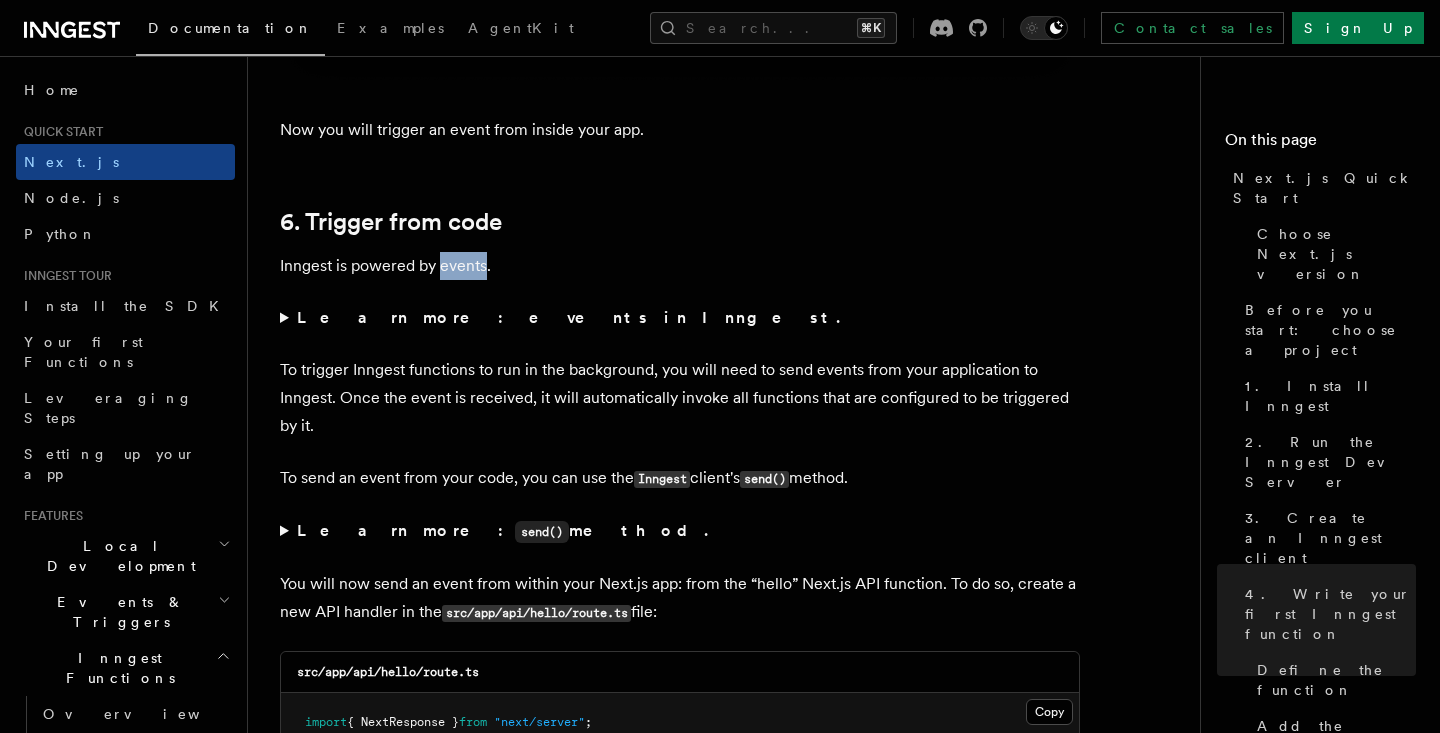 click on "Inngest is powered by events." at bounding box center [680, 266] 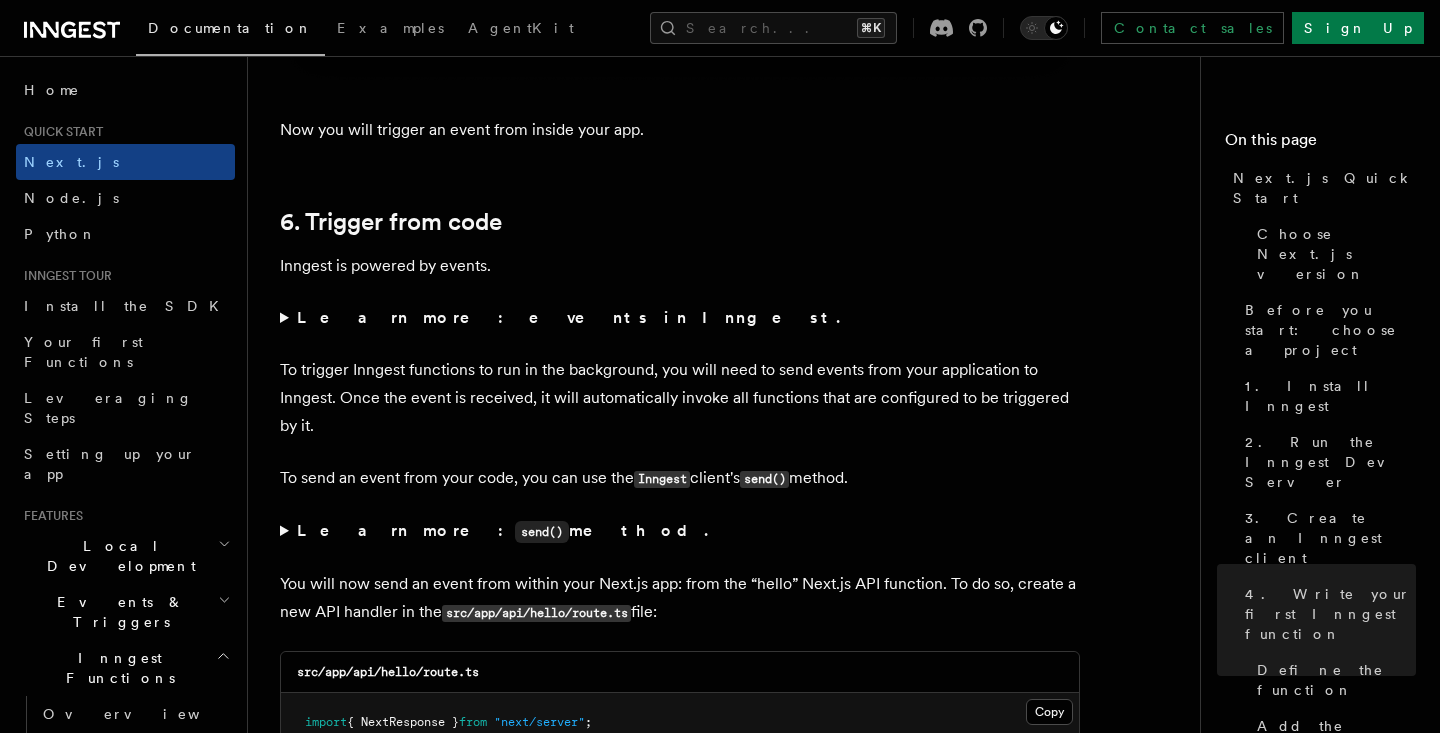 click on "Learn more: events in Inngest." at bounding box center (570, 317) 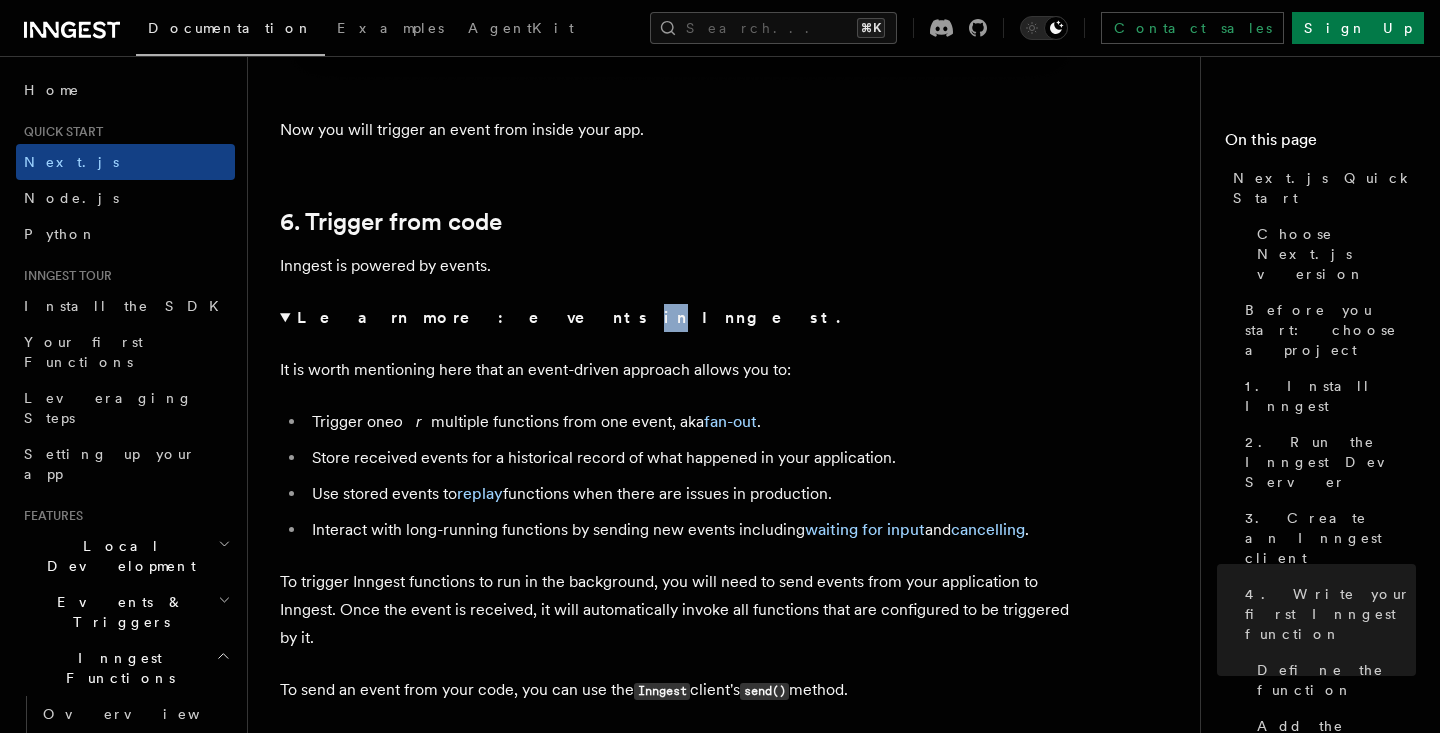 click on "Learn more: events in Inngest." at bounding box center [570, 317] 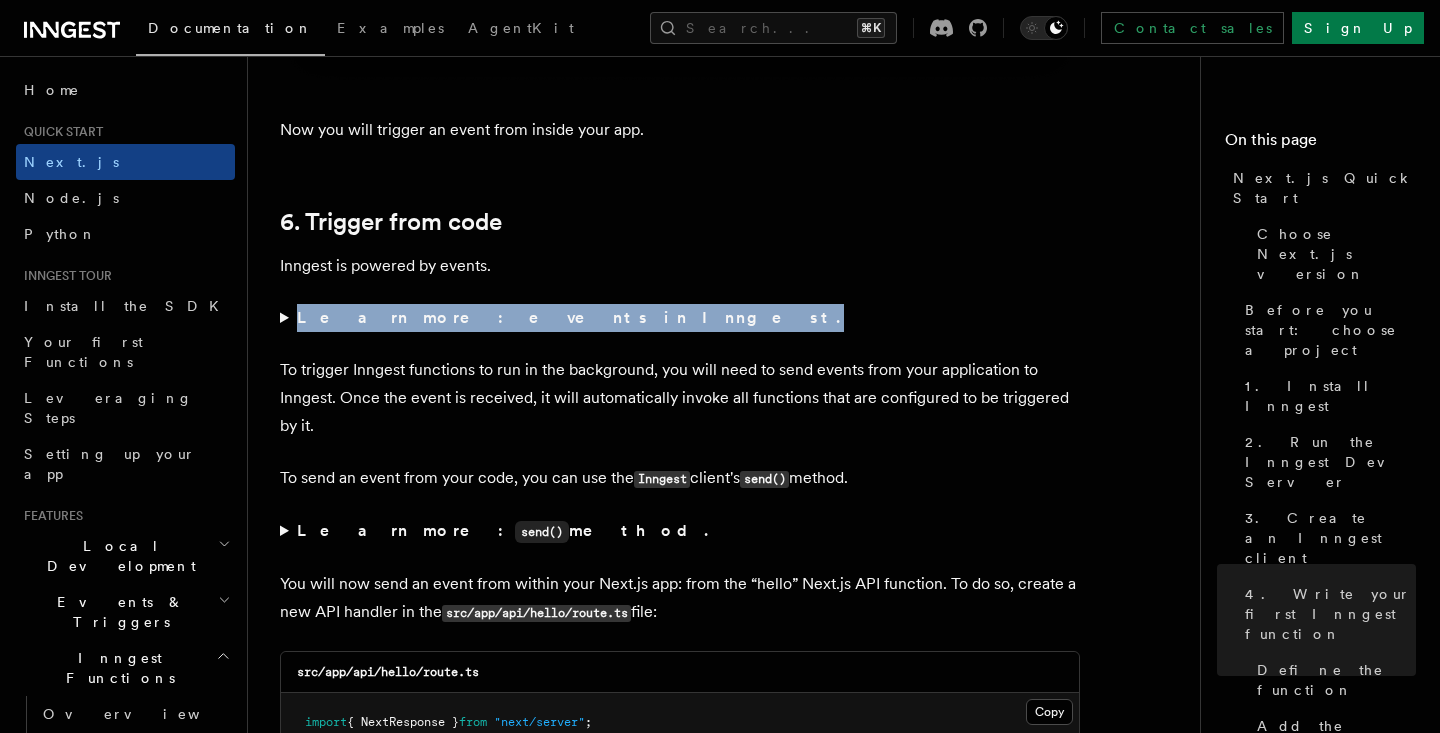 click on "Learn more: events in Inngest." at bounding box center [570, 317] 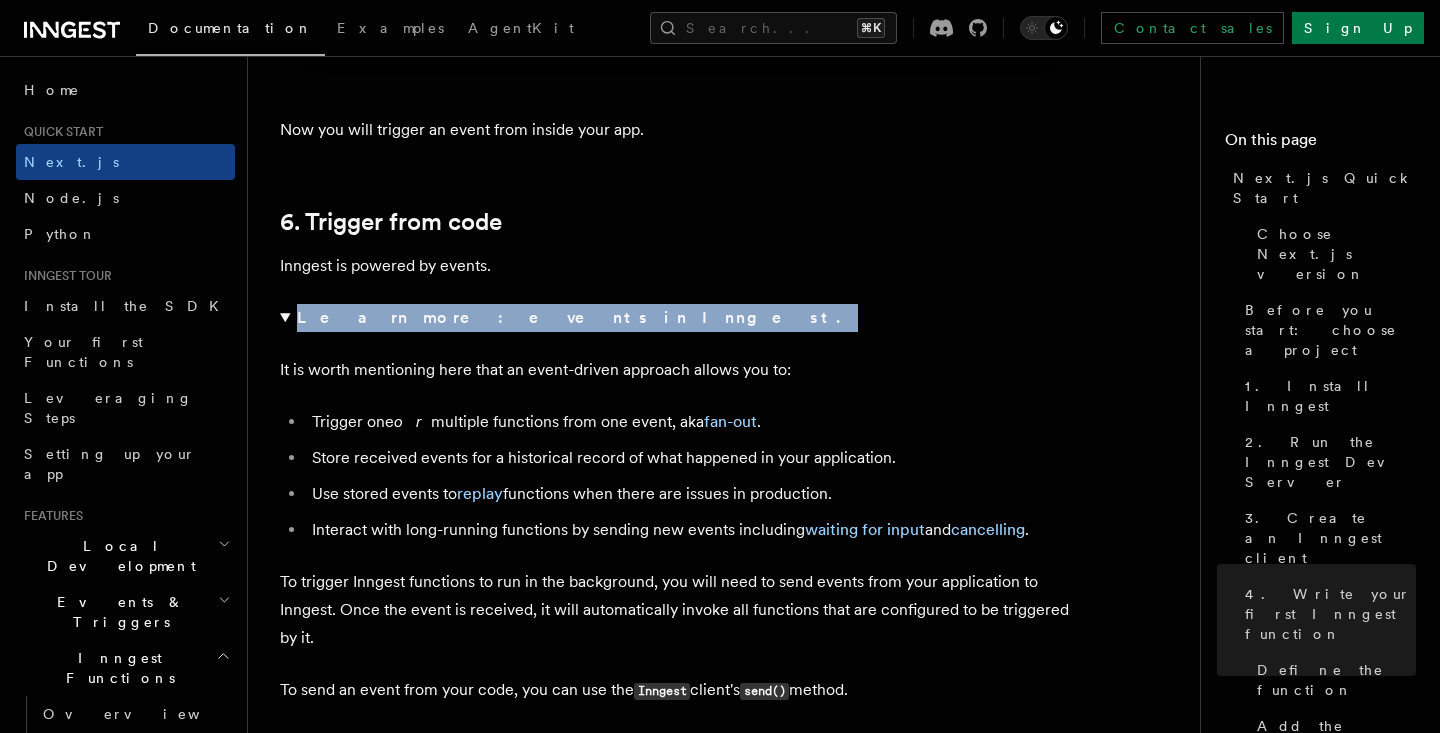 click on "Learn more: events in Inngest." at bounding box center [570, 317] 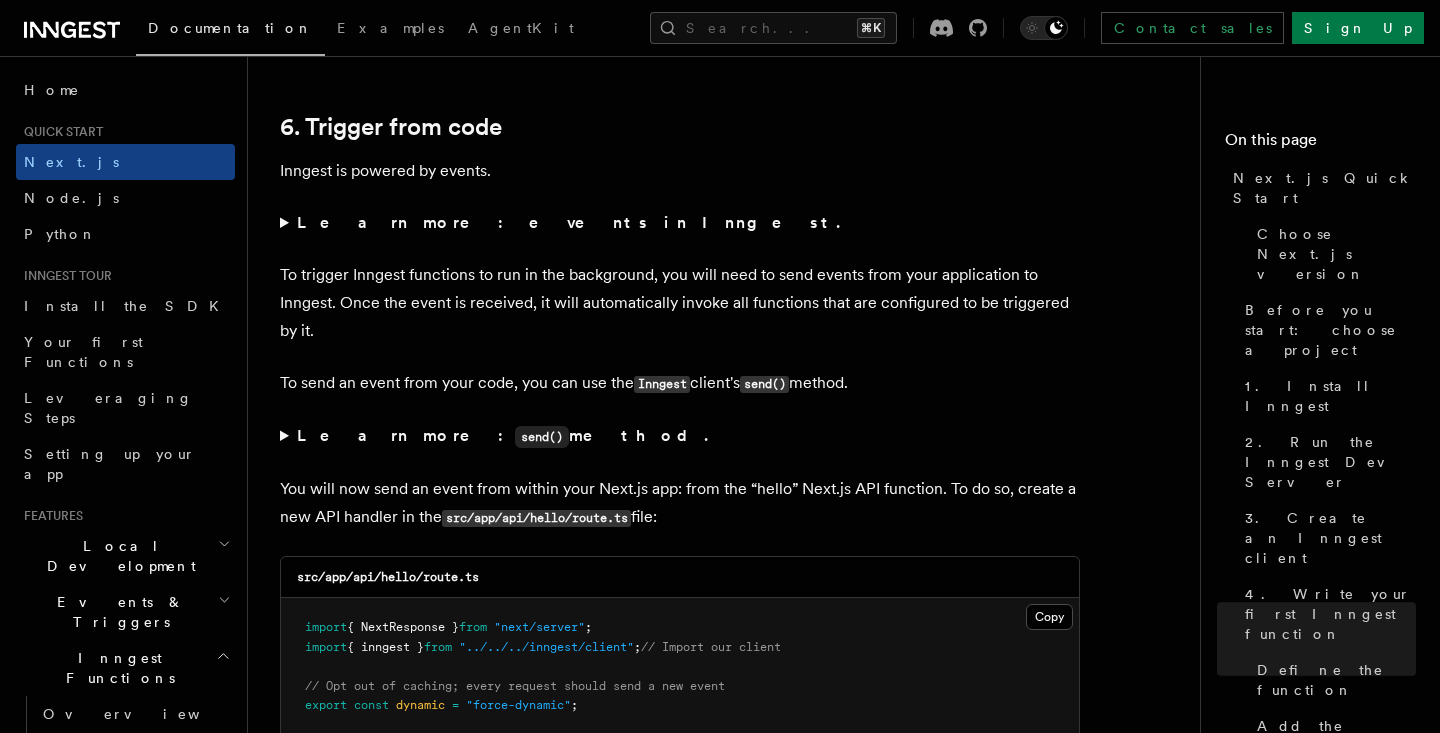 scroll, scrollTop: 10089, scrollLeft: 0, axis: vertical 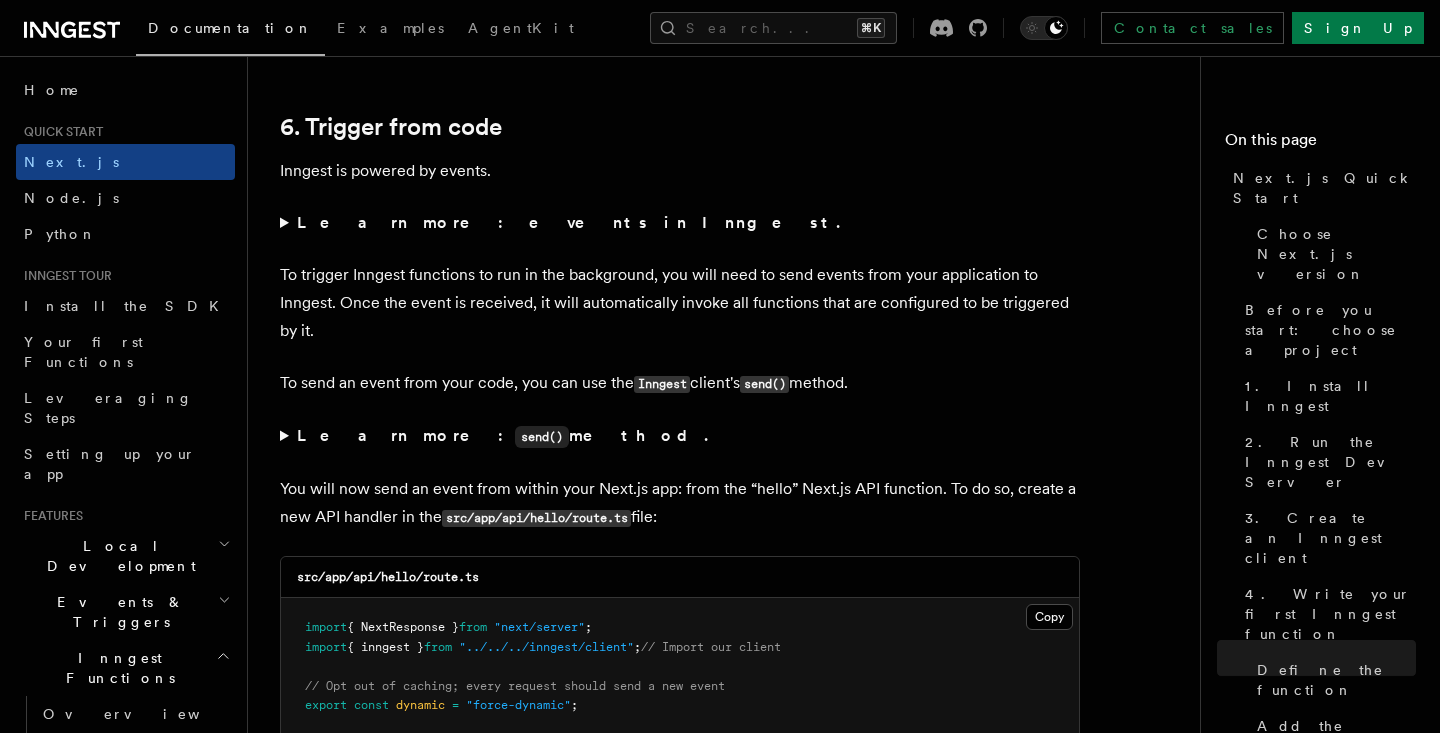 click on "Inngest" at bounding box center [662, 384] 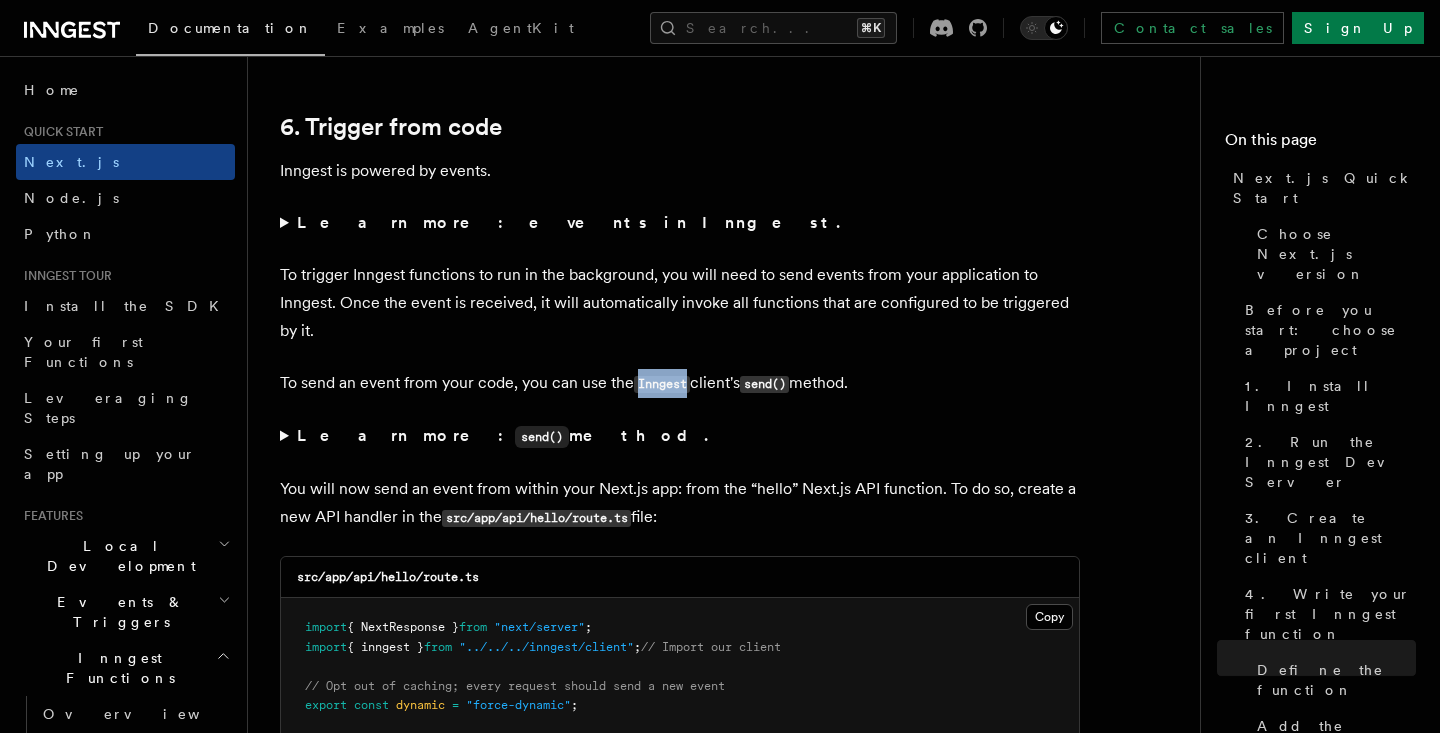 click on "Inngest" at bounding box center (662, 384) 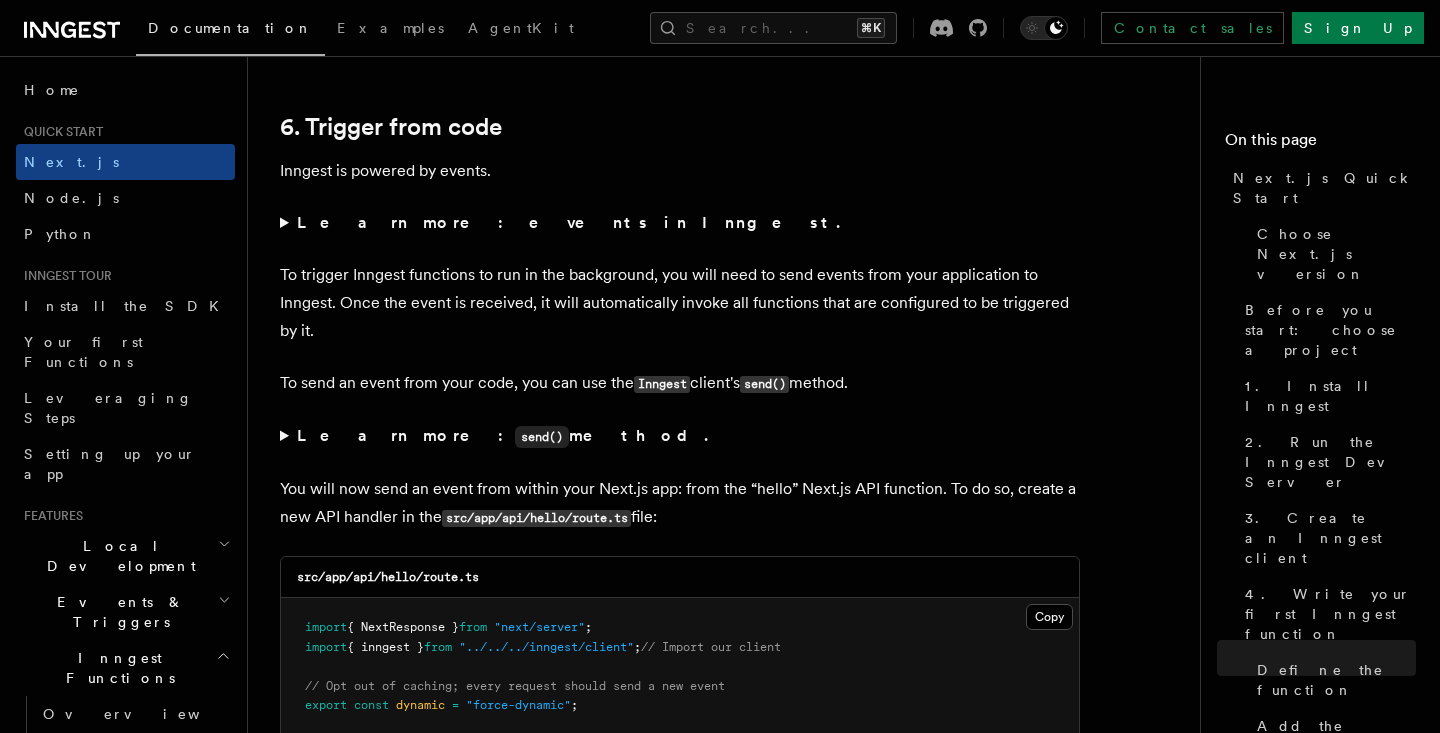 click on "send()" at bounding box center (764, 384) 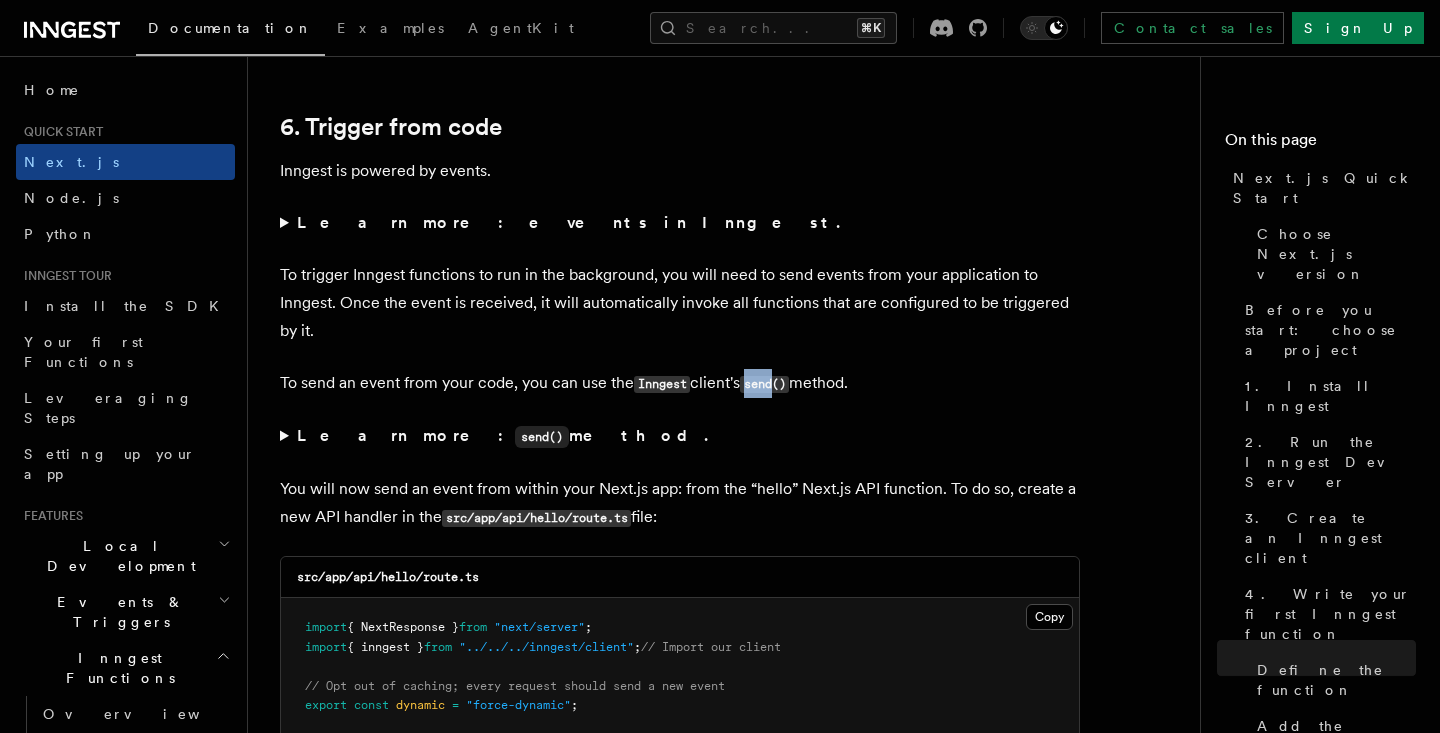 click on "send()" at bounding box center (764, 384) 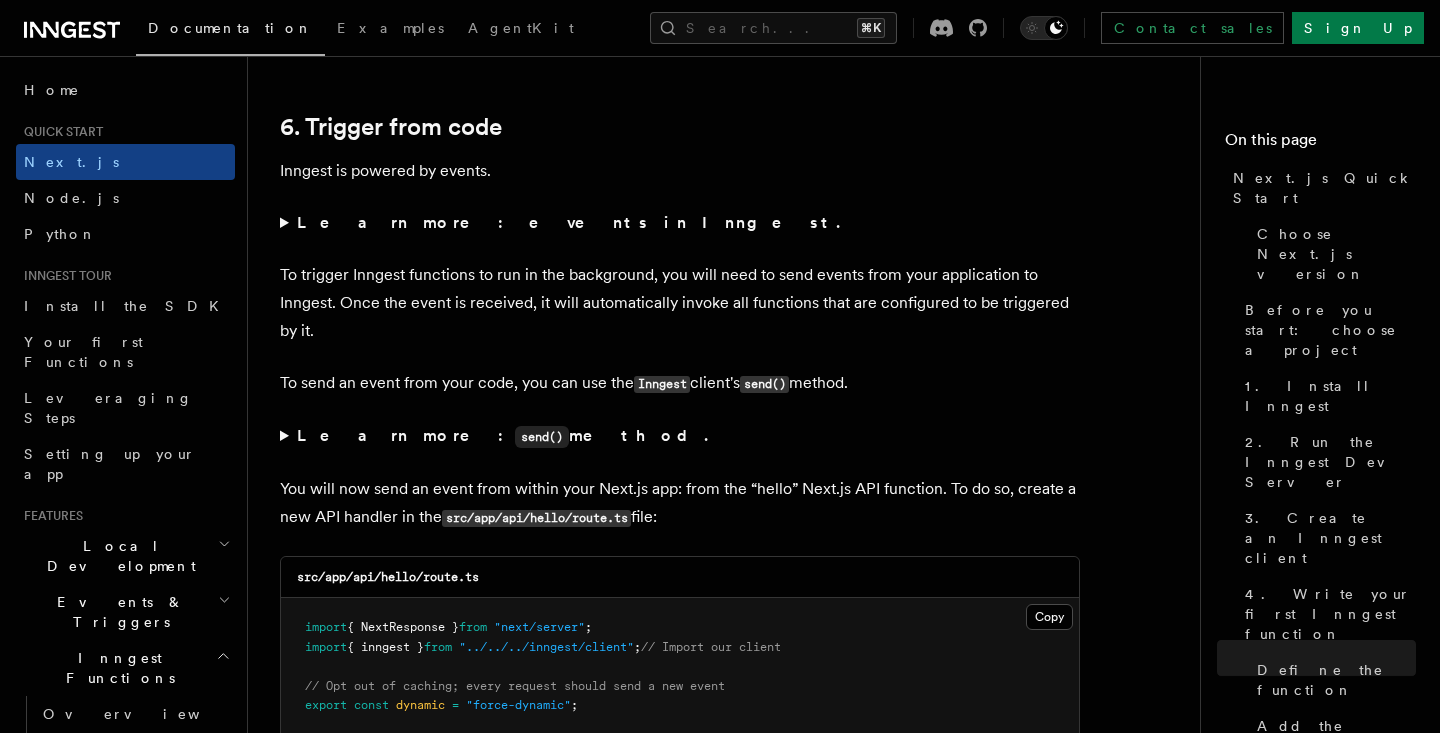 click on "Learn more:  send()  method." at bounding box center [504, 435] 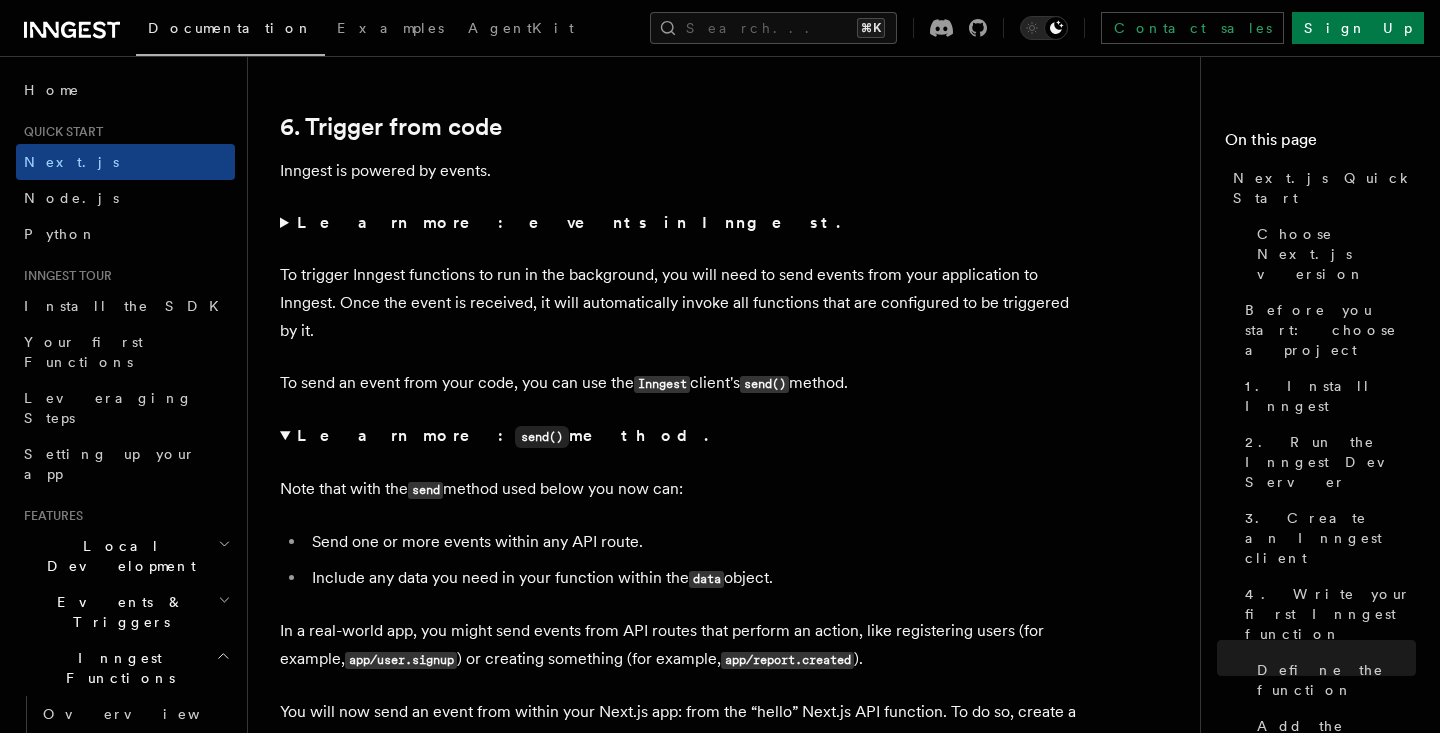 click on "Send one or more events within any API route." at bounding box center [693, 542] 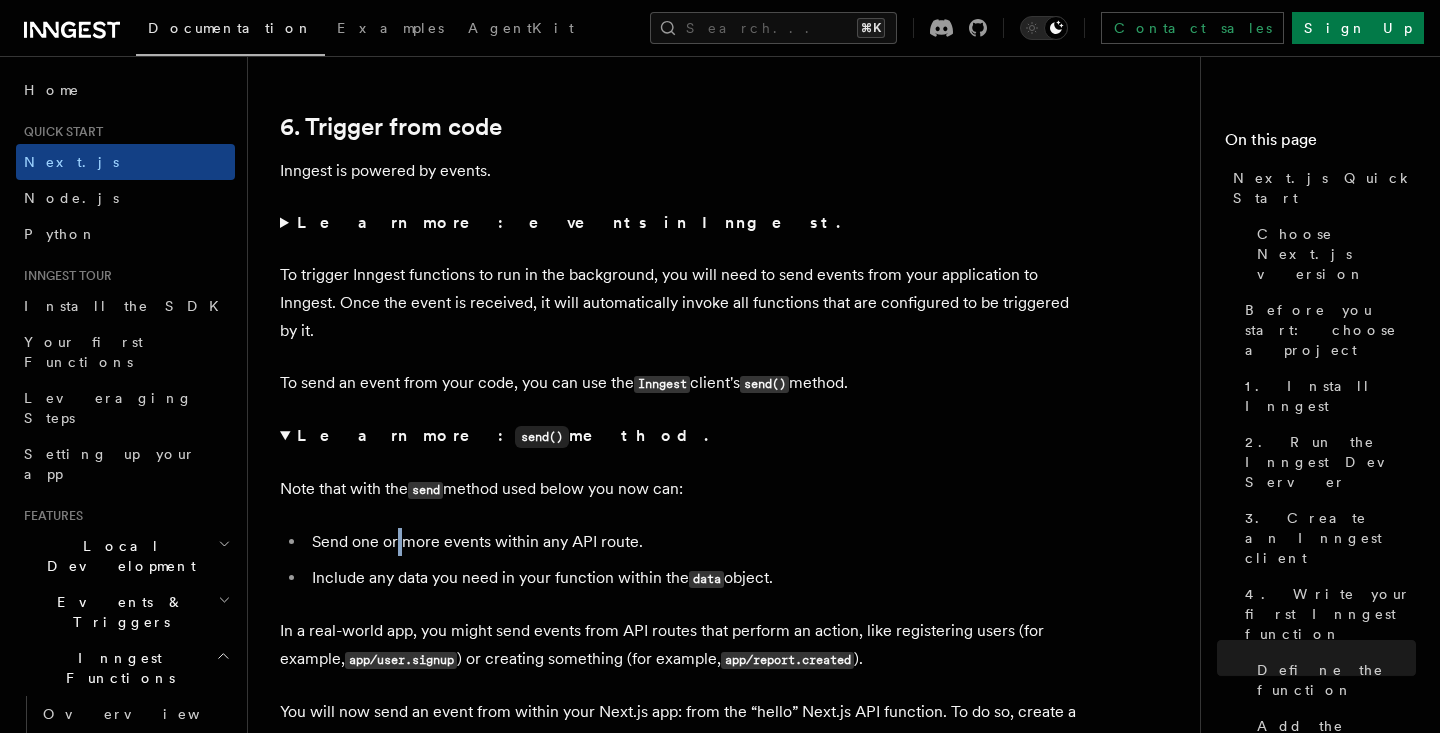 click on "Send one or more events within any API route." at bounding box center (693, 542) 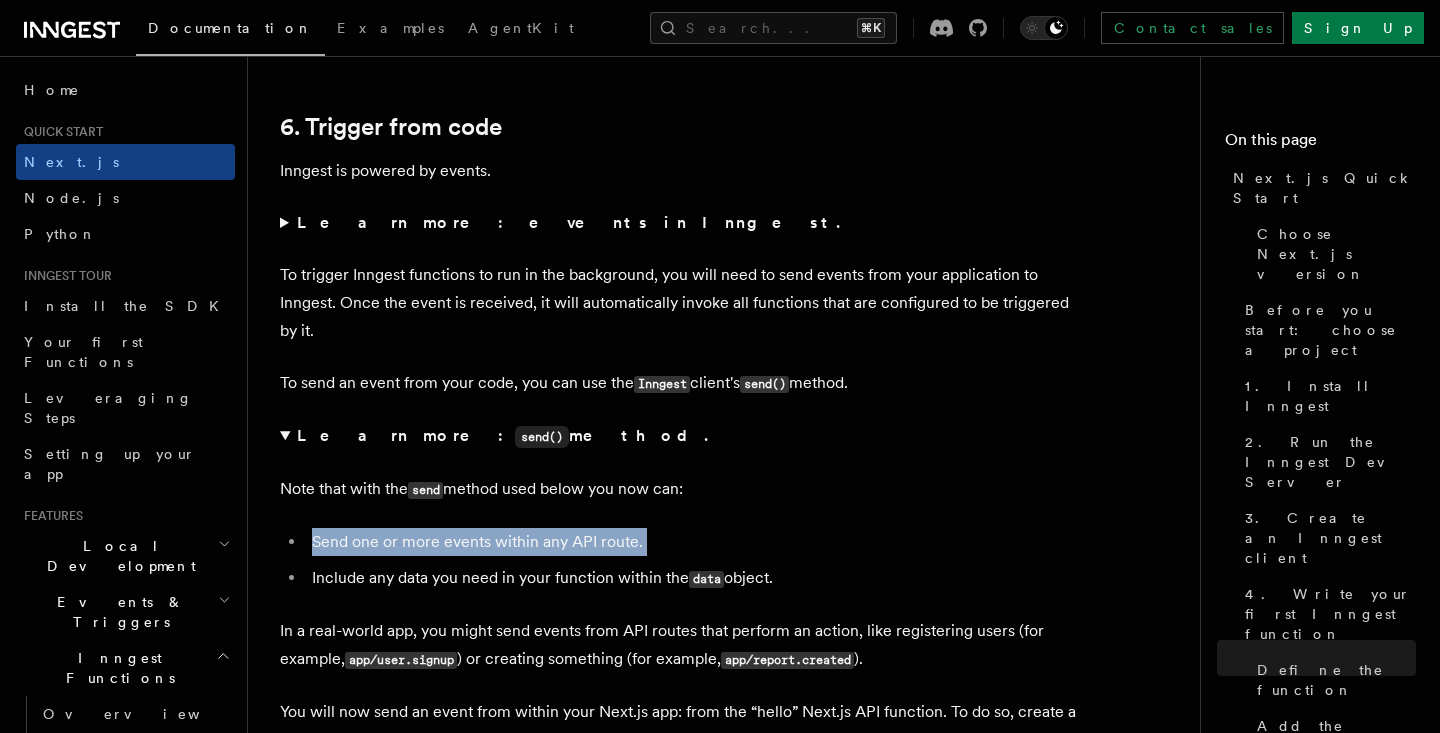 click on "Send one or more events within any API route." at bounding box center (693, 542) 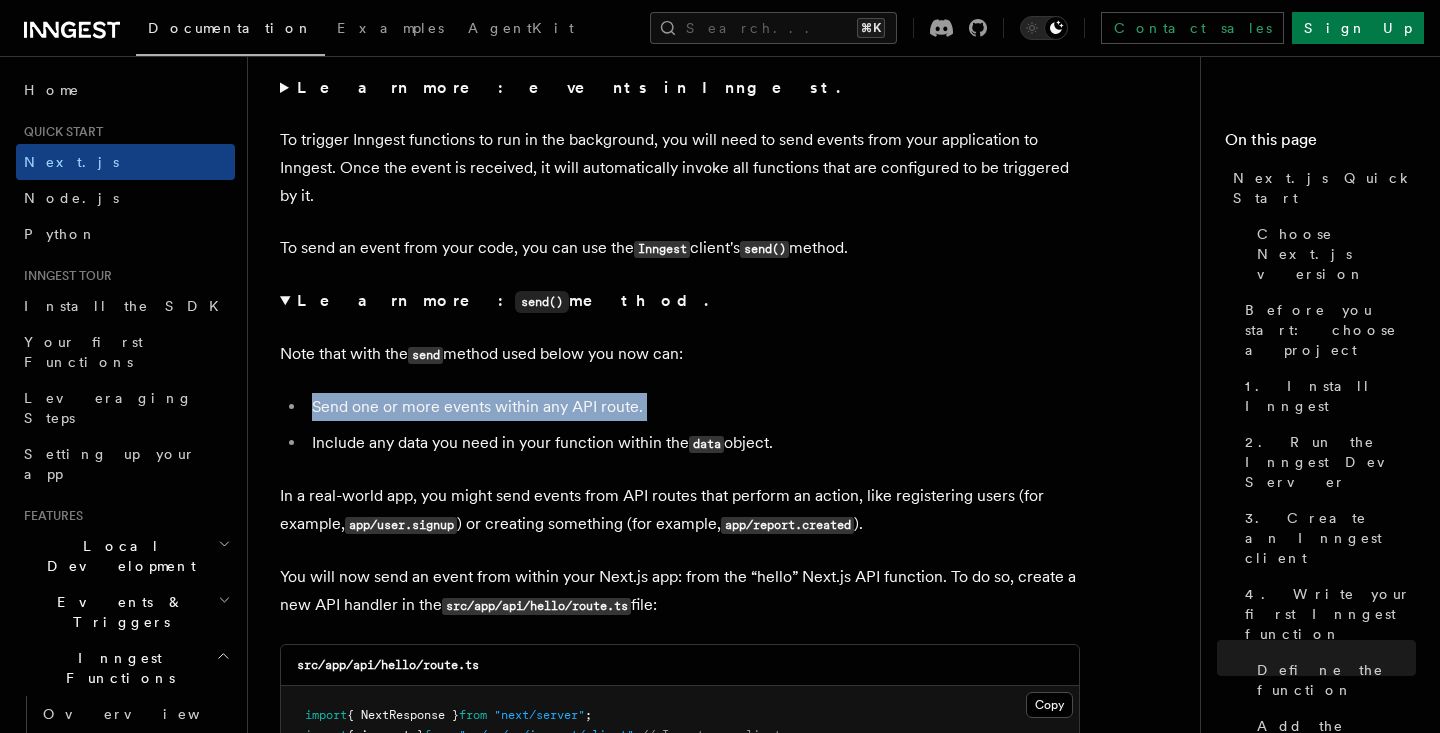 scroll, scrollTop: 10242, scrollLeft: 0, axis: vertical 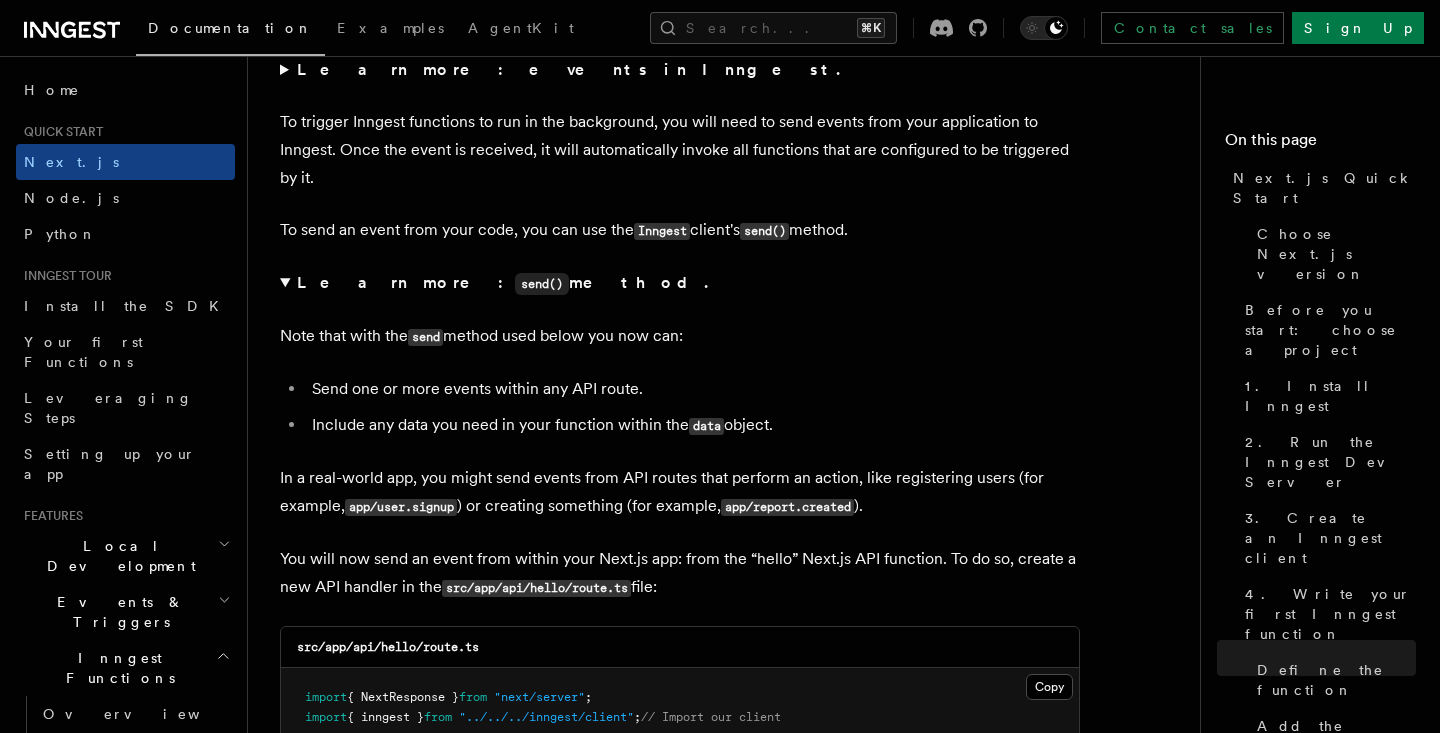 click on "data" at bounding box center [706, 426] 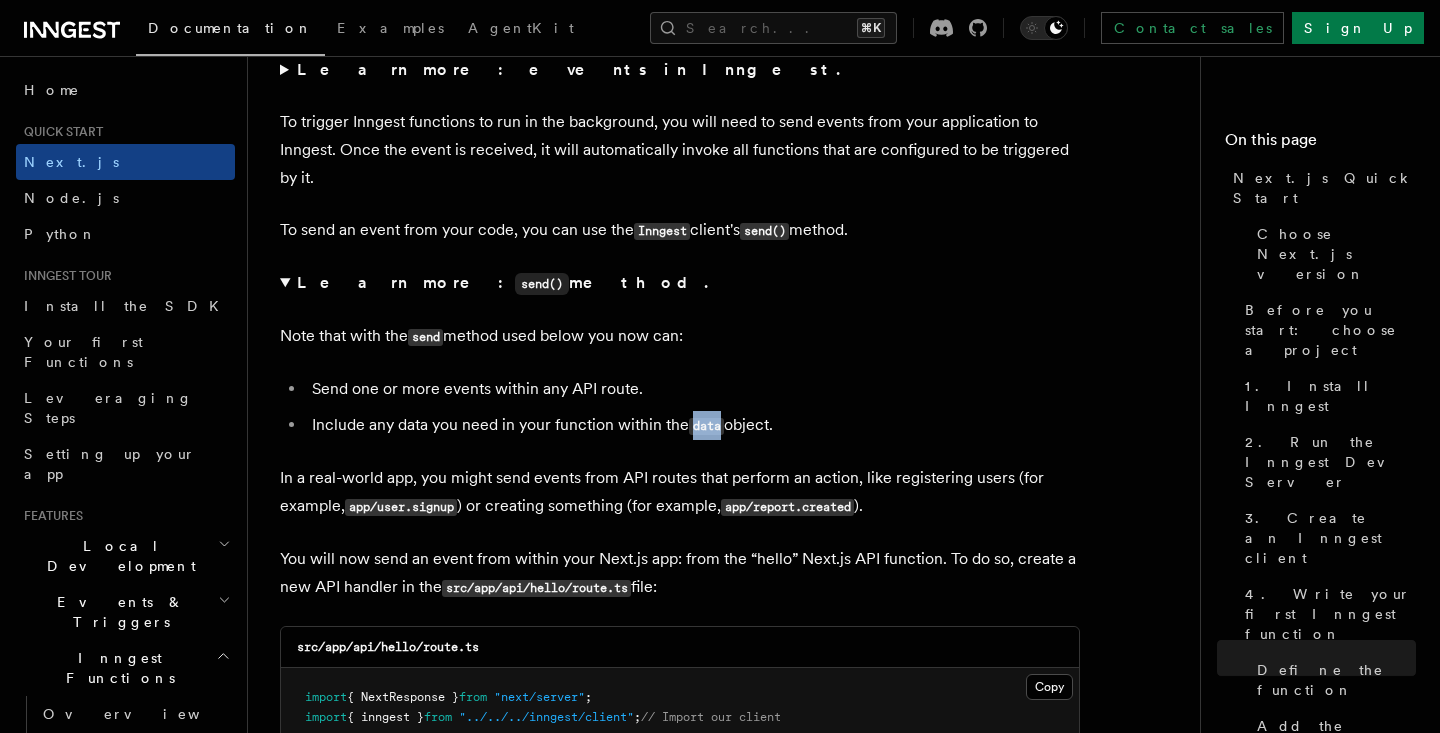 click on "data" at bounding box center [706, 426] 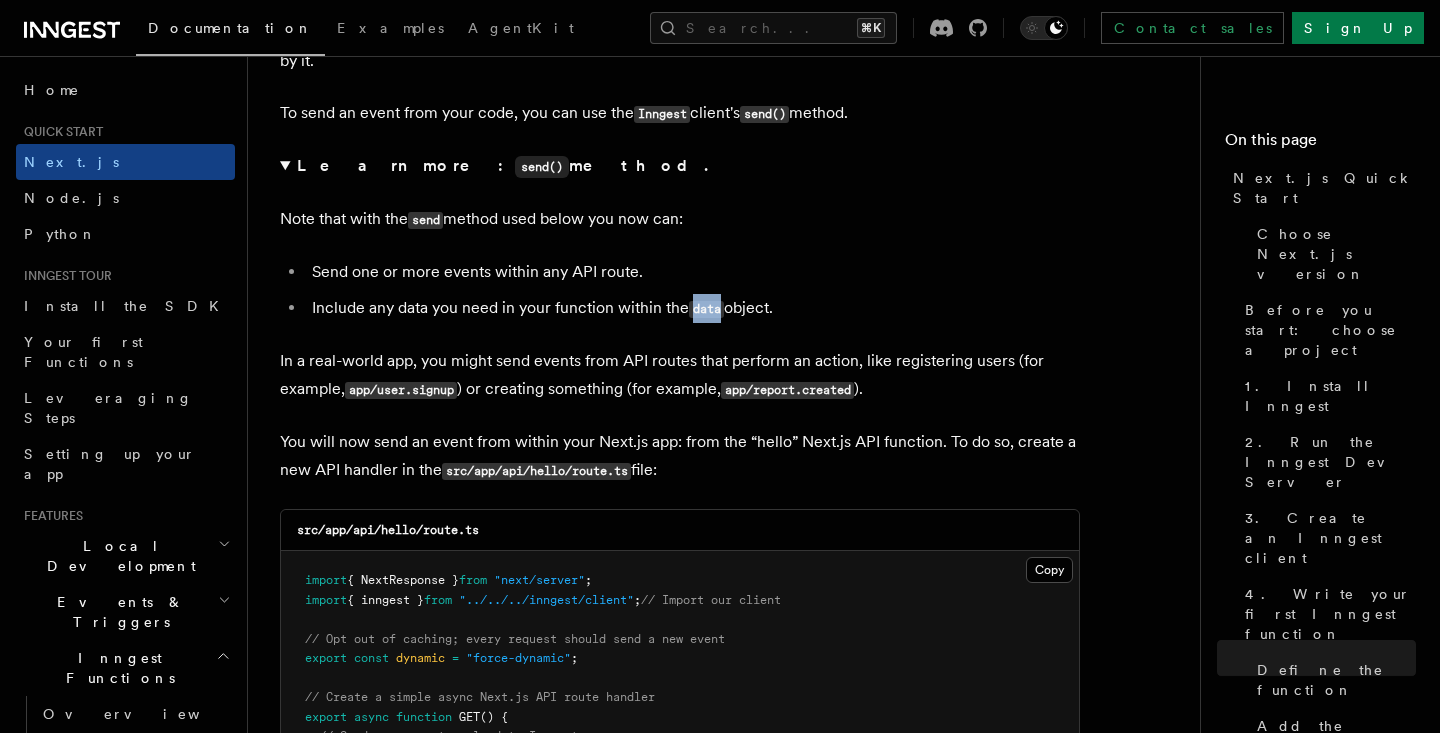 scroll, scrollTop: 10370, scrollLeft: 0, axis: vertical 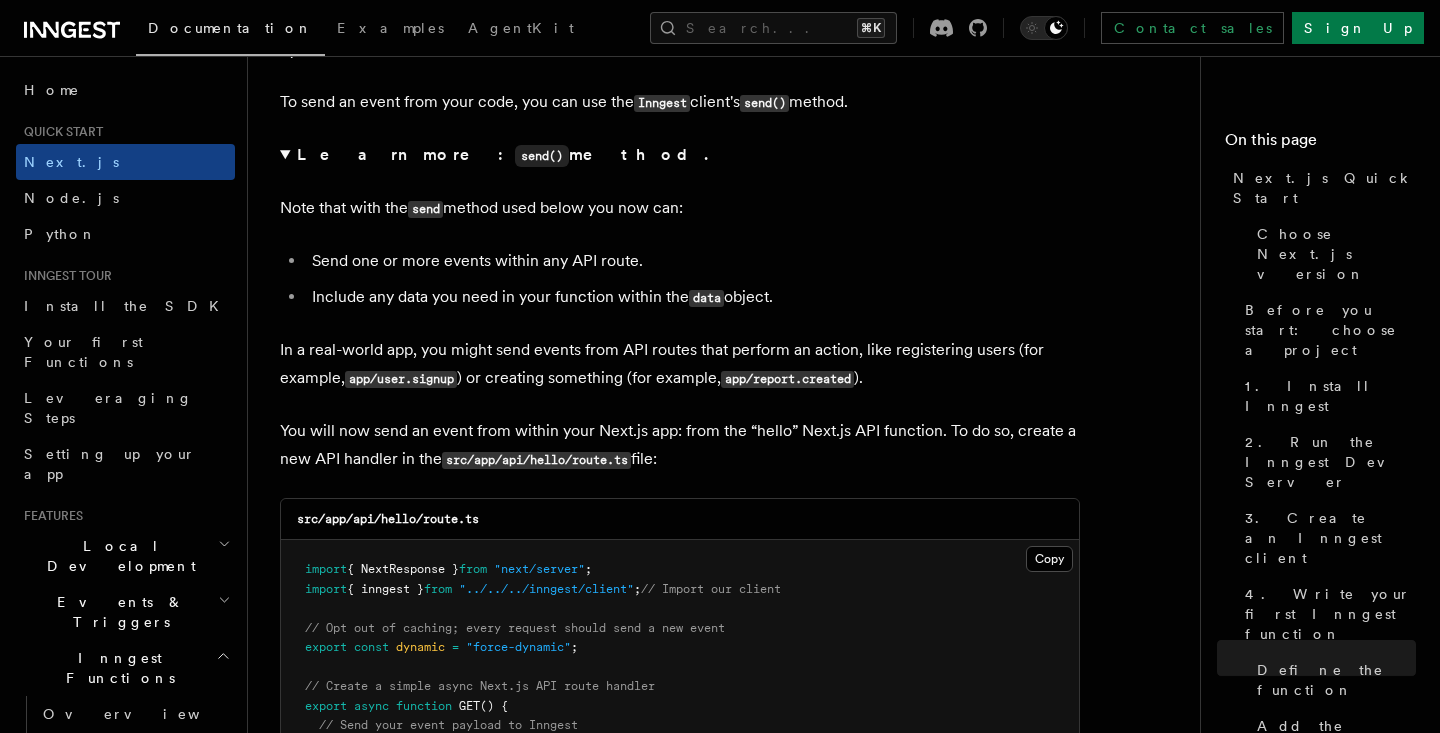 click on "In a real-world app, you might send events from API routes that perform an action, like registering users (for example,  app/user.signup ) or creating something (for example,  app/report.created )." at bounding box center (680, 364) 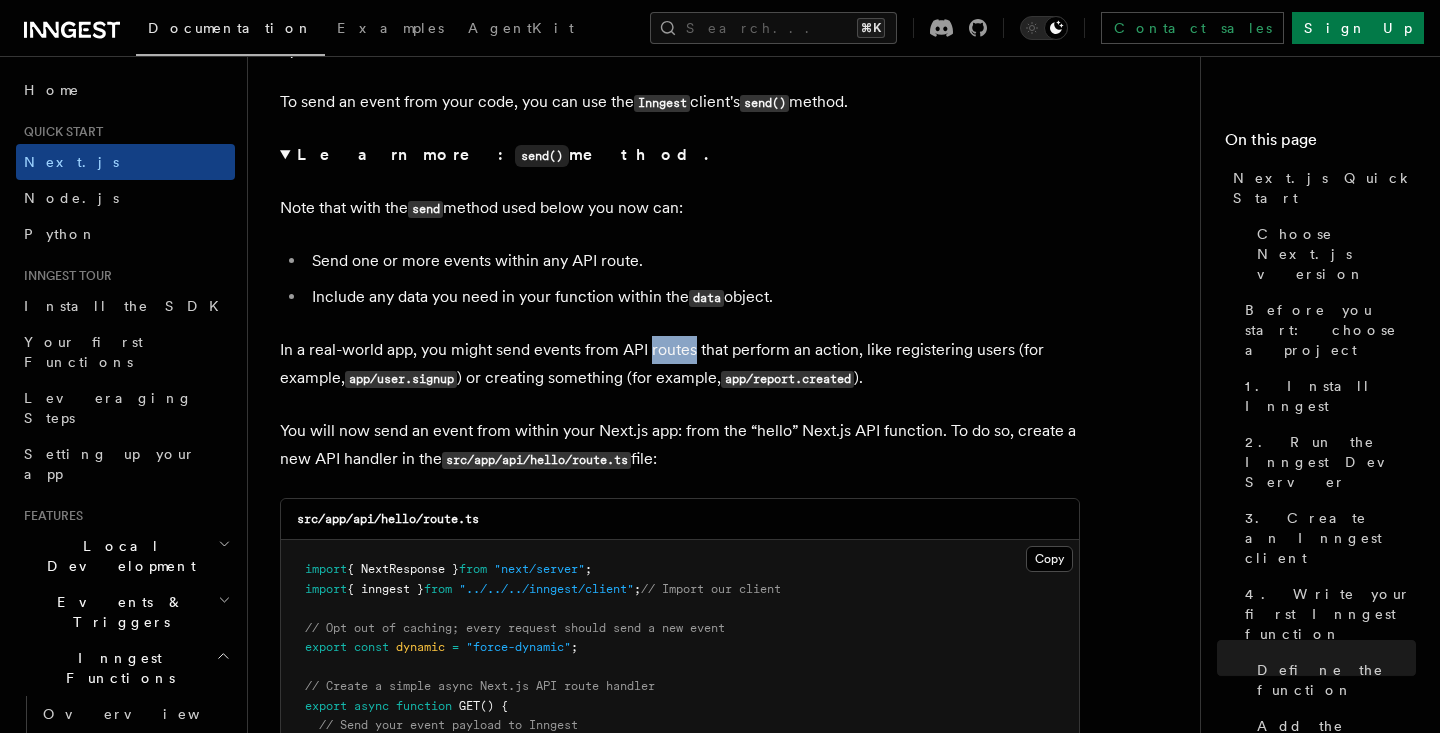 click on "In a real-world app, you might send events from API routes that perform an action, like registering users (for example,  app/user.signup ) or creating something (for example,  app/report.created )." at bounding box center [680, 364] 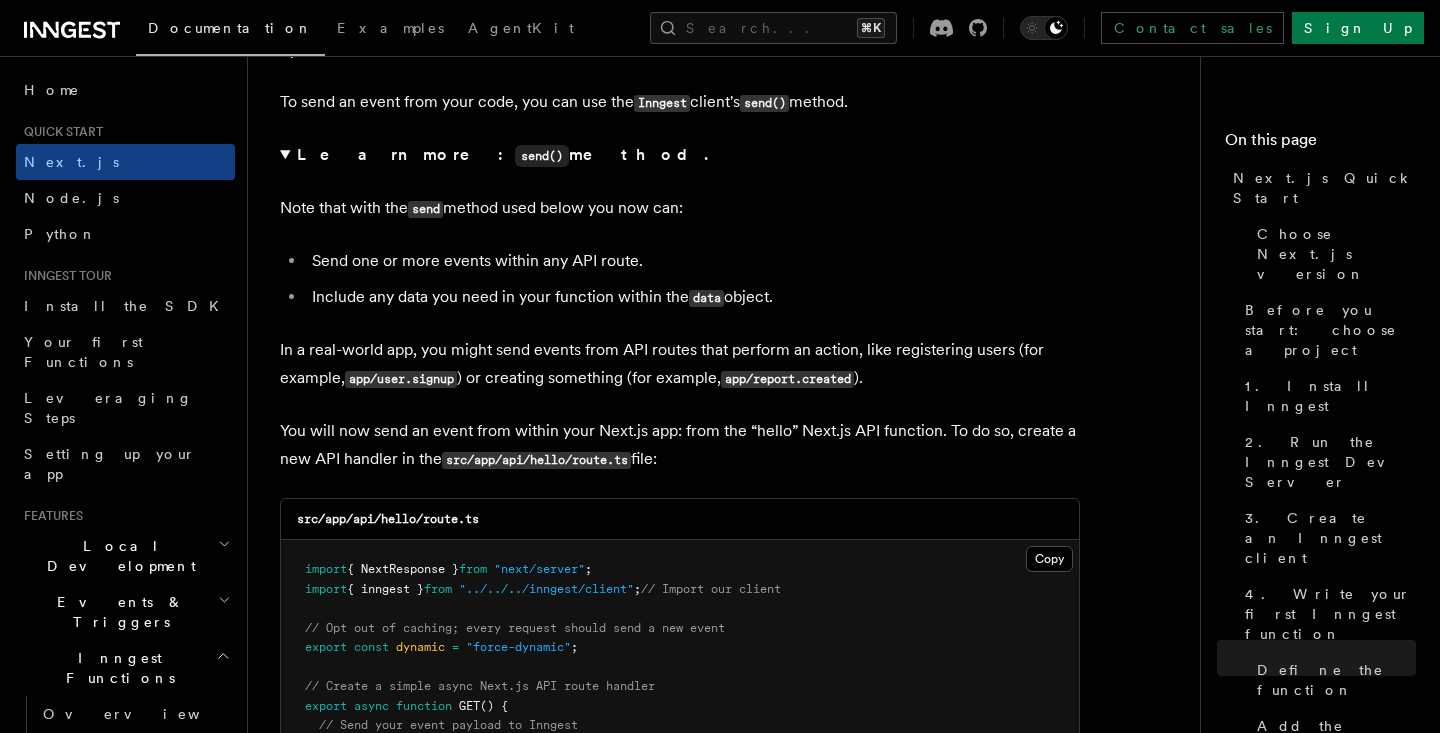 click on "In a real-world app, you might send events from API routes that perform an action, like registering users (for example,  app/user.signup ) or creating something (for example,  app/report.created )." at bounding box center (680, 364) 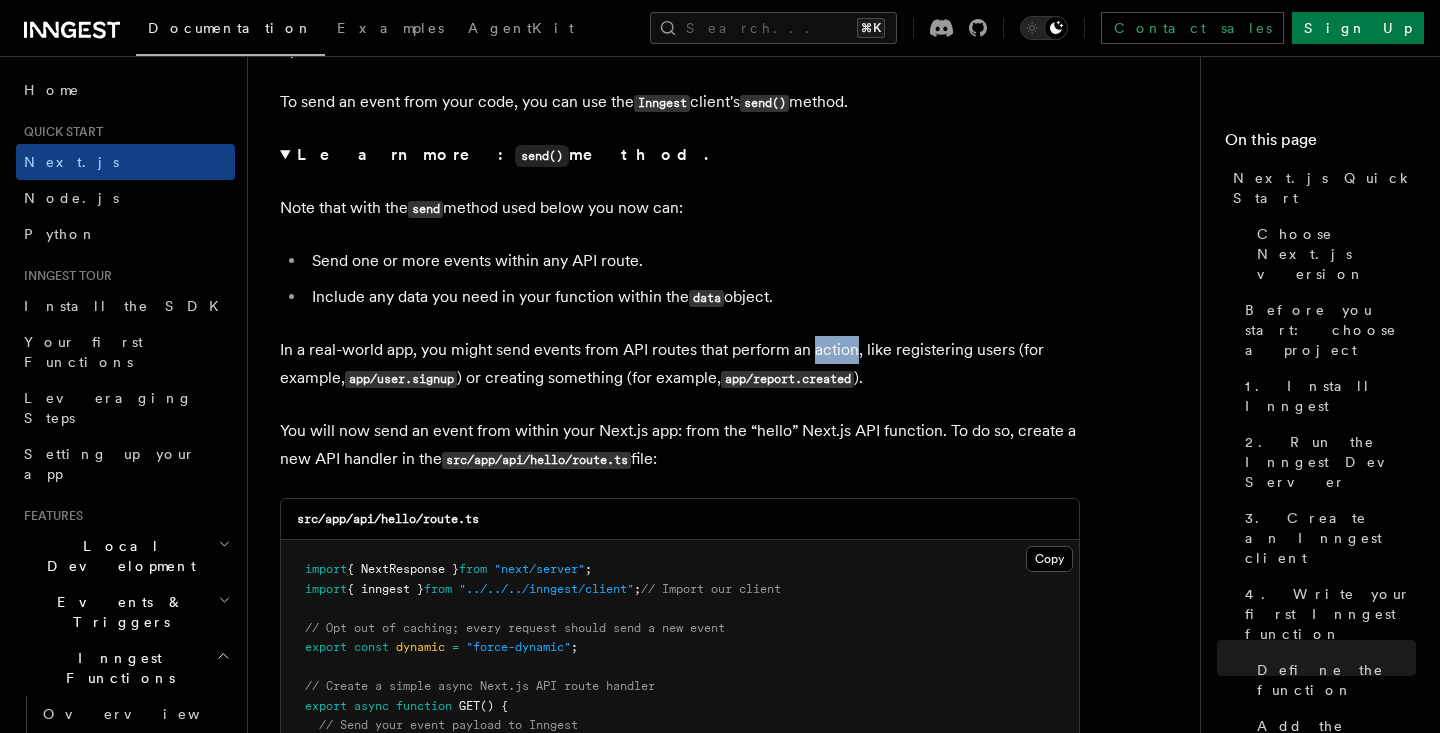 click on "In a real-world app, you might send events from API routes that perform an action, like registering users (for example,  app/user.signup ) or creating something (for example,  app/report.created )." at bounding box center (680, 364) 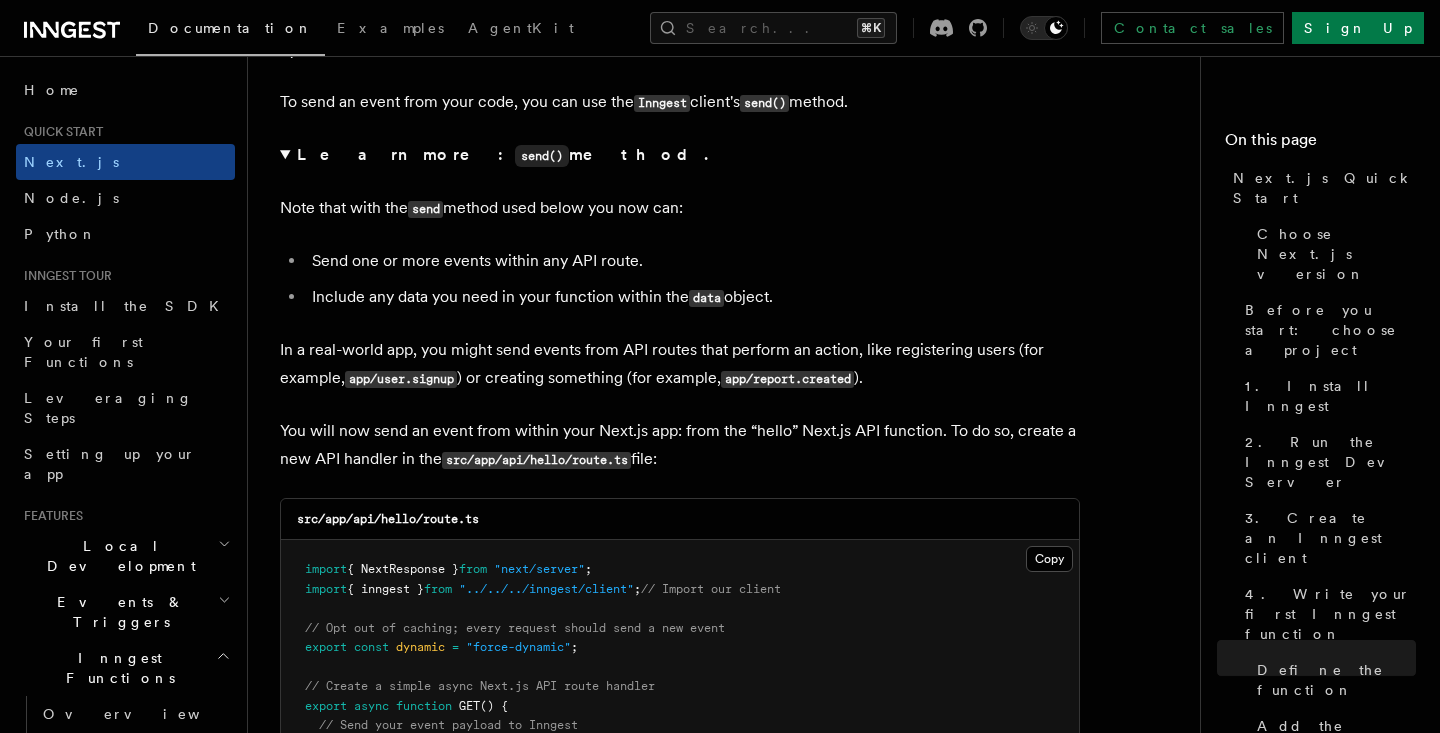 click on "In a real-world app, you might send events from API routes that perform an action, like registering users (for example,  app/user.signup ) or creating something (for example,  app/report.created )." at bounding box center (680, 364) 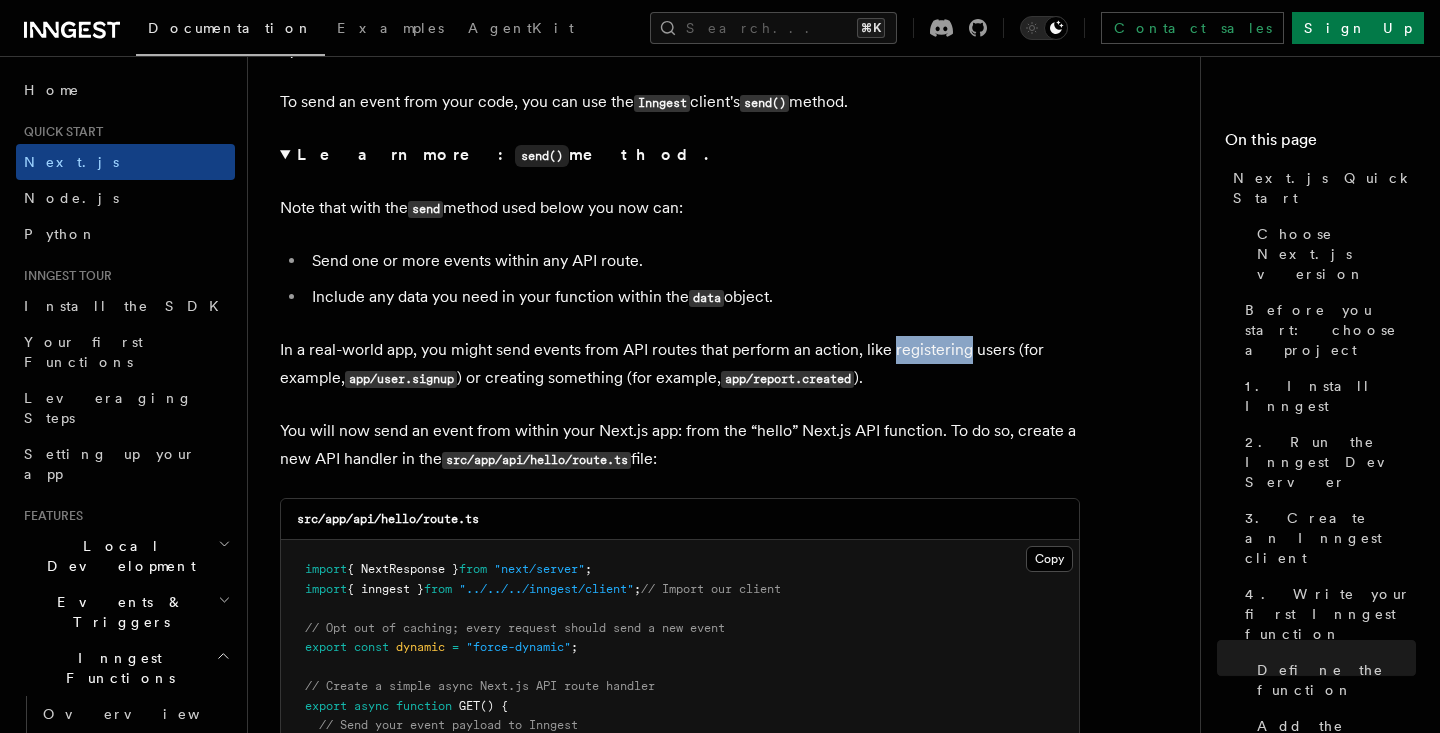 click on "In a real-world app, you might send events from API routes that perform an action, like registering users (for example,  app/user.signup ) or creating something (for example,  app/report.created )." at bounding box center [680, 364] 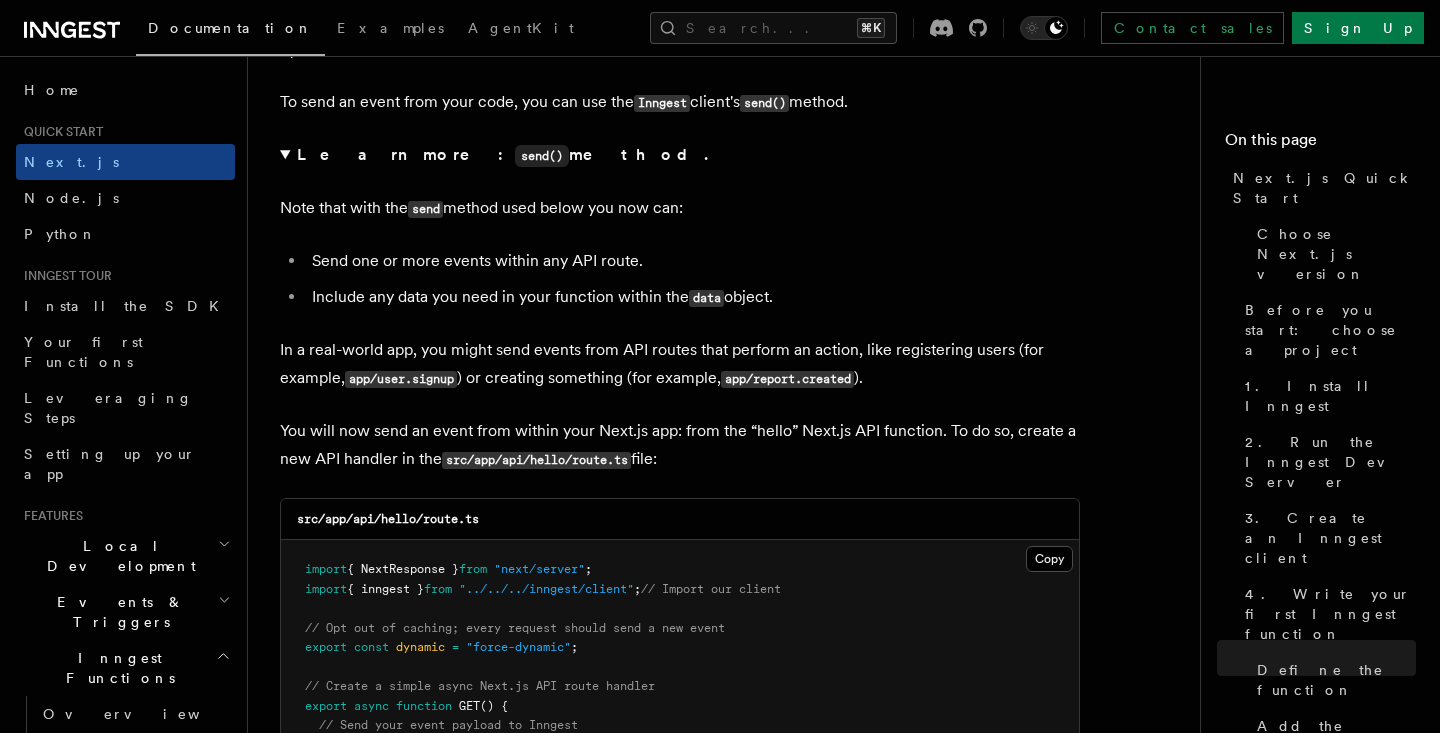 click on "In a real-world app, you might send events from API routes that perform an action, like registering users (for example,  app/user.signup ) or creating something (for example,  app/report.created )." at bounding box center [680, 364] 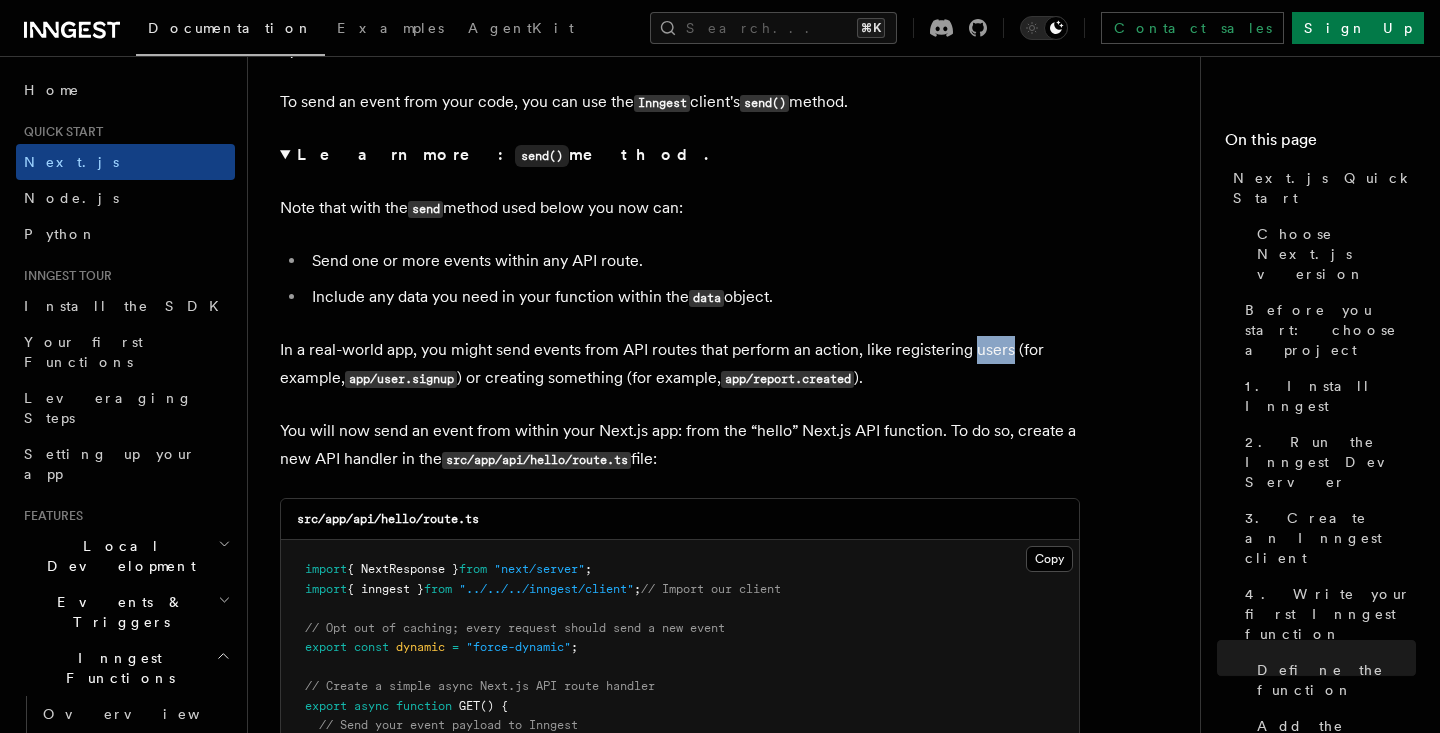 click on "In a real-world app, you might send events from API routes that perform an action, like registering users (for example,  app/user.signup ) or creating something (for example,  app/report.created )." at bounding box center (680, 364) 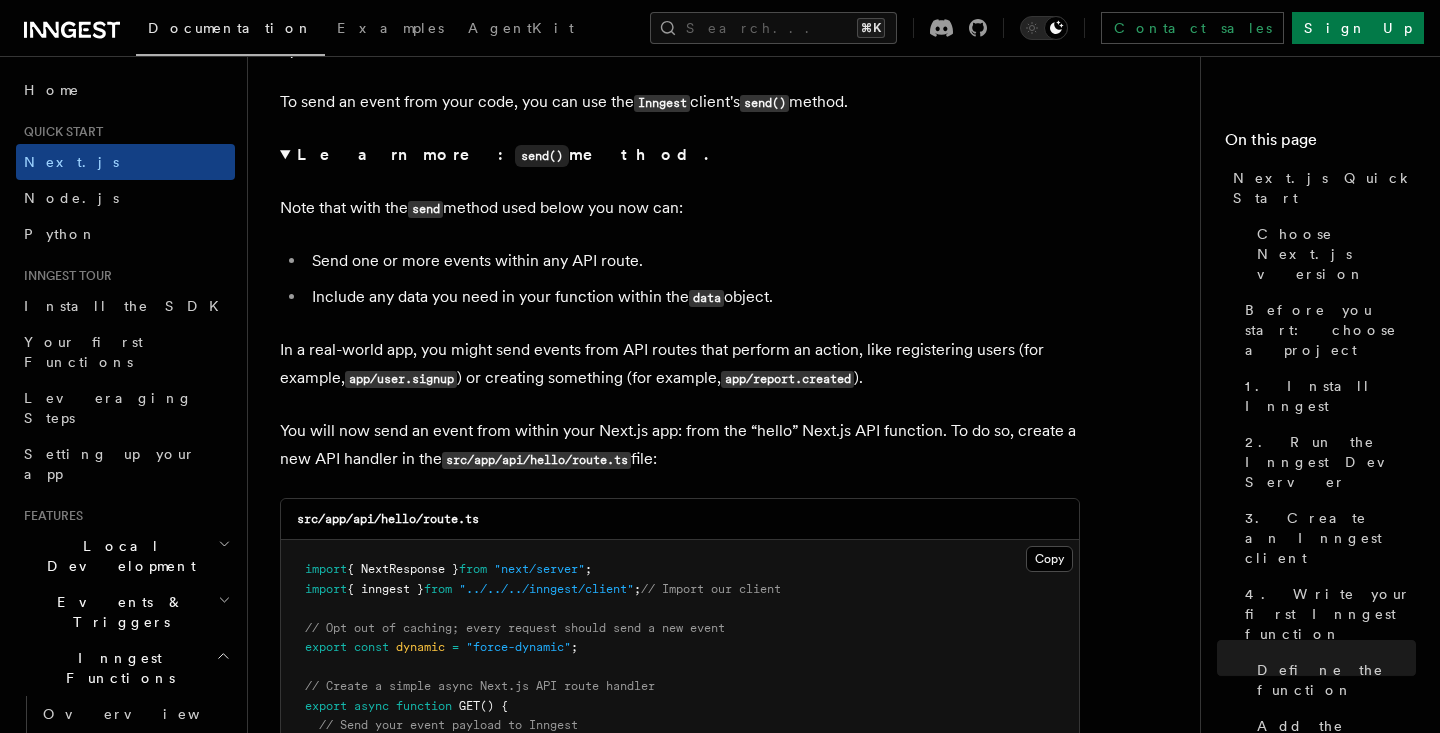 click on "app/user.signup" at bounding box center (401, 379) 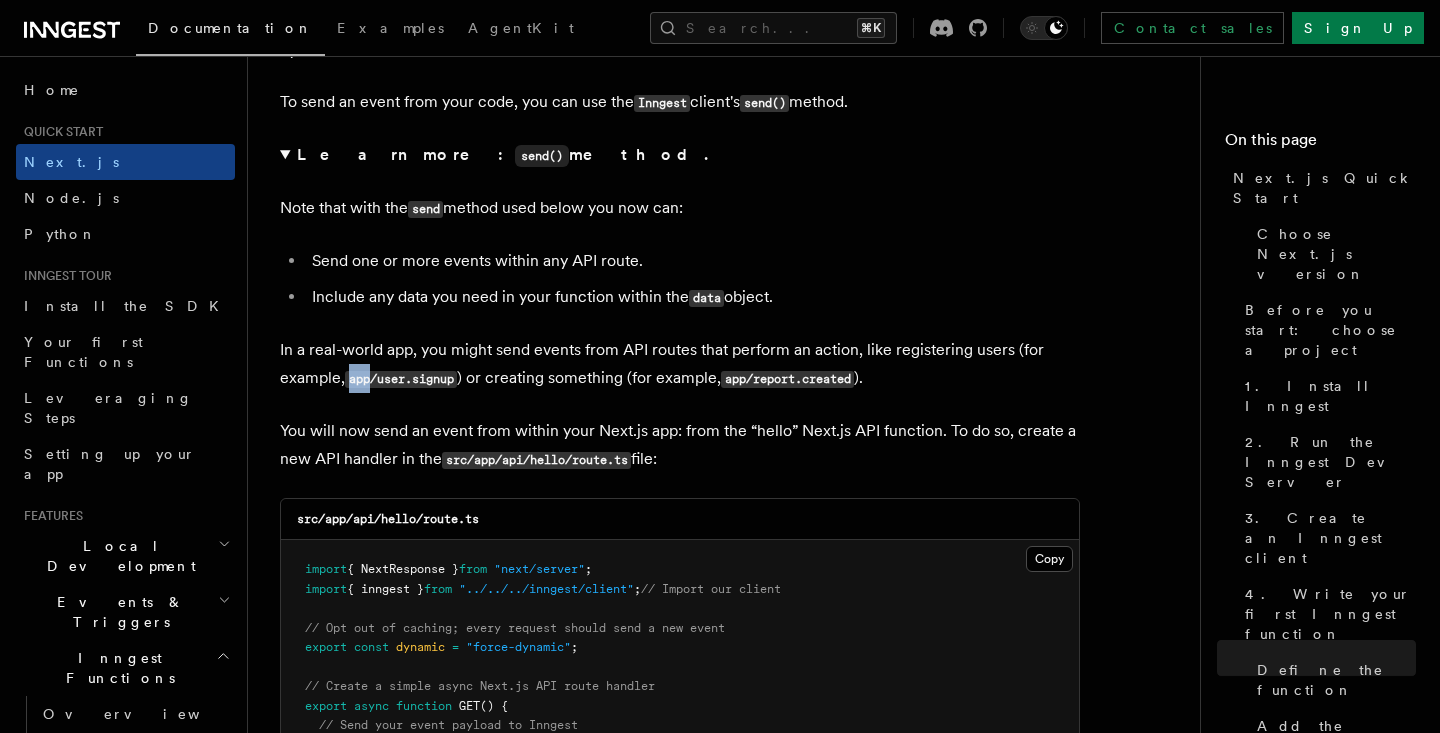 click on "app/user.signup" at bounding box center (401, 379) 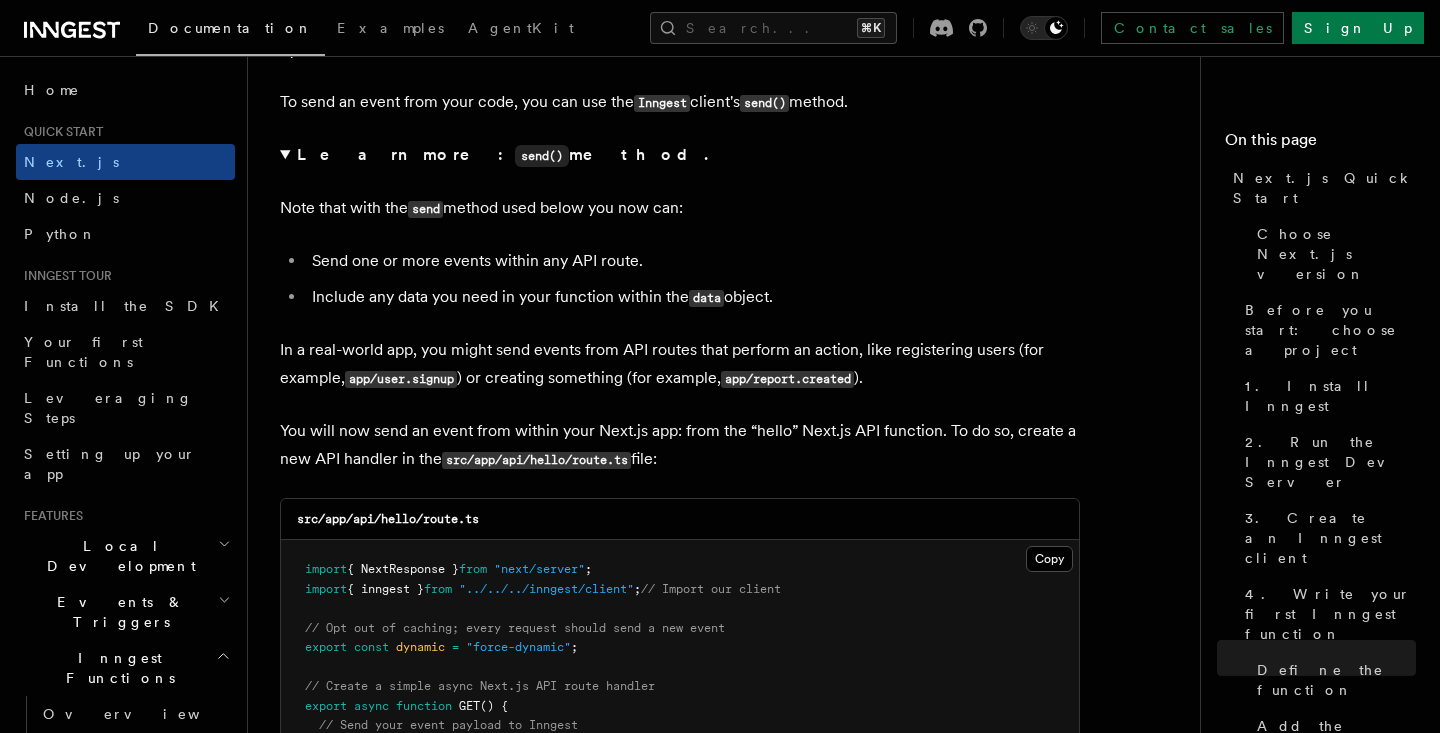 click on "app/user.signup" at bounding box center (401, 379) 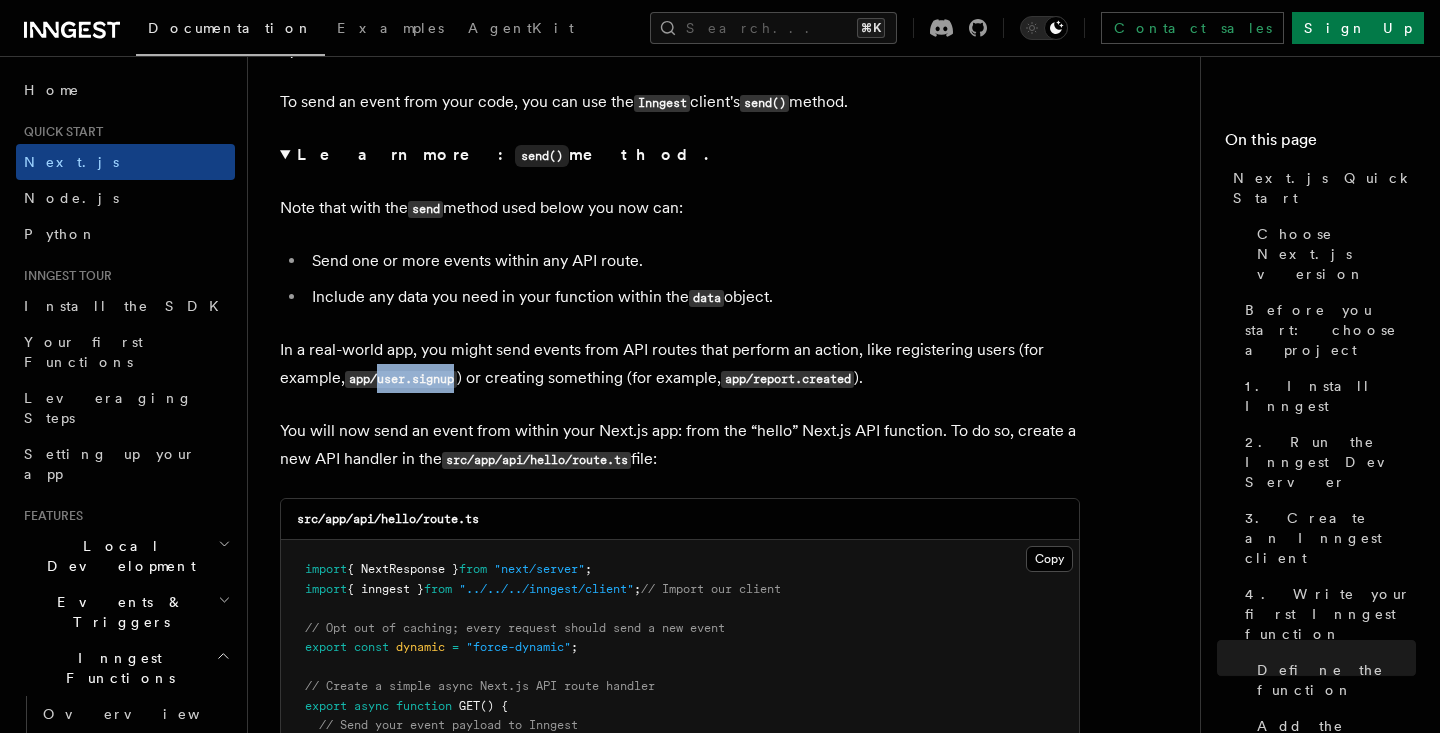 click on "app/user.signup" at bounding box center (401, 379) 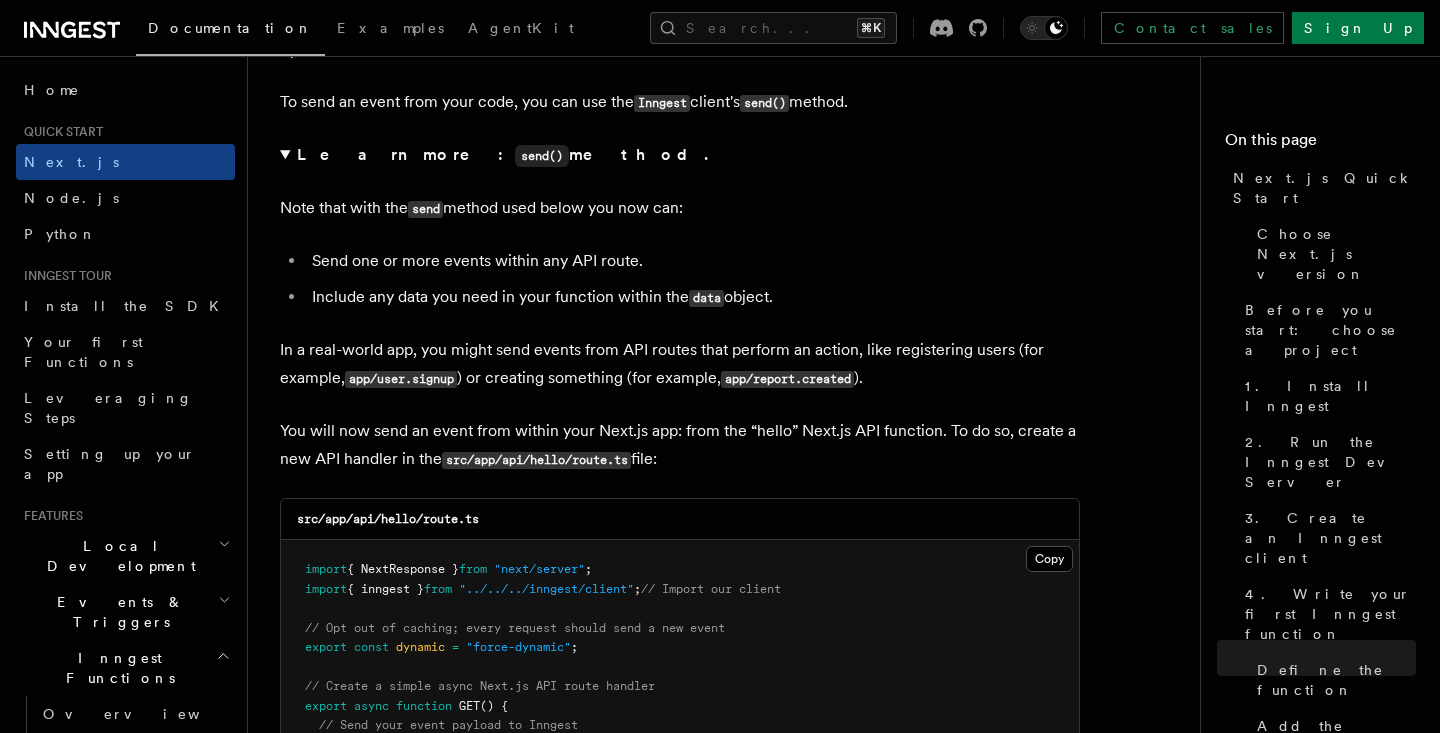 click on "app/report.created" at bounding box center [787, 379] 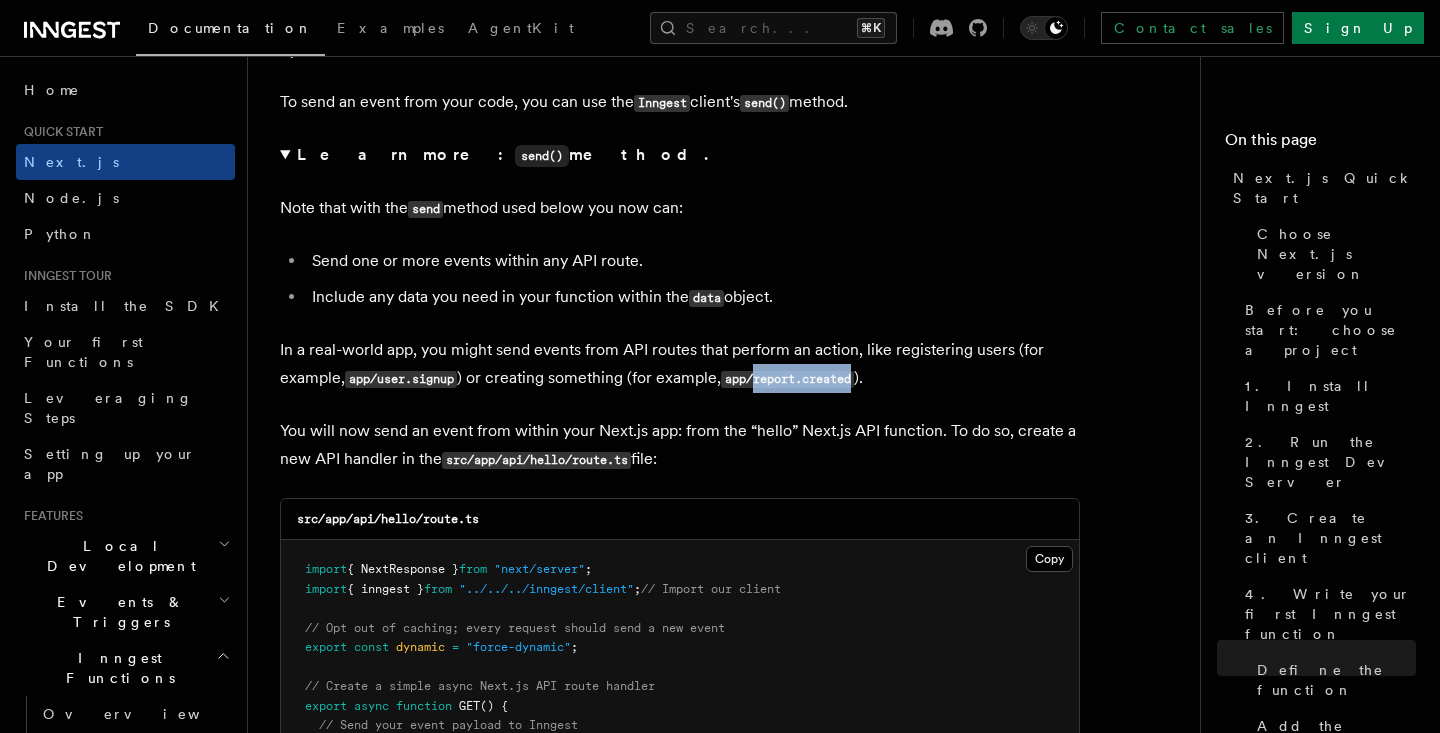 click on "app/report.created" at bounding box center [787, 379] 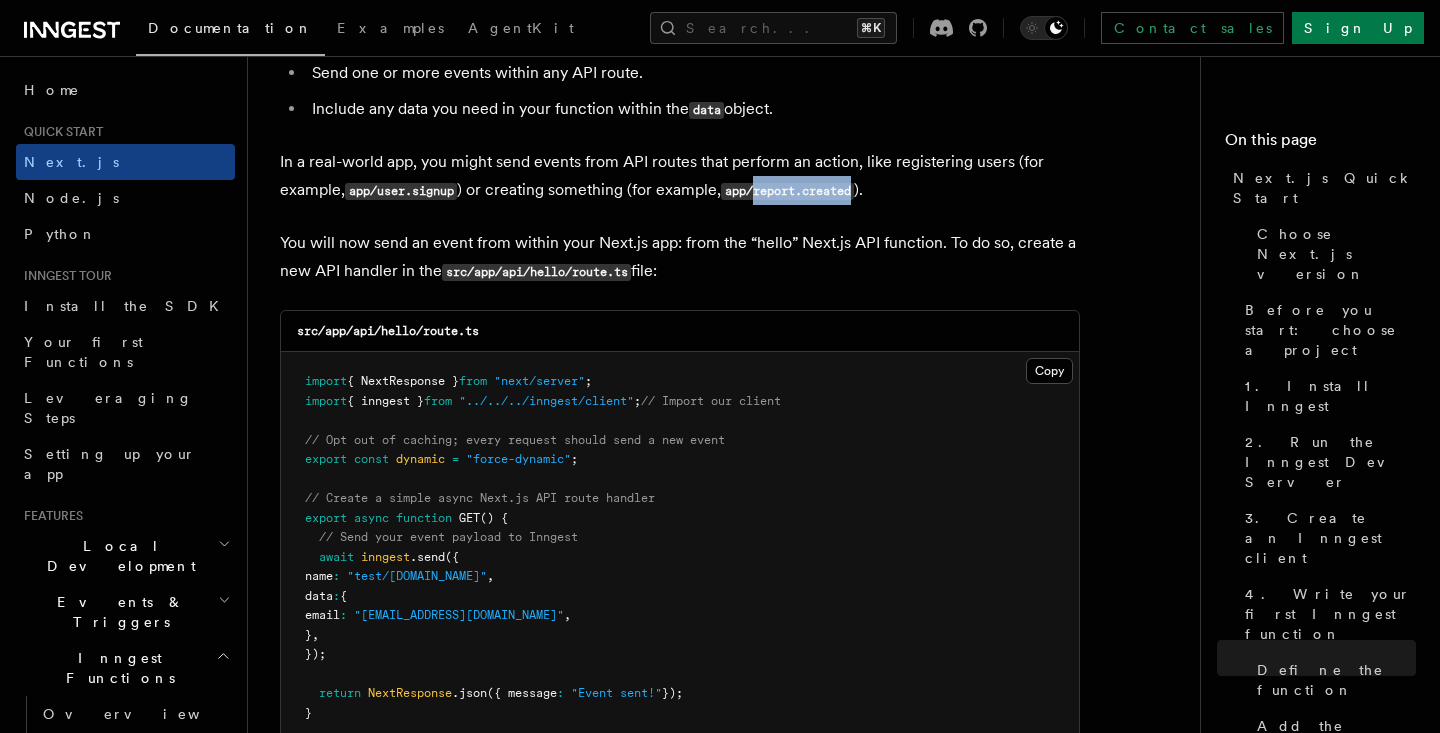 scroll, scrollTop: 10573, scrollLeft: 0, axis: vertical 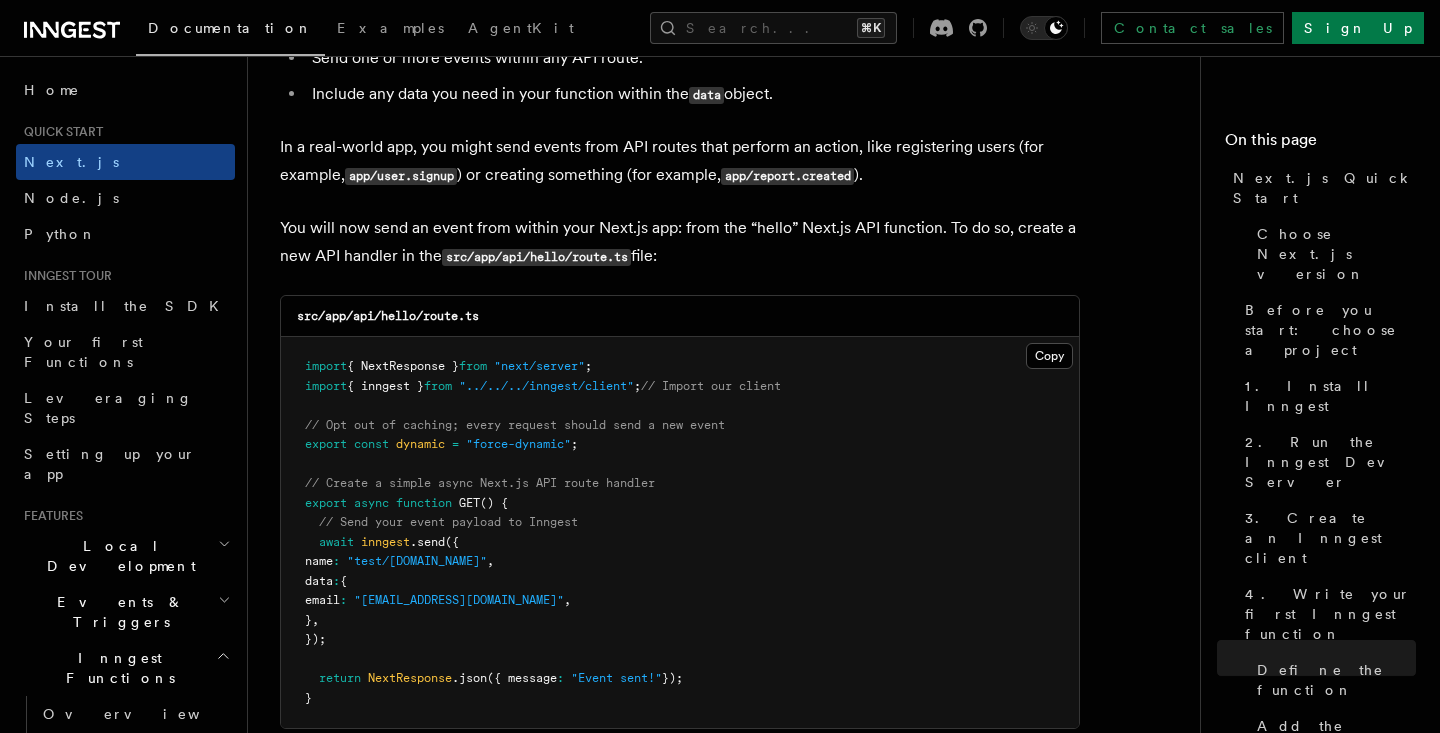 click on "You will now send an event from within your Next.js app: from the “hello” Next.js API function. To do so, create a new API handler in the  src/app/api/hello/route.ts  file:" at bounding box center (680, 242) 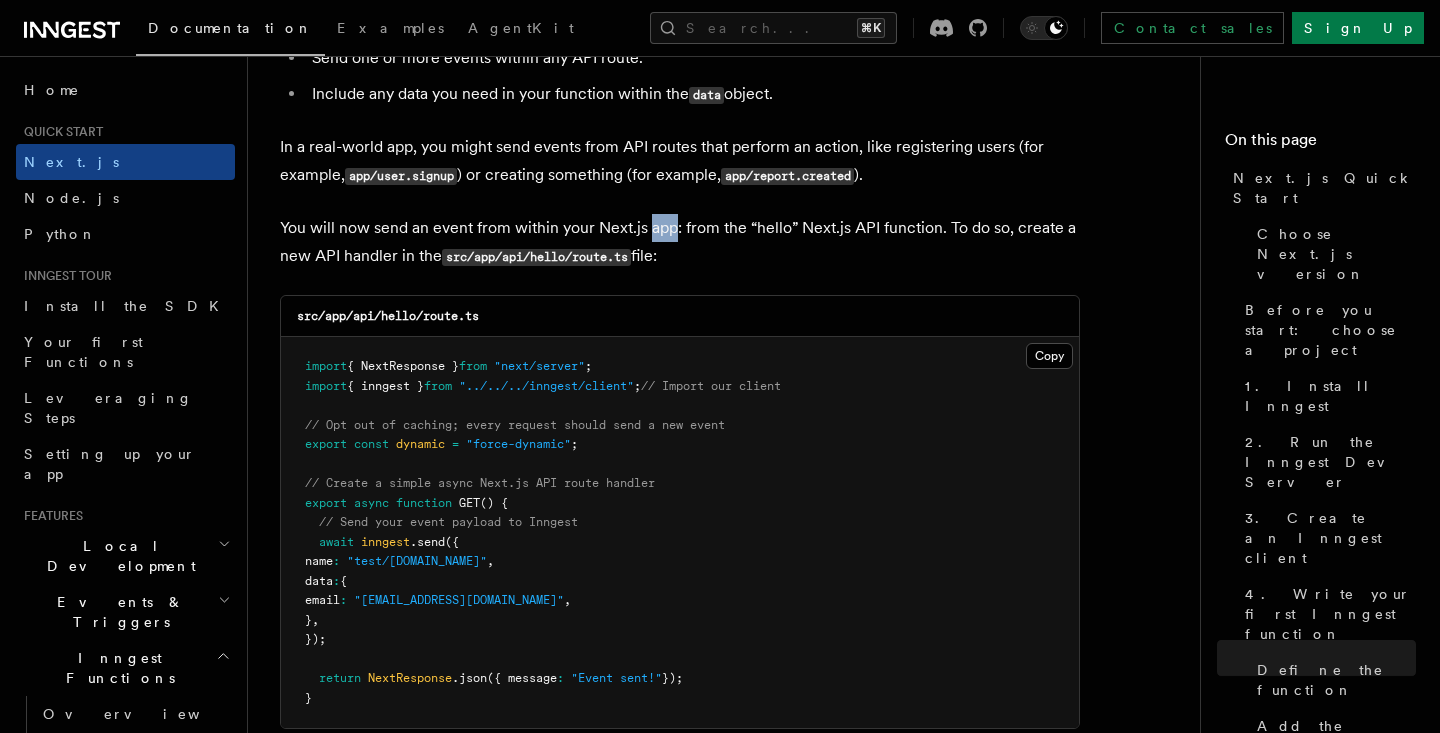 click on "You will now send an event from within your Next.js app: from the “hello” Next.js API function. To do so, create a new API handler in the  src/app/api/hello/route.ts  file:" at bounding box center (680, 242) 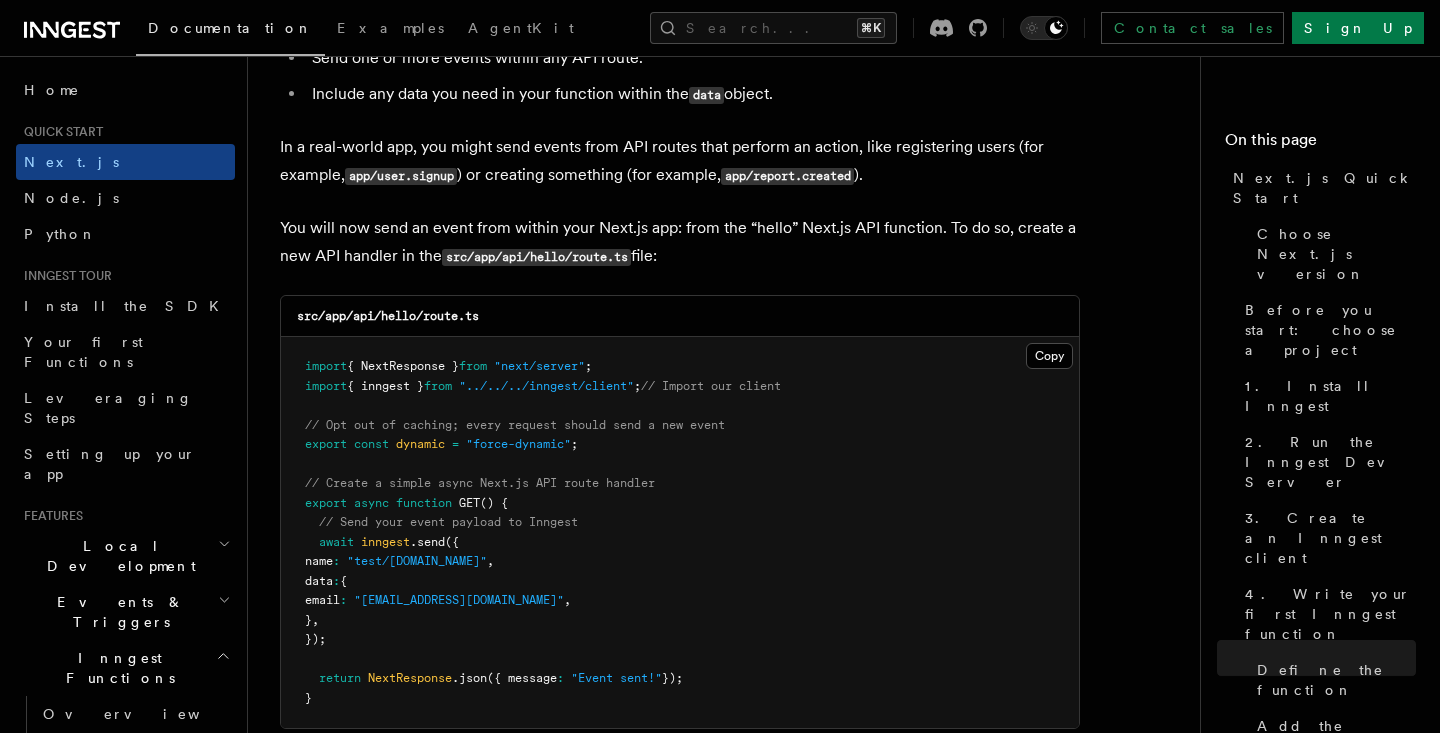 click on "You will now send an event from within your Next.js app: from the “hello” Next.js API function. To do so, create a new API handler in the  src/app/api/hello/route.ts  file:" at bounding box center (680, 242) 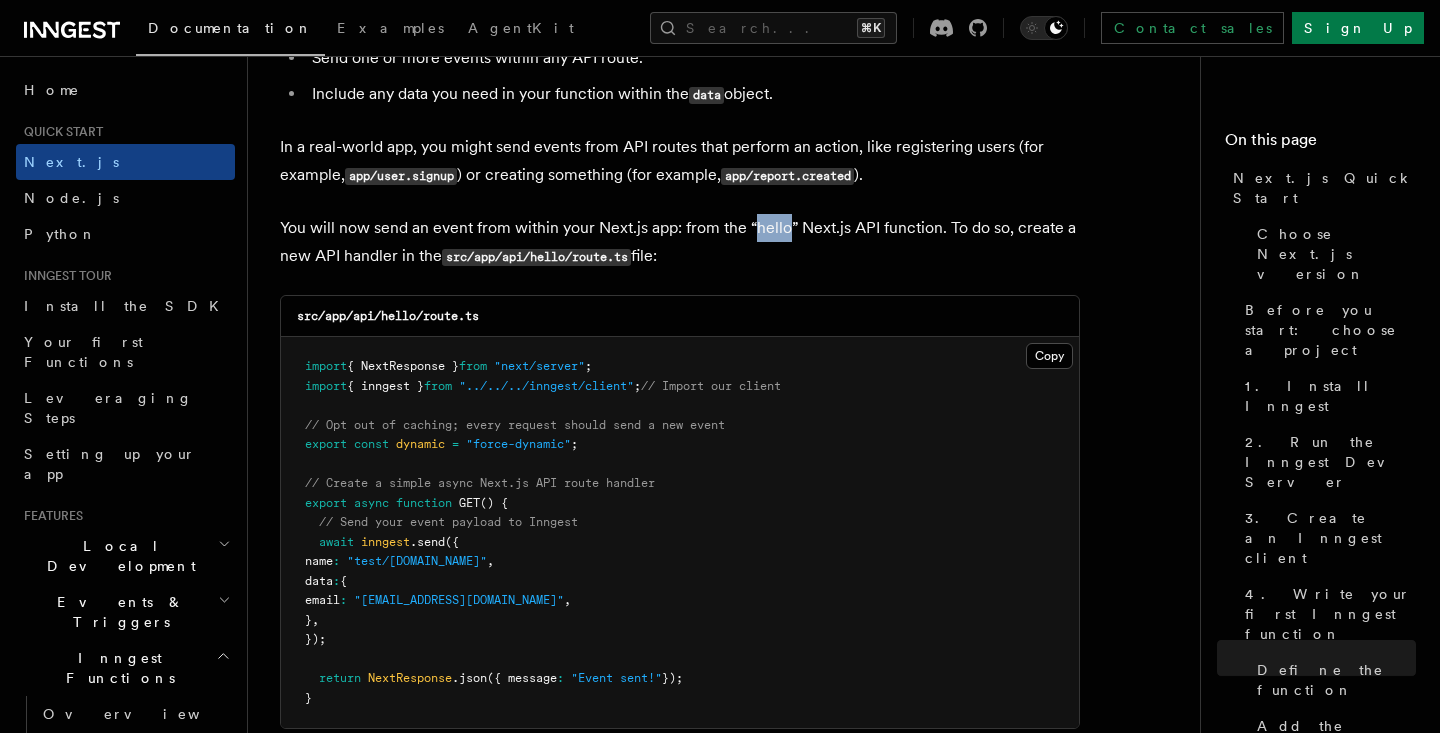 click on "You will now send an event from within your Next.js app: from the “hello” Next.js API function. To do so, create a new API handler in the  src/app/api/hello/route.ts  file:" at bounding box center (680, 242) 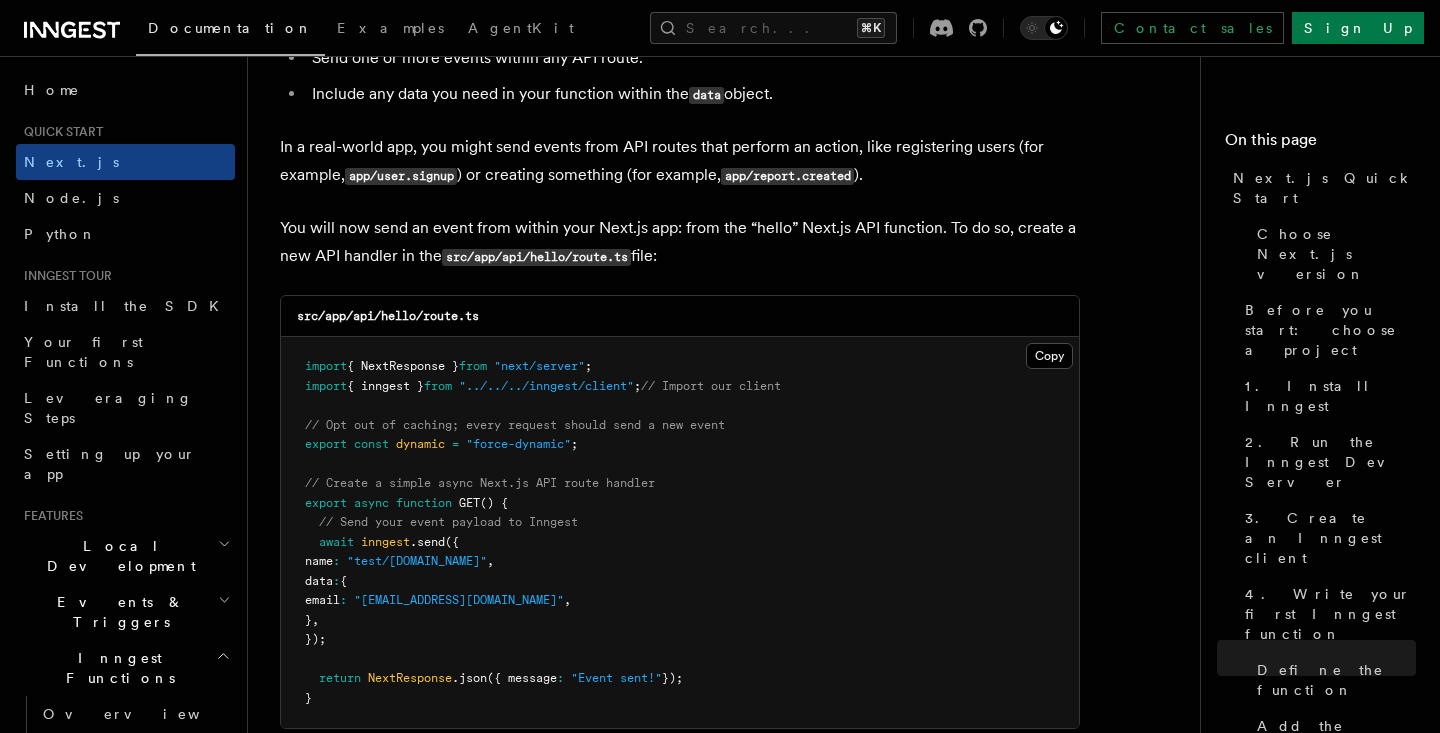 click on "You will now send an event from within your Next.js app: from the “hello” Next.js API function. To do so, create a new API handler in the  src/app/api/hello/route.ts  file:" at bounding box center [680, 242] 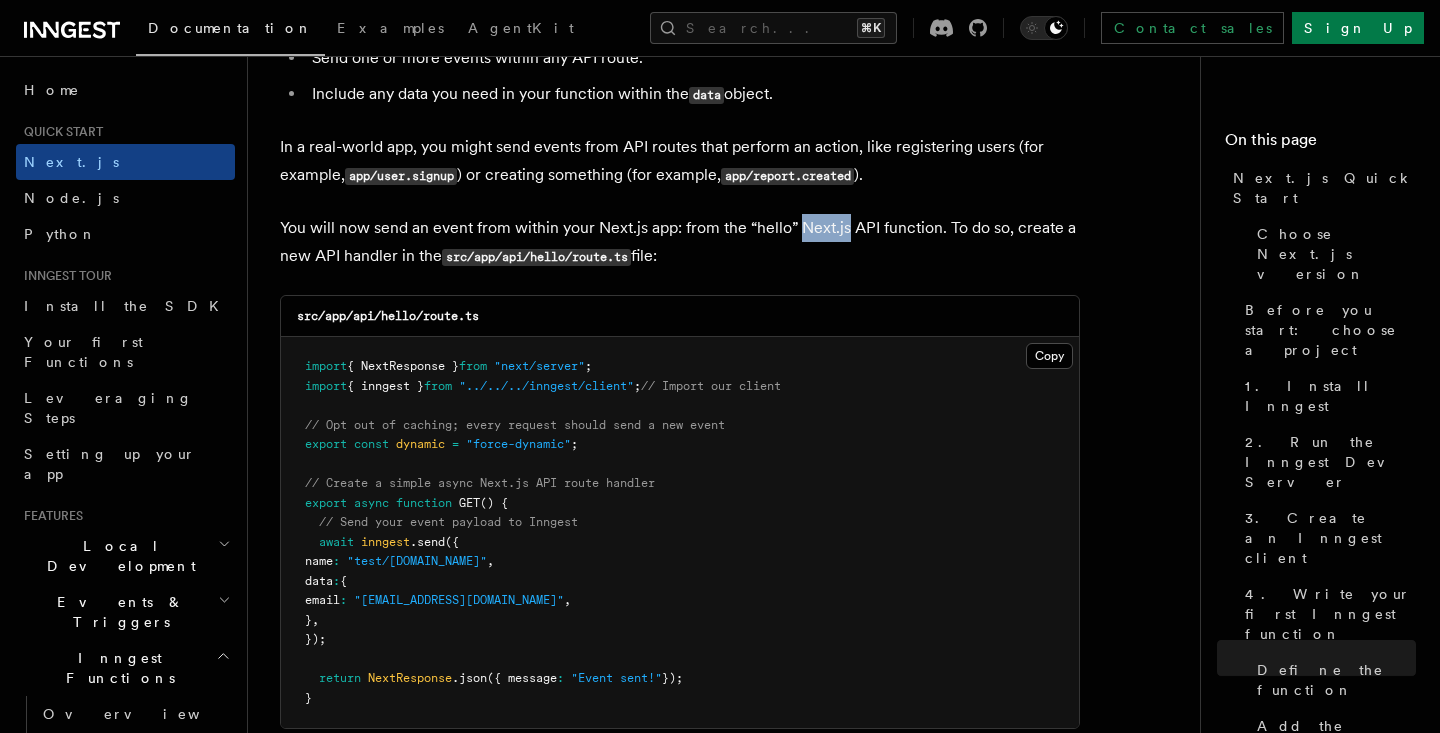 click on "You will now send an event from within your Next.js app: from the “hello” Next.js API function. To do so, create a new API handler in the  src/app/api/hello/route.ts  file:" at bounding box center (680, 242) 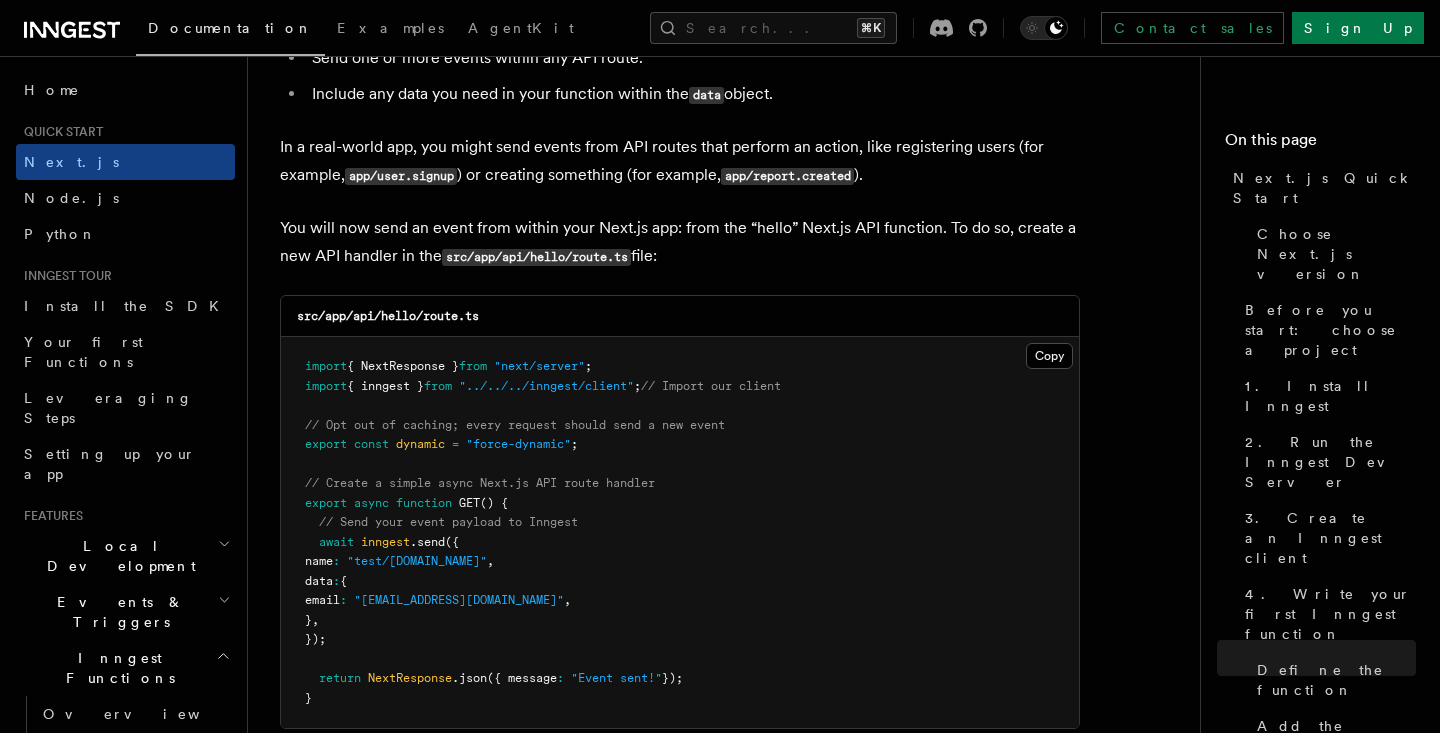 click on "src/app/api/hello/route.ts" at bounding box center (536, 257) 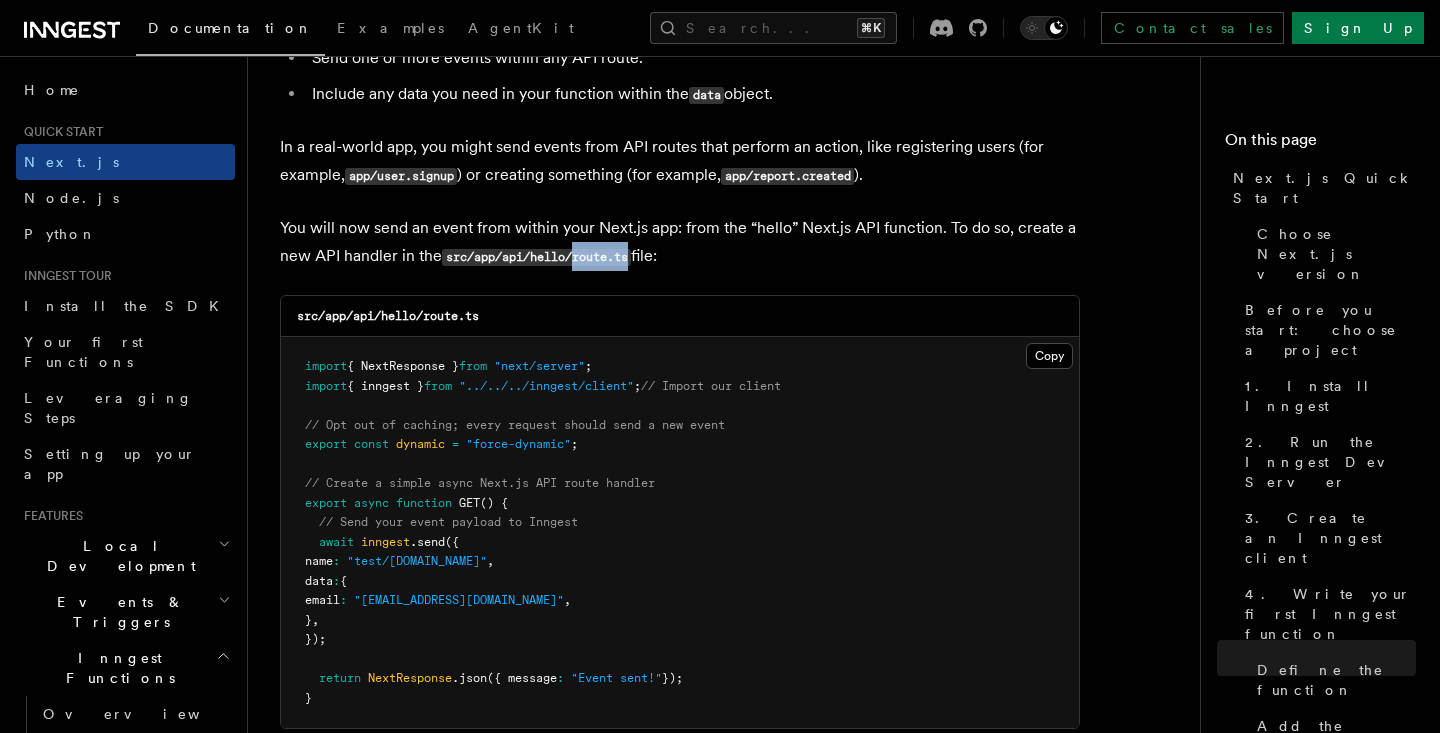 click on "src/app/api/hello/route.ts" at bounding box center [536, 257] 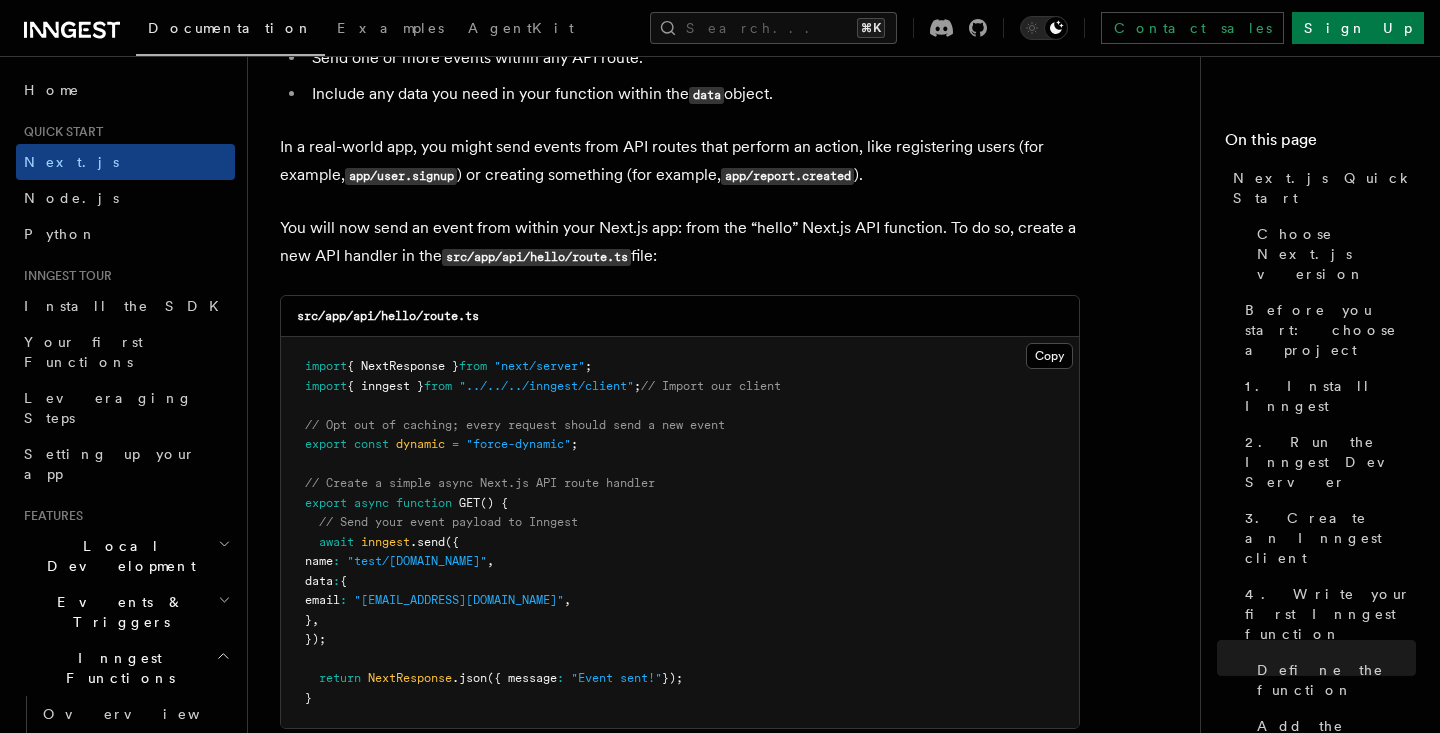 click on "src/app/api/hello/route.ts" at bounding box center (536, 257) 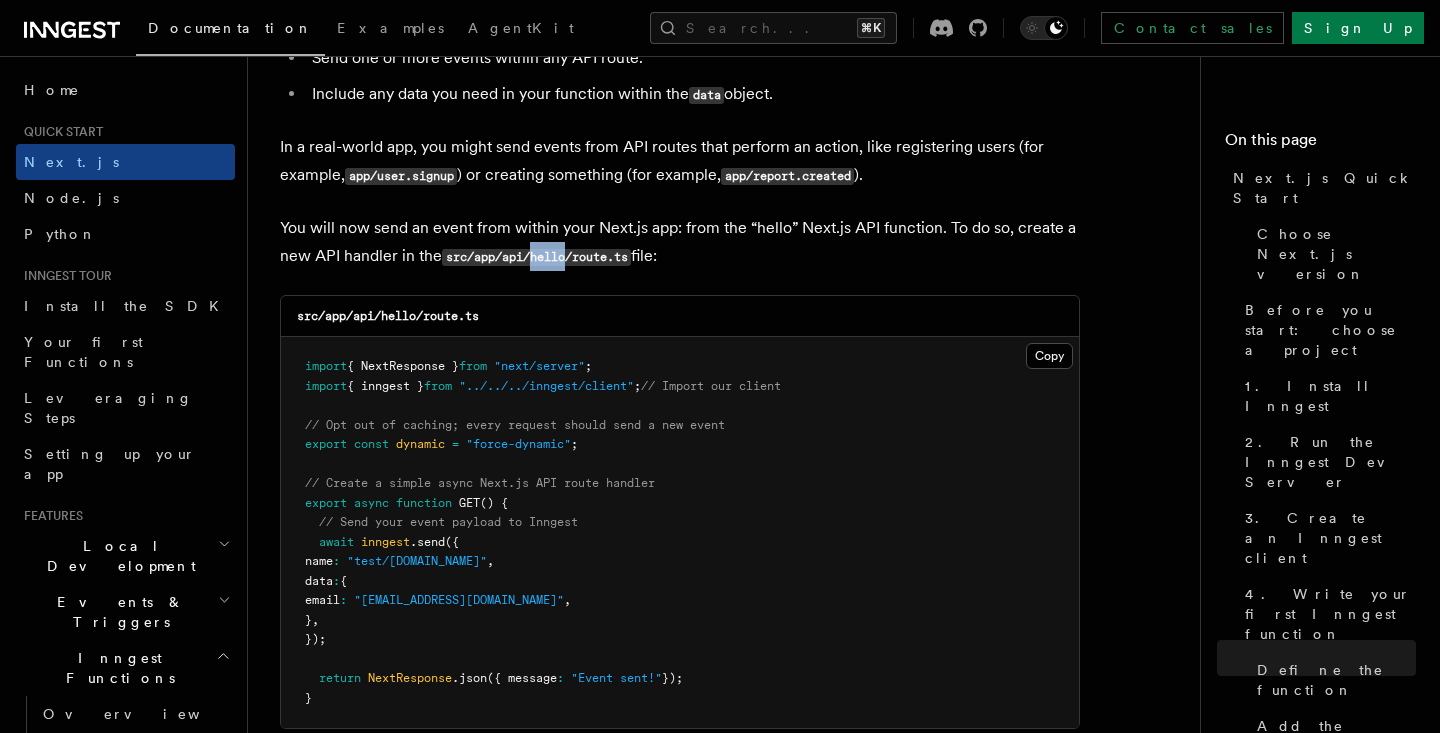 click on "src/app/api/hello/route.ts" at bounding box center [536, 257] 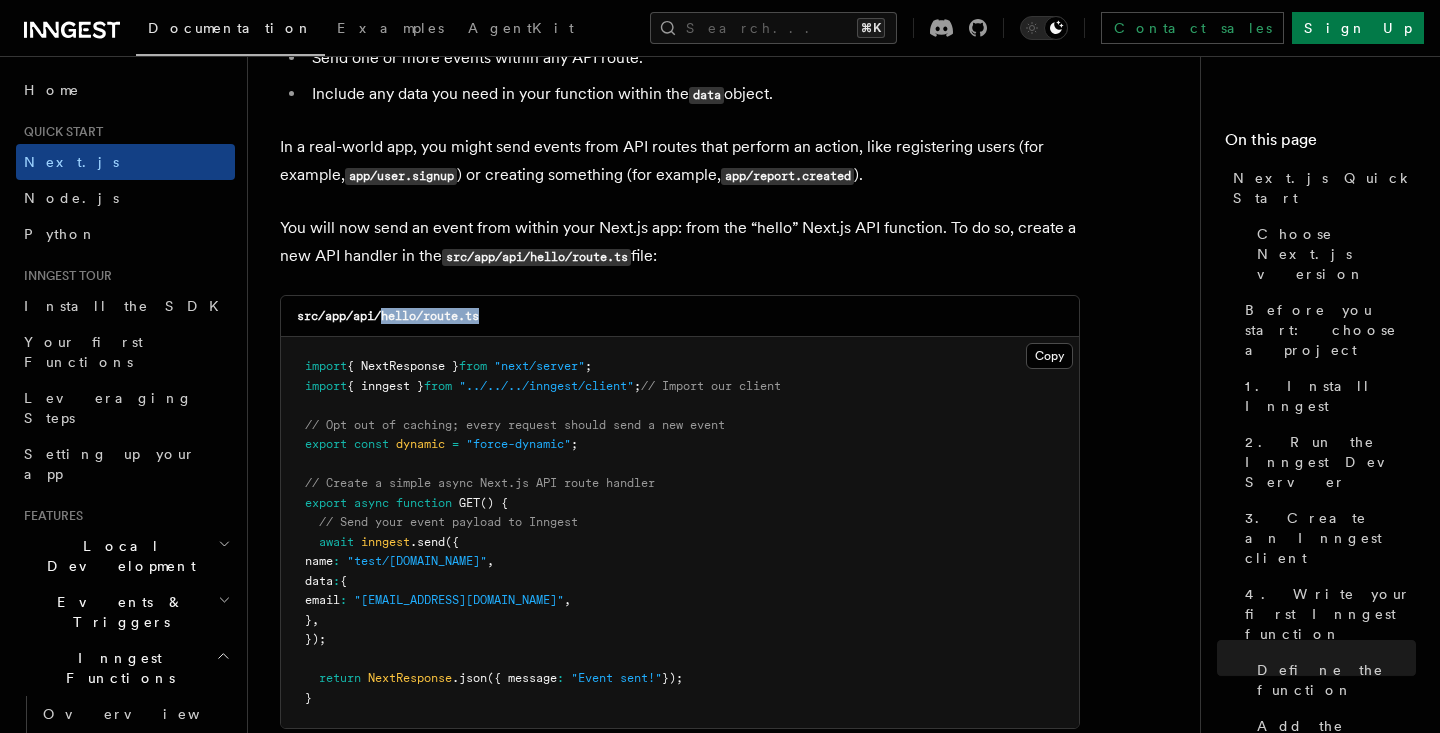 drag, startPoint x: 388, startPoint y: 295, endPoint x: 533, endPoint y: 294, distance: 145.00345 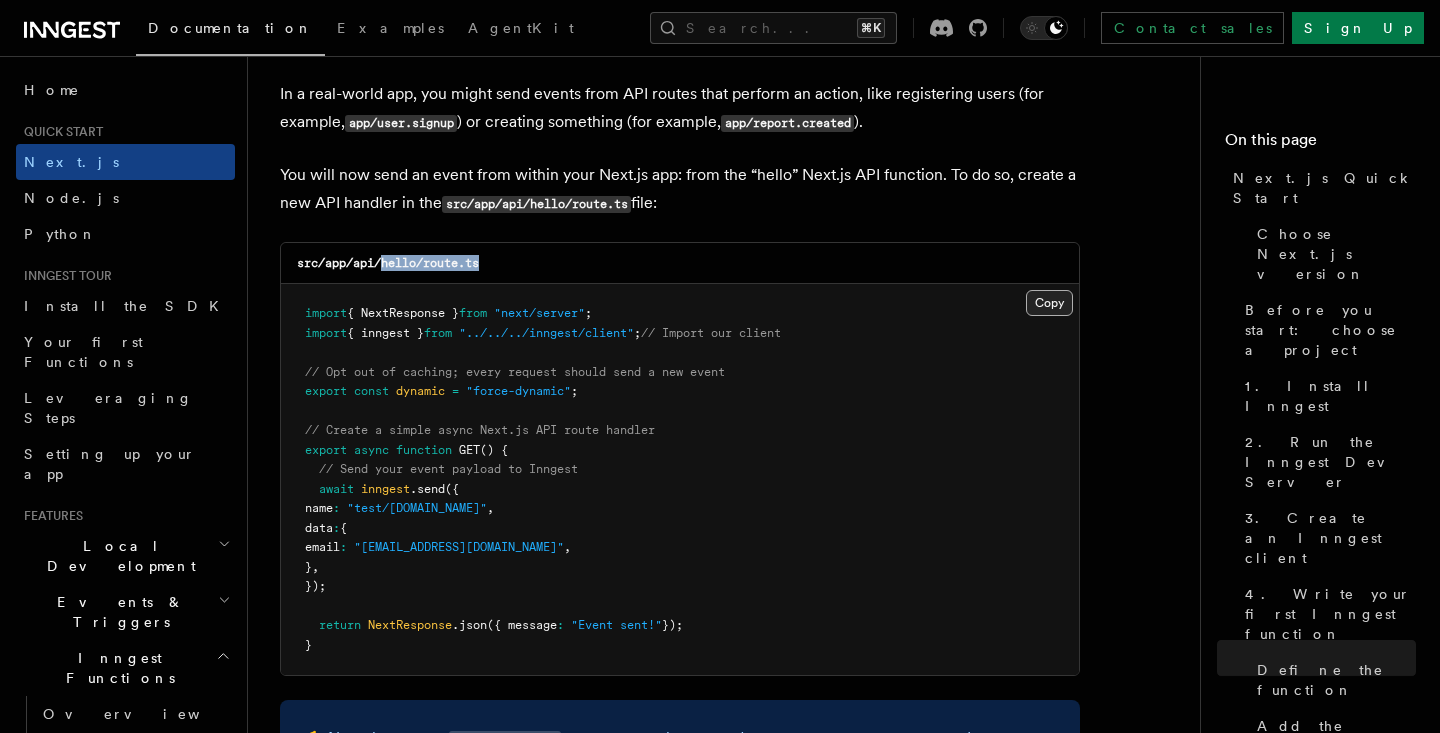 click on "Copy Copied" at bounding box center (1049, 303) 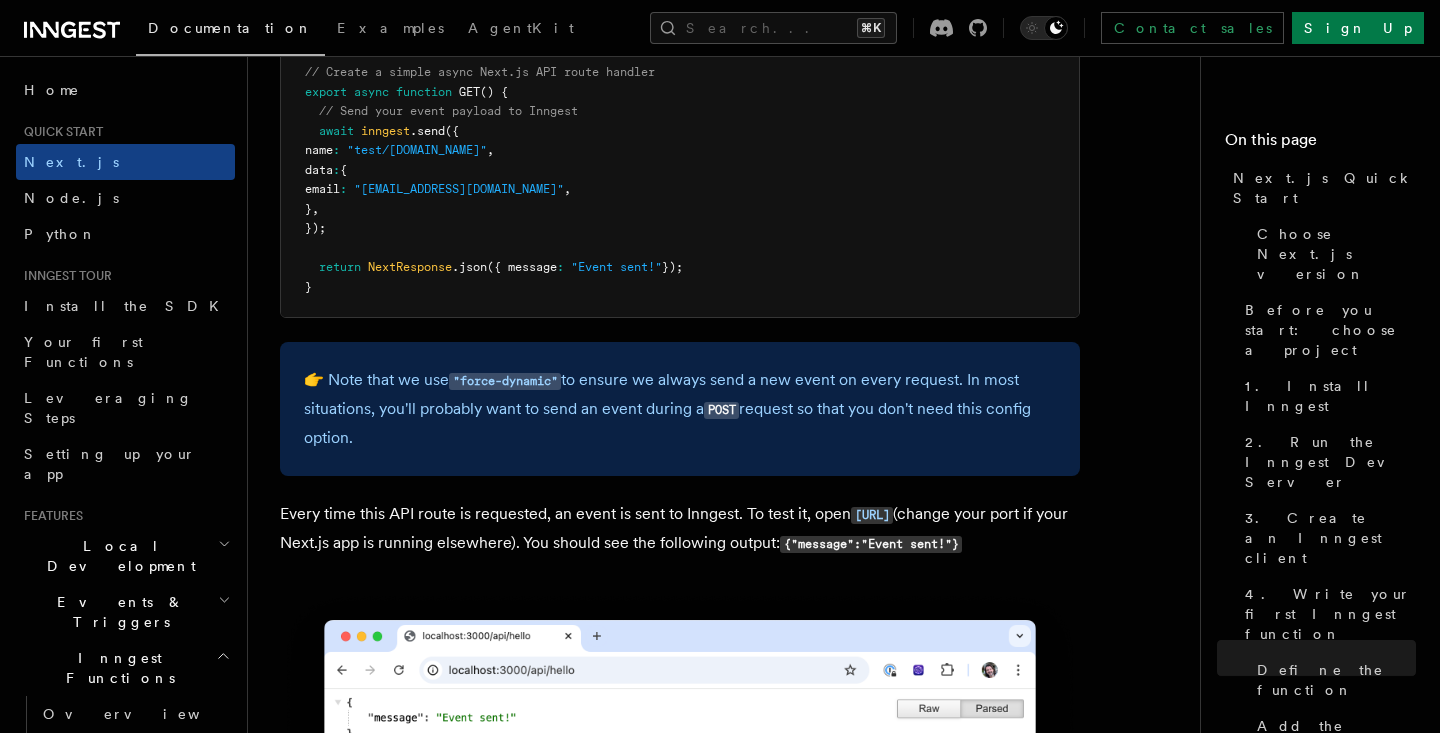 scroll, scrollTop: 10988, scrollLeft: 0, axis: vertical 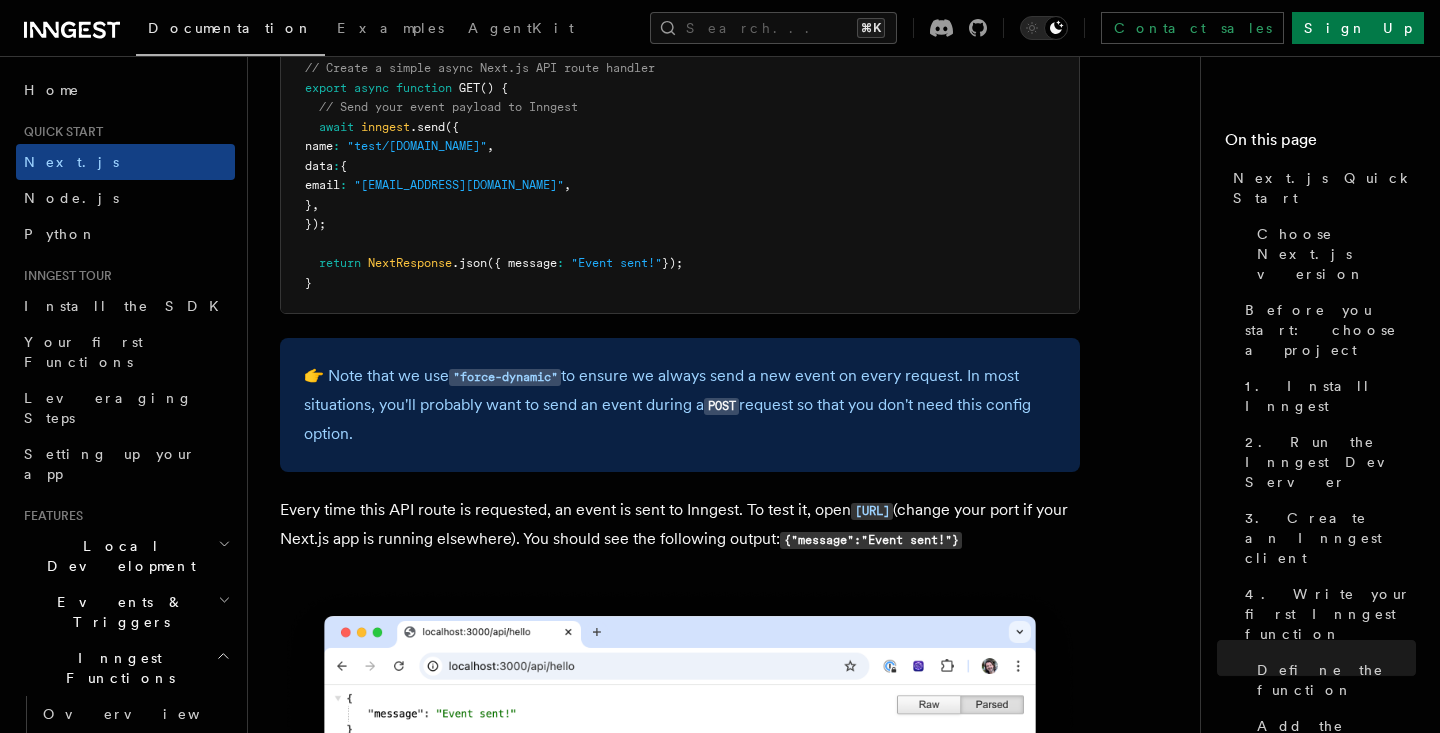 click on "👉 Note that we use  "force-dynamic"  to ensure we always send a new event on every request. In most situations, you'll probably want to send an event during a  POST  request so that you don't need this config option." at bounding box center (680, 405) 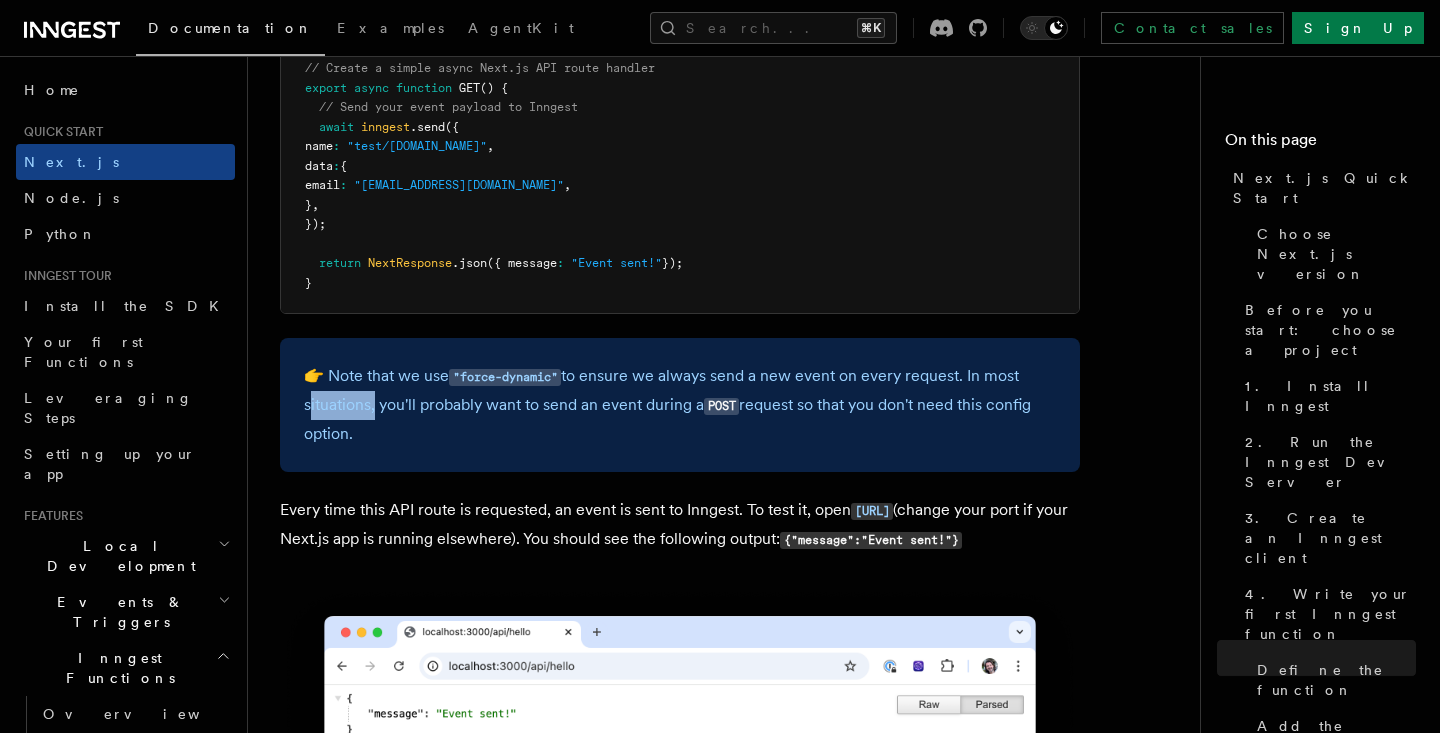 click on "👉 Note that we use  "force-dynamic"  to ensure we always send a new event on every request. In most situations, you'll probably want to send an event during a  POST  request so that you don't need this config option." at bounding box center (680, 405) 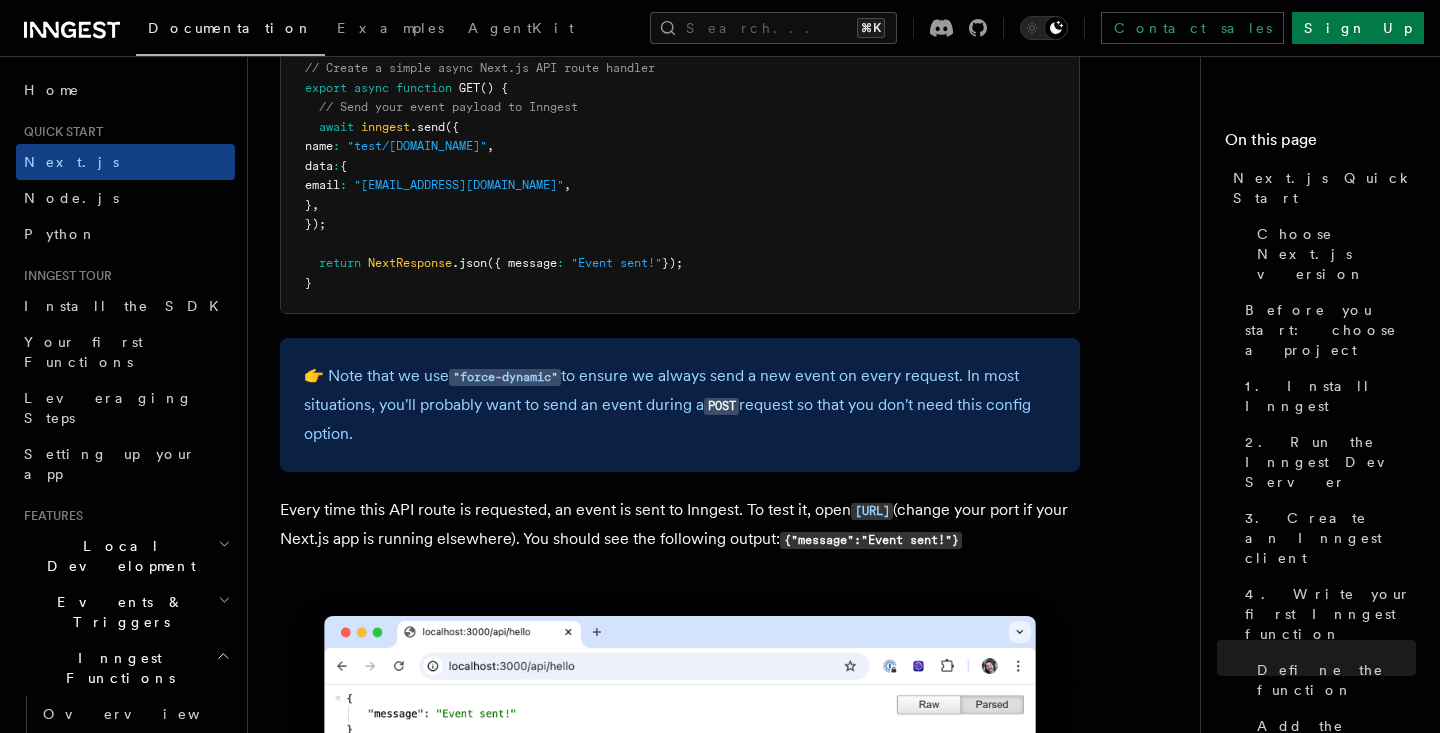 click on "POST" at bounding box center (721, 406) 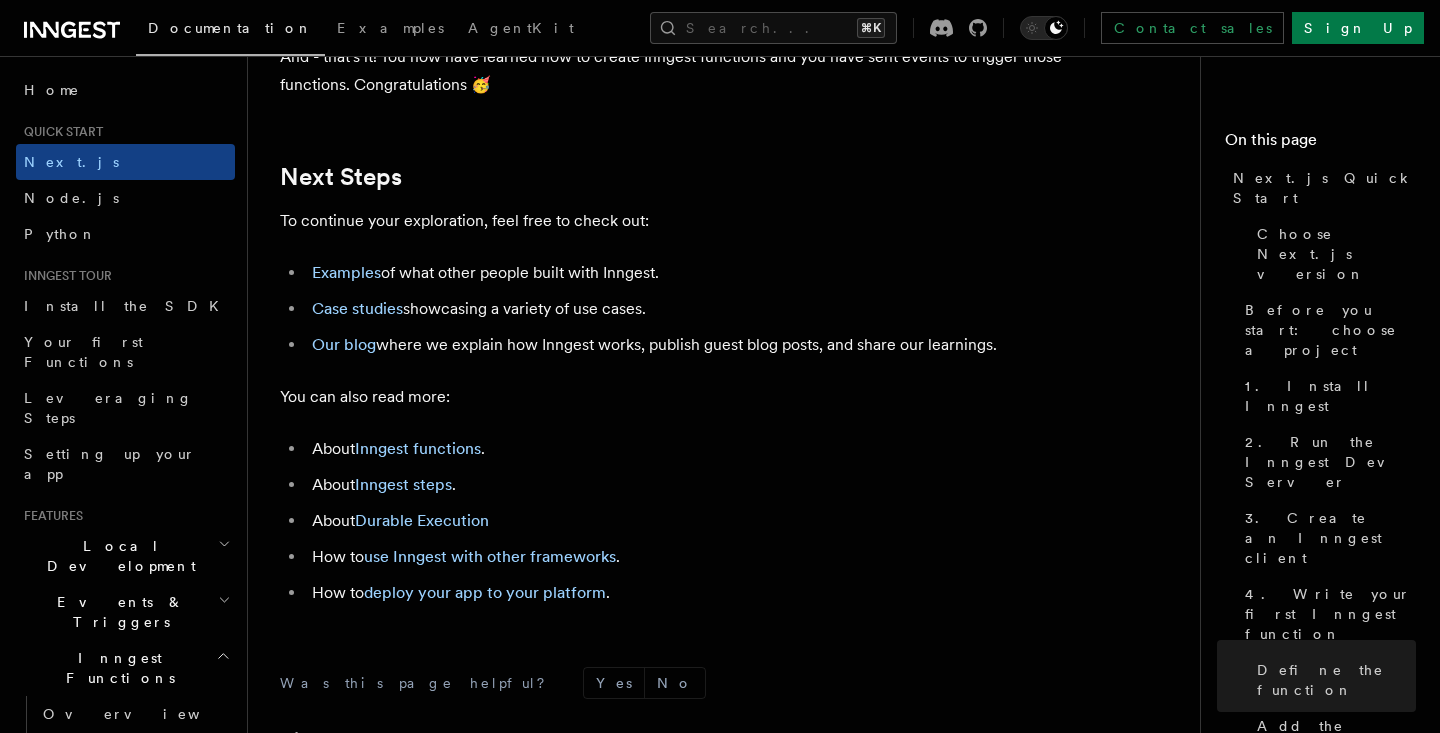 scroll, scrollTop: 12673, scrollLeft: 0, axis: vertical 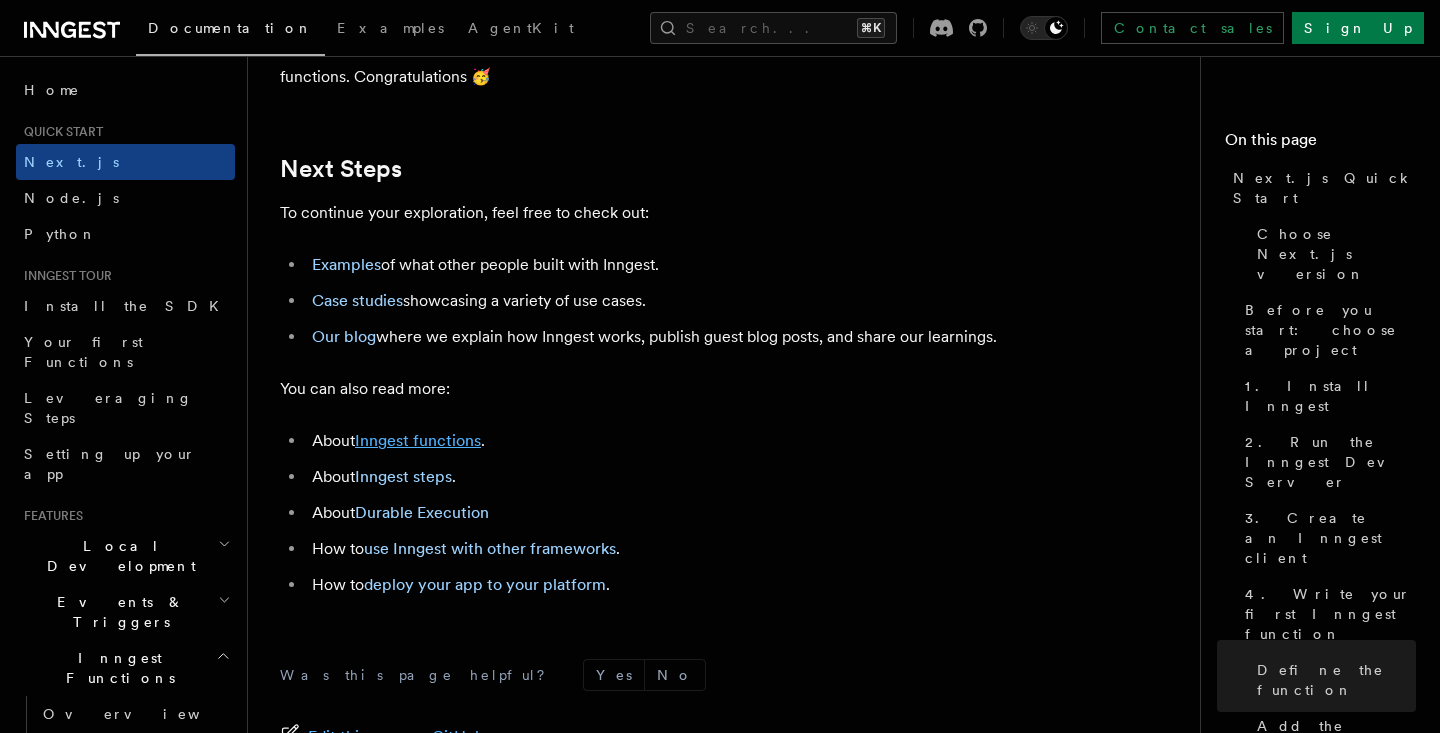 click on "Inngest functions" at bounding box center [418, 440] 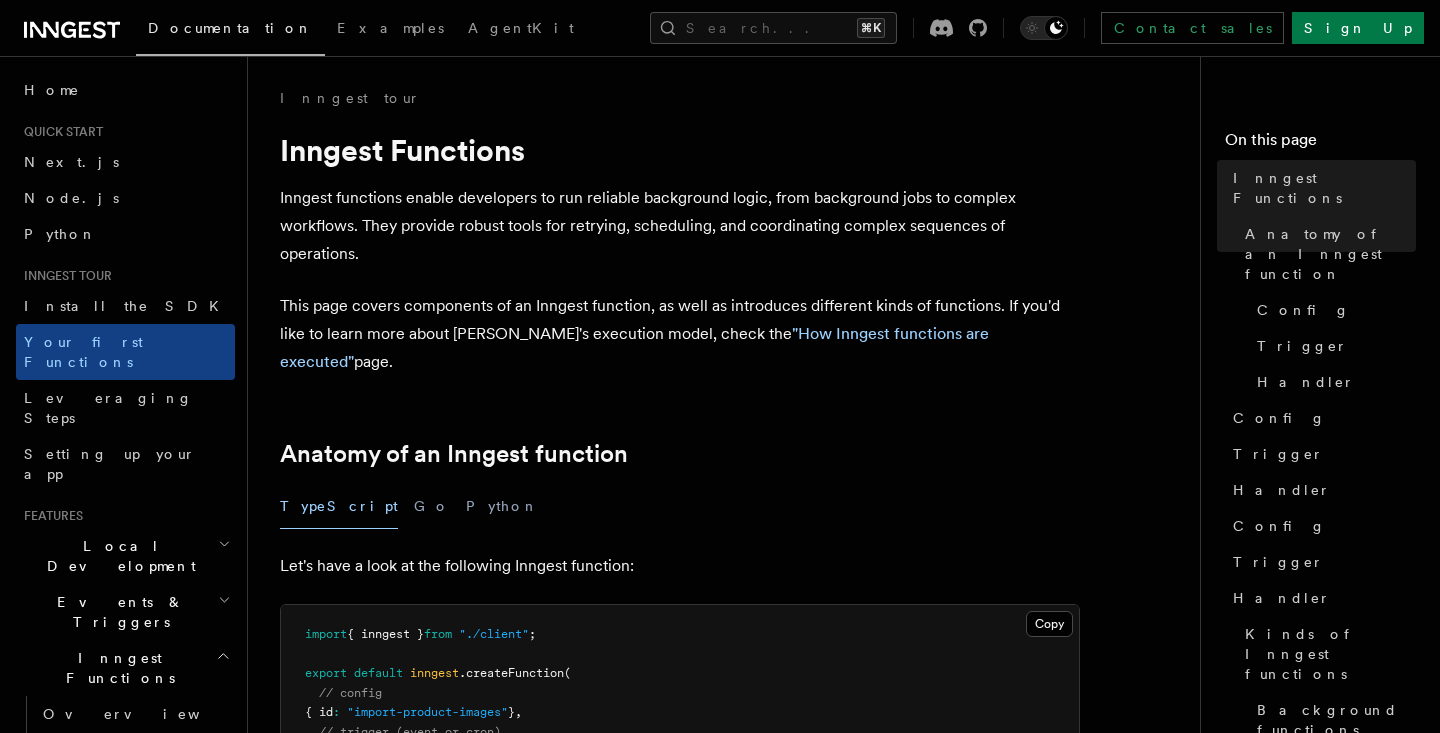 scroll, scrollTop: 0, scrollLeft: 0, axis: both 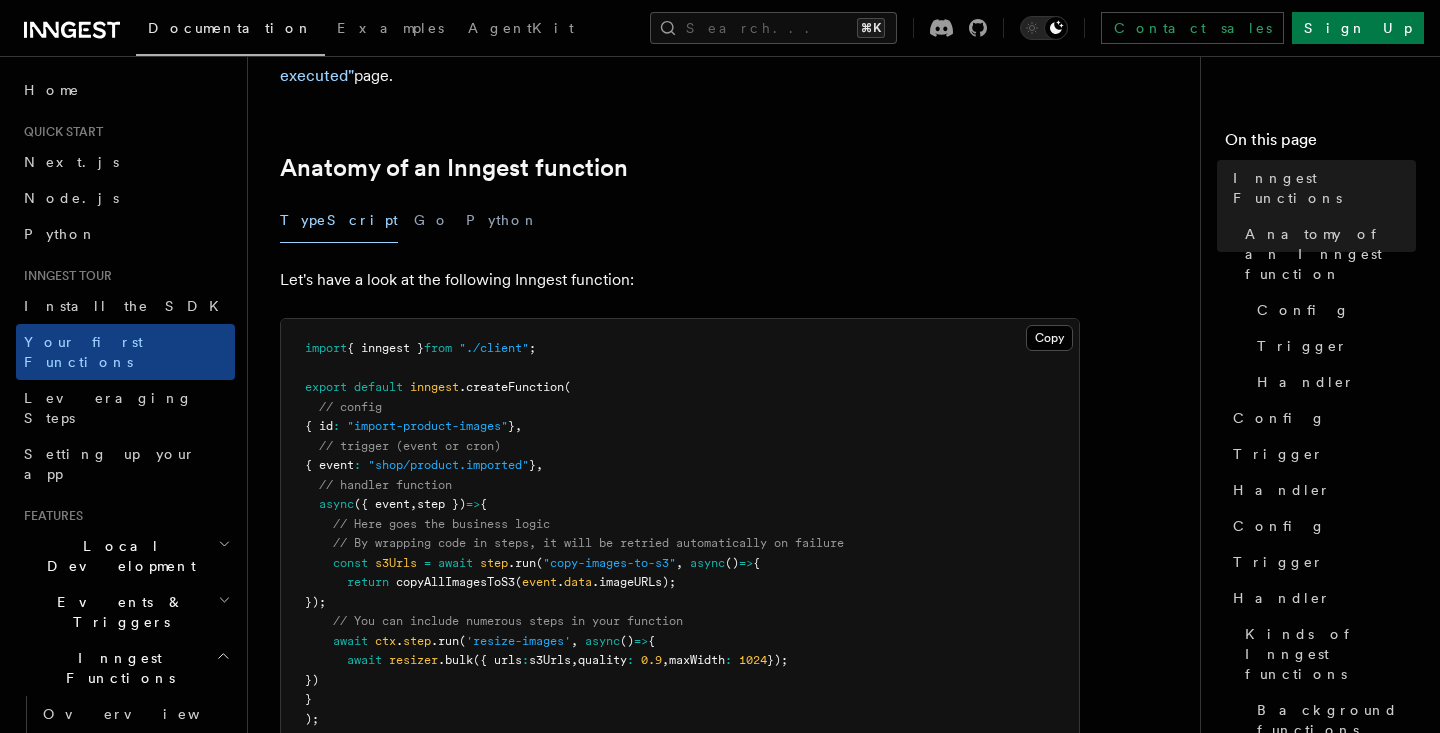 click on "Let's have a look at the following Inngest function:" at bounding box center (680, 280) 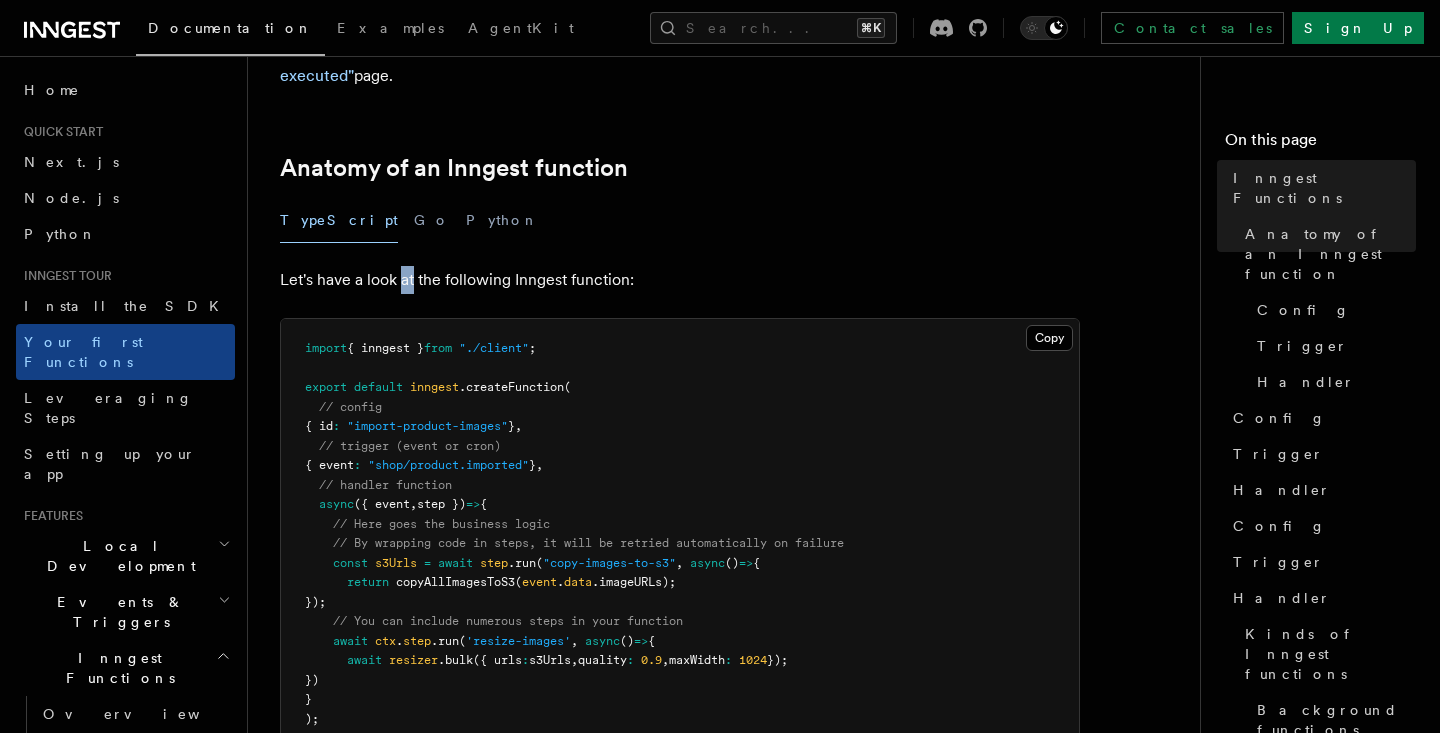 click on "Let's have a look at the following Inngest function:" at bounding box center (680, 280) 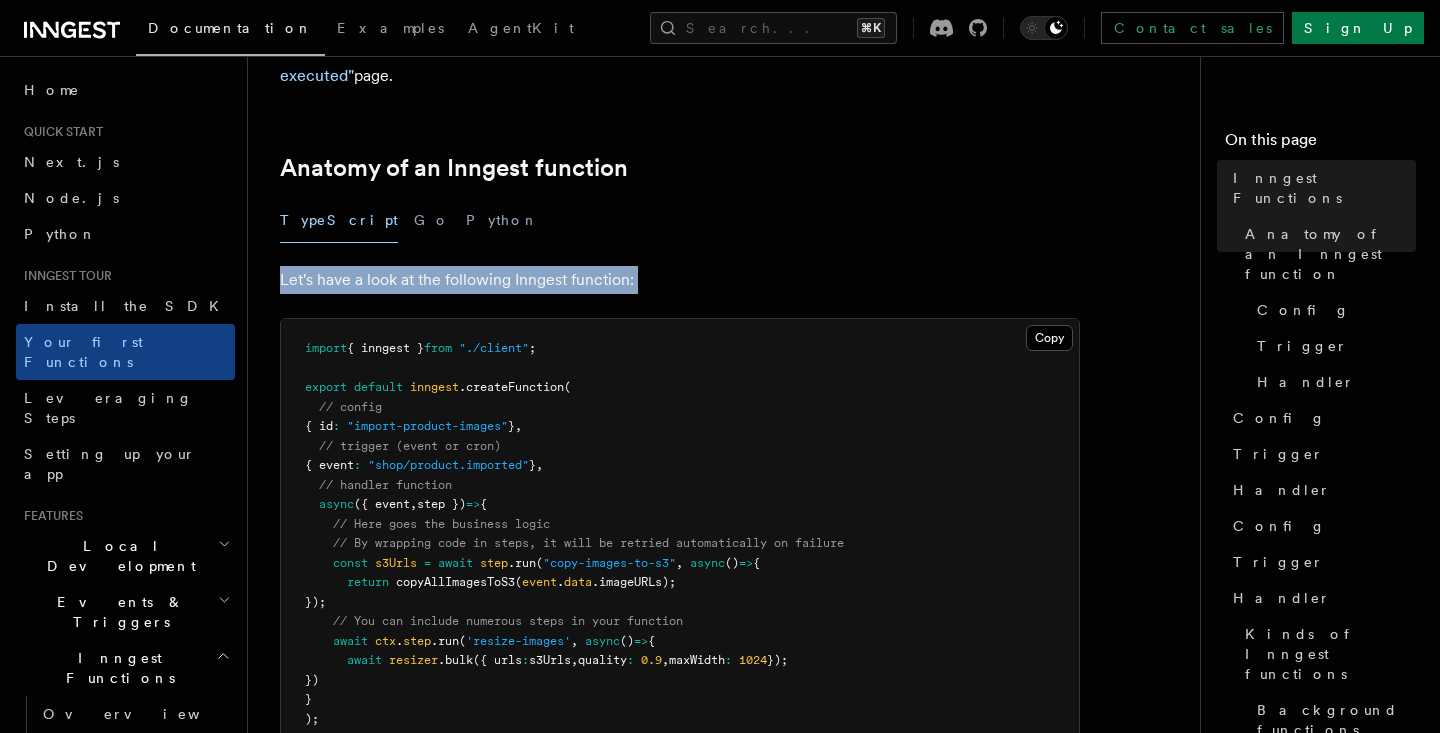 click on "Let's have a look at the following Inngest function:" at bounding box center (680, 280) 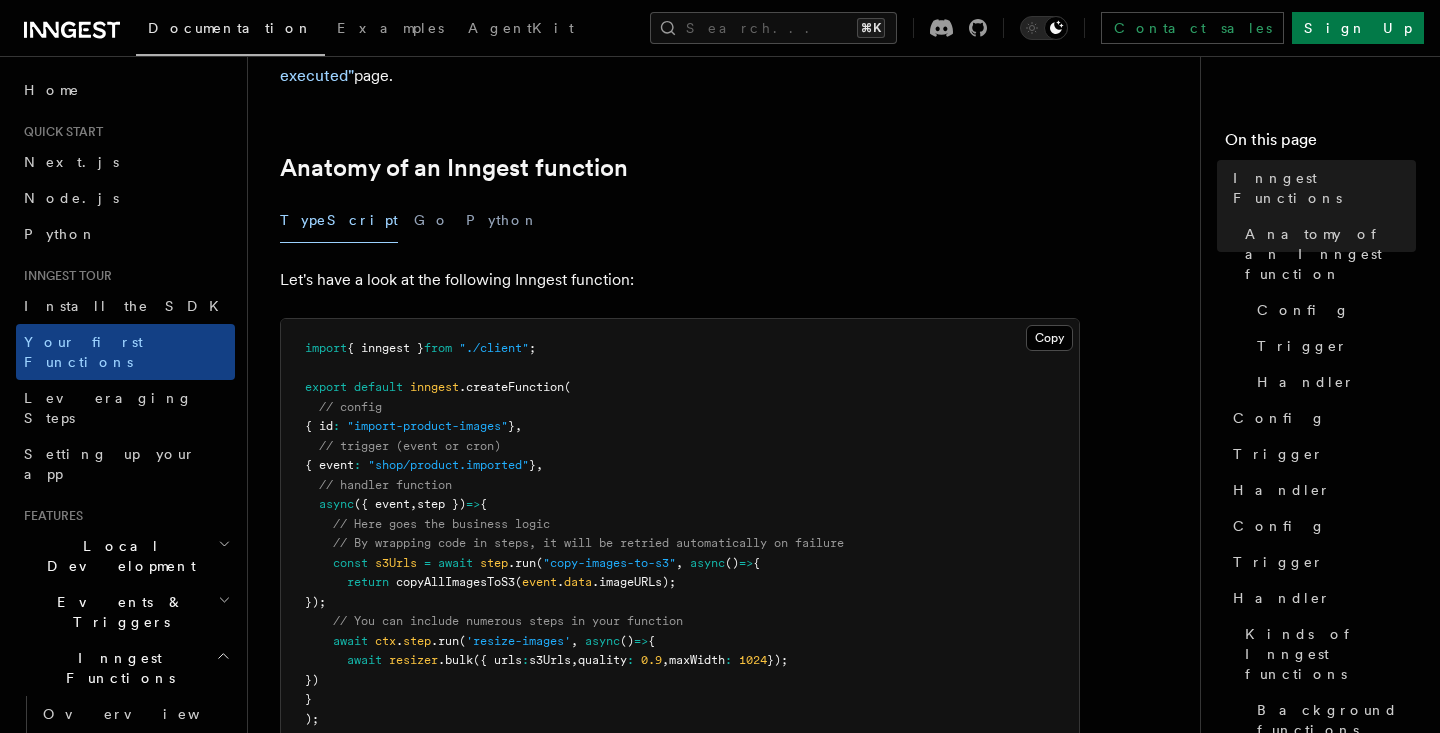 click on ".createFunction" at bounding box center (511, 387) 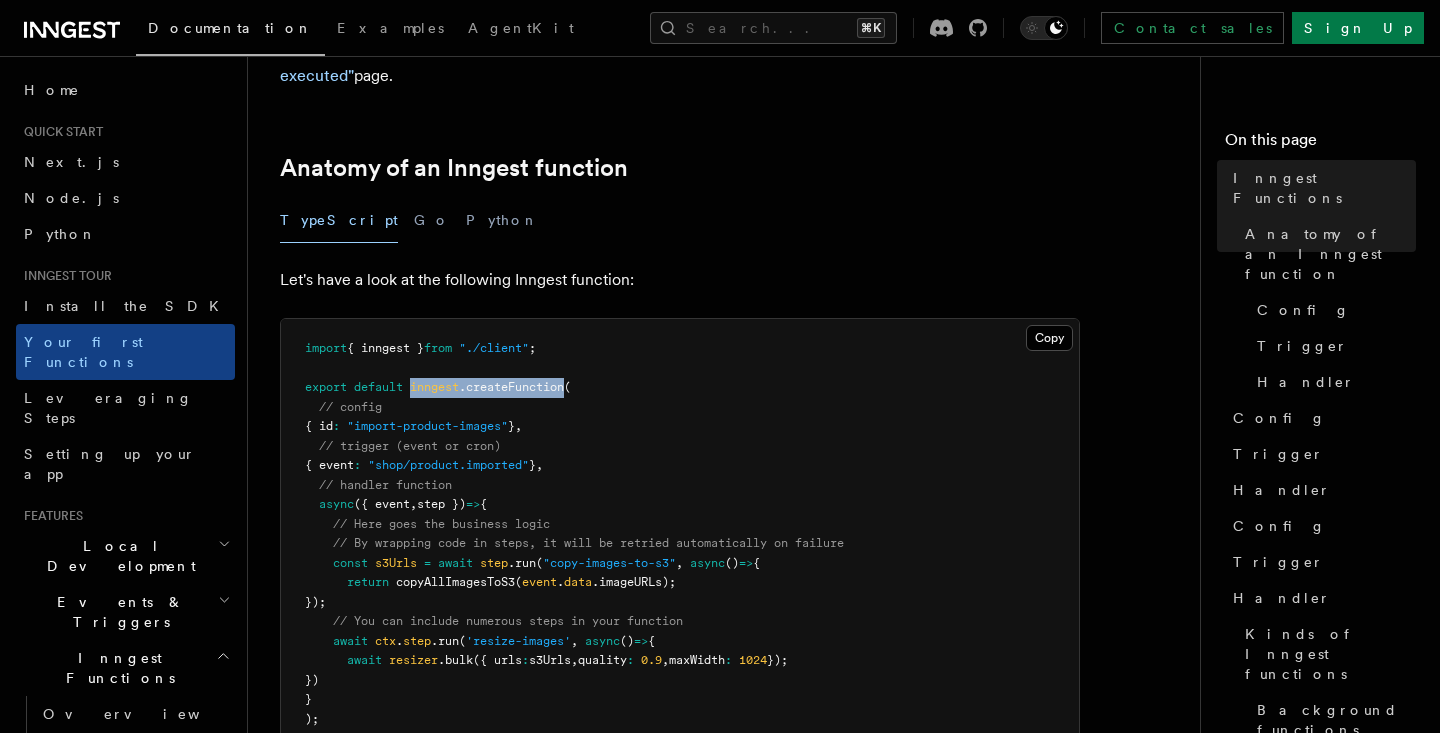 click on ".createFunction" at bounding box center (511, 387) 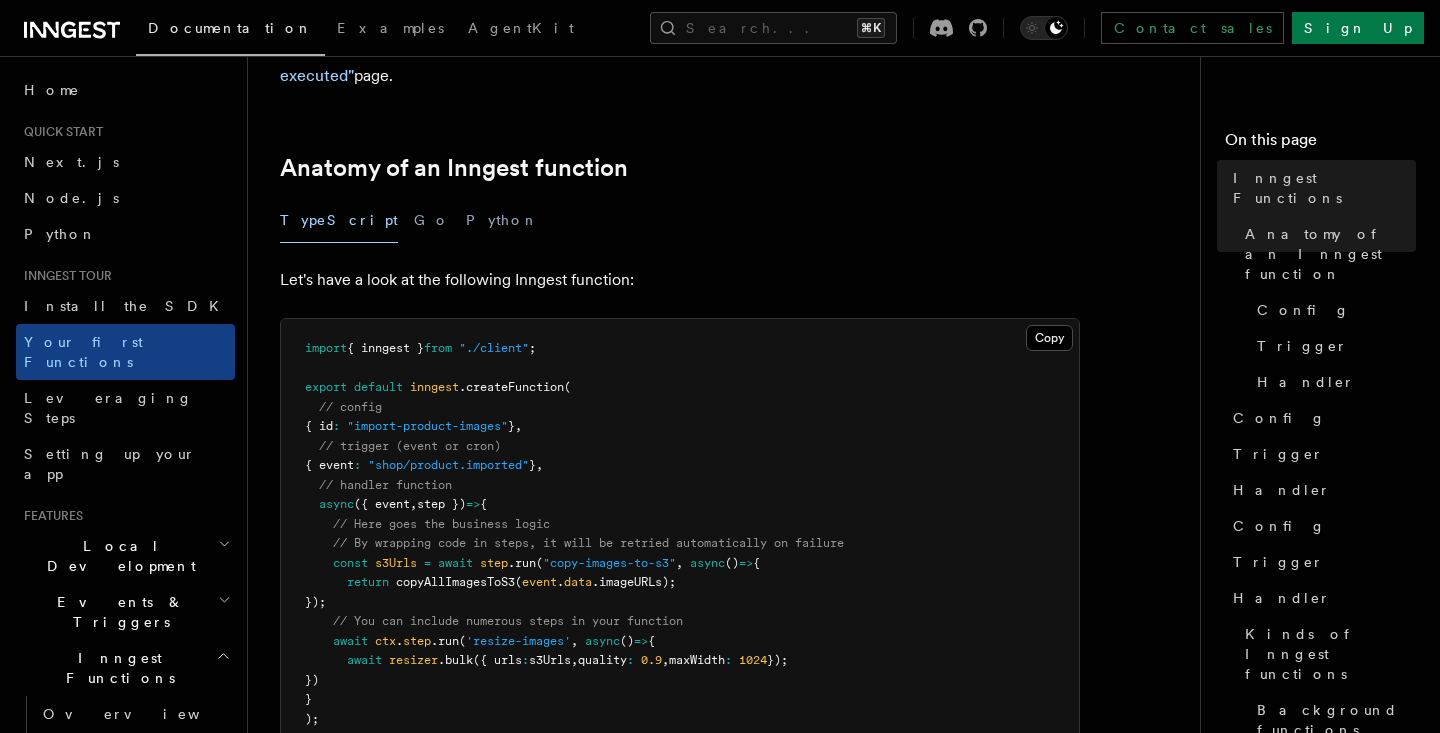click on "// config" at bounding box center [350, 407] 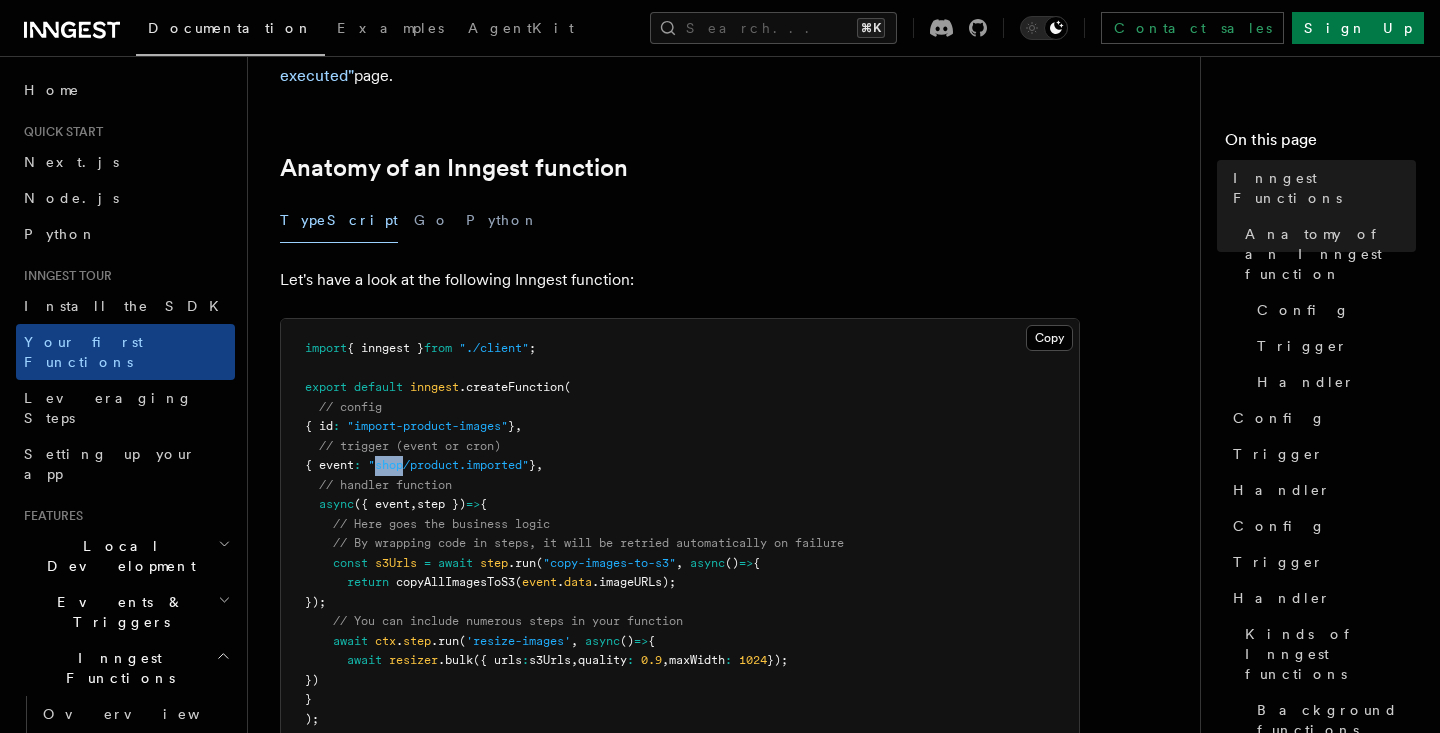 click on "import  { inngest }  from   "./client" ;
export   default   inngest .createFunction (
// config
{ id :   "import-product-images"  } ,
// trigger (event or cron)
{ event :   "shop/product.imported"  } ,
// handler function
async  ({ event ,  step })  =>  {
// Here goes the business logic
// By wrapping code in steps, it will be retried automatically on failure
const   s3Urls   =   await   step .run ( "copy-images-to-s3" ,   async  ()  =>  {
return   copyAllImagesToS3 ( event . data .imageURLs);
});
// You can include numerous steps in your function
await   ctx . step .run ( 'resize-images' ,   async  ()  =>  {
await   resizer .bulk ({ urls :  s3Urls ,  quality :   0.9 ,  maxWidth :   1024  });
})
}
);" at bounding box center (680, 534) 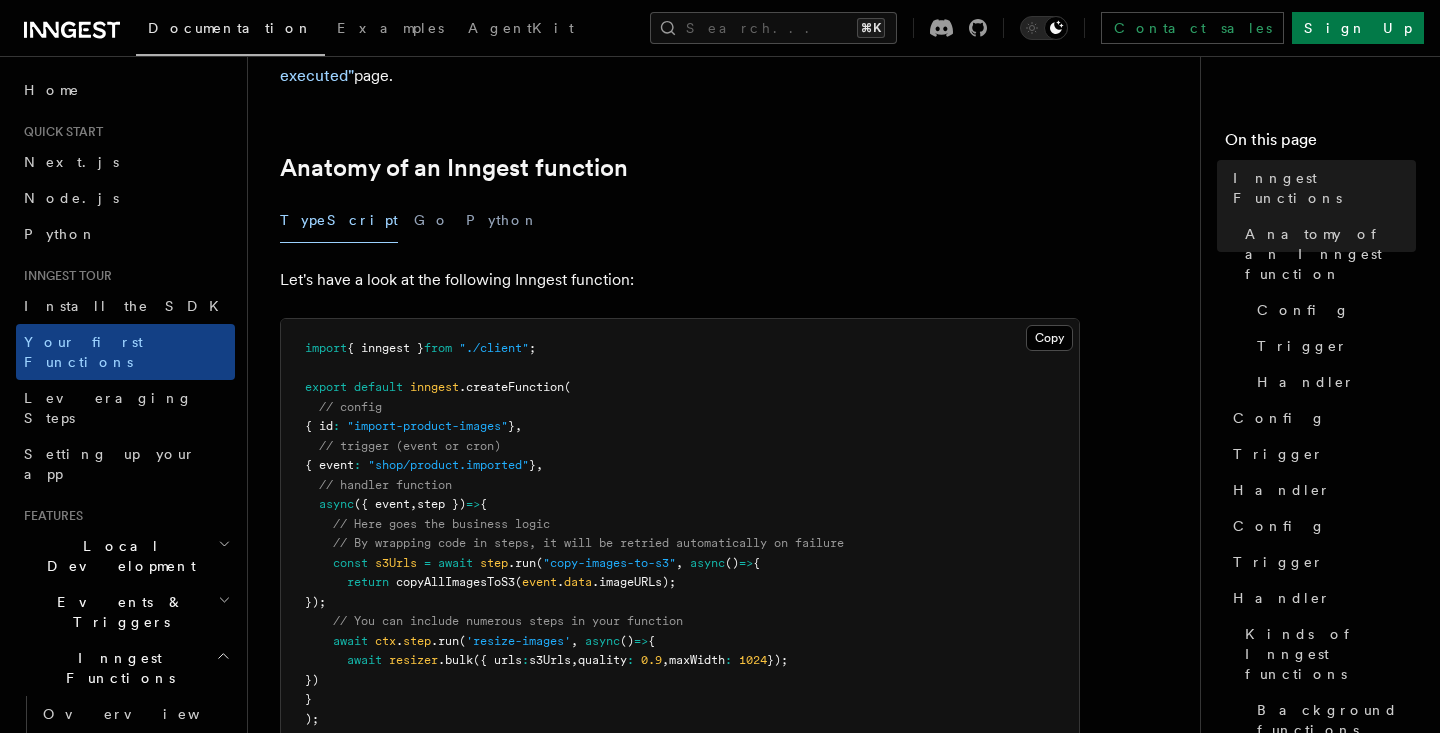 click on "import  { inngest }  from   "./client" ;
export   default   inngest .createFunction (
// config
{ id :   "import-product-images"  } ,
// trigger (event or cron)
{ event :   "shop/product.imported"  } ,
// handler function
async  ({ event ,  step })  =>  {
// Here goes the business logic
// By wrapping code in steps, it will be retried automatically on failure
const   s3Urls   =   await   step .run ( "copy-images-to-s3" ,   async  ()  =>  {
return   copyAllImagesToS3 ( event . data .imageURLs);
});
// You can include numerous steps in your function
await   ctx . step .run ( 'resize-images' ,   async  ()  =>  {
await   resizer .bulk ({ urls :  s3Urls ,  quality :   0.9 ,  maxWidth :   1024  });
})
}
);" at bounding box center (680, 534) 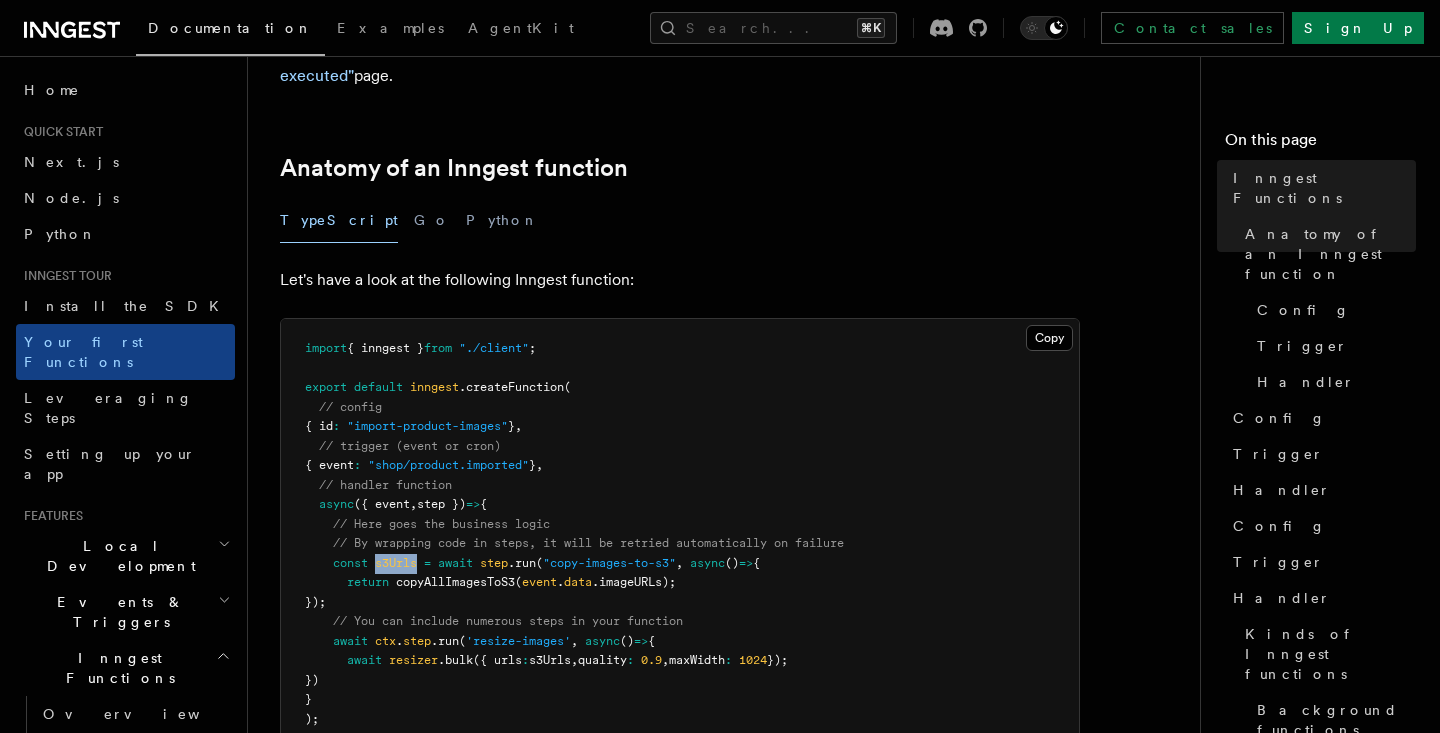 click on "import  { inngest }  from   "./client" ;
export   default   inngest .createFunction (
// config
{ id :   "import-product-images"  } ,
// trigger (event or cron)
{ event :   "shop/product.imported"  } ,
// handler function
async  ({ event ,  step })  =>  {
// Here goes the business logic
// By wrapping code in steps, it will be retried automatically on failure
const   s3Urls   =   await   step .run ( "copy-images-to-s3" ,   async  ()  =>  {
return   copyAllImagesToS3 ( event . data .imageURLs);
});
// You can include numerous steps in your function
await   ctx . step .run ( 'resize-images' ,   async  ()  =>  {
await   resizer .bulk ({ urls :  s3Urls ,  quality :   0.9 ,  maxWidth :   1024  });
})
}
);" at bounding box center [680, 534] 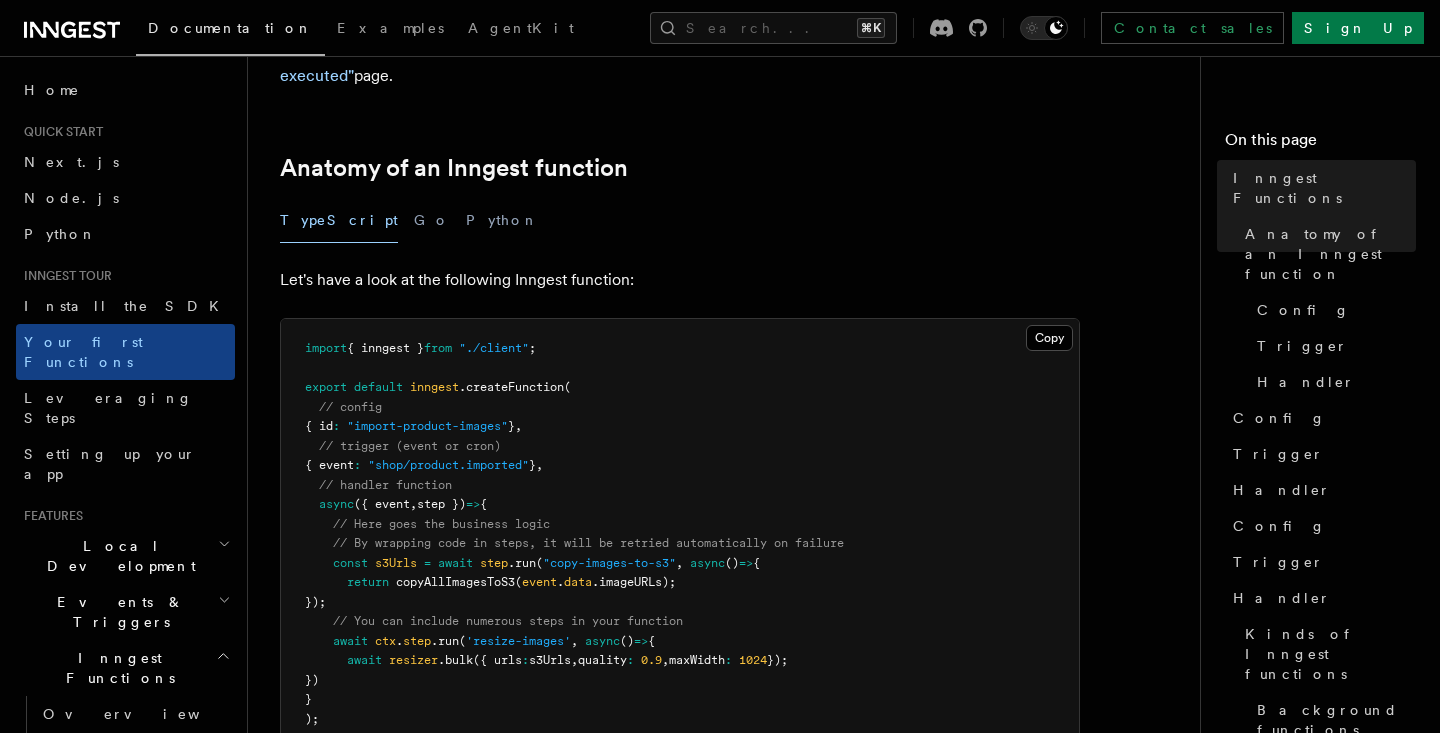 click on ""copy-images-to-s3"" at bounding box center [609, 563] 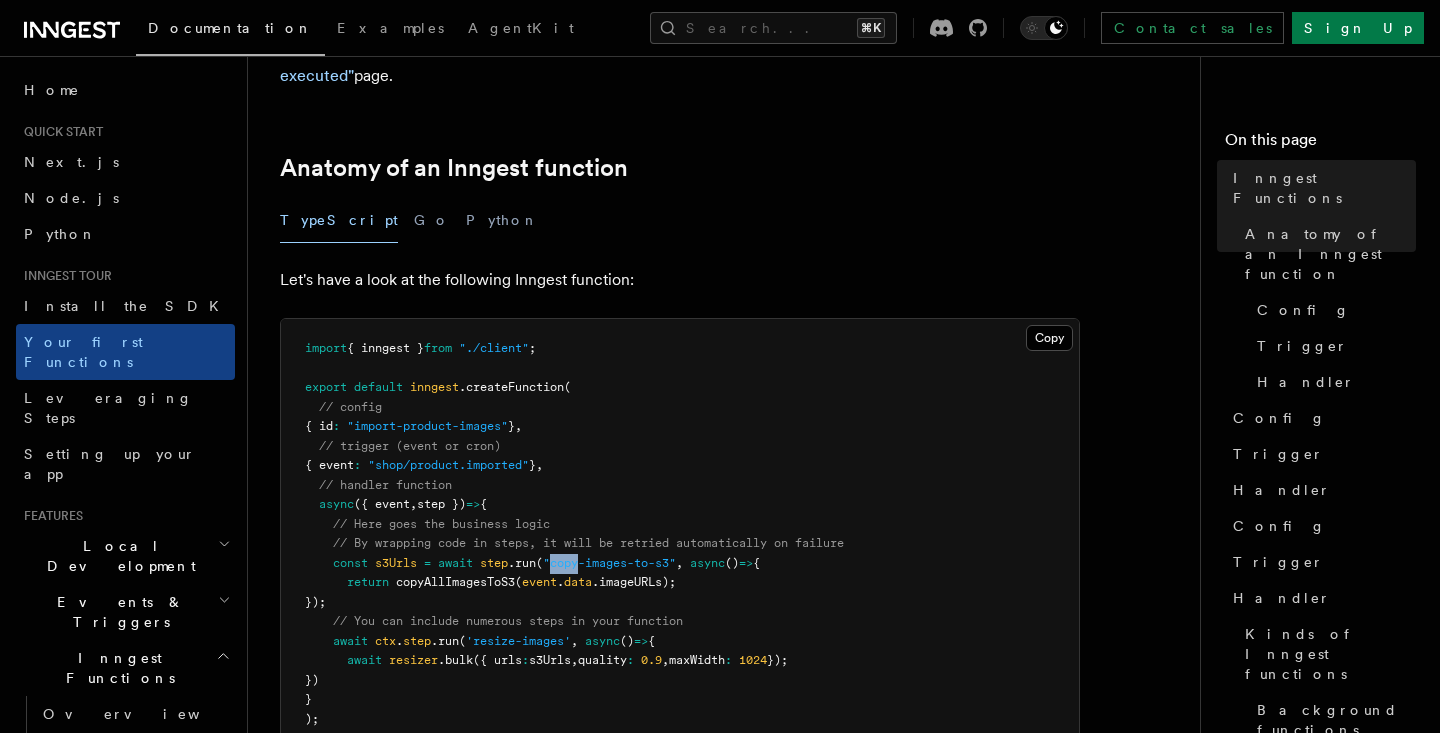 click on ""copy-images-to-s3"" at bounding box center (609, 563) 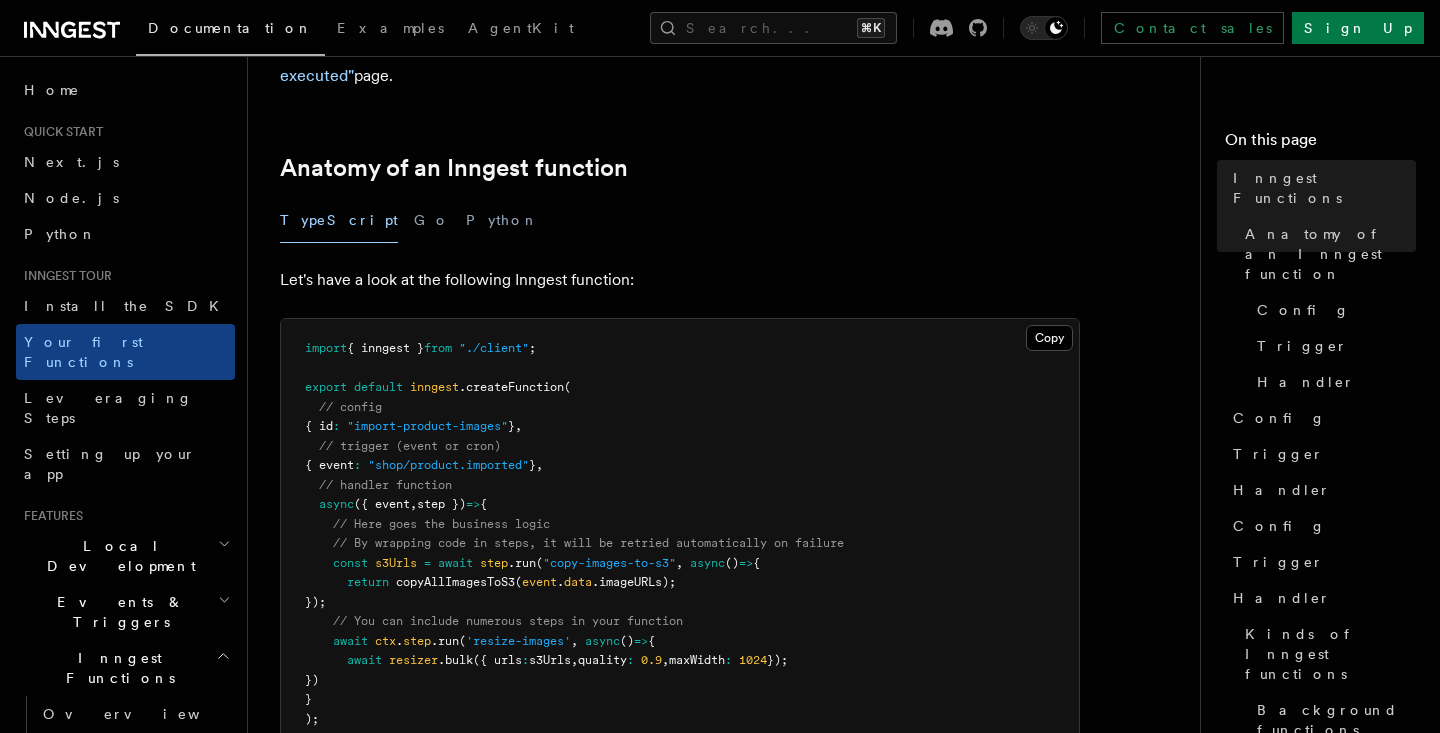 click on ""copy-images-to-s3"" at bounding box center [609, 563] 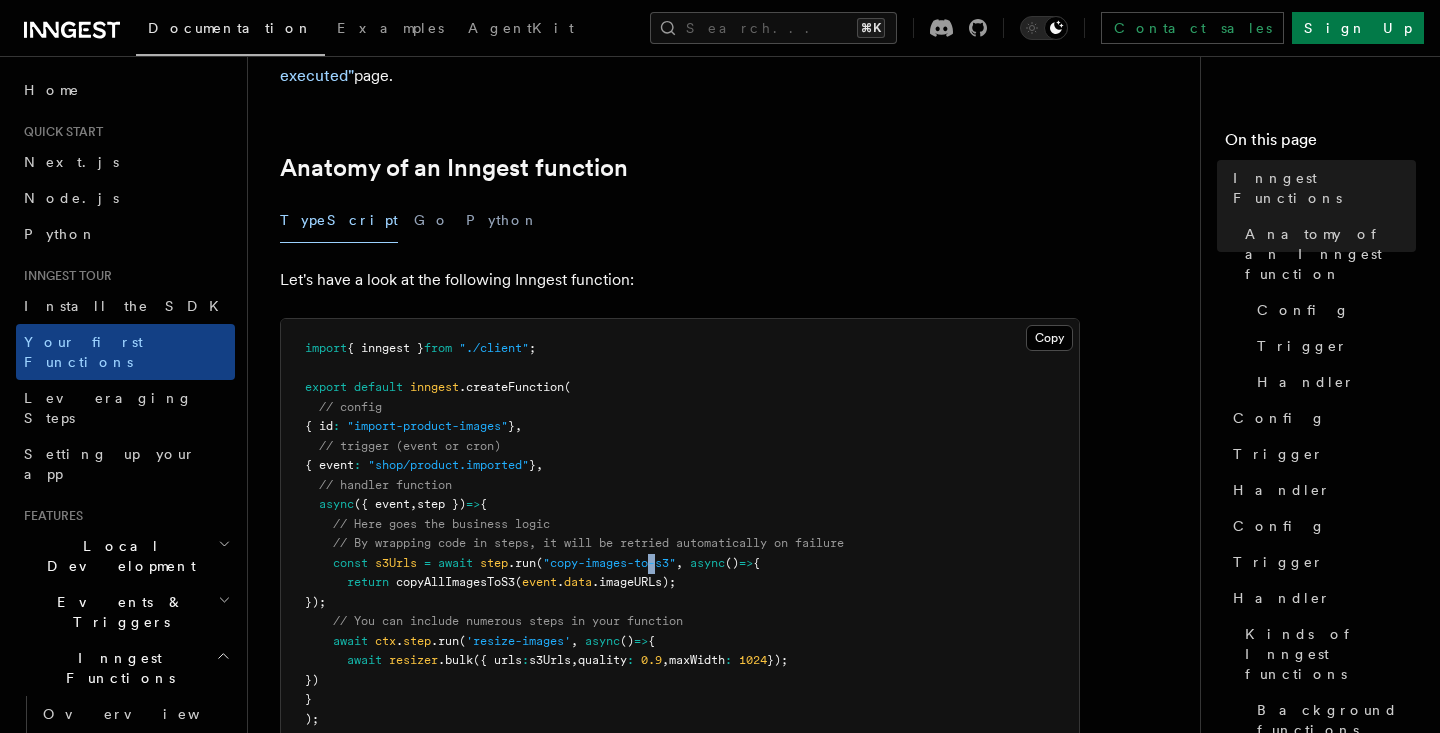click on ""copy-images-to-s3"" at bounding box center (609, 563) 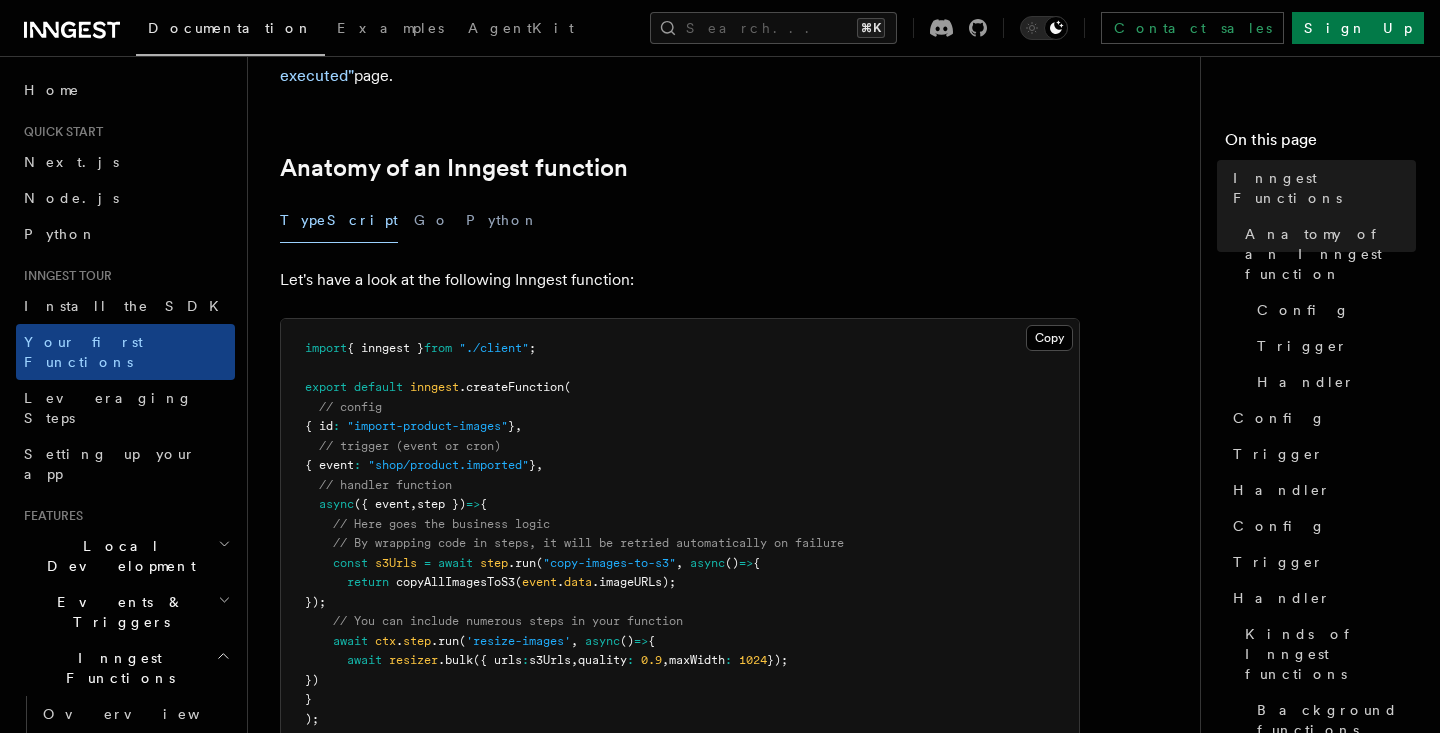 click on "copyAllImagesToS3" at bounding box center (455, 582) 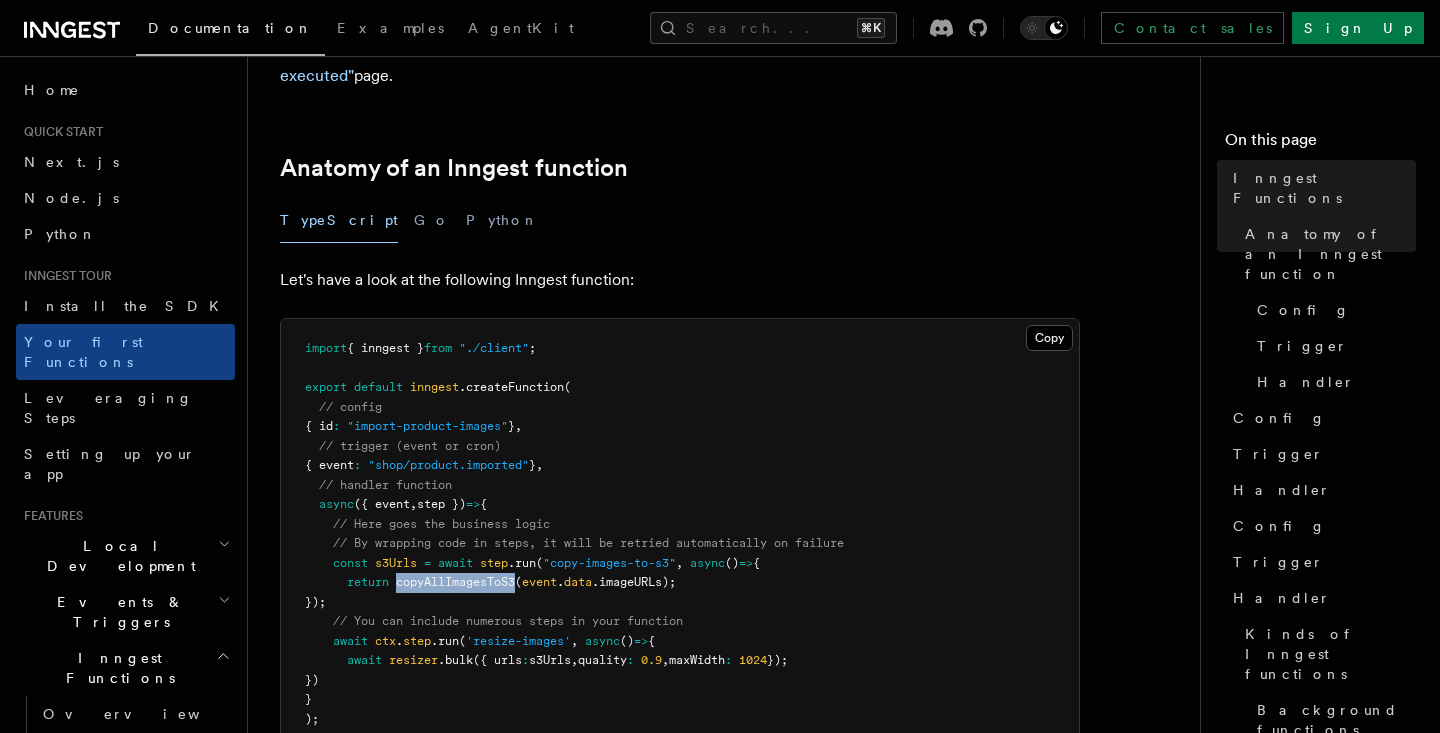 click on "copyAllImagesToS3" at bounding box center (455, 582) 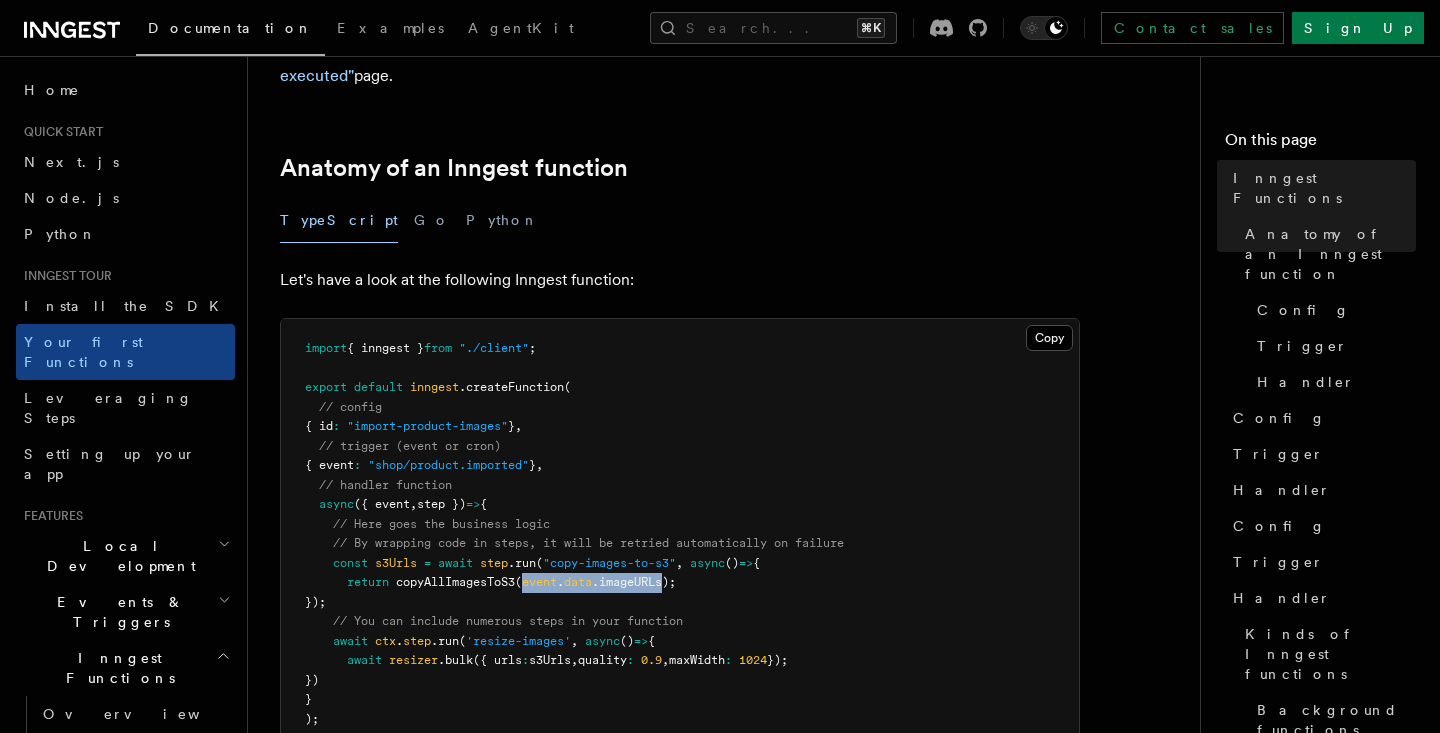click on "data" at bounding box center (578, 582) 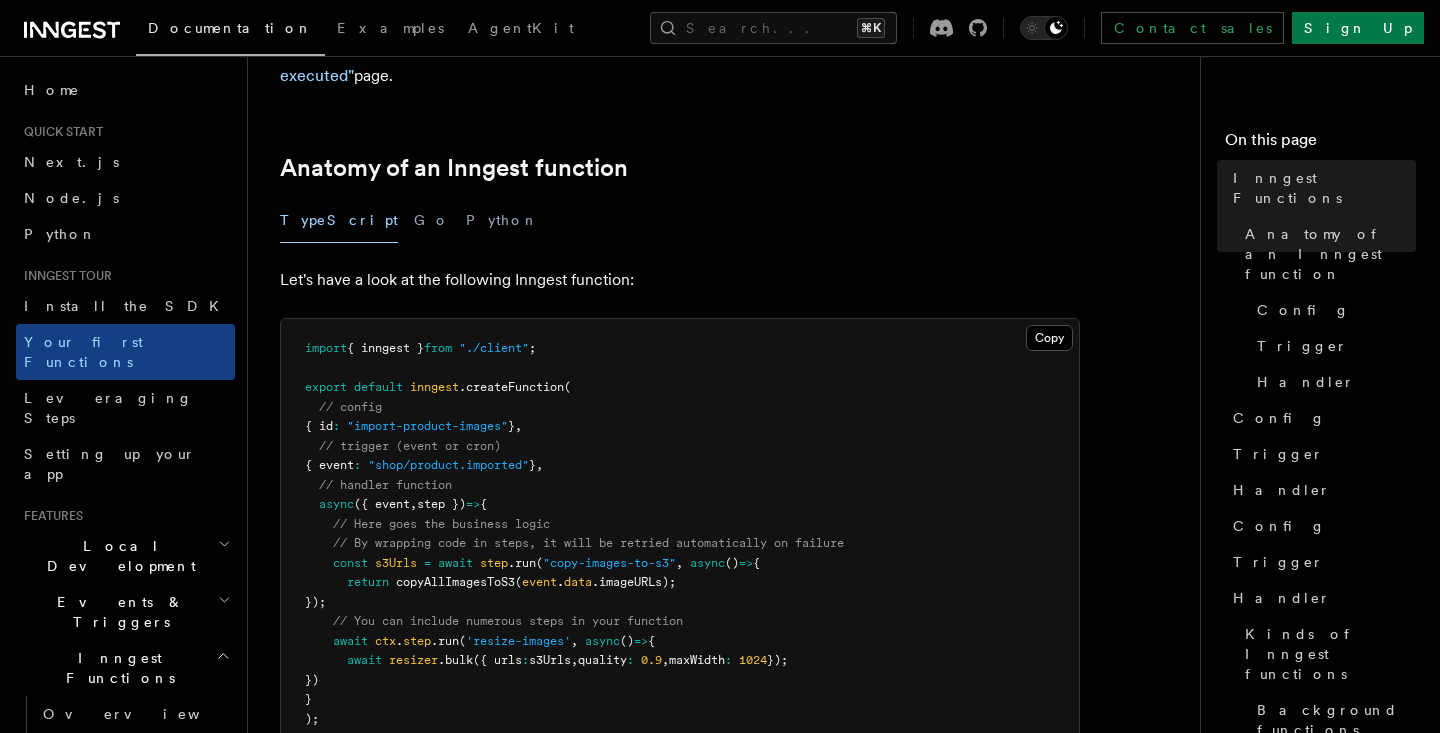 click on ".imageURLs);" at bounding box center [634, 582] 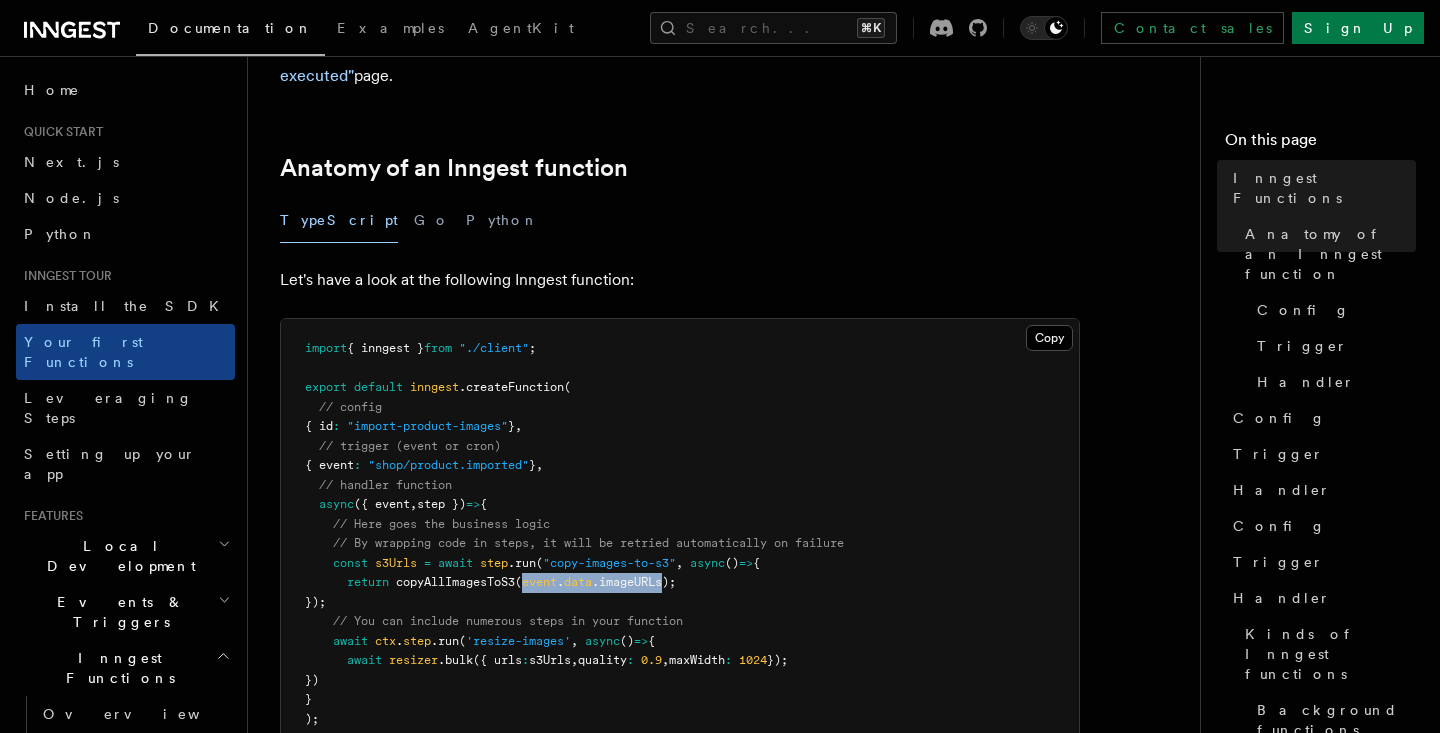 click on ".imageURLs);" at bounding box center [634, 582] 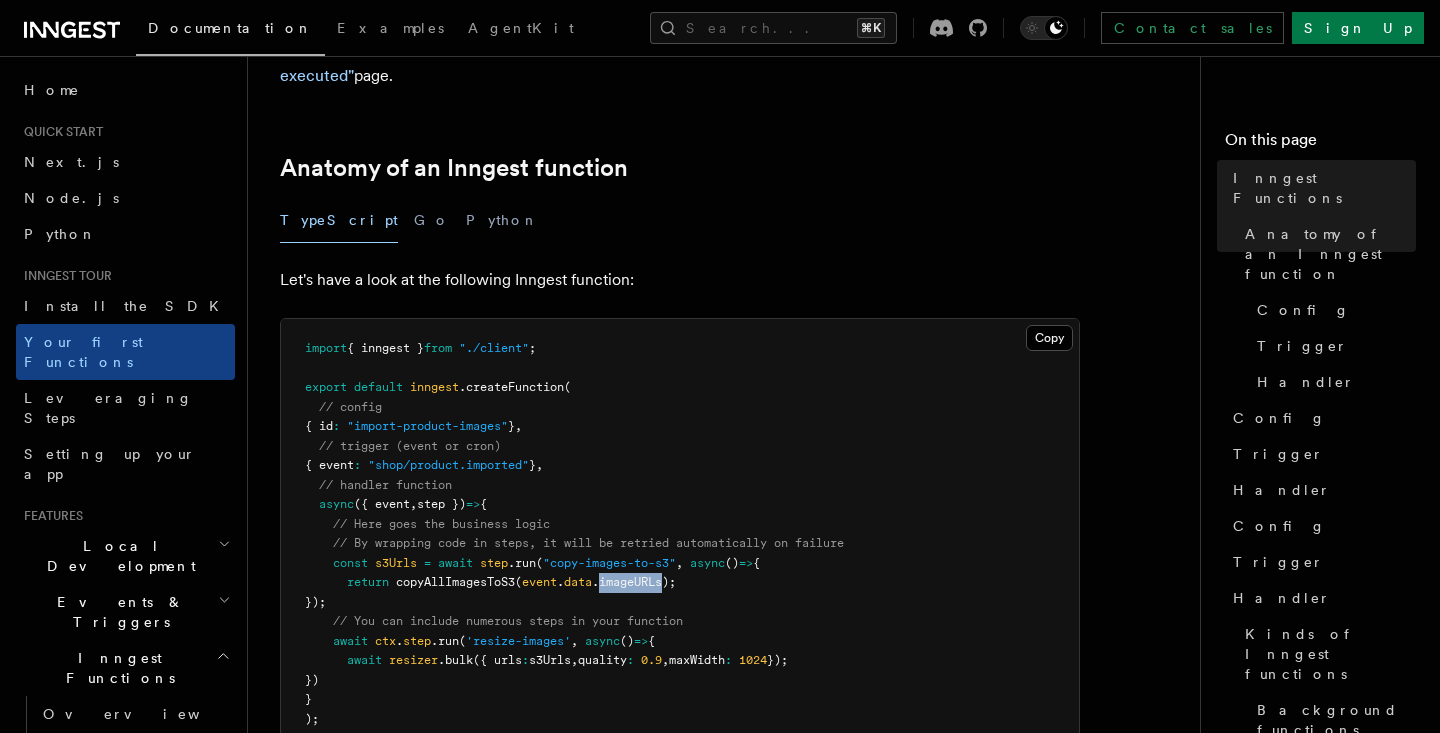 drag, startPoint x: 606, startPoint y: 548, endPoint x: 670, endPoint y: 547, distance: 64.00781 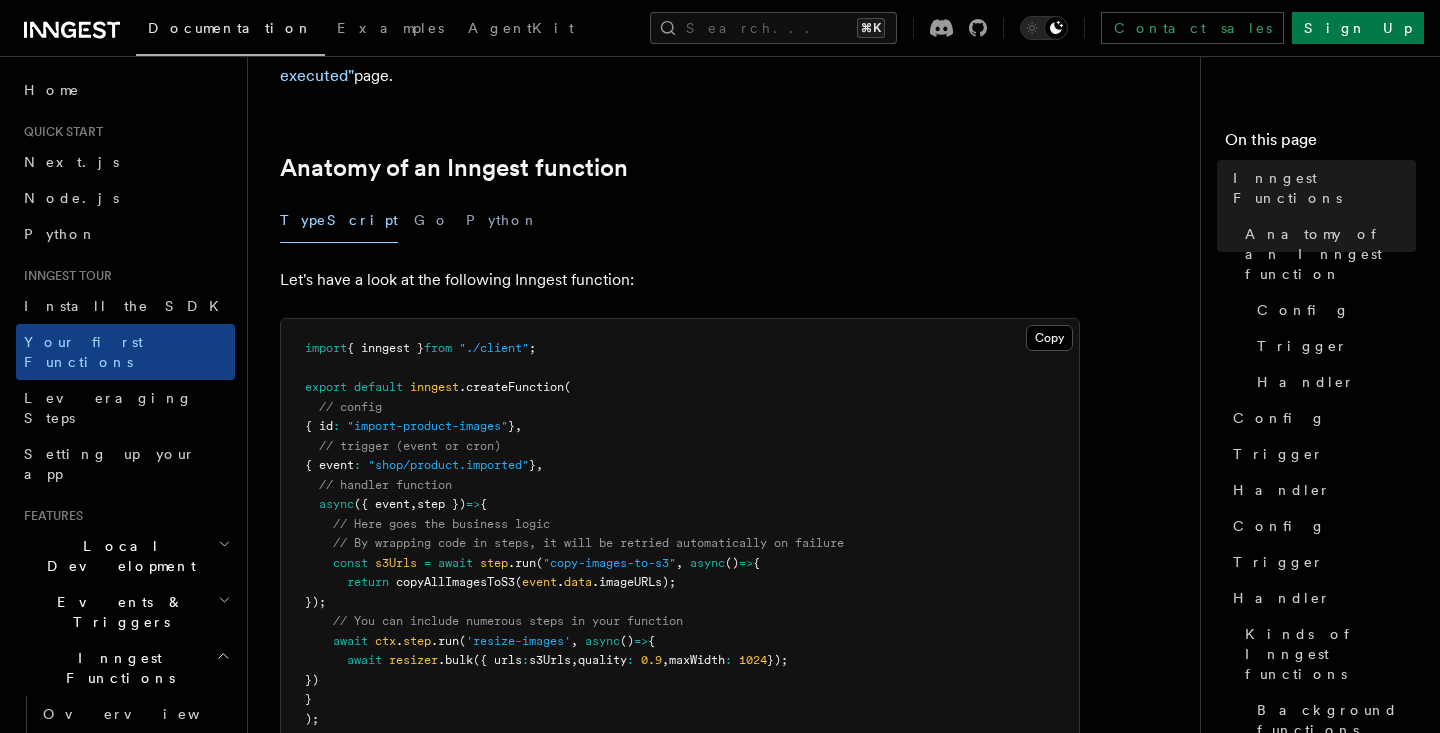 click on "// You can include numerous steps in your function" at bounding box center (508, 621) 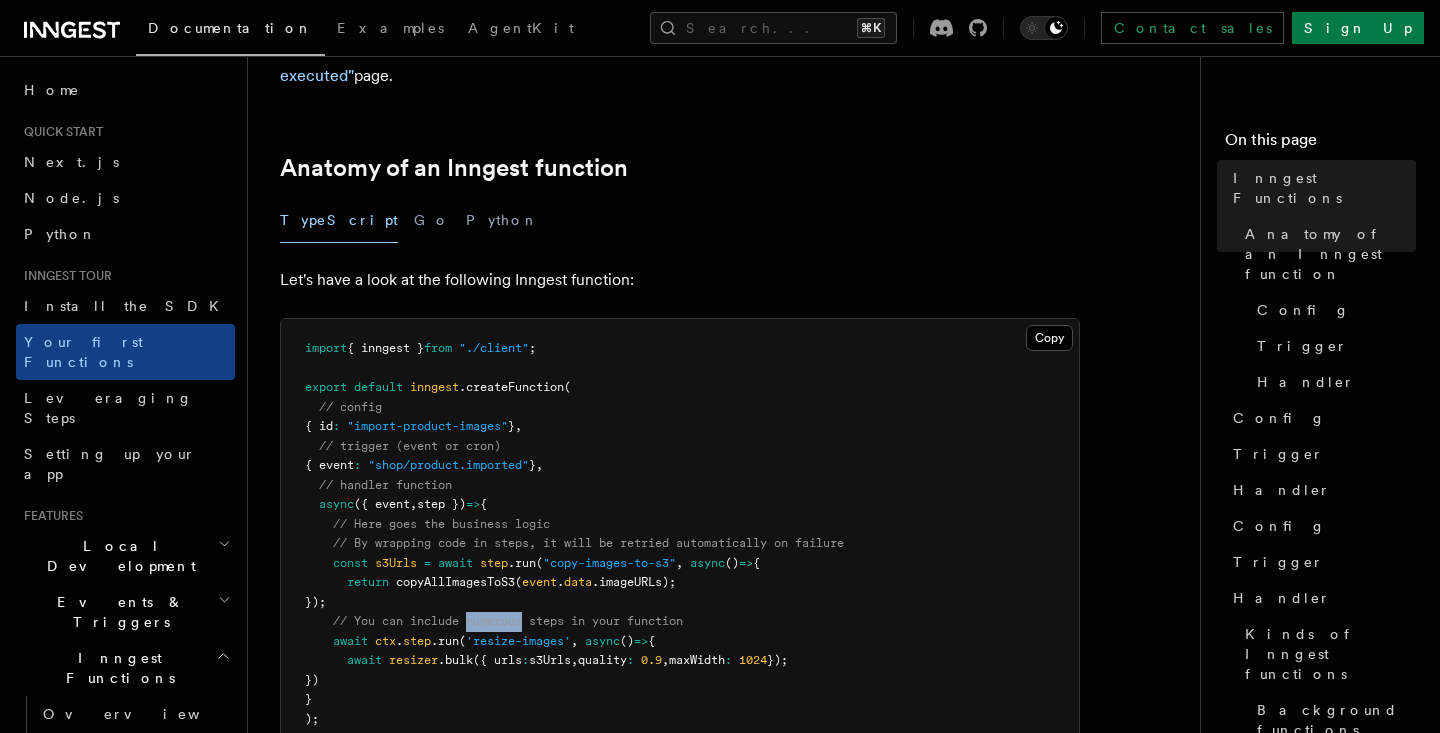click on "// You can include numerous steps in your function" at bounding box center [508, 621] 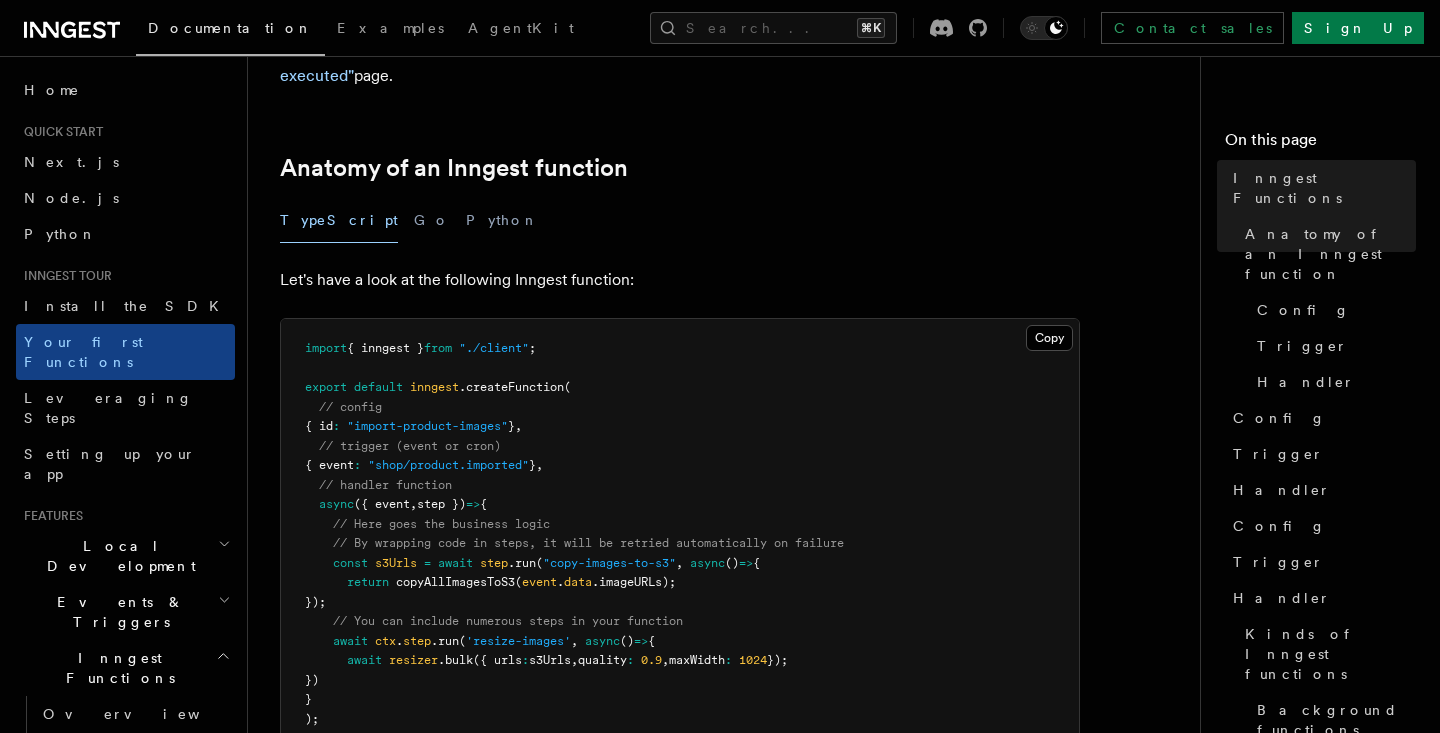 click on "// You can include numerous steps in your function" at bounding box center [508, 621] 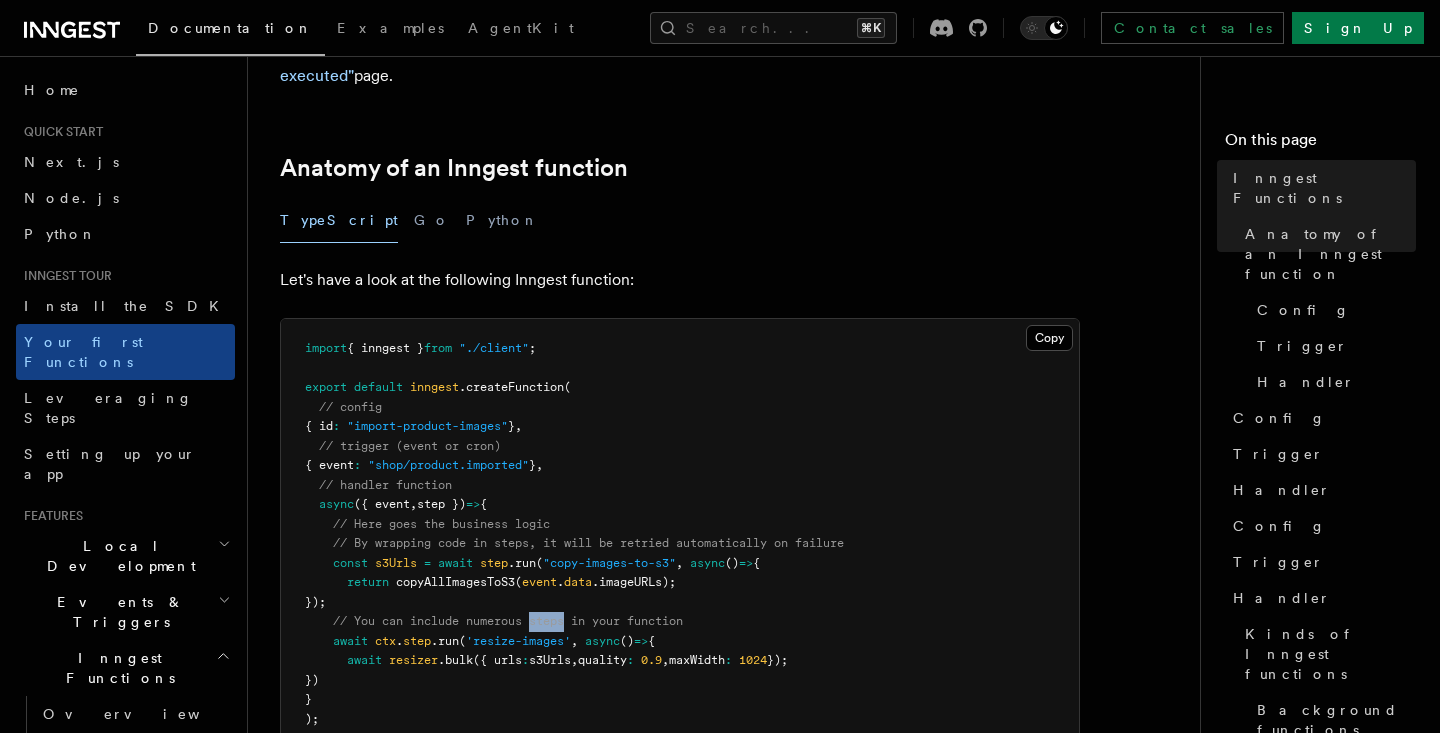 click on "// You can include numerous steps in your function" at bounding box center (508, 621) 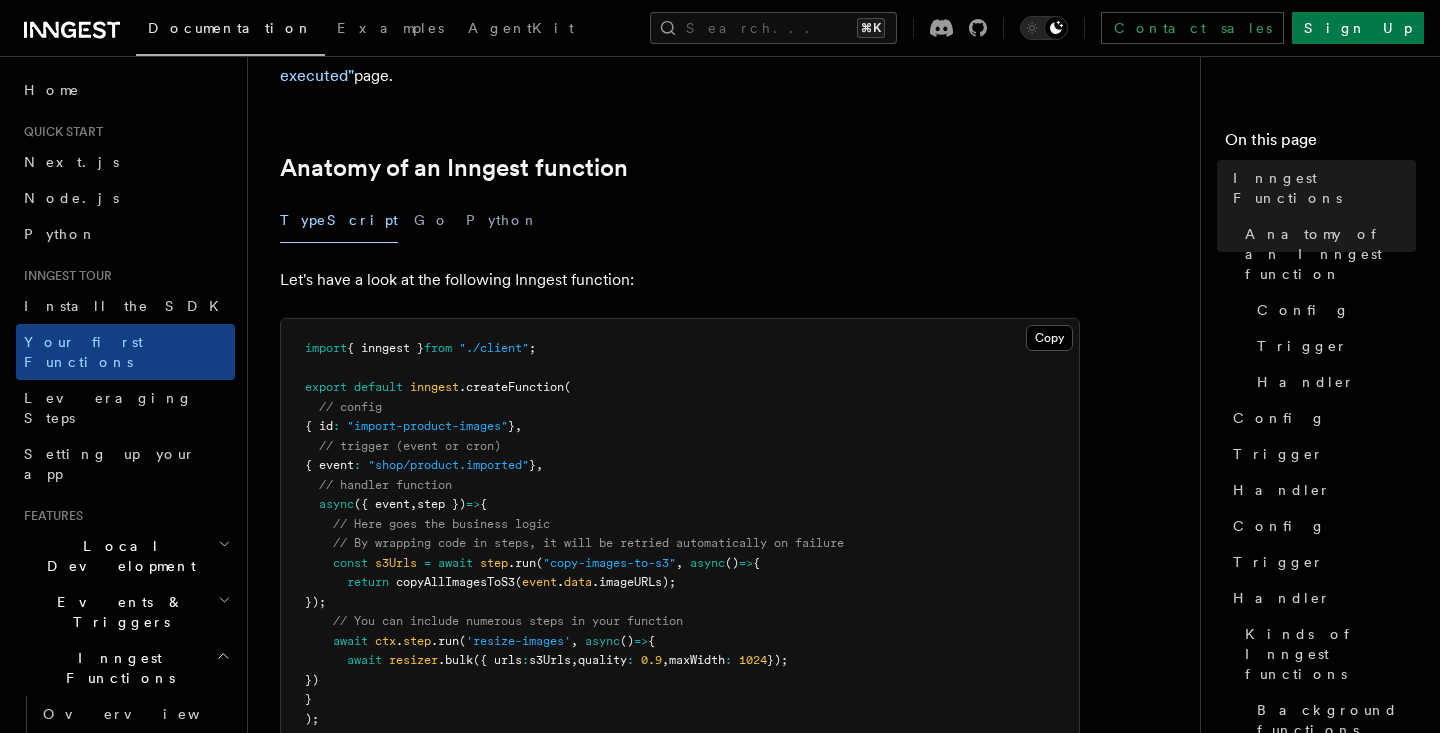 click on "'resize-images'" at bounding box center (518, 641) 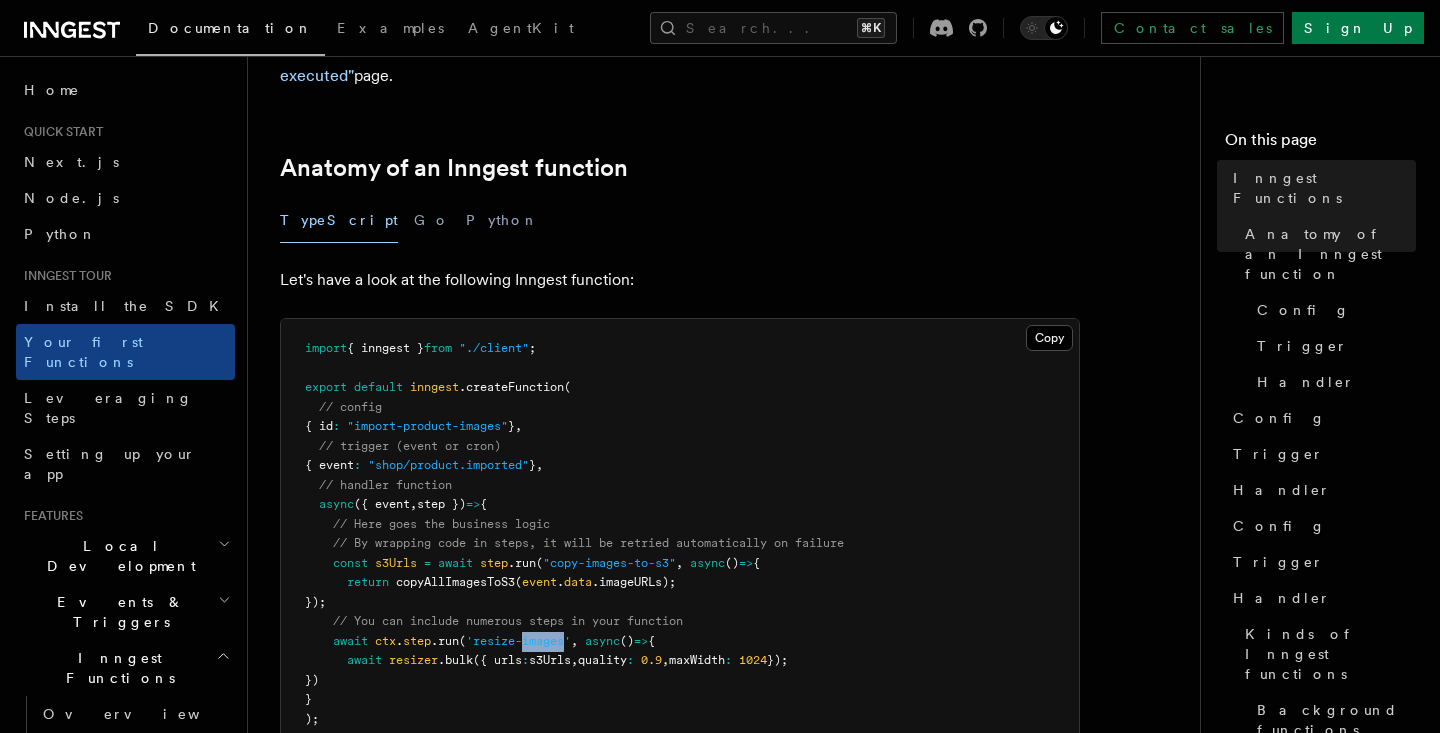 click on "'resize-images'" at bounding box center [518, 641] 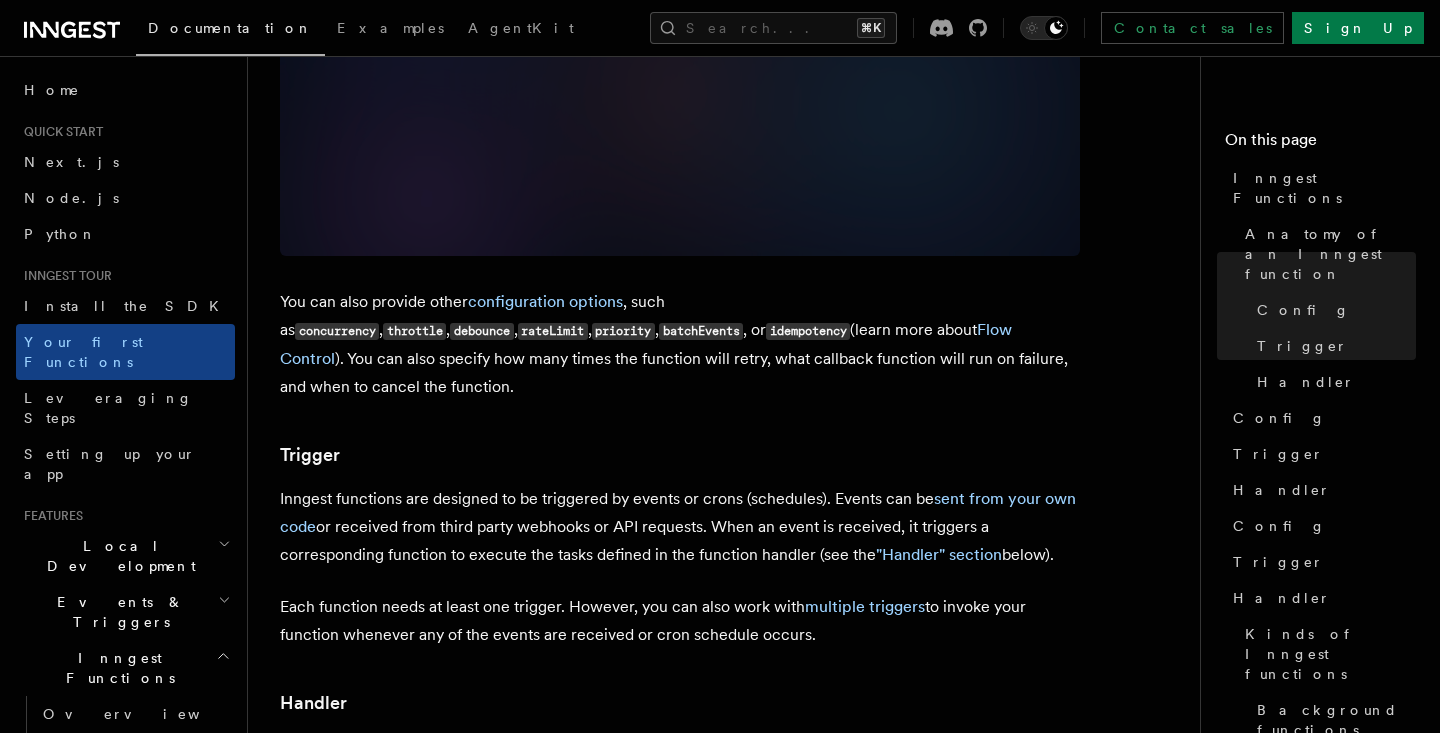 scroll, scrollTop: 1717, scrollLeft: 0, axis: vertical 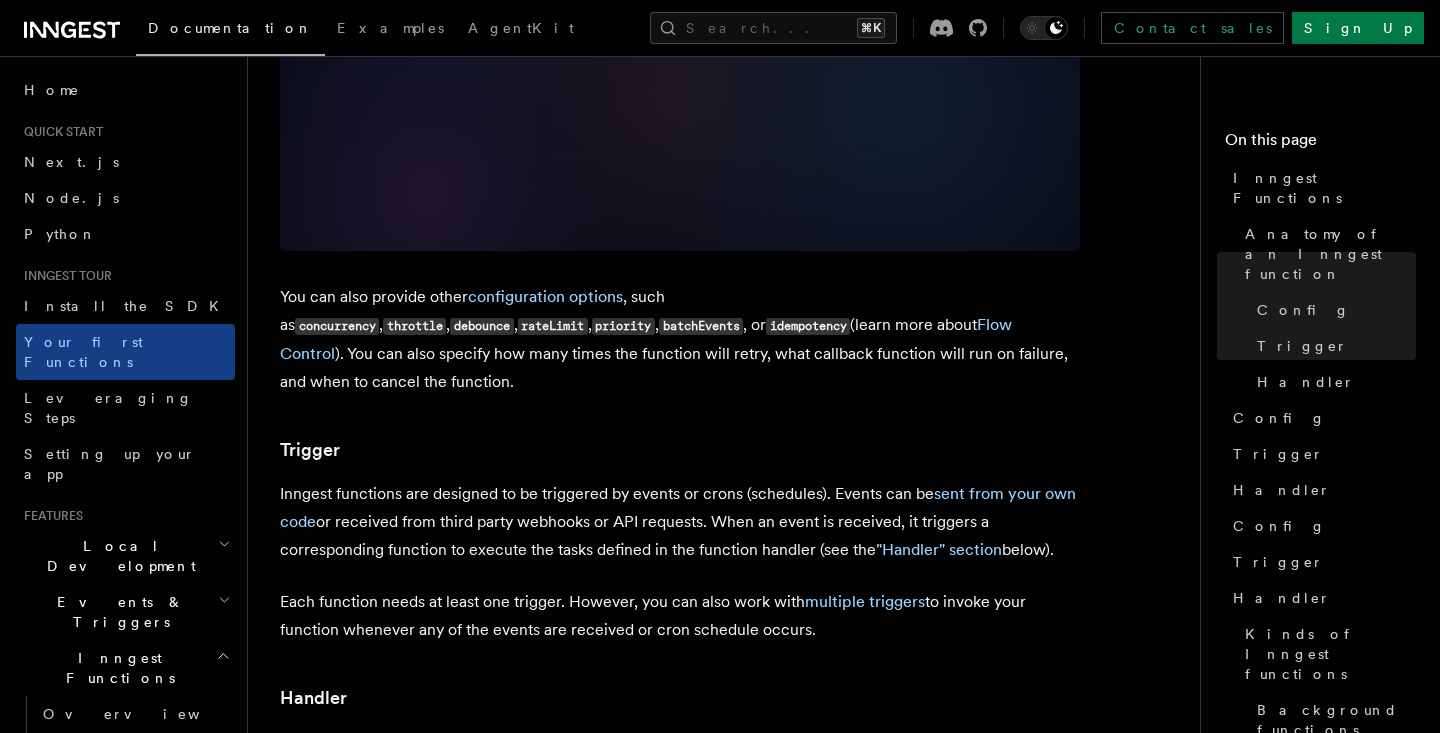 click on "Inngest functions are designed to be triggered by events or crons (schedules). Events can be  sent from your own code  or received from third party webhooks or API requests. When an event is received, it triggers a corresponding function to execute the tasks defined in the function handler (see the  "Handler" section  below)." at bounding box center [680, 522] 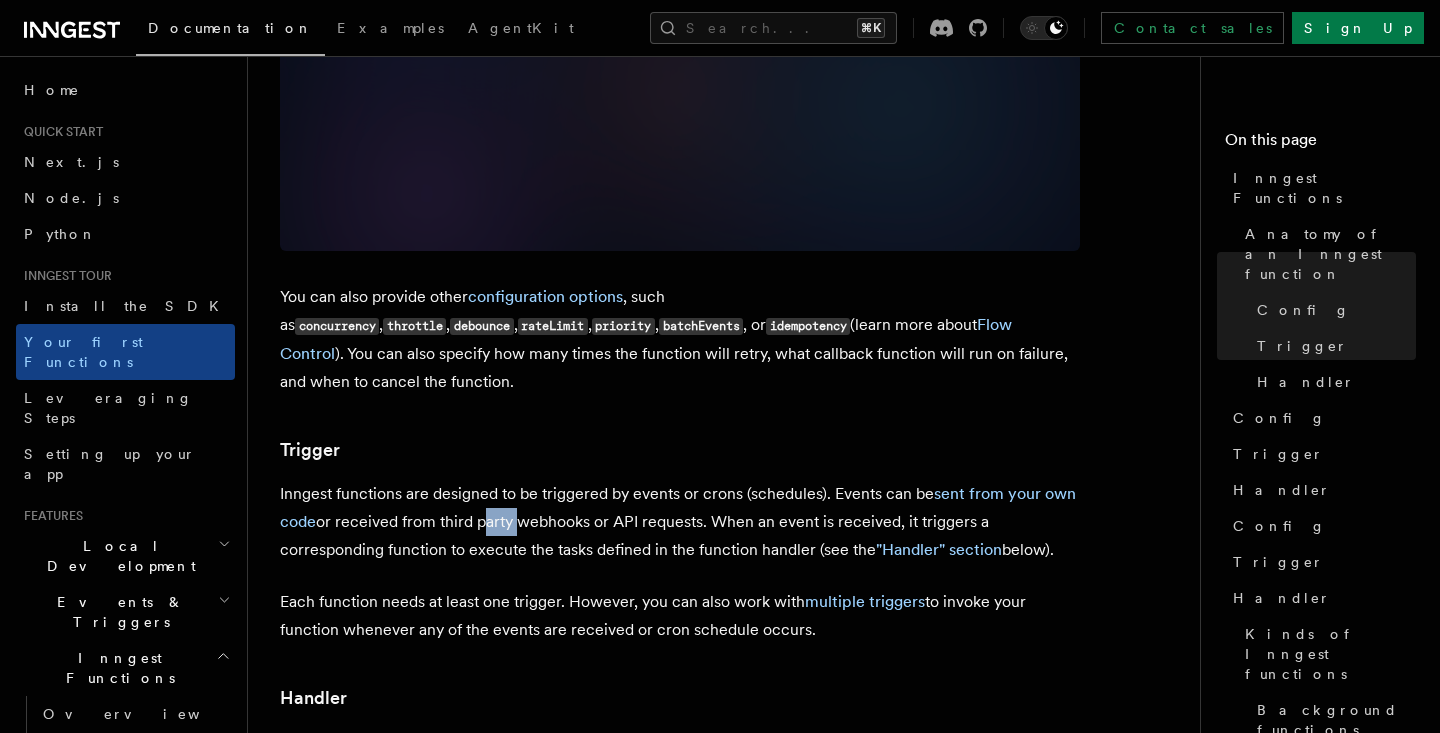 click on "Inngest functions are designed to be triggered by events or crons (schedules). Events can be  sent from your own code  or received from third party webhooks or API requests. When an event is received, it triggers a corresponding function to execute the tasks defined in the function handler (see the  "Handler" section  below)." at bounding box center (680, 522) 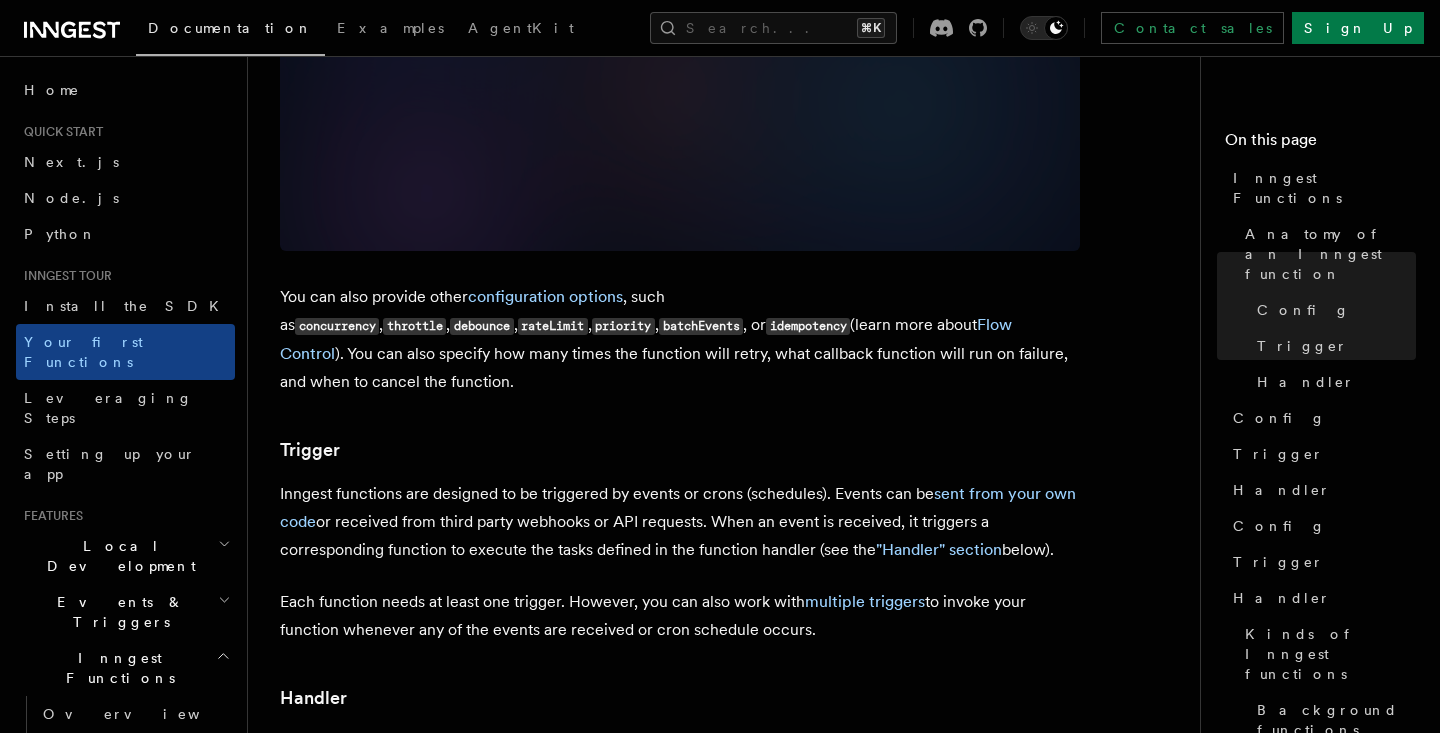 click on "Inngest functions are designed to be triggered by events or crons (schedules). Events can be  sent from your own code  or received from third party webhooks or API requests. When an event is received, it triggers a corresponding function to execute the tasks defined in the function handler (see the  "Handler" section  below)." at bounding box center [680, 522] 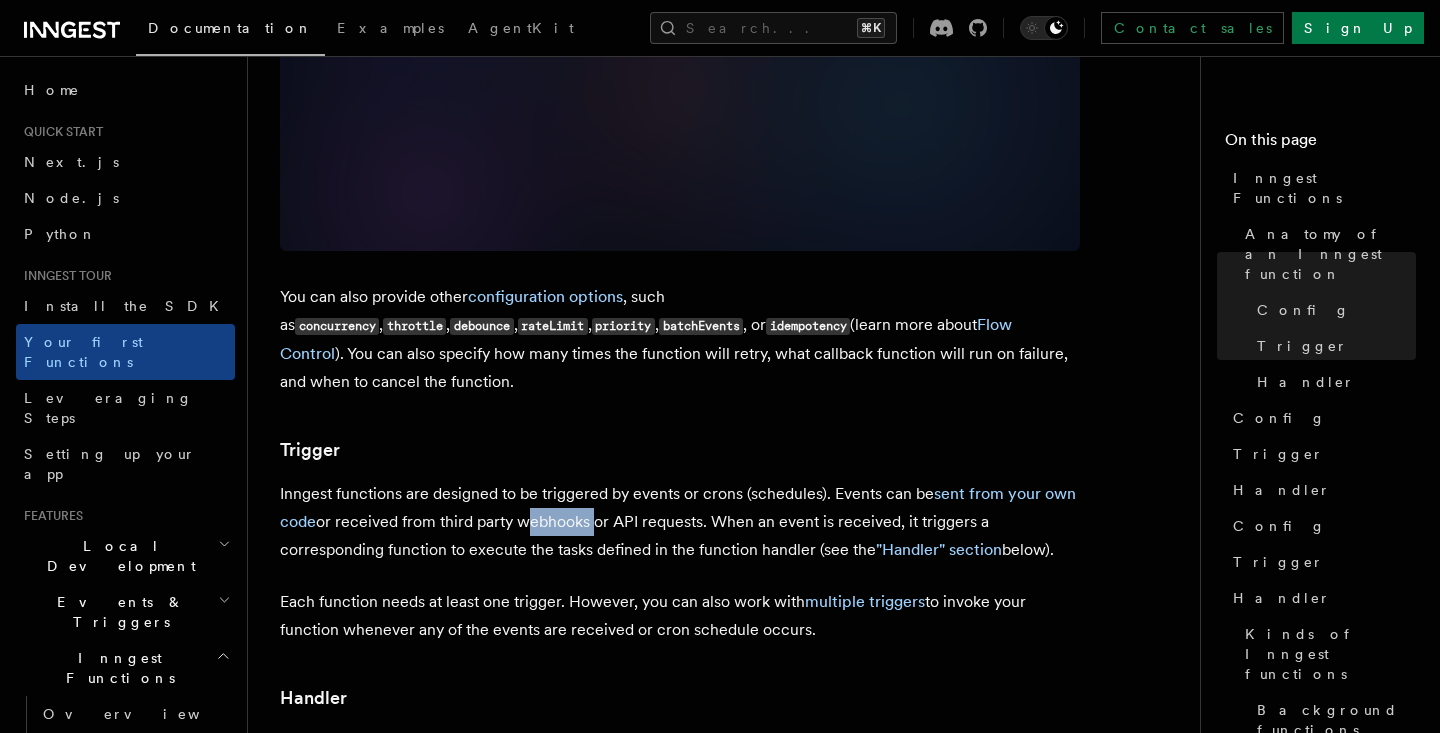 click on "Inngest functions are designed to be triggered by events or crons (schedules). Events can be  sent from your own code  or received from third party webhooks or API requests. When an event is received, it triggers a corresponding function to execute the tasks defined in the function handler (see the  "Handler" section  below)." at bounding box center (680, 522) 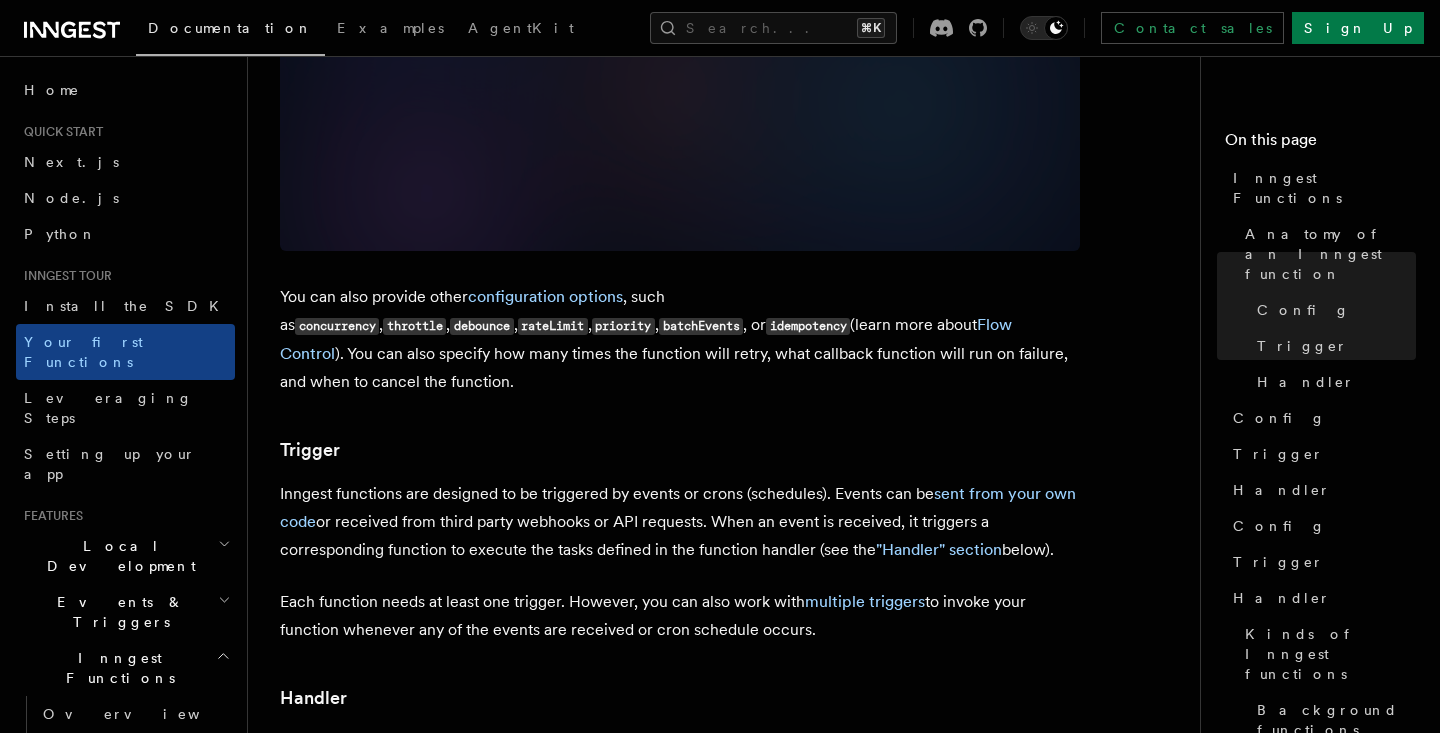 click on "Inngest functions are designed to be triggered by events or crons (schedules). Events can be  sent from your own code  or received from third party webhooks or API requests. When an event is received, it triggers a corresponding function to execute the tasks defined in the function handler (see the  "Handler" section  below)." at bounding box center [680, 522] 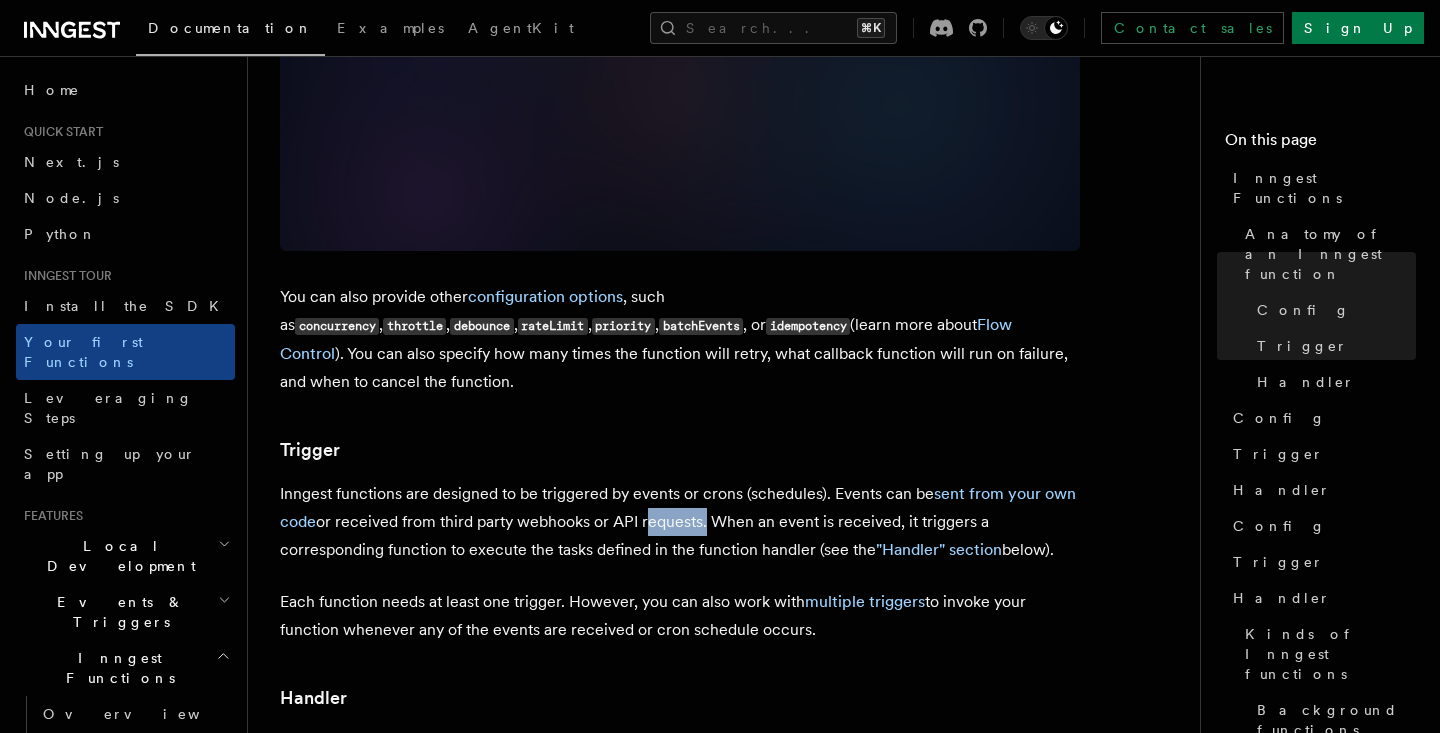 click on "Inngest functions are designed to be triggered by events or crons (schedules). Events can be  sent from your own code  or received from third party webhooks or API requests. When an event is received, it triggers a corresponding function to execute the tasks defined in the function handler (see the  "Handler" section  below)." at bounding box center (680, 522) 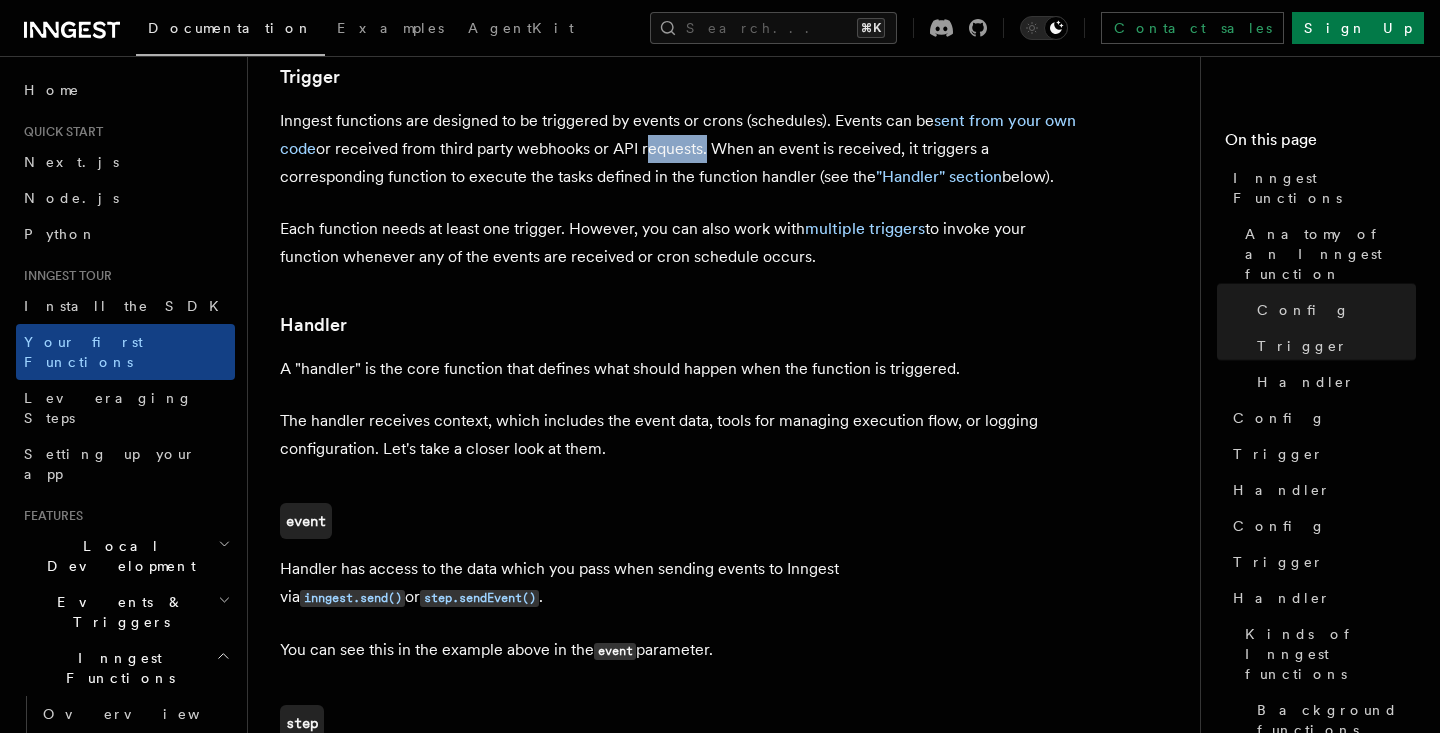 scroll, scrollTop: 2093, scrollLeft: 0, axis: vertical 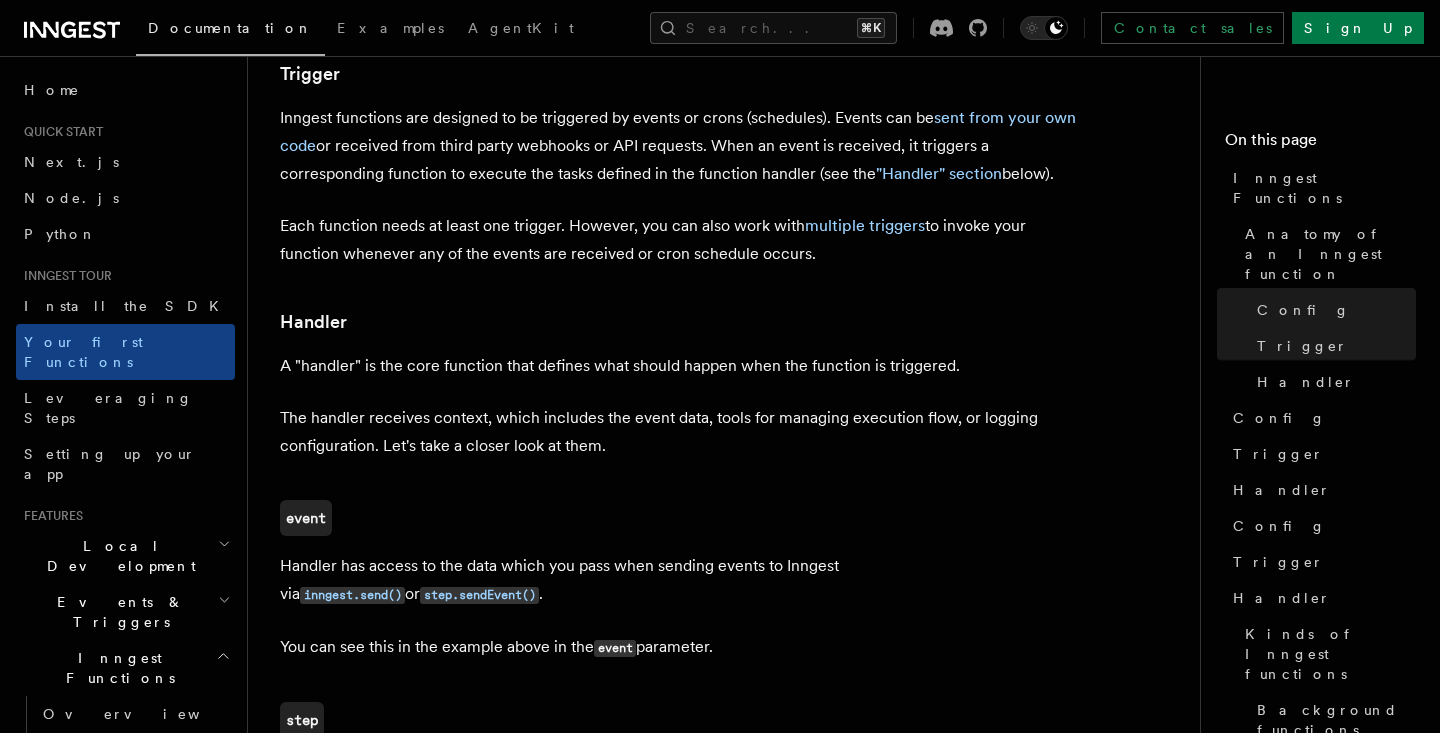 click on "The handler receives context, which includes the event data, tools for managing execution flow, or logging configuration. Let's take a closer look at them." at bounding box center (680, 432) 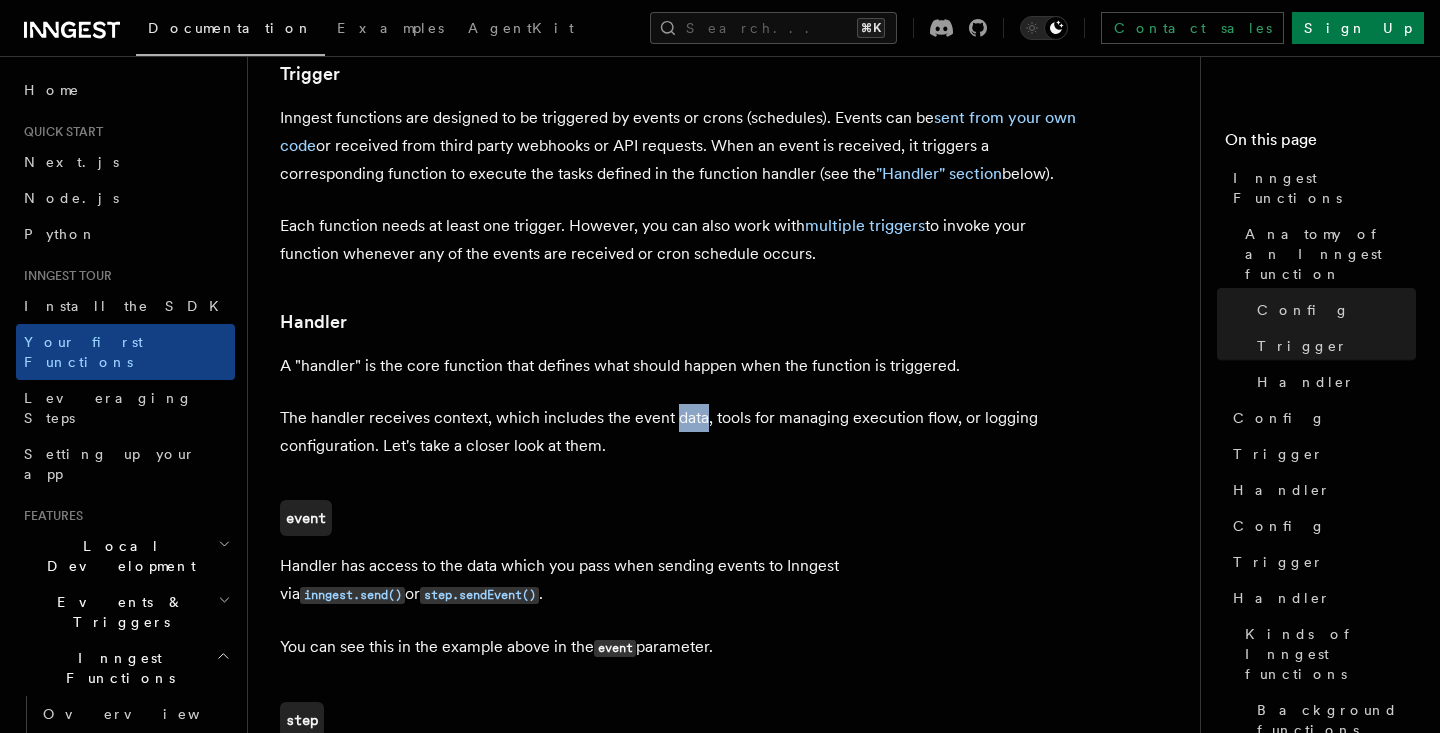 click on "The handler receives context, which includes the event data, tools for managing execution flow, or logging configuration. Let's take a closer look at them." at bounding box center [680, 432] 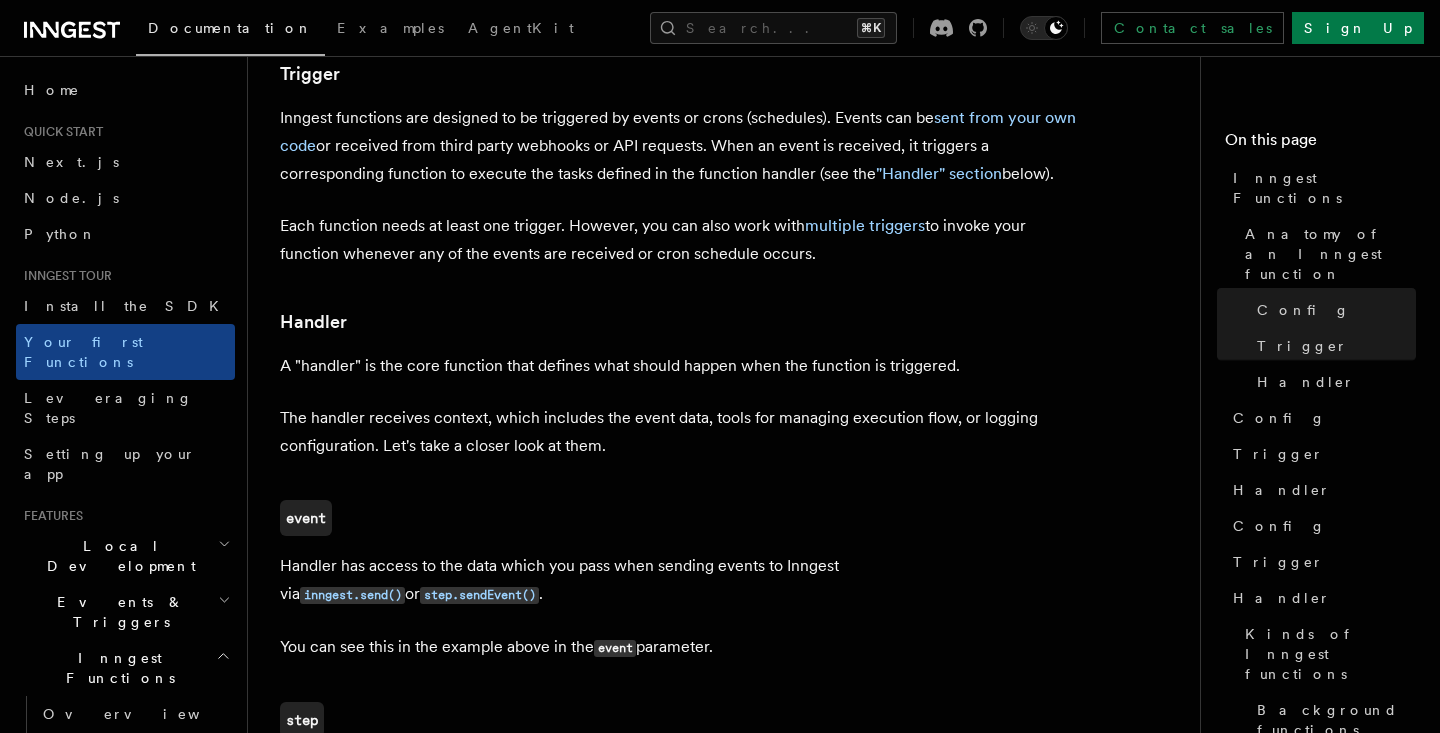 click on "The handler receives context, which includes the event data, tools for managing execution flow, or logging configuration. Let's take a closer look at them." at bounding box center [680, 432] 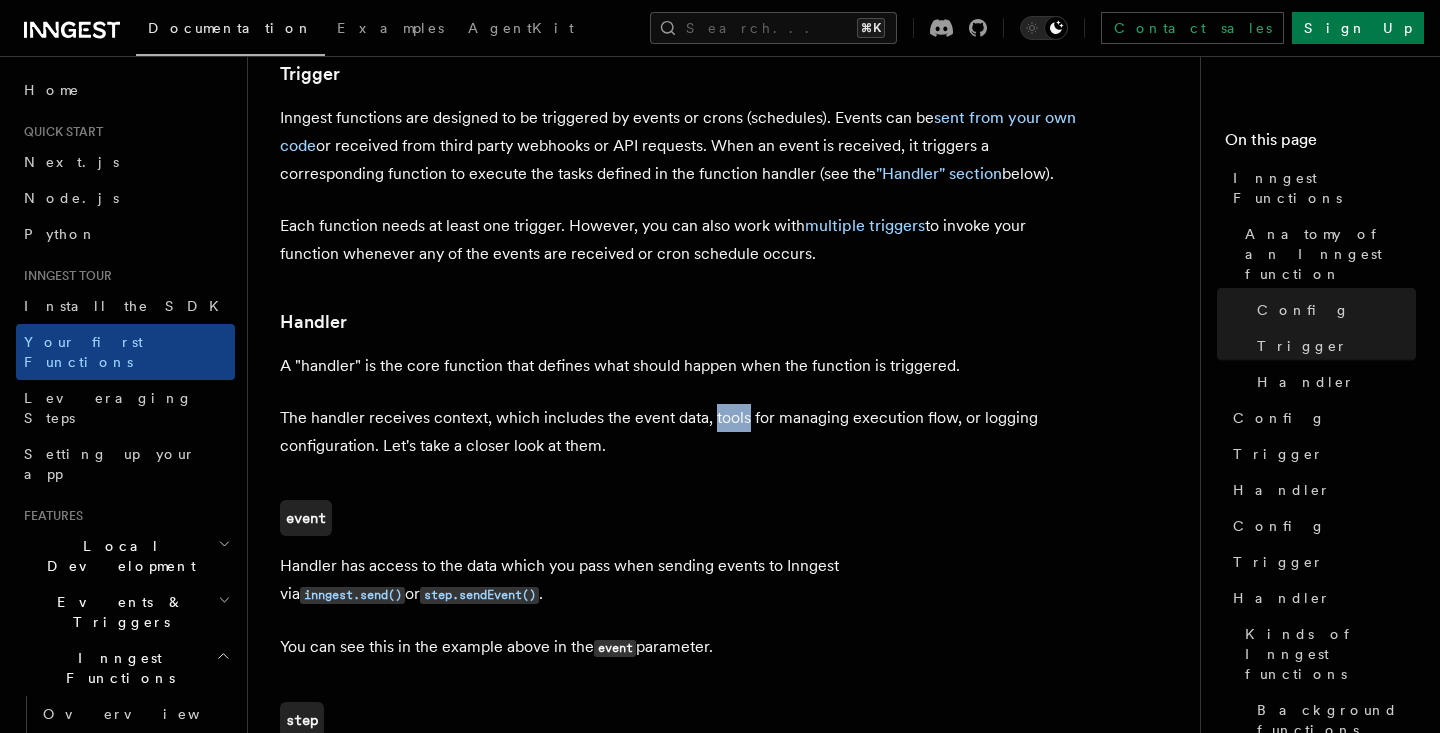 click on "The handler receives context, which includes the event data, tools for managing execution flow, or logging configuration. Let's take a closer look at them." at bounding box center [680, 432] 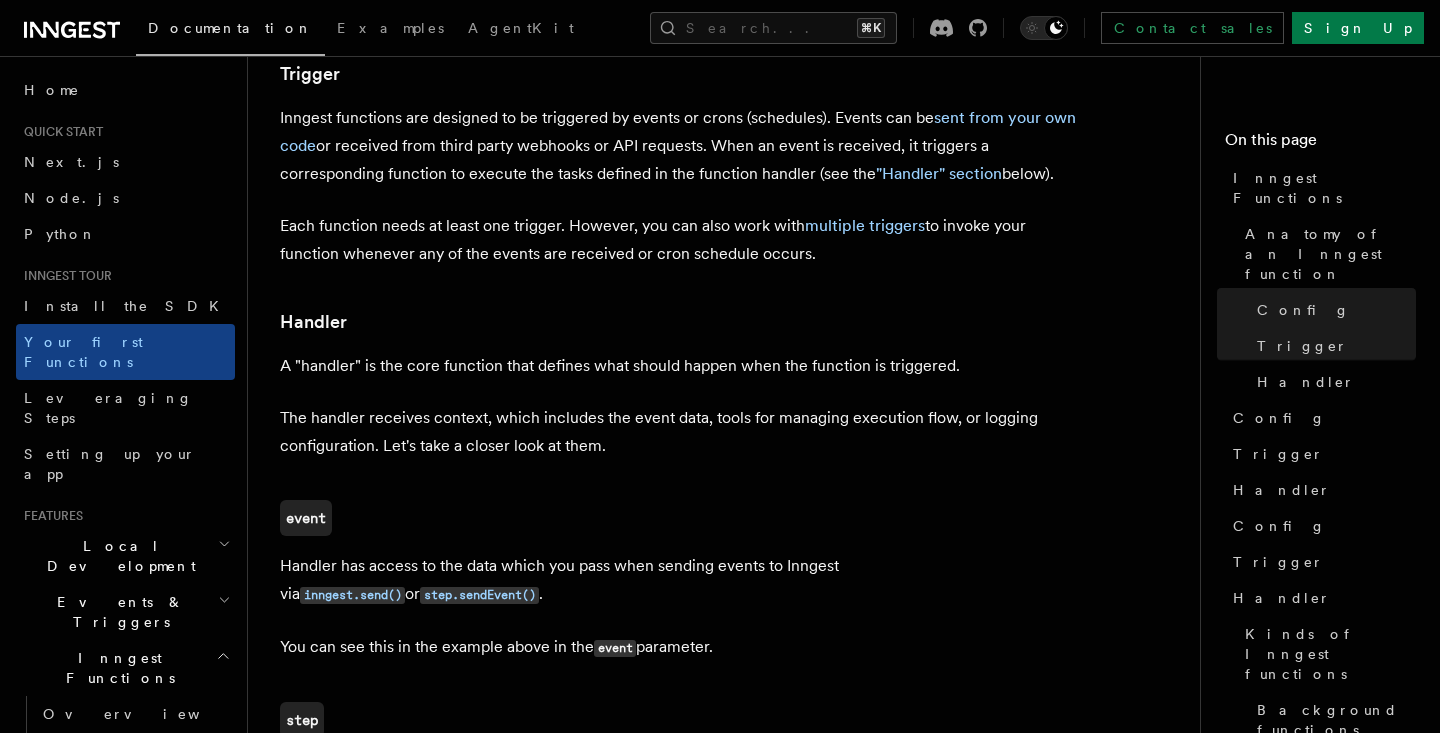 click on "The handler receives context, which includes the event data, tools for managing execution flow, or logging configuration. Let's take a closer look at them." at bounding box center [680, 432] 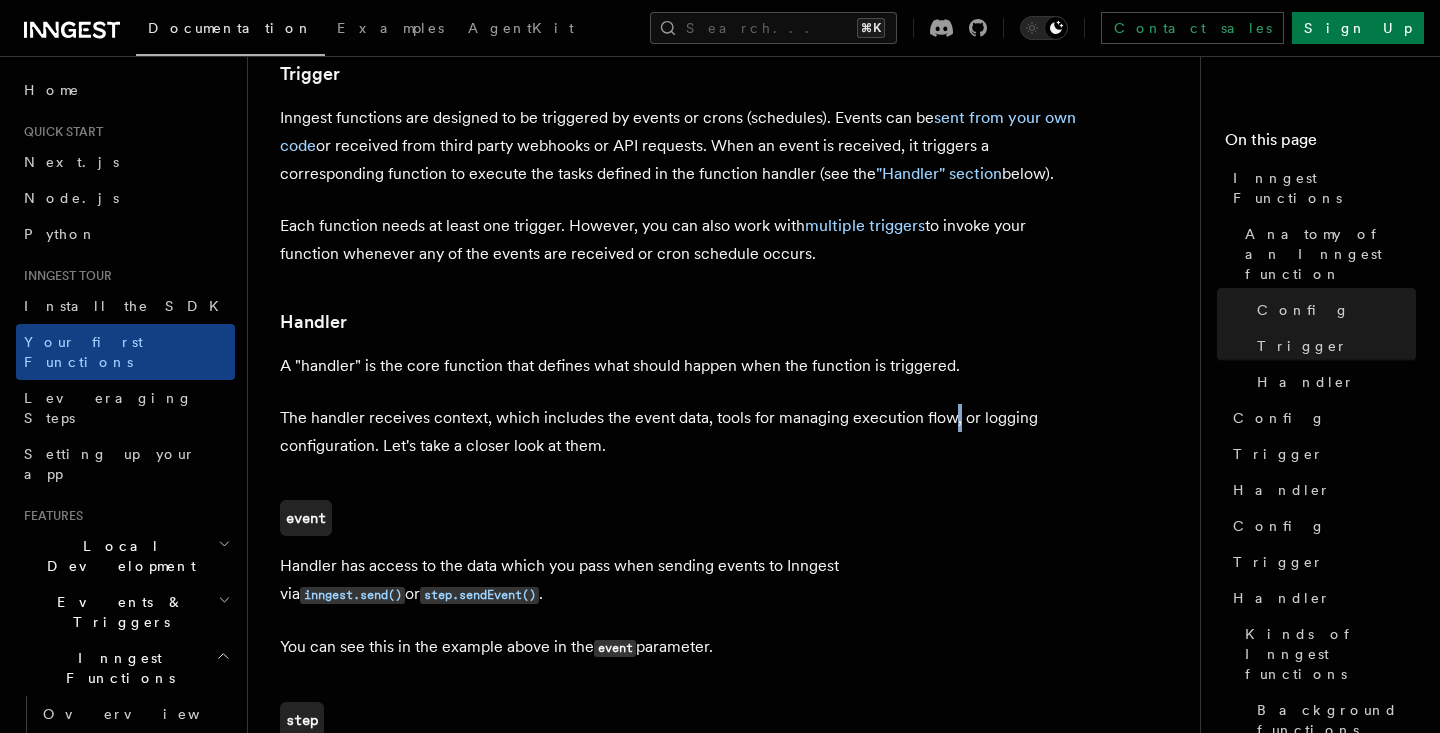 click on "The handler receives context, which includes the event data, tools for managing execution flow, or logging configuration. Let's take a closer look at them." at bounding box center (680, 432) 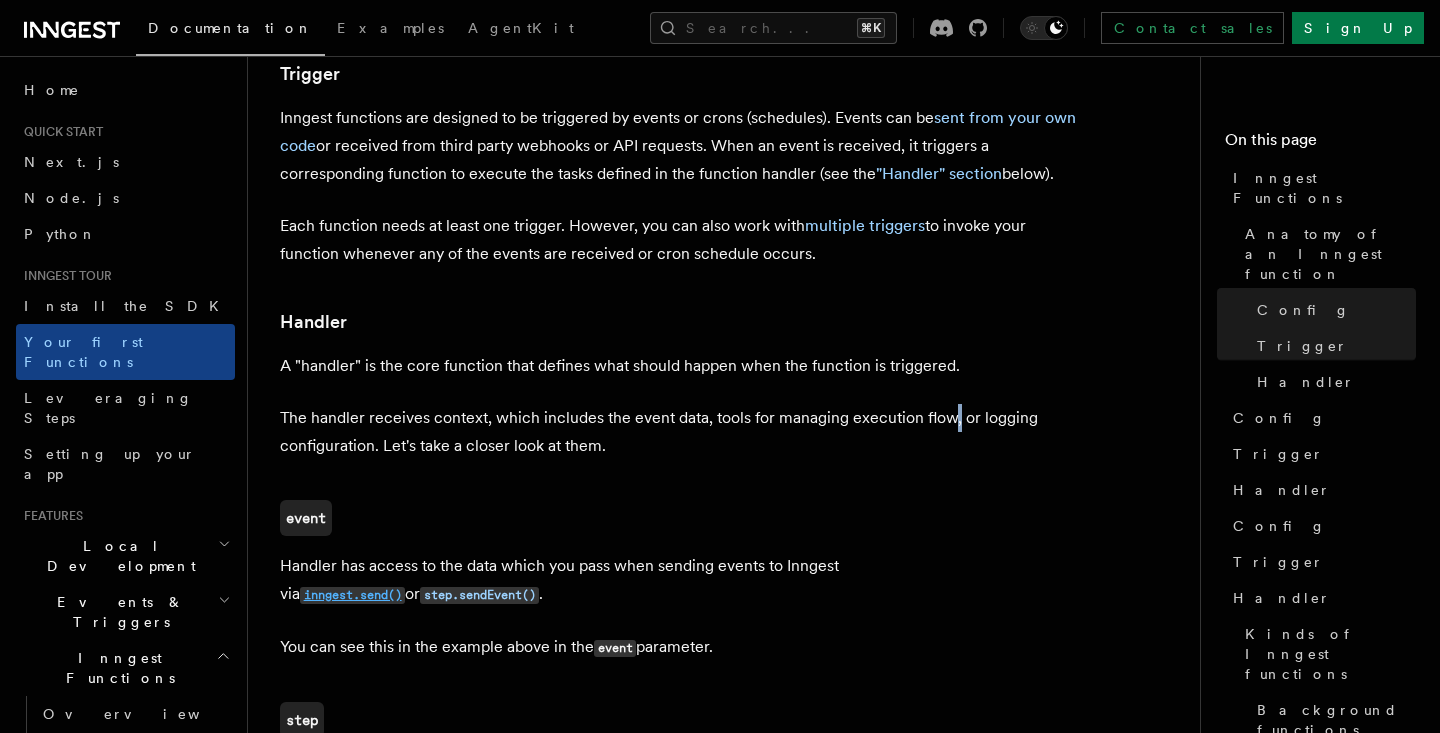 click on "inngest.send()" at bounding box center (352, 595) 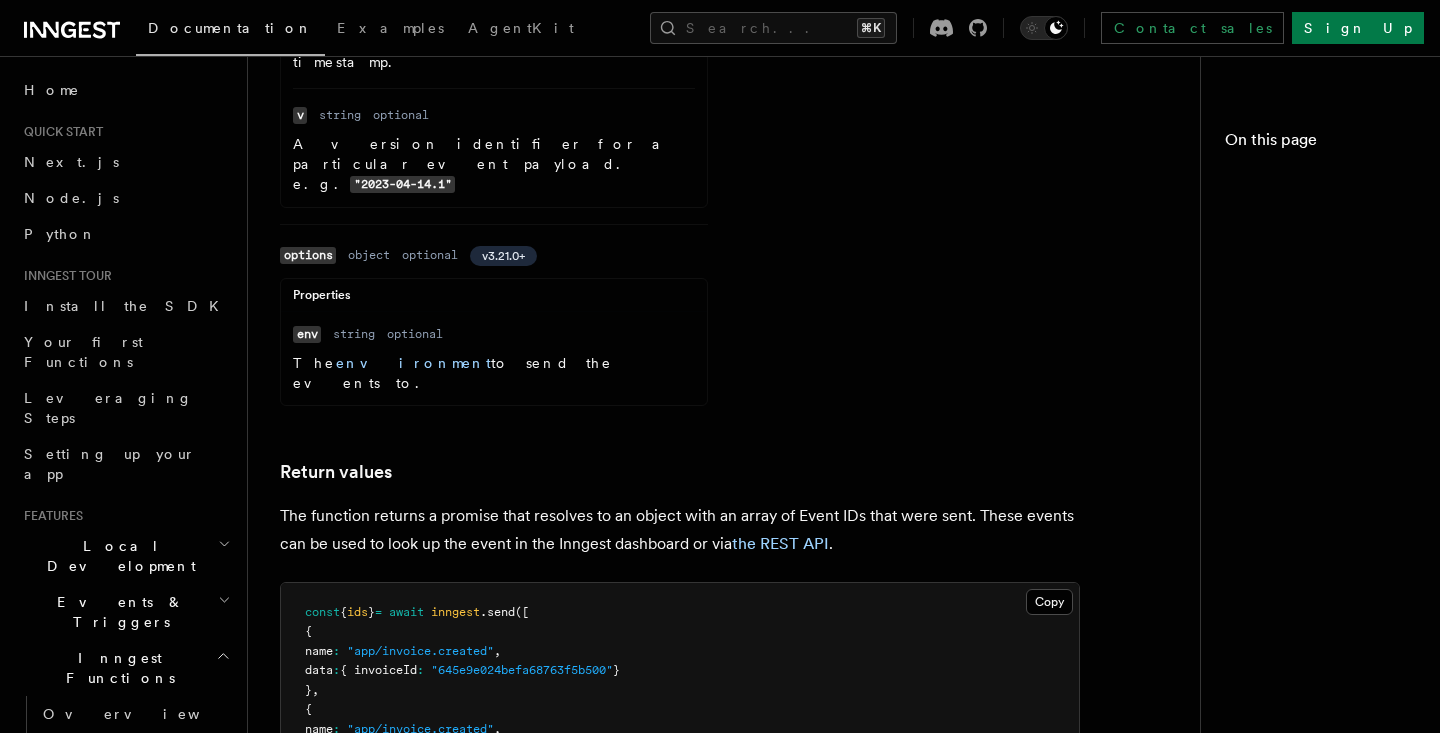 scroll, scrollTop: 0, scrollLeft: 0, axis: both 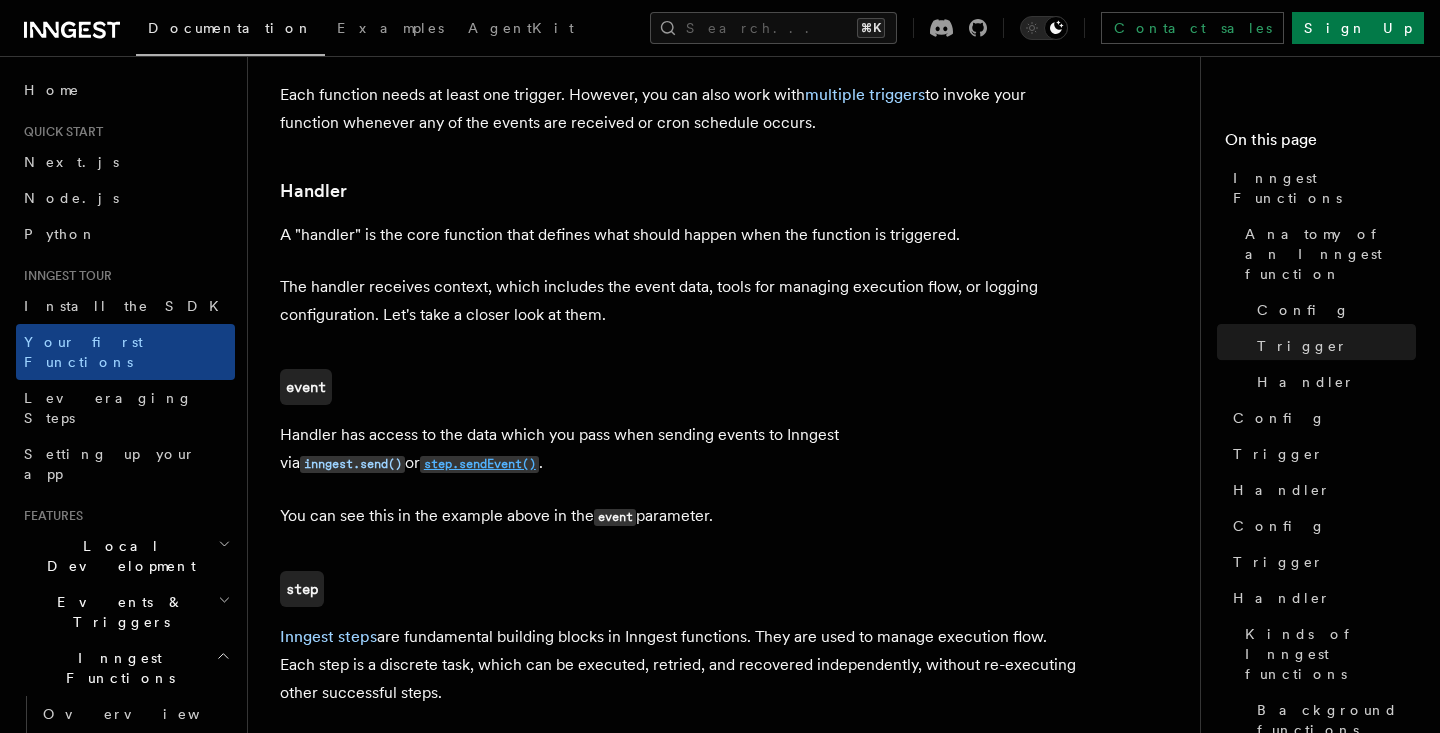 click on "step.sendEvent()" at bounding box center [479, 464] 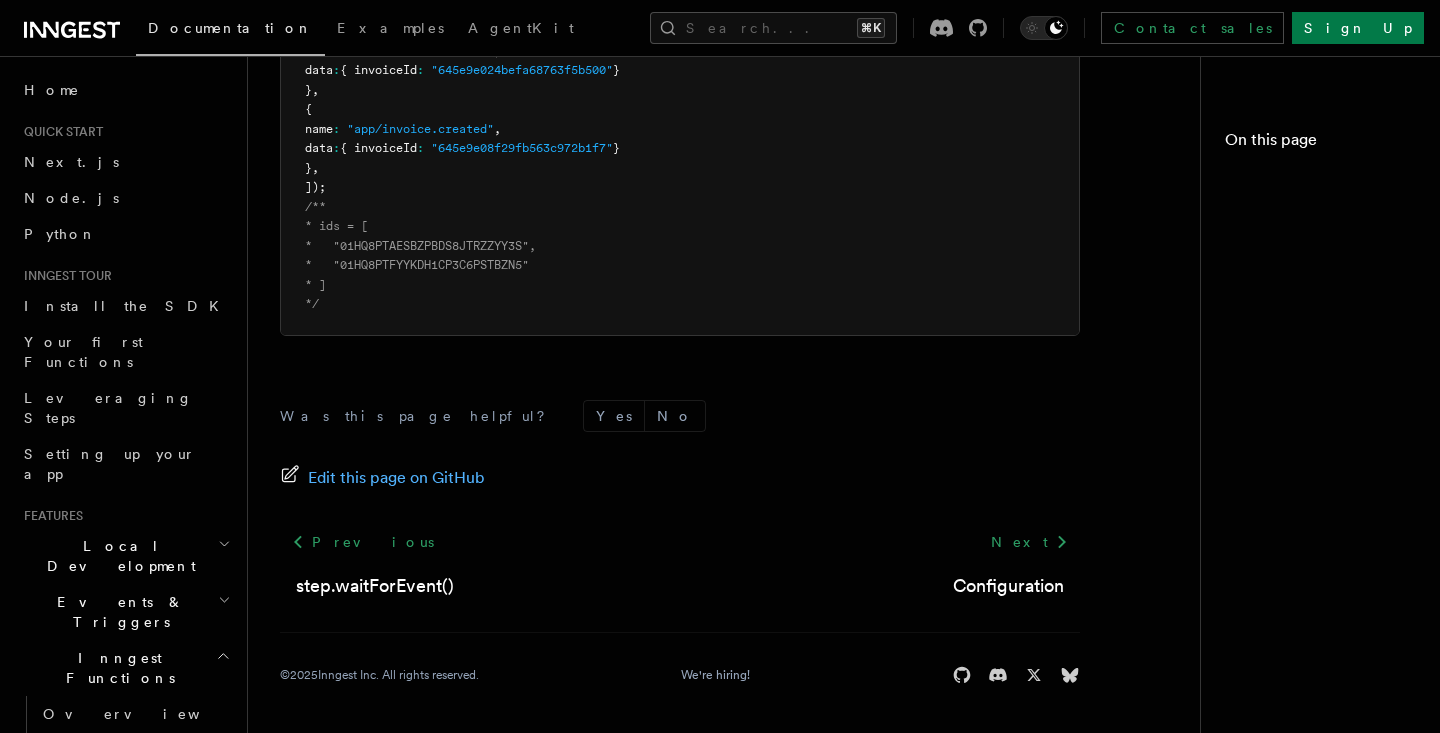 scroll, scrollTop: 0, scrollLeft: 0, axis: both 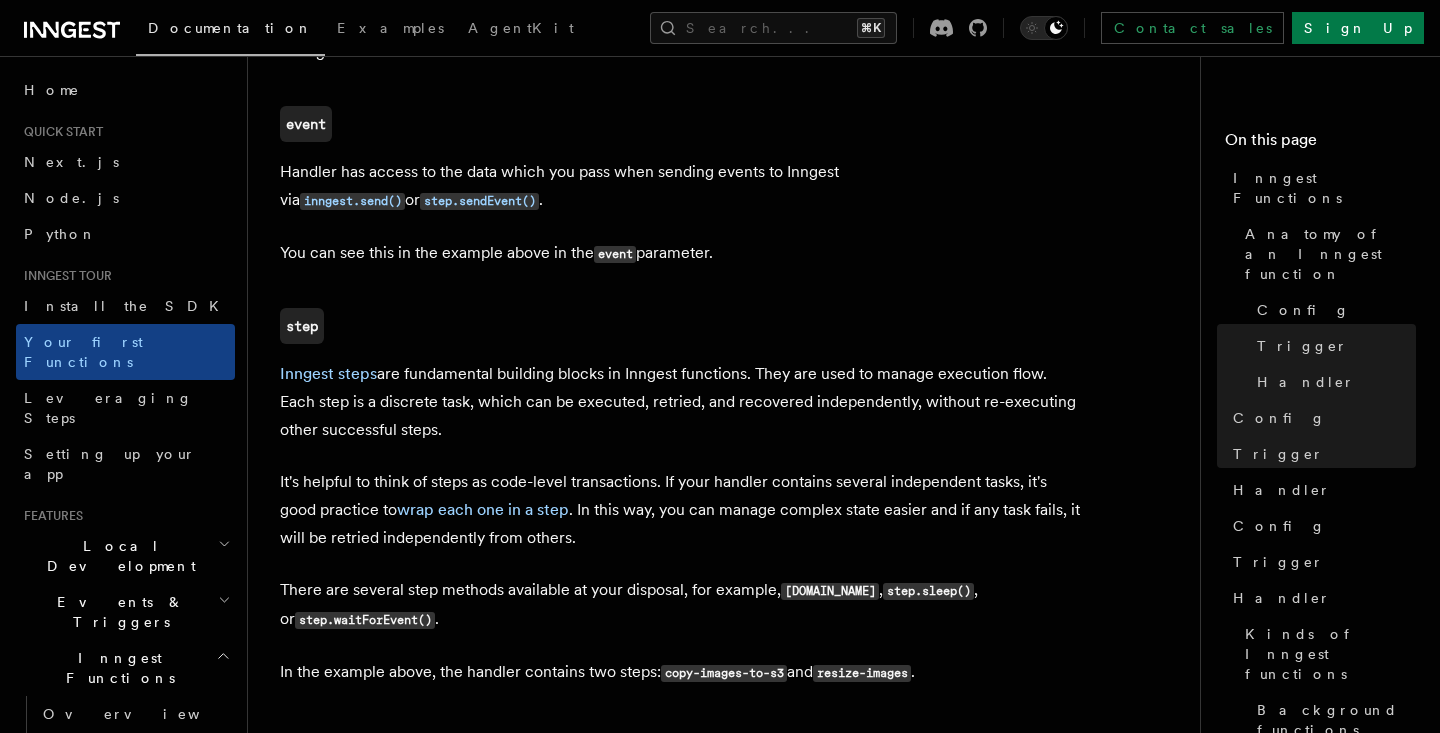click on "Inngest steps  are fundamental building blocks in Inngest functions. They are used to manage execution flow. Each step is a discrete task, which can be executed, retried, and recovered independently, without re-executing other successful steps." at bounding box center (680, 402) 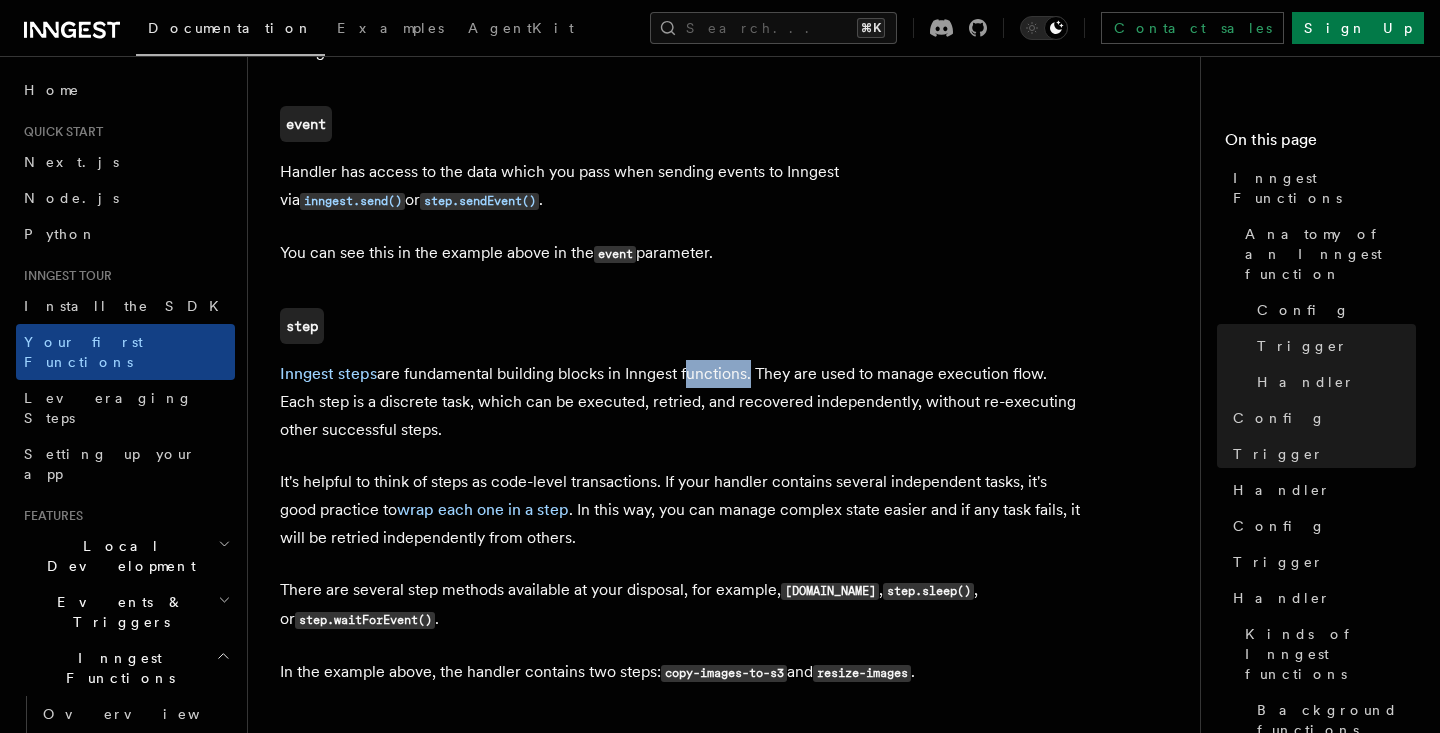 click on "Inngest steps  are fundamental building blocks in Inngest functions. They are used to manage execution flow. Each step is a discrete task, which can be executed, retried, and recovered independently, without re-executing other successful steps." at bounding box center (680, 402) 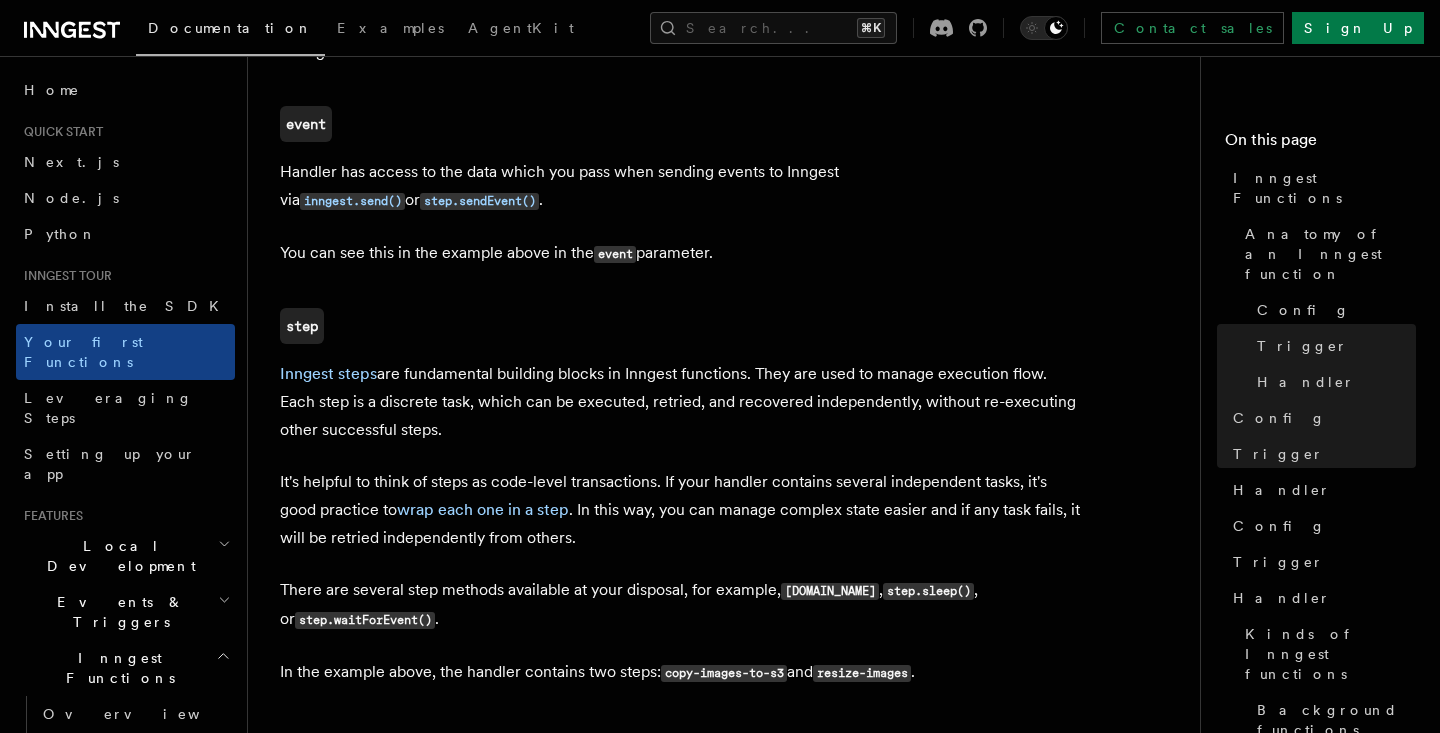 click on "Inngest steps  are fundamental building blocks in Inngest functions. They are used to manage execution flow. Each step is a discrete task, which can be executed, retried, and recovered independently, without re-executing other successful steps." at bounding box center [680, 402] 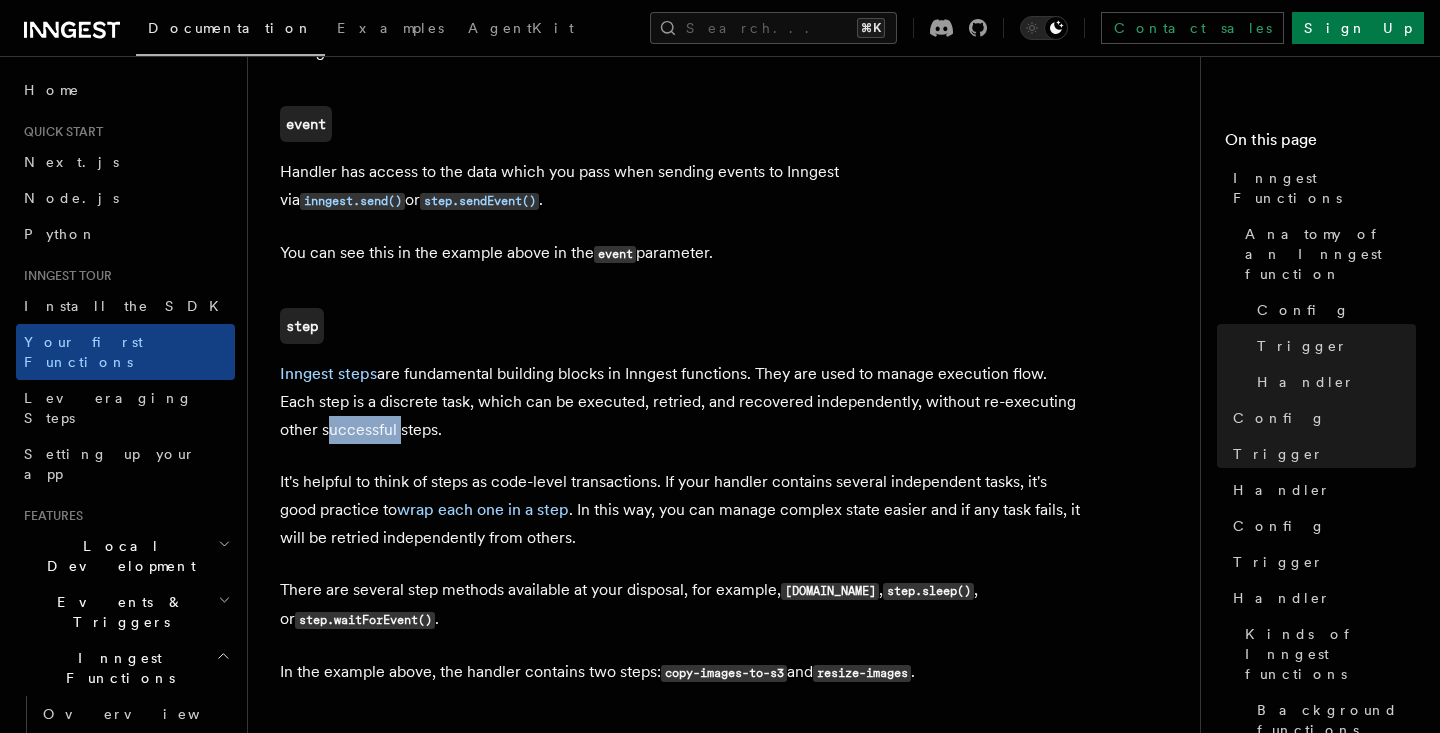 click on "Inngest steps  are fundamental building blocks in Inngest functions. They are used to manage execution flow. Each step is a discrete task, which can be executed, retried, and recovered independently, without re-executing other successful steps." at bounding box center [680, 402] 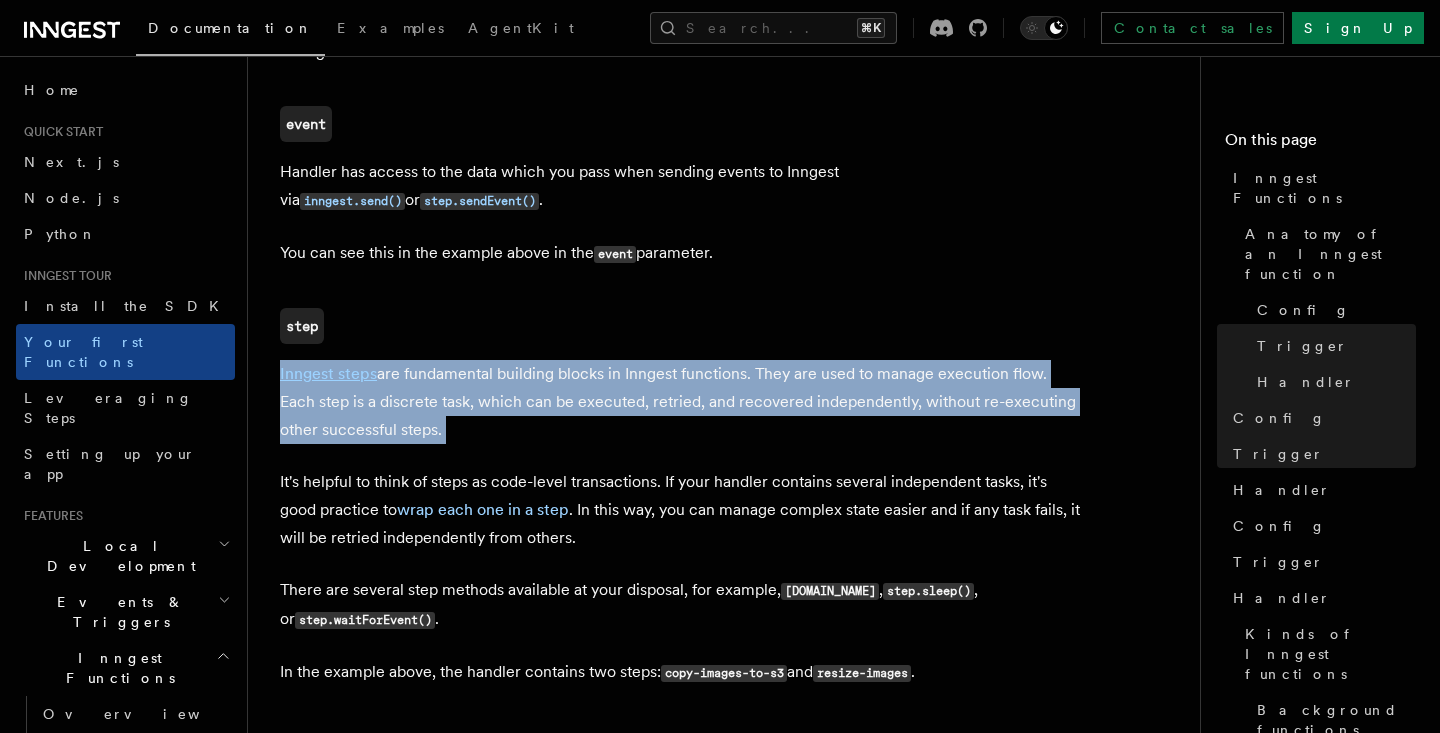 click on "Inngest steps  are fundamental building blocks in Inngest functions. They are used to manage execution flow. Each step is a discrete task, which can be executed, retried, and recovered independently, without re-executing other successful steps." at bounding box center (680, 402) 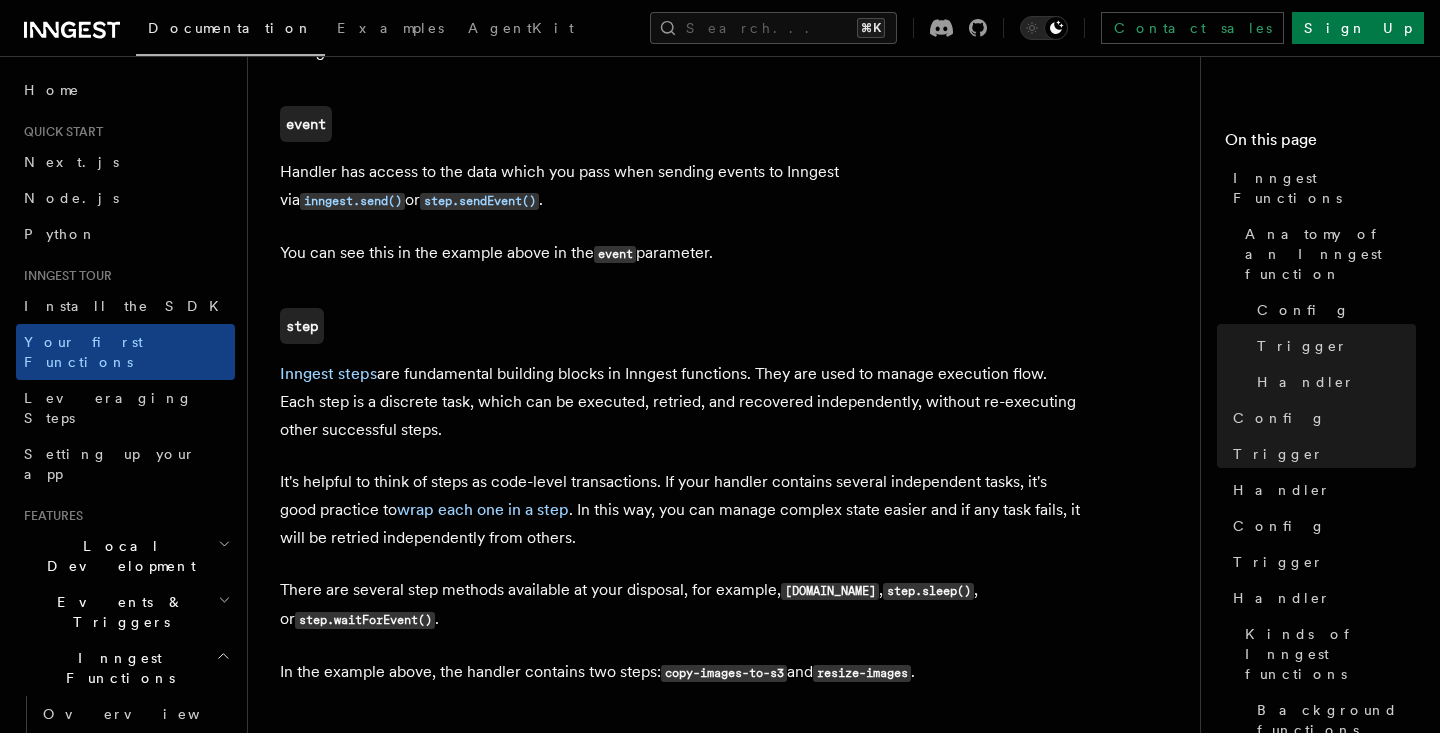 click on "It's helpful to think of steps as code-level transactions.  If your handler contains several independent tasks, it's good practice to  wrap each one in a step .
In this way, you can manage complex state easier and if any task fails, it will be retried independently from others." at bounding box center [680, 510] 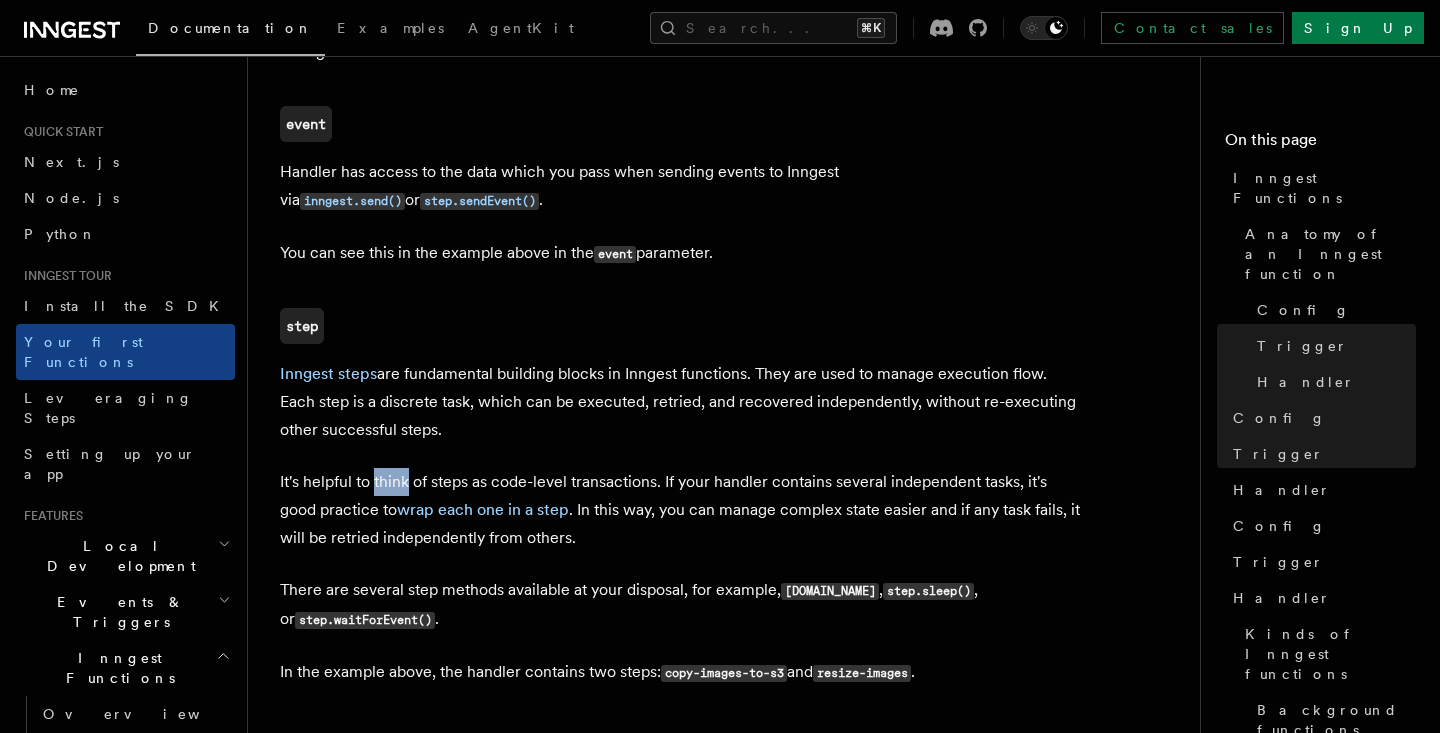 click on "It's helpful to think of steps as code-level transactions.  If your handler contains several independent tasks, it's good practice to  wrap each one in a step .
In this way, you can manage complex state easier and if any task fails, it will be retried independently from others." at bounding box center [680, 510] 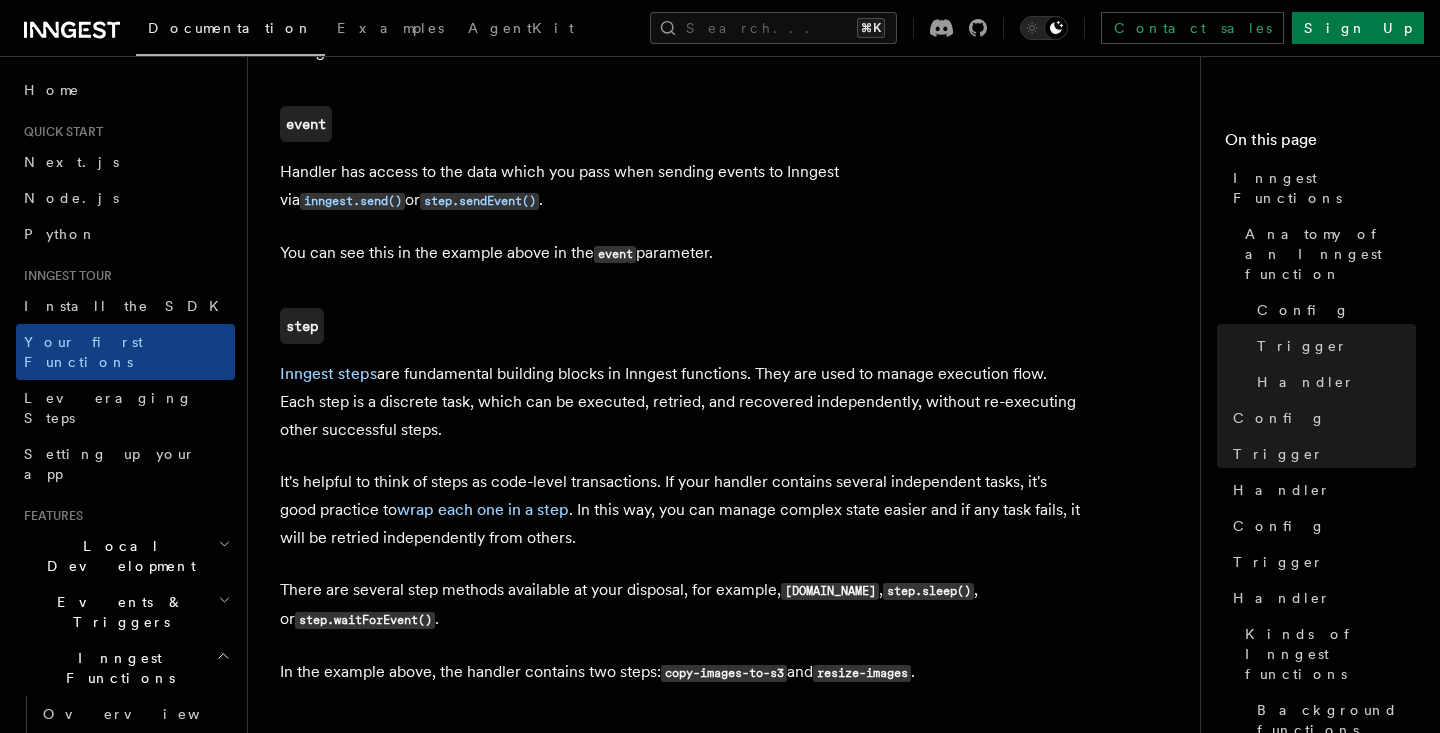 click on "It's helpful to think of steps as code-level transactions.  If your handler contains several independent tasks, it's good practice to  wrap each one in a step .
In this way, you can manage complex state easier and if any task fails, it will be retried independently from others." at bounding box center [680, 510] 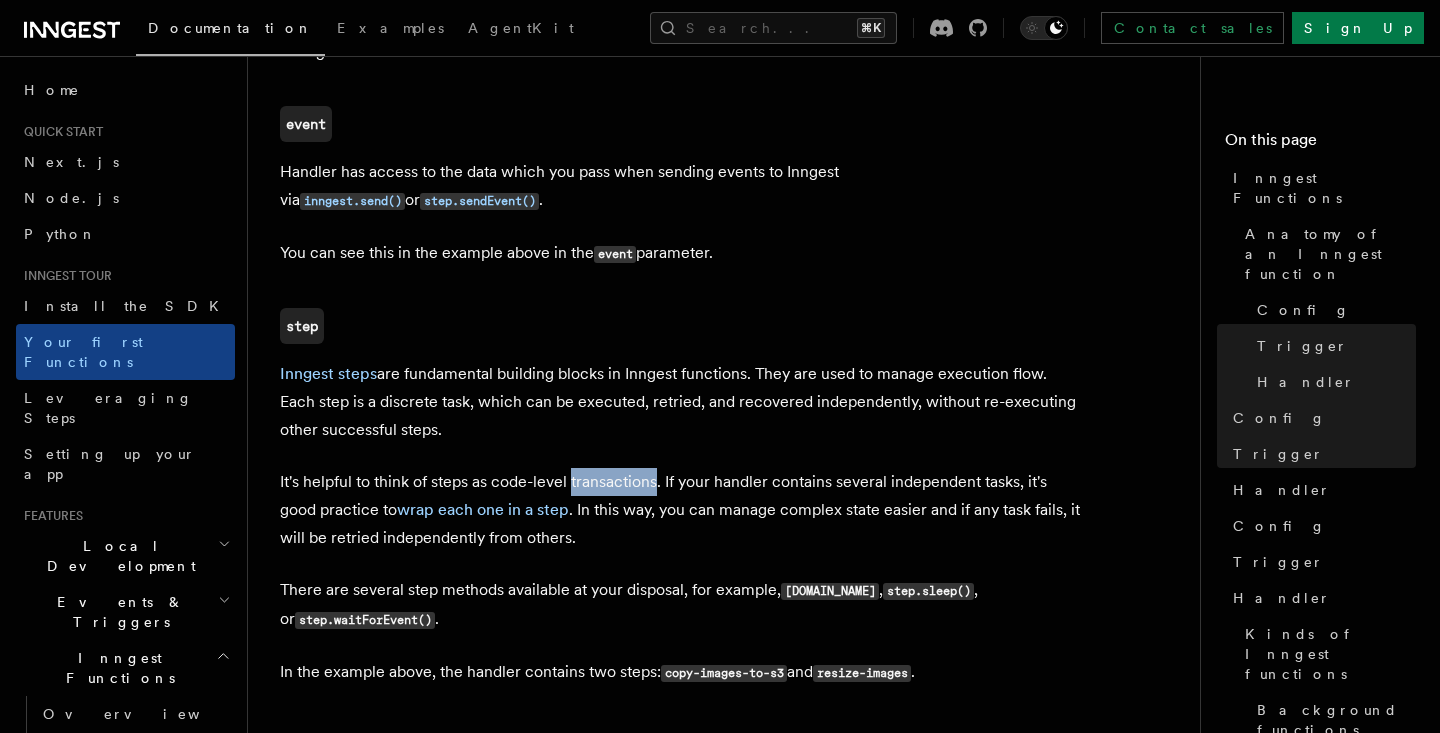 click on "It's helpful to think of steps as code-level transactions.  If your handler contains several independent tasks, it's good practice to  wrap each one in a step .
In this way, you can manage complex state easier and if any task fails, it will be retried independently from others." at bounding box center [680, 510] 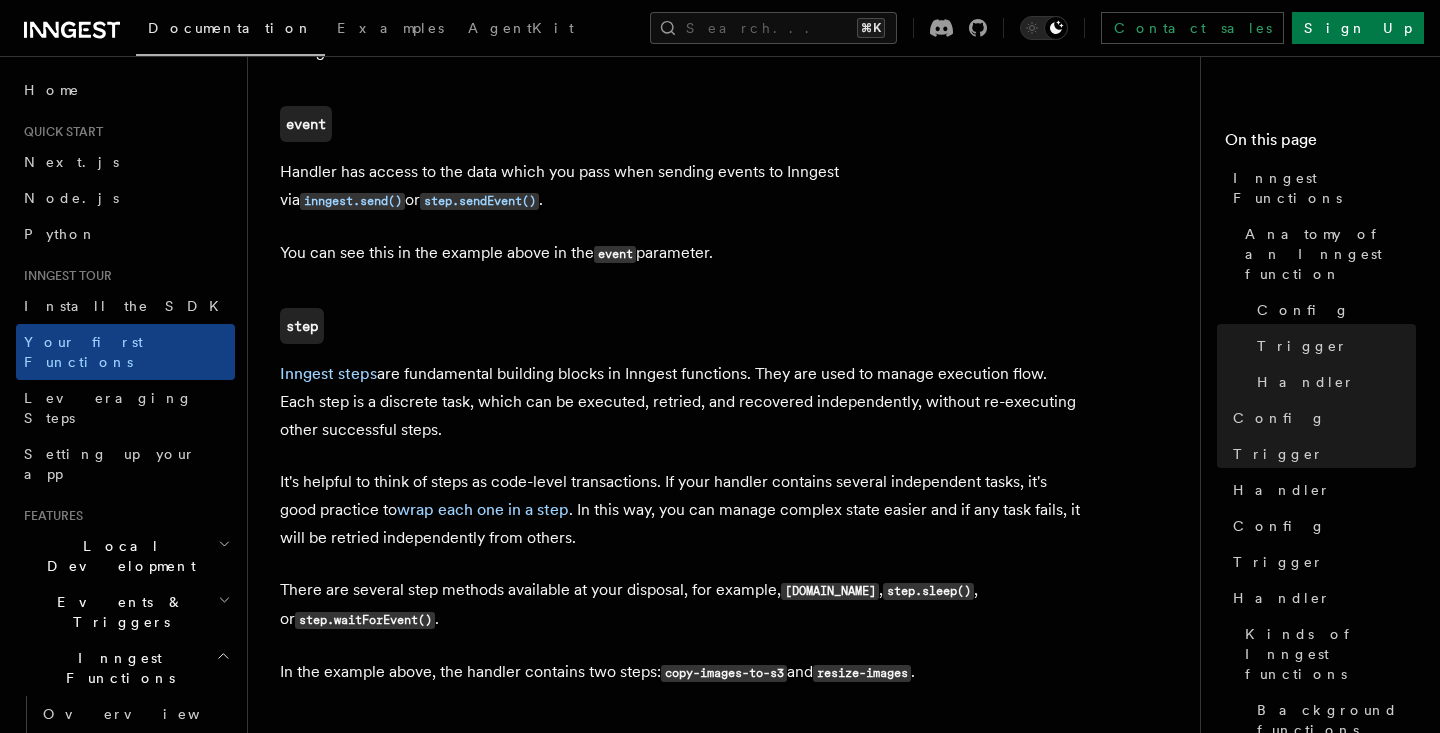 click on "It's helpful to think of steps as code-level transactions.  If your handler contains several independent tasks, it's good practice to  wrap each one in a step .
In this way, you can manage complex state easier and if any task fails, it will be retried independently from others." at bounding box center (680, 510) 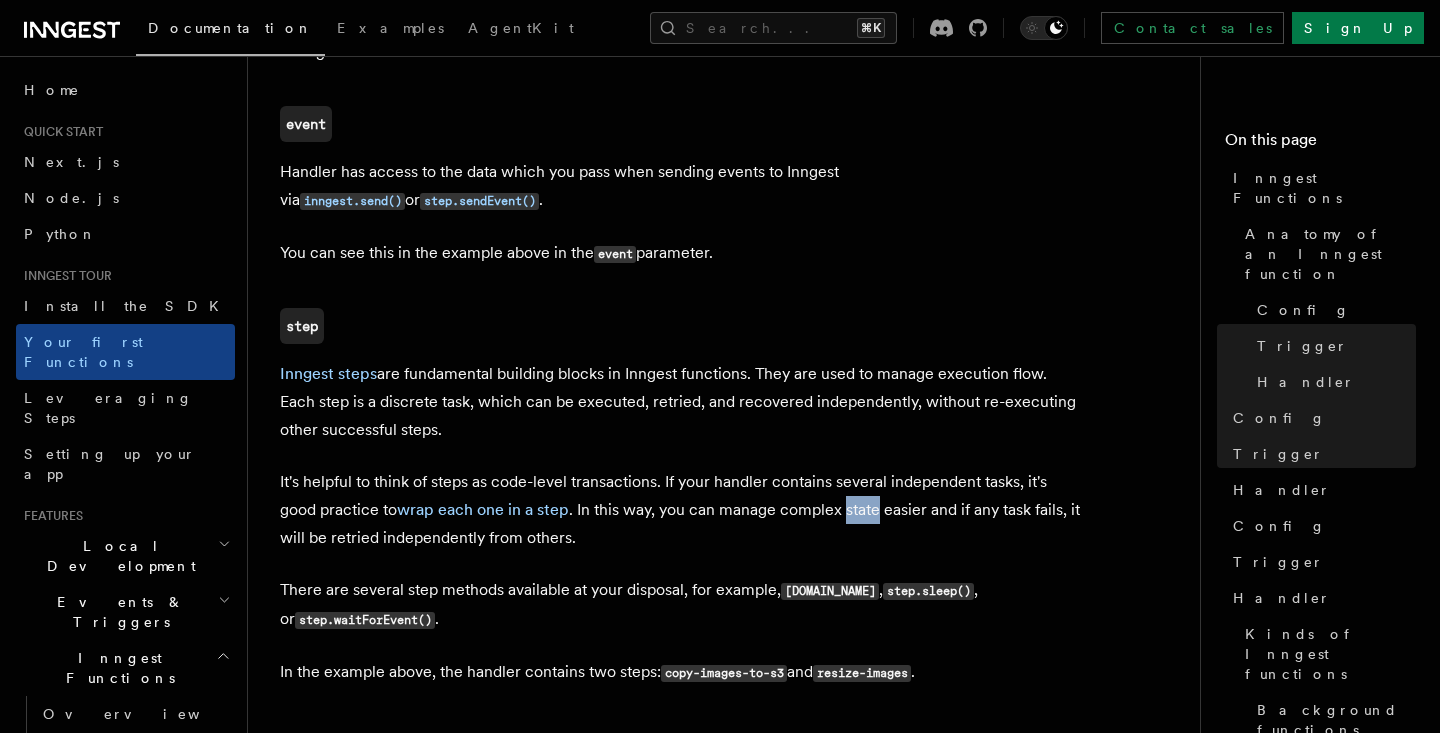 click on "It's helpful to think of steps as code-level transactions.  If your handler contains several independent tasks, it's good practice to  wrap each one in a step .
In this way, you can manage complex state easier and if any task fails, it will be retried independently from others." at bounding box center (680, 510) 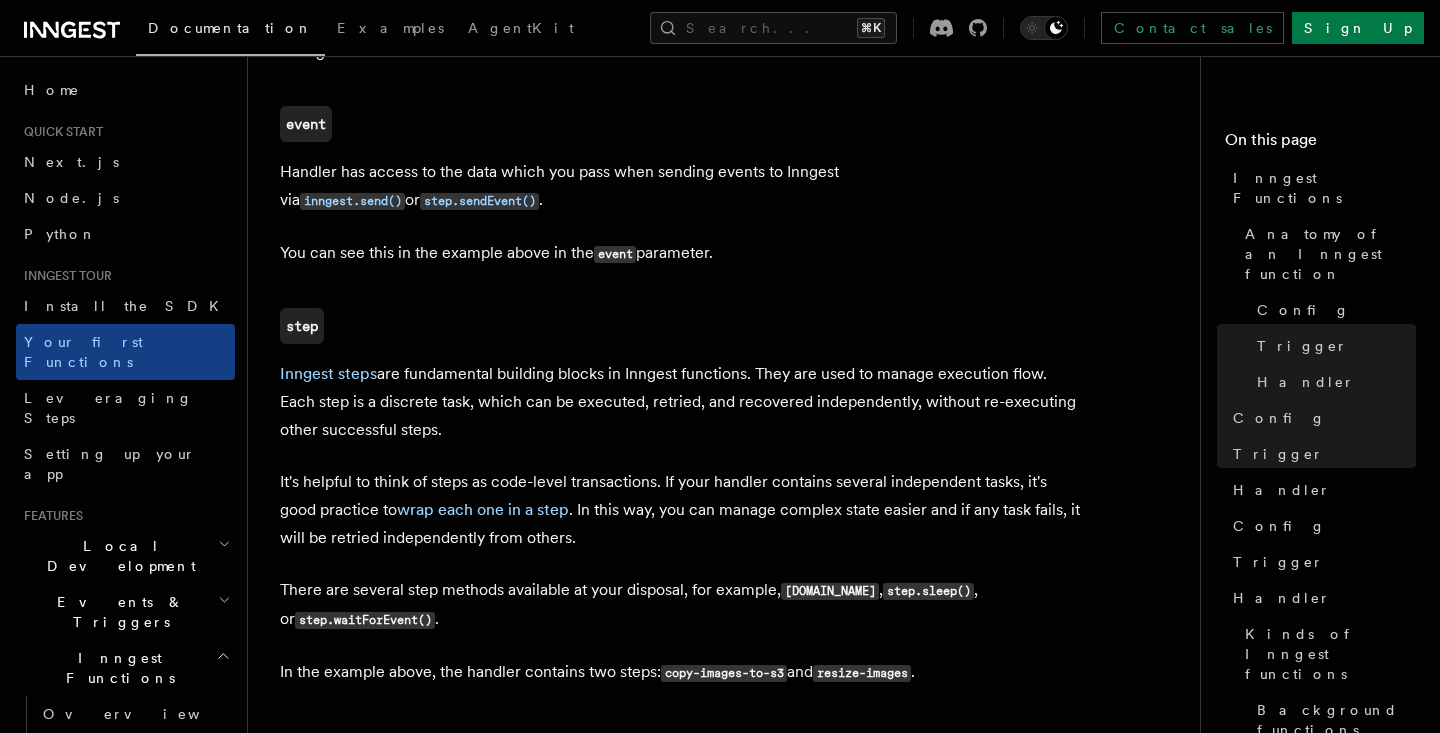 click on "It's helpful to think of steps as code-level transactions.  If your handler contains several independent tasks, it's good practice to  wrap each one in a step .
In this way, you can manage complex state easier and if any task fails, it will be retried independently from others." at bounding box center [680, 510] 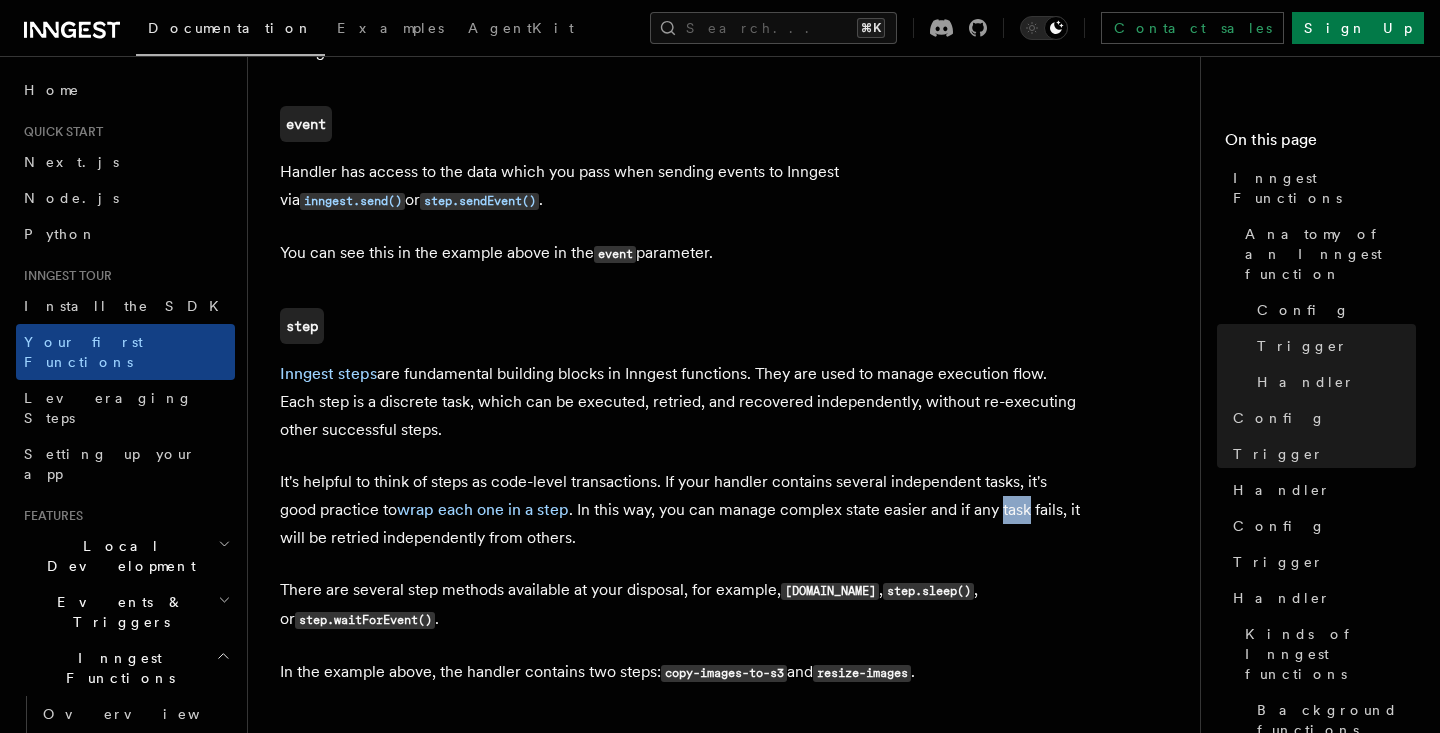 click on "It's helpful to think of steps as code-level transactions.  If your handler contains several independent tasks, it's good practice to  wrap each one in a step .
In this way, you can manage complex state easier and if any task fails, it will be retried independently from others." at bounding box center [680, 510] 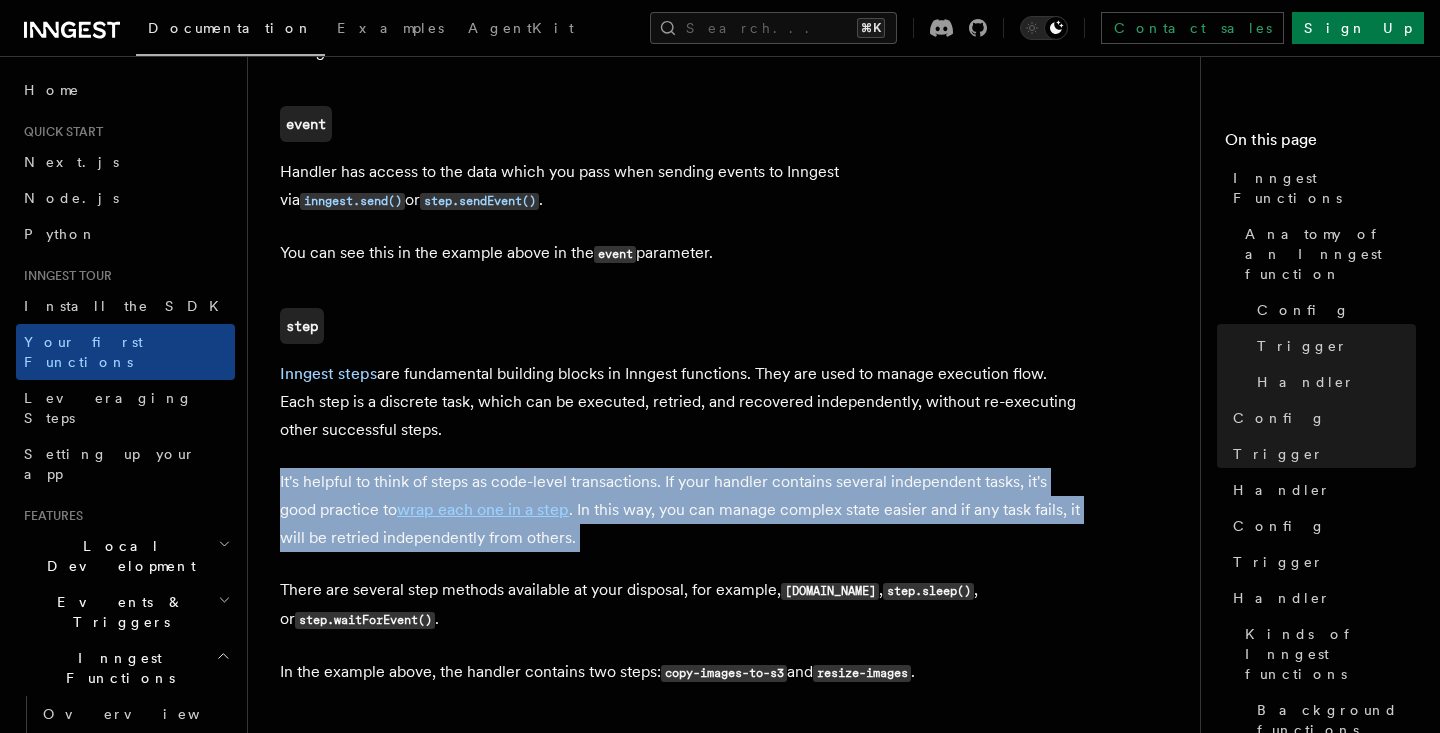 click on "It's helpful to think of steps as code-level transactions.  If your handler contains several independent tasks, it's good practice to  wrap each one in a step .
In this way, you can manage complex state easier and if any task fails, it will be retried independently from others." at bounding box center [680, 510] 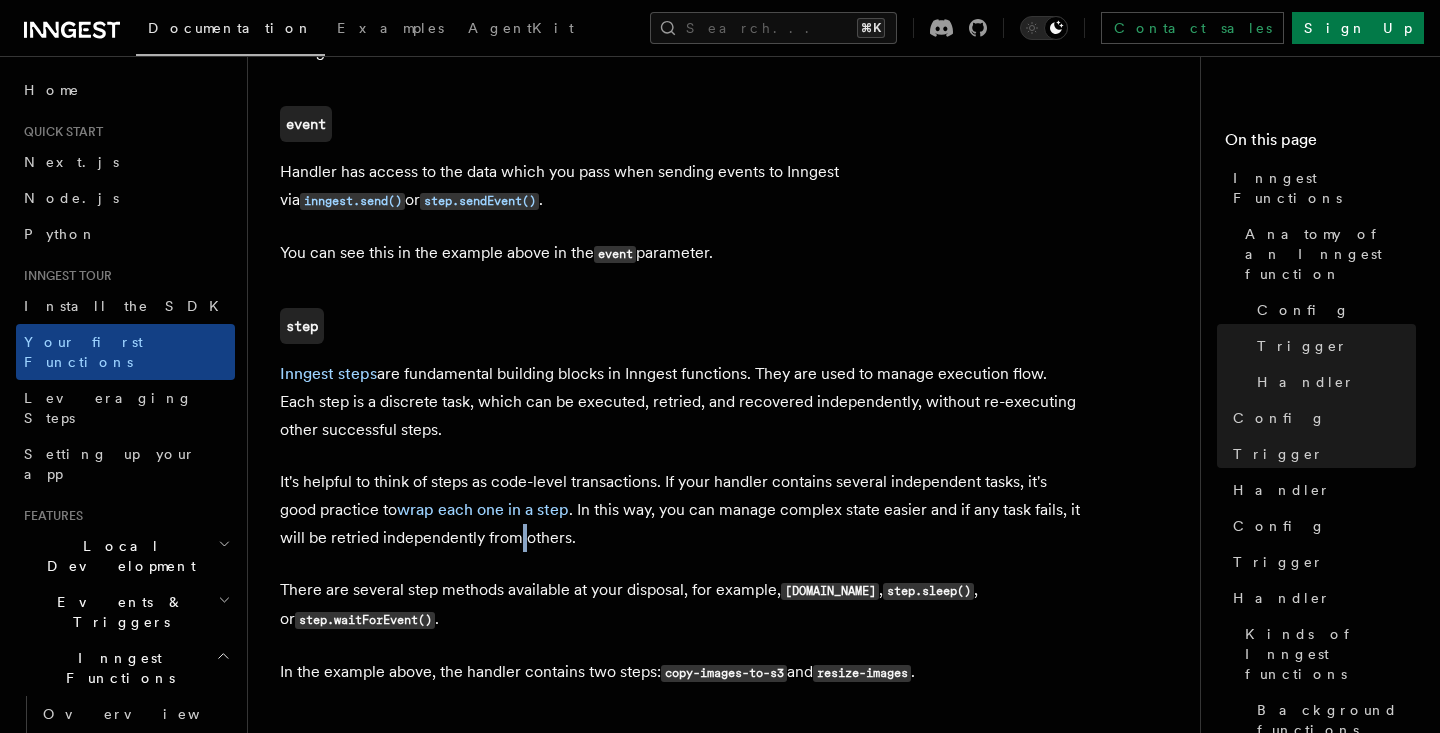 click on "It's helpful to think of steps as code-level transactions.  If your handler contains several independent tasks, it's good practice to  wrap each one in a step .
In this way, you can manage complex state easier and if any task fails, it will be retried independently from others." at bounding box center (680, 510) 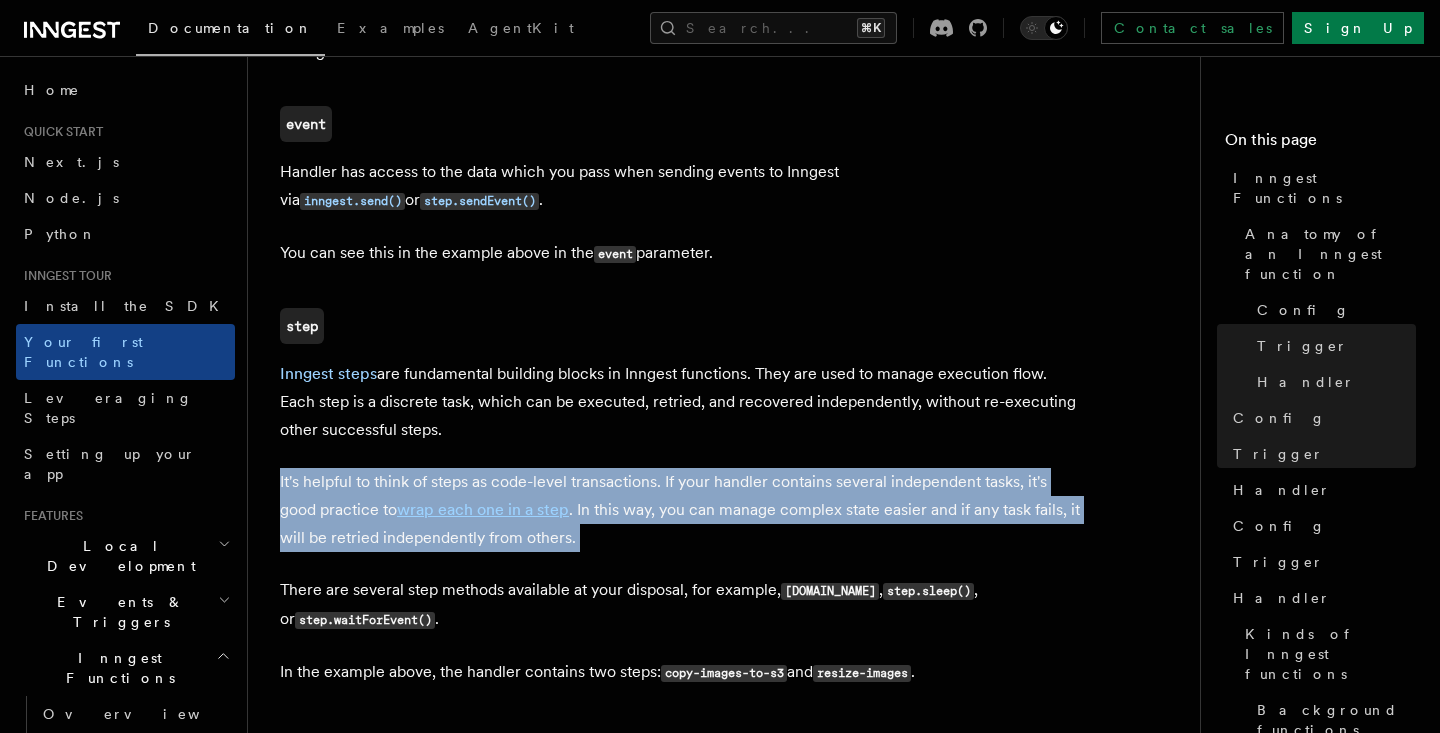 click on "It's helpful to think of steps as code-level transactions.  If your handler contains several independent tasks, it's good practice to  wrap each one in a step .
In this way, you can manage complex state easier and if any task fails, it will be retried independently from others." at bounding box center [680, 510] 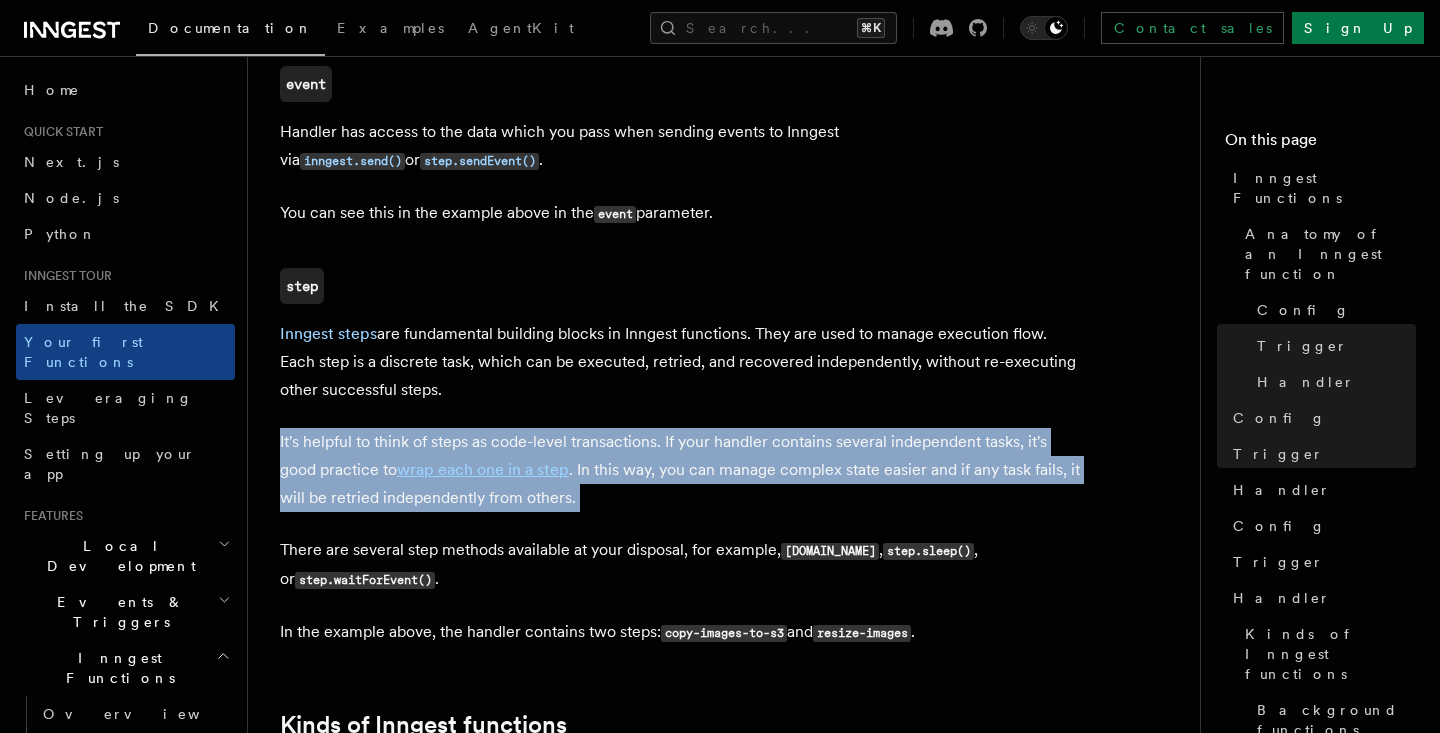 scroll, scrollTop: 2530, scrollLeft: 0, axis: vertical 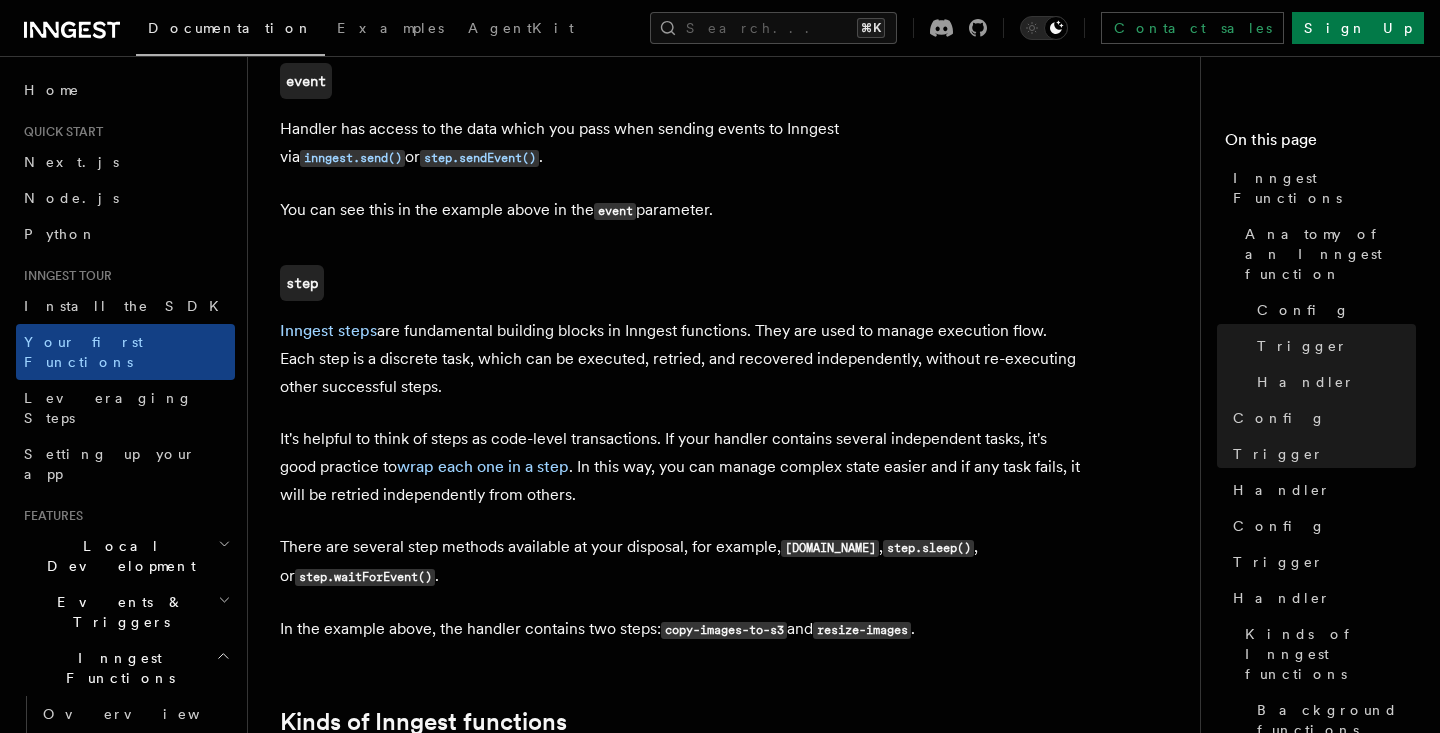 click on "There are several step methods available at your disposal, for example,  step.run ,  step.sleep() , or  step.waitForEvent() ." at bounding box center (680, 562) 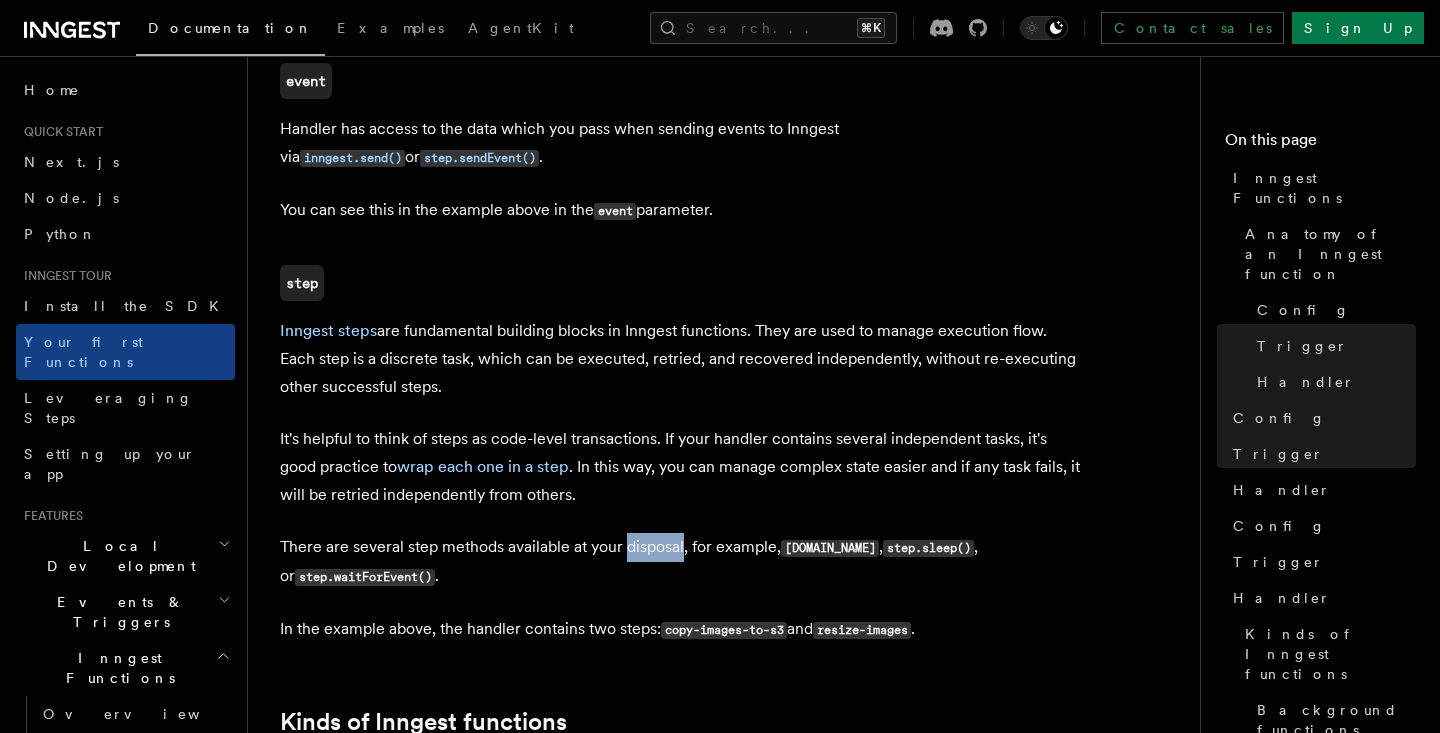 click on "There are several step methods available at your disposal, for example,  step.run ,  step.sleep() , or  step.waitForEvent() ." at bounding box center (680, 562) 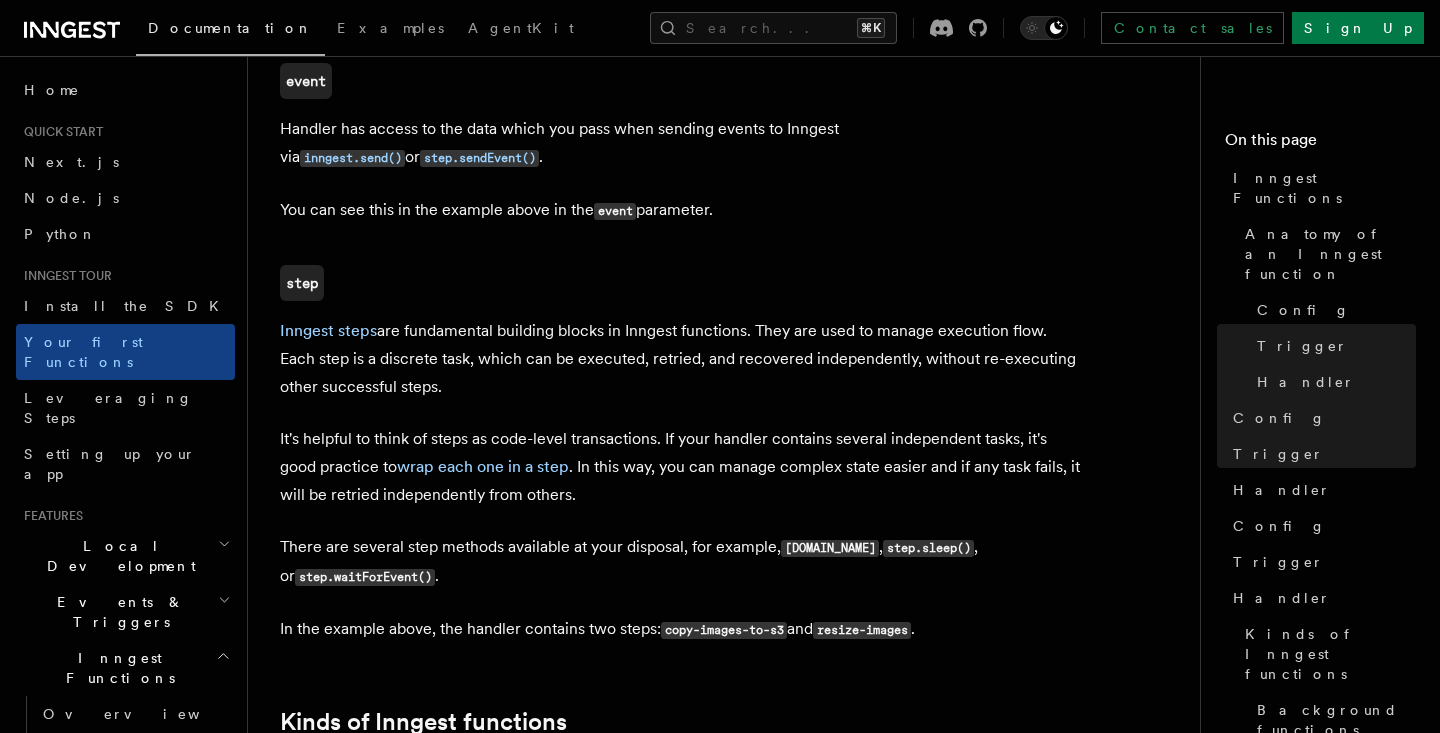 click on "step.waitForEvent()" at bounding box center [365, 577] 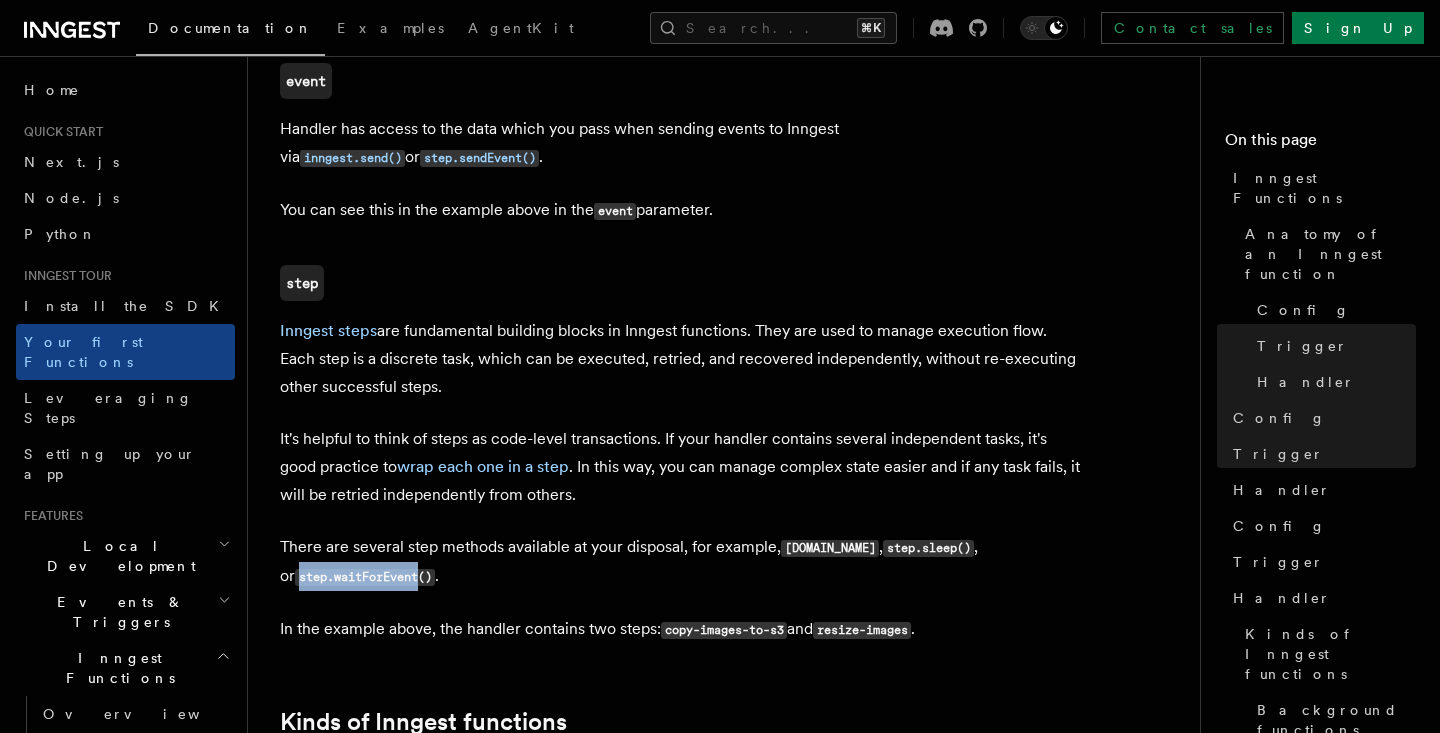 click on "step.waitForEvent()" at bounding box center [365, 577] 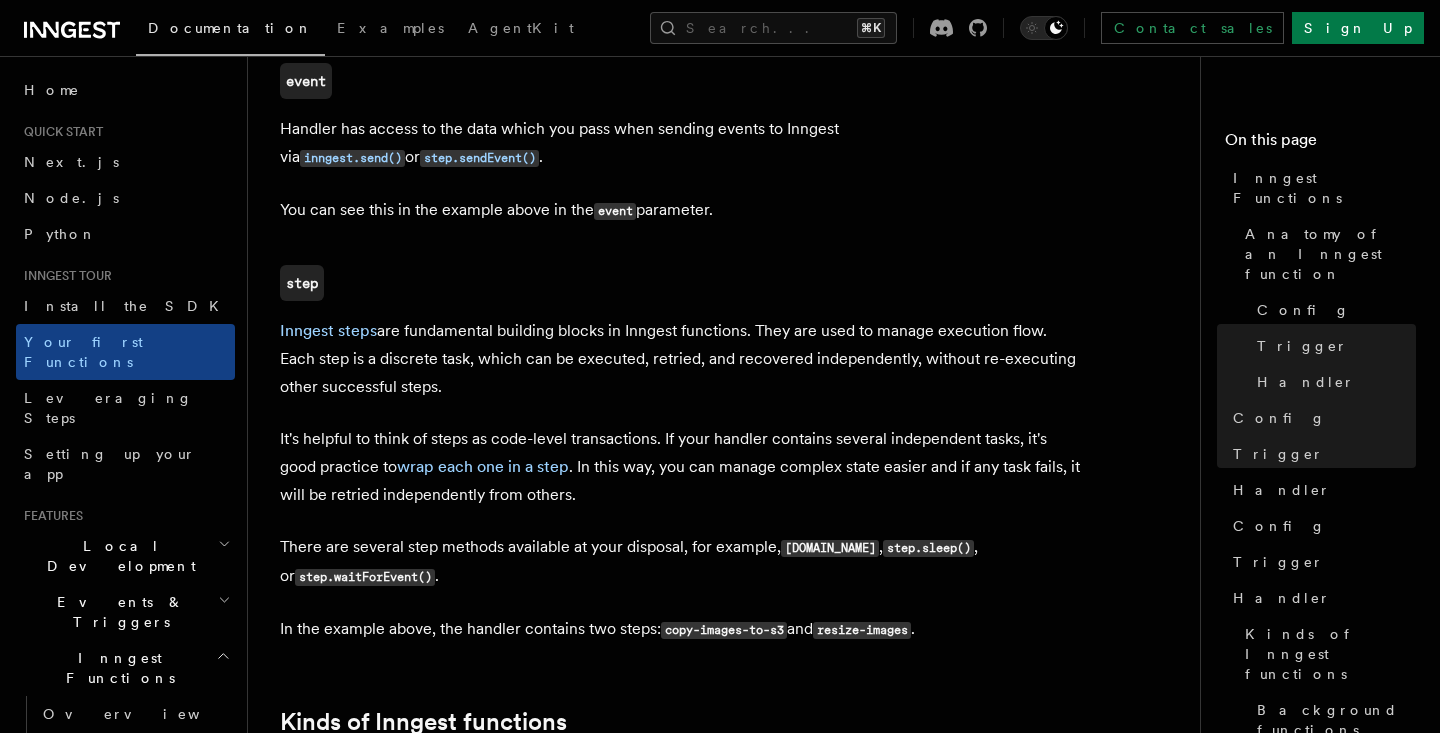 click on "copy-images-to-s3" at bounding box center [724, 630] 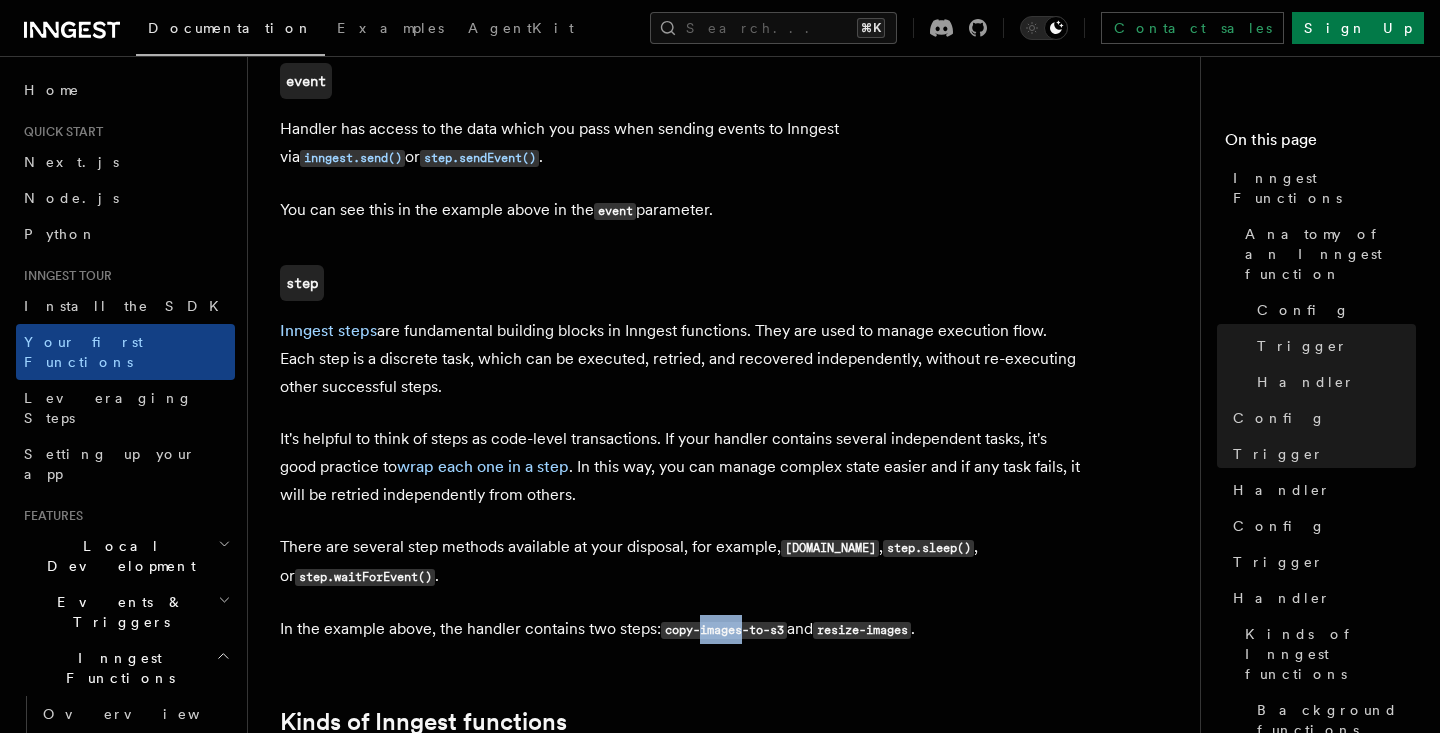 click on "copy-images-to-s3" at bounding box center [724, 630] 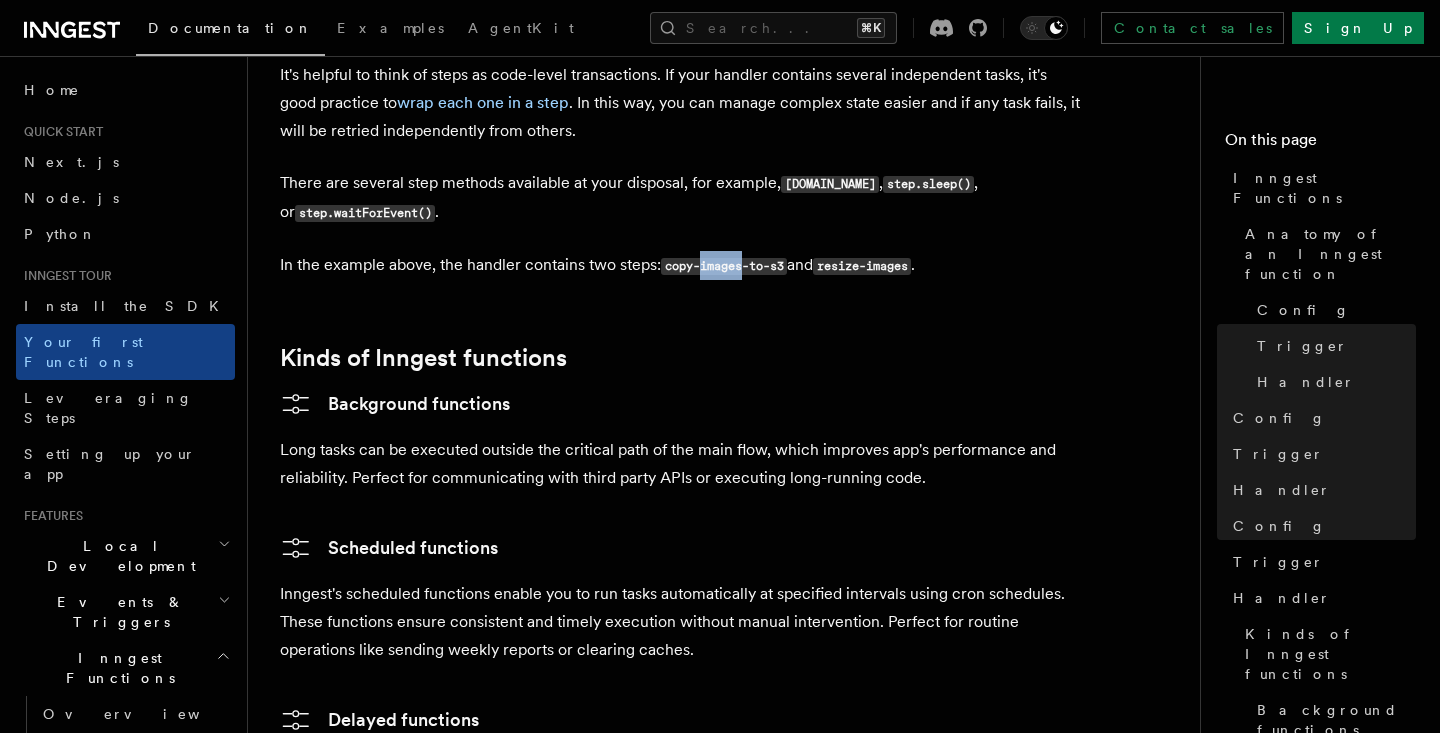 scroll, scrollTop: 2900, scrollLeft: 0, axis: vertical 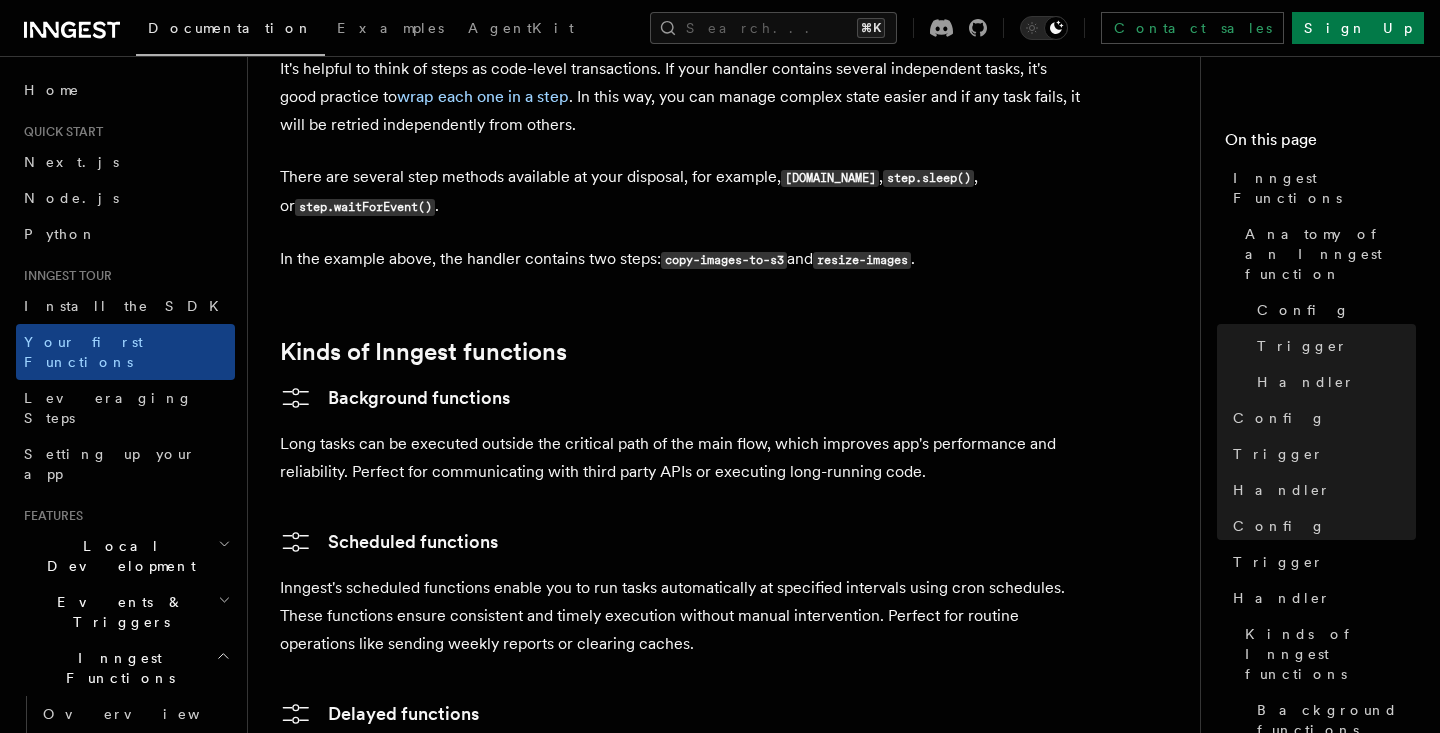 click on "Long tasks can be executed outside the critical path of the main flow, which improves app's performance and reliability. Perfect for communicating with third party APIs or executing long-running code." at bounding box center (680, 458) 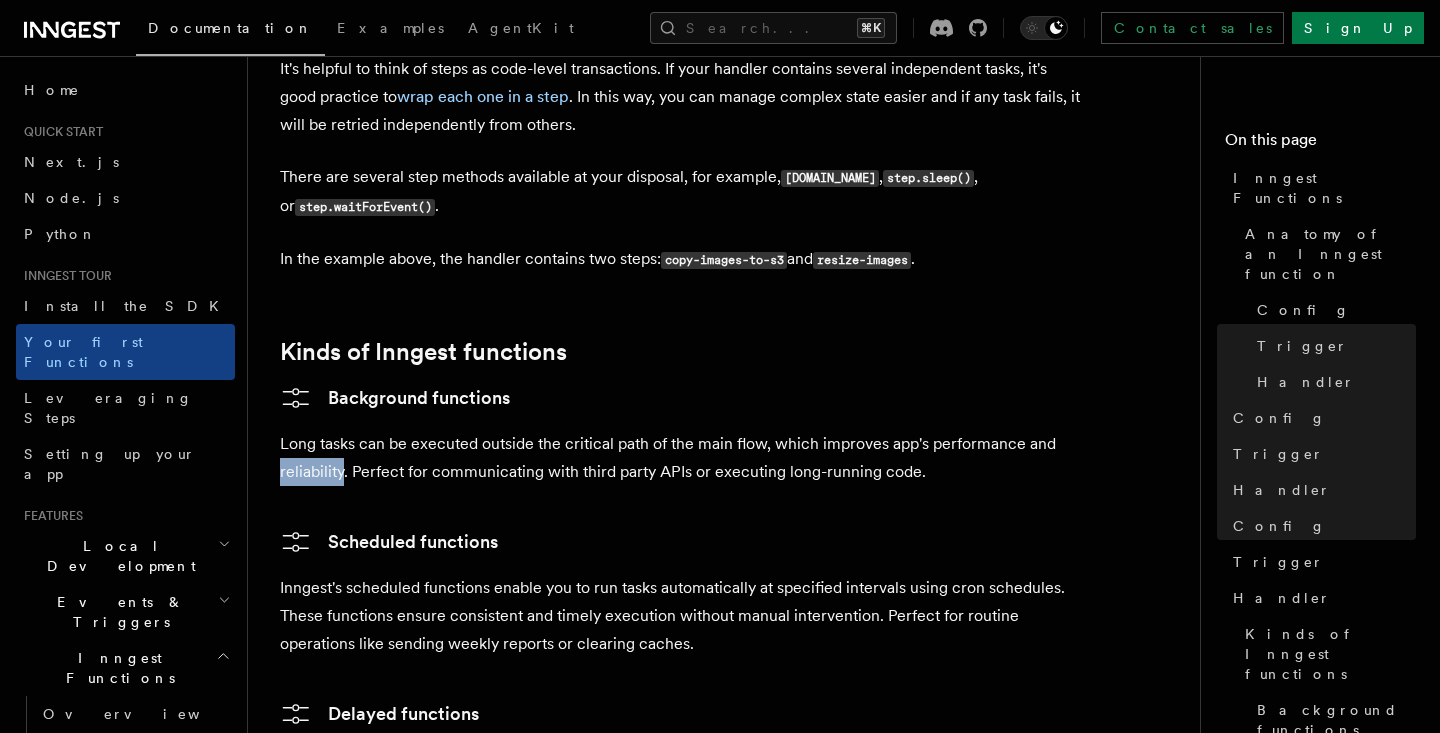 click on "Long tasks can be executed outside the critical path of the main flow, which improves app's performance and reliability. Perfect for communicating with third party APIs or executing long-running code." at bounding box center [680, 458] 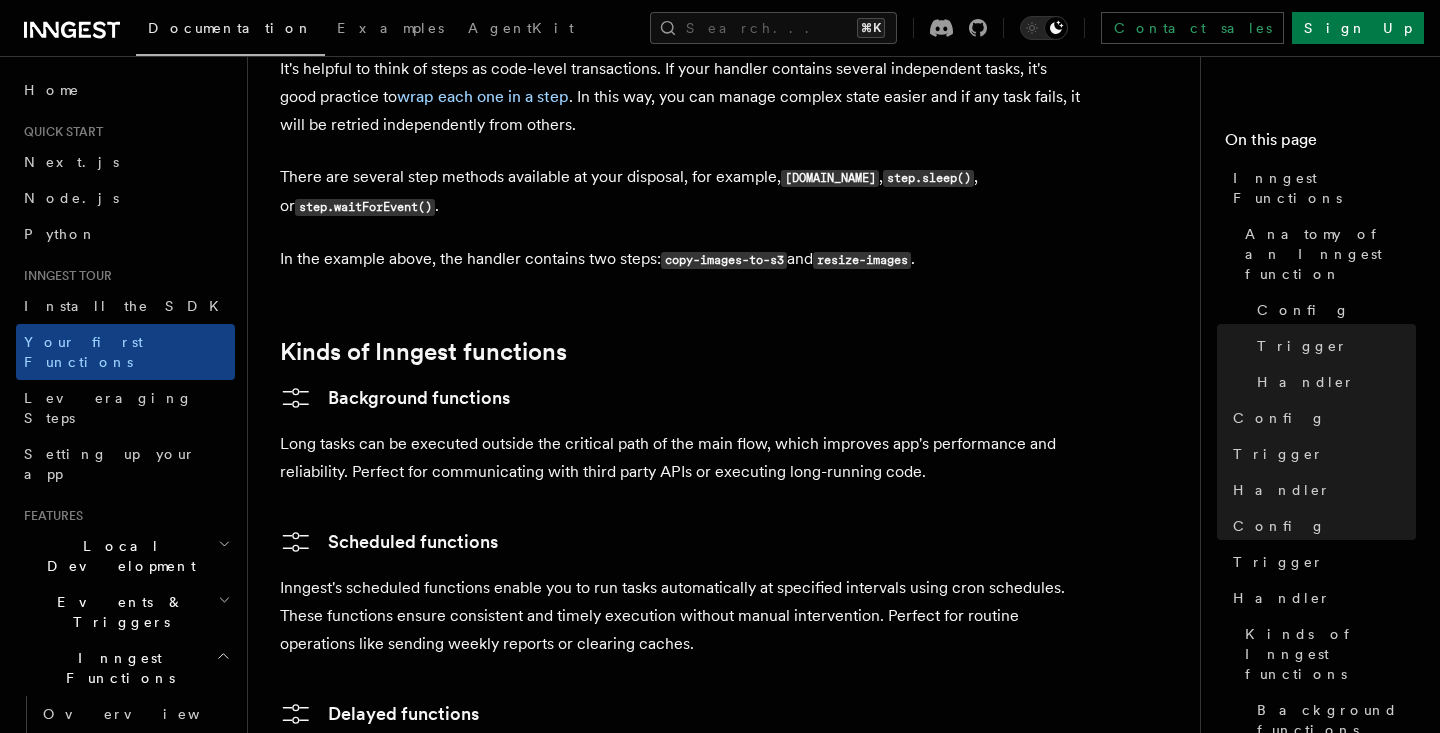 click on "Long tasks can be executed outside the critical path of the main flow, which improves app's performance and reliability. Perfect for communicating with third party APIs or executing long-running code." at bounding box center [680, 458] 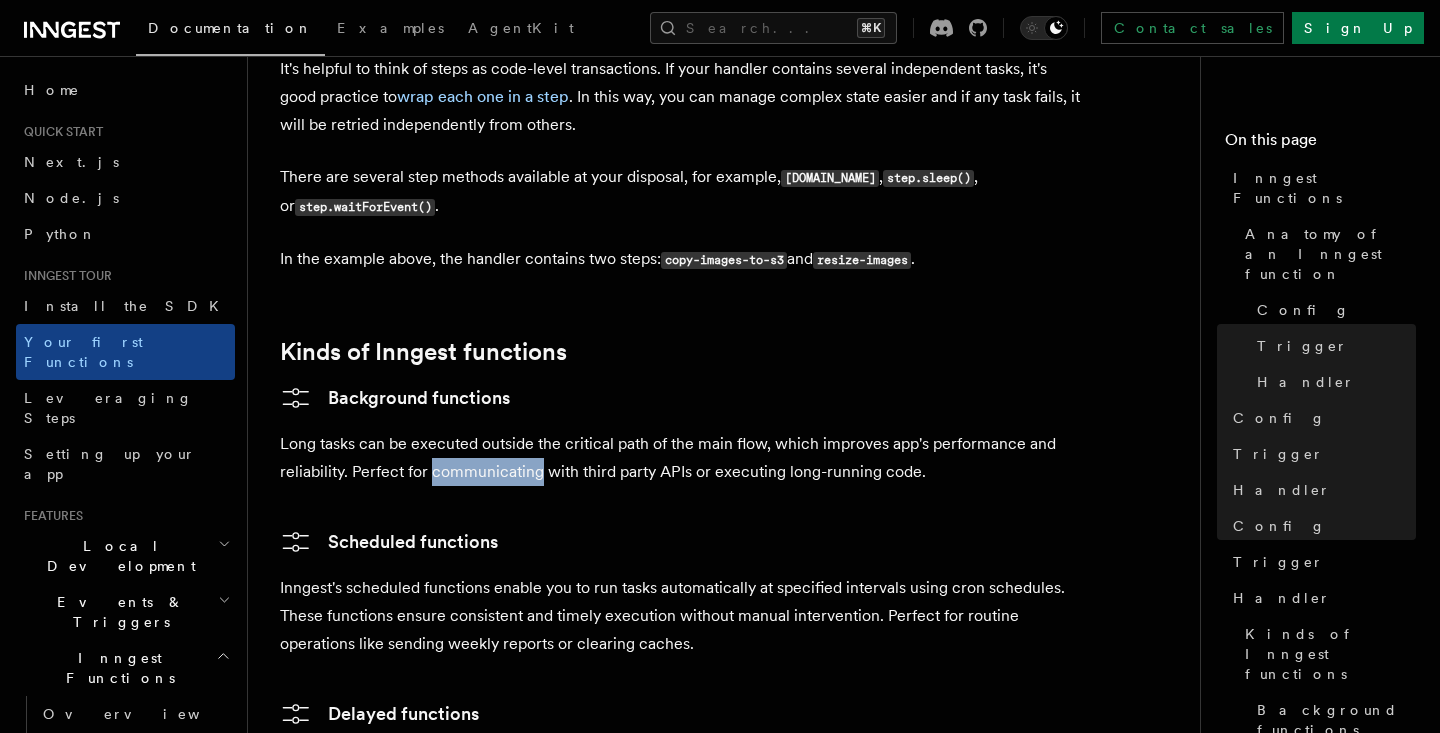 click on "Long tasks can be executed outside the critical path of the main flow, which improves app's performance and reliability. Perfect for communicating with third party APIs or executing long-running code." at bounding box center [680, 458] 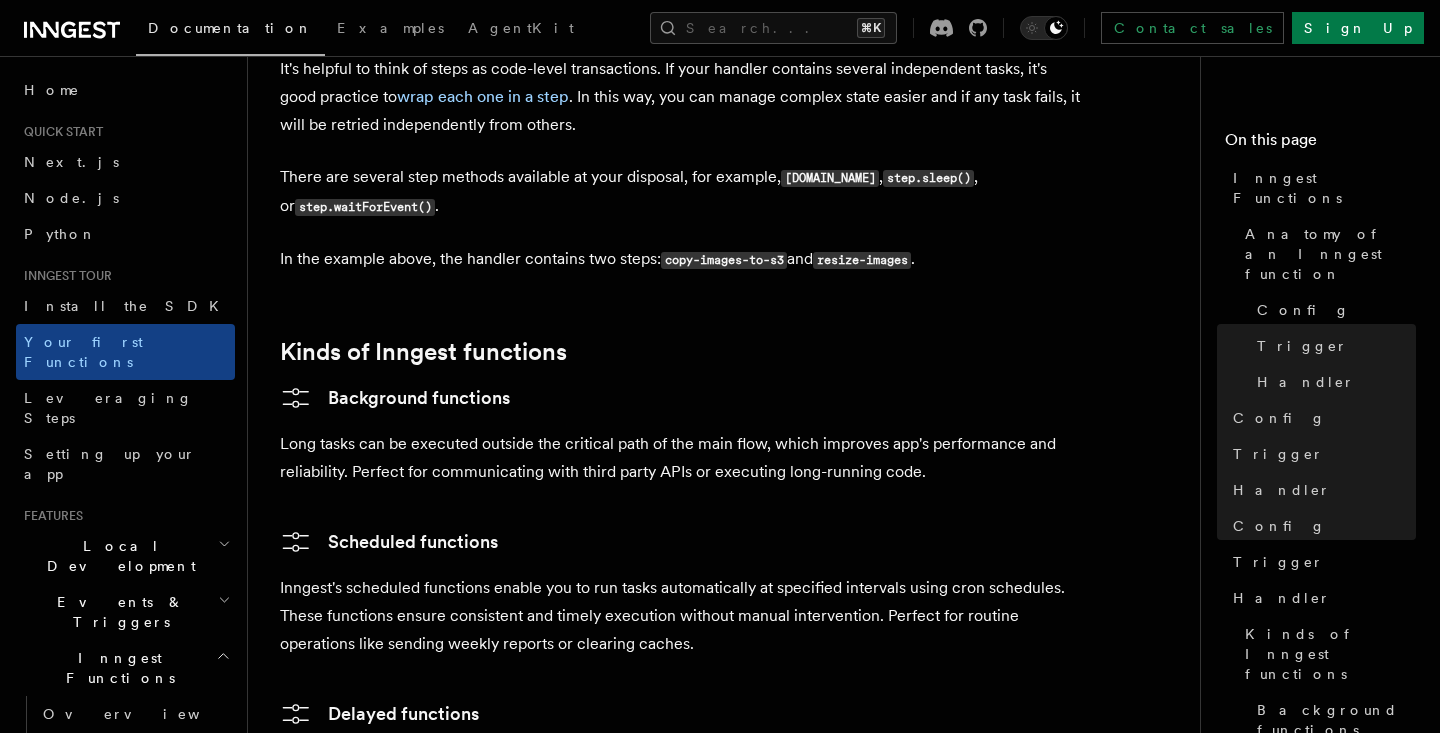 click on "Long tasks can be executed outside the critical path of the main flow, which improves app's performance and reliability. Perfect for communicating with third party APIs or executing long-running code." at bounding box center (680, 458) 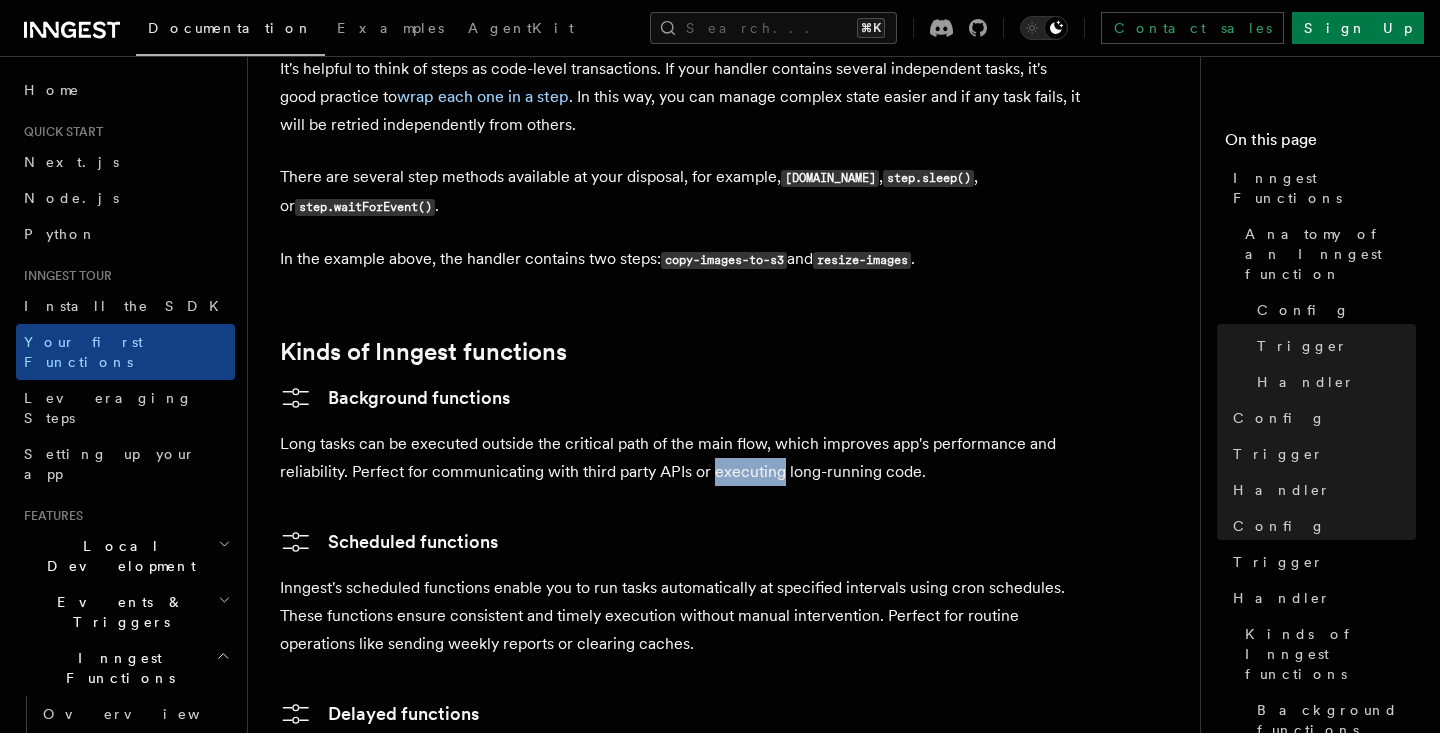 click on "Long tasks can be executed outside the critical path of the main flow, which improves app's performance and reliability. Perfect for communicating with third party APIs or executing long-running code." at bounding box center (680, 458) 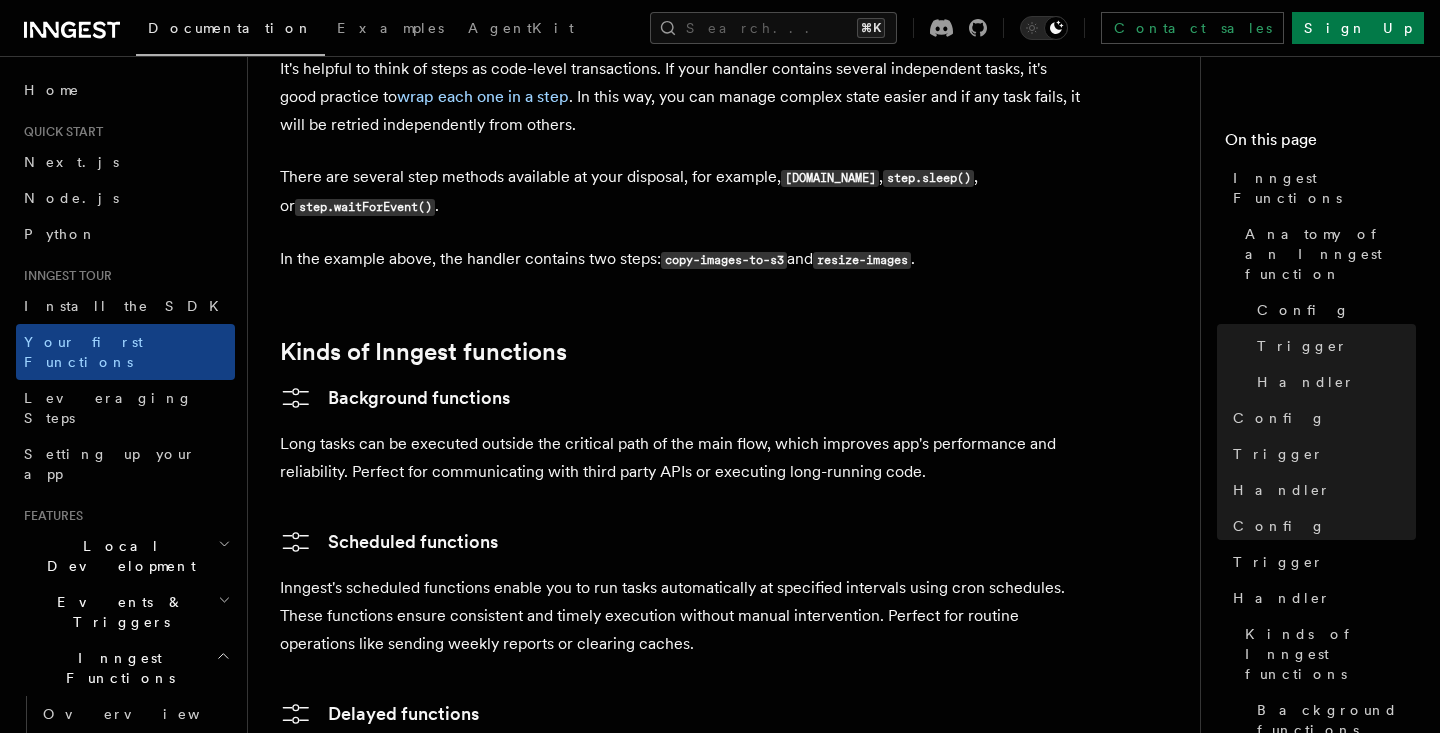 click on "Long tasks can be executed outside the critical path of the main flow, which improves app's performance and reliability. Perfect for communicating with third party APIs or executing long-running code." at bounding box center (680, 458) 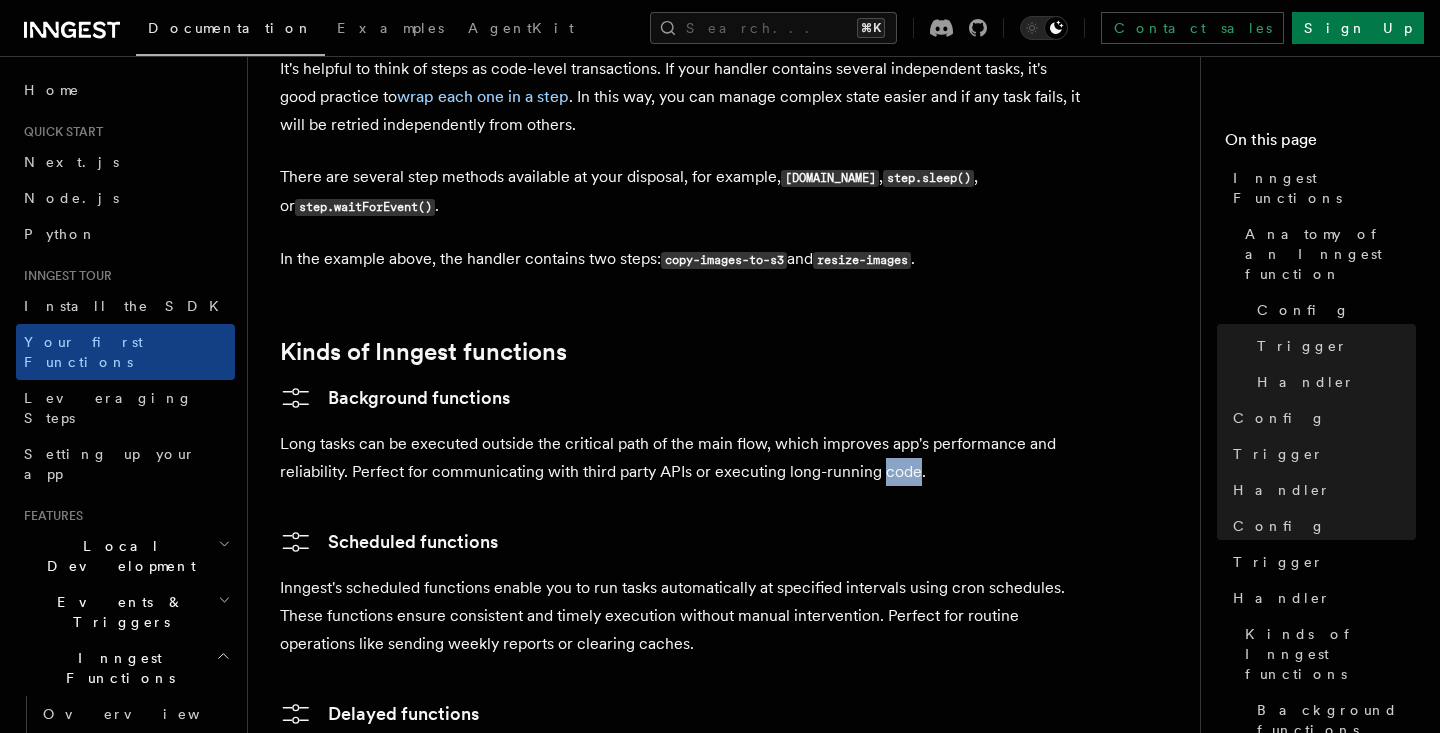 click on "Long tasks can be executed outside the critical path of the main flow, which improves app's performance and reliability. Perfect for communicating with third party APIs or executing long-running code." at bounding box center (680, 458) 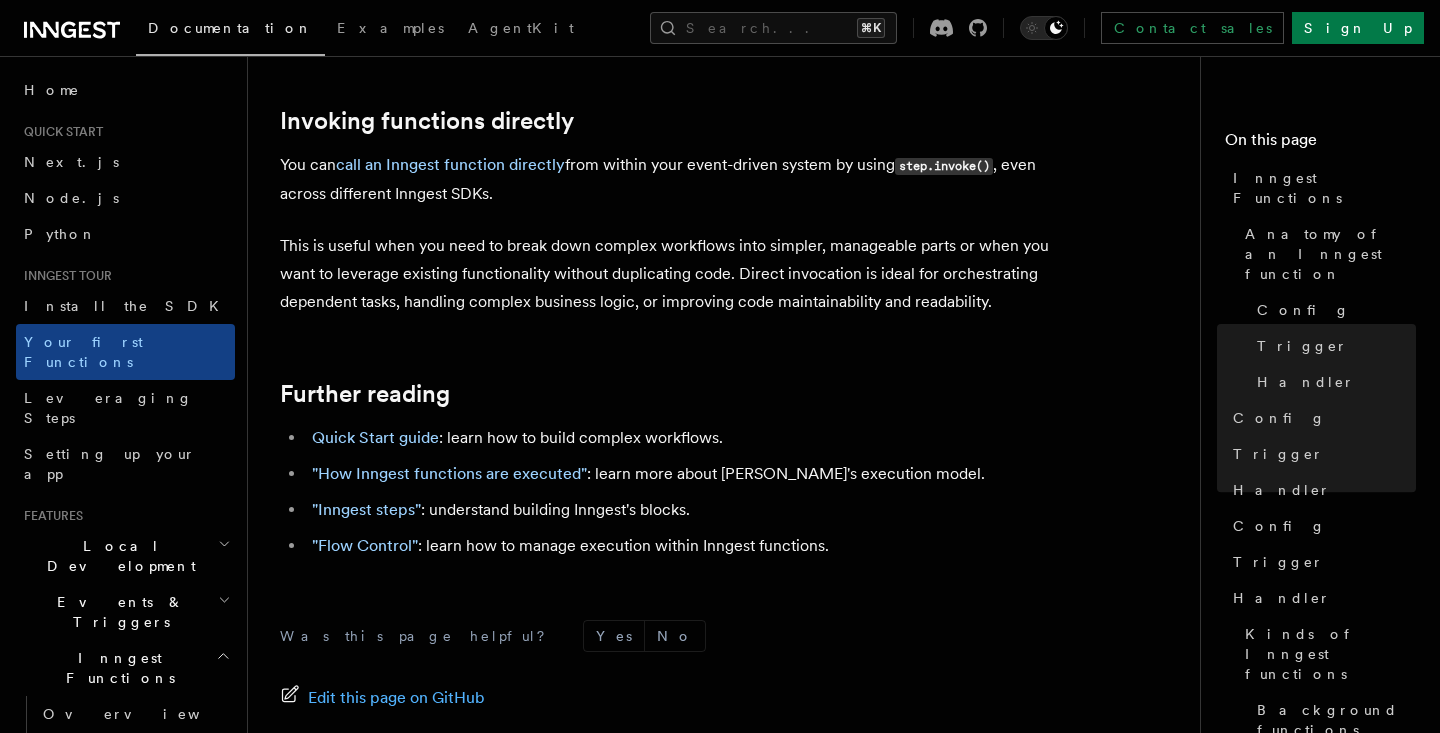 scroll, scrollTop: 4047, scrollLeft: 0, axis: vertical 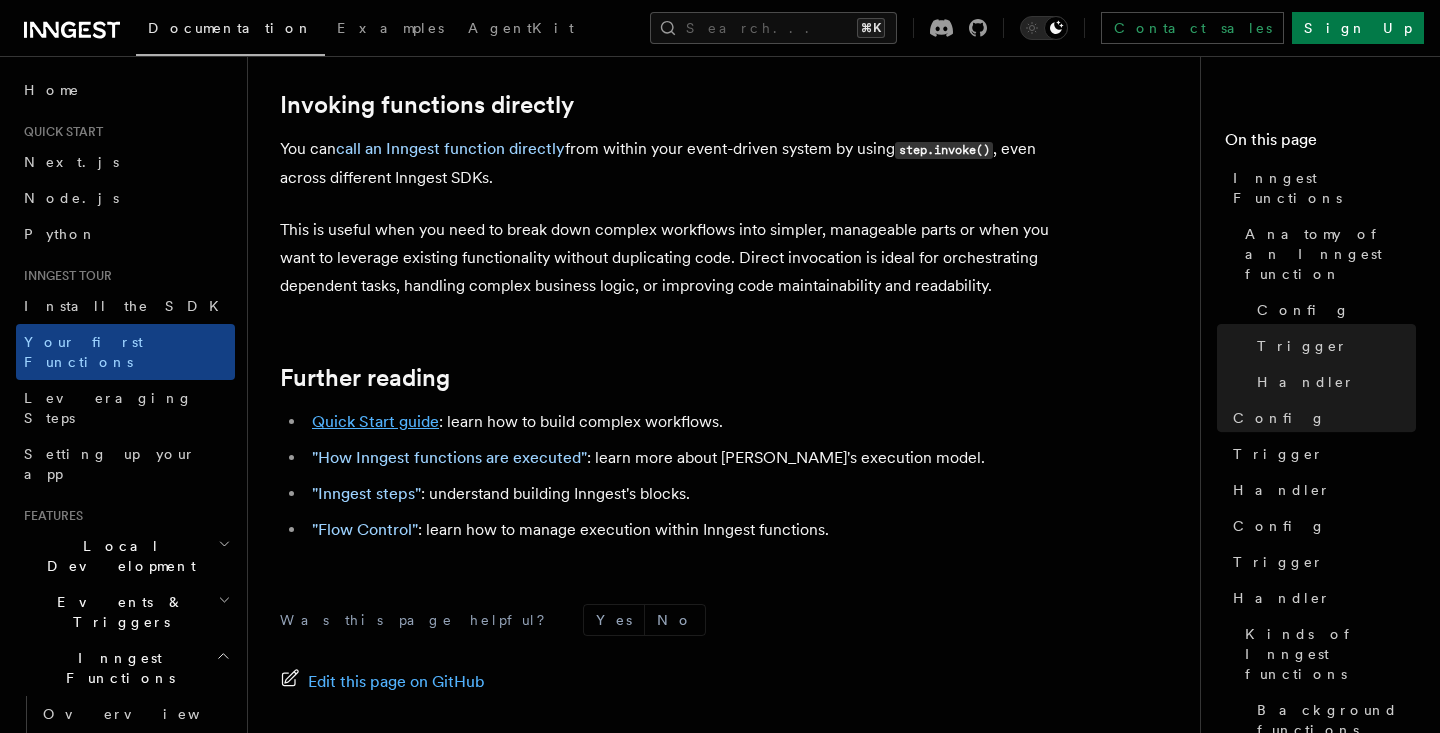 click on "Quick Start guide" at bounding box center [375, 421] 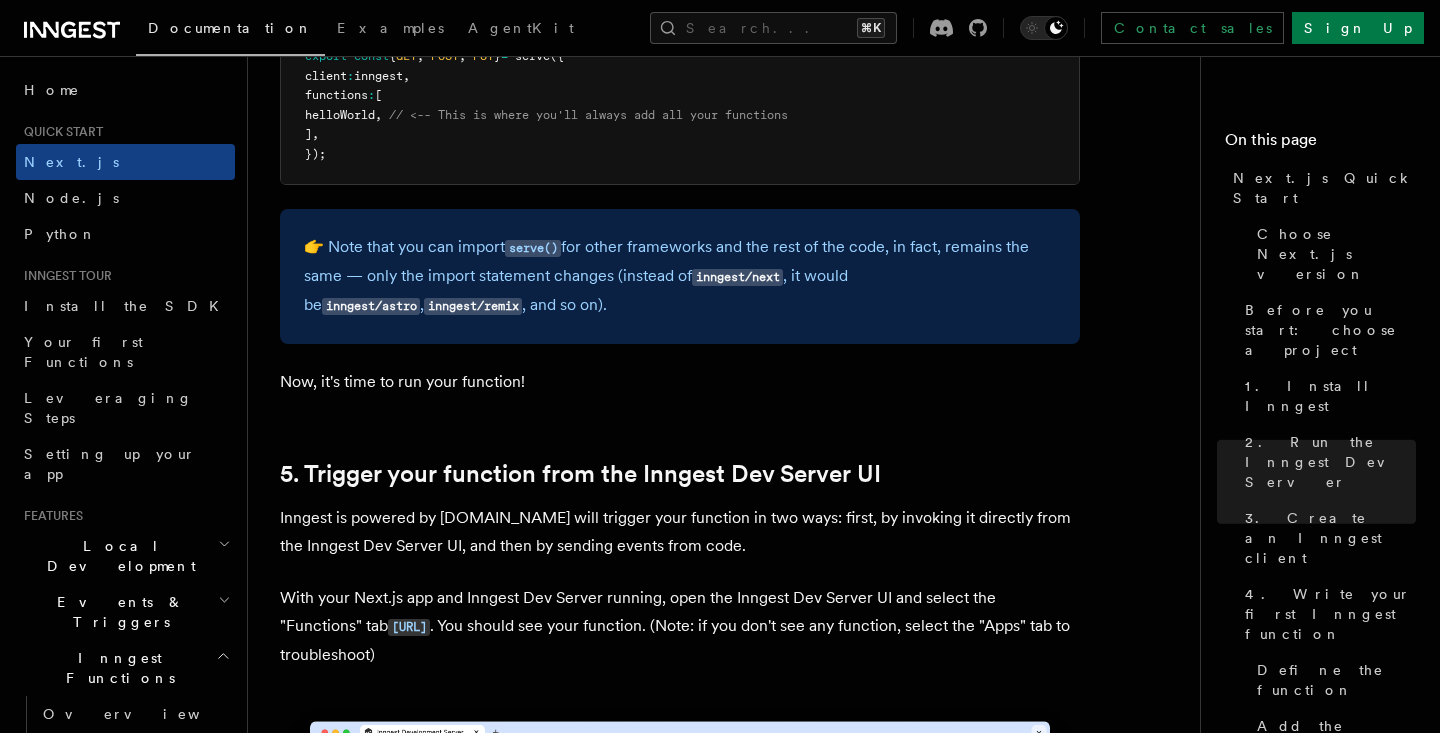 scroll, scrollTop: 4257, scrollLeft: 0, axis: vertical 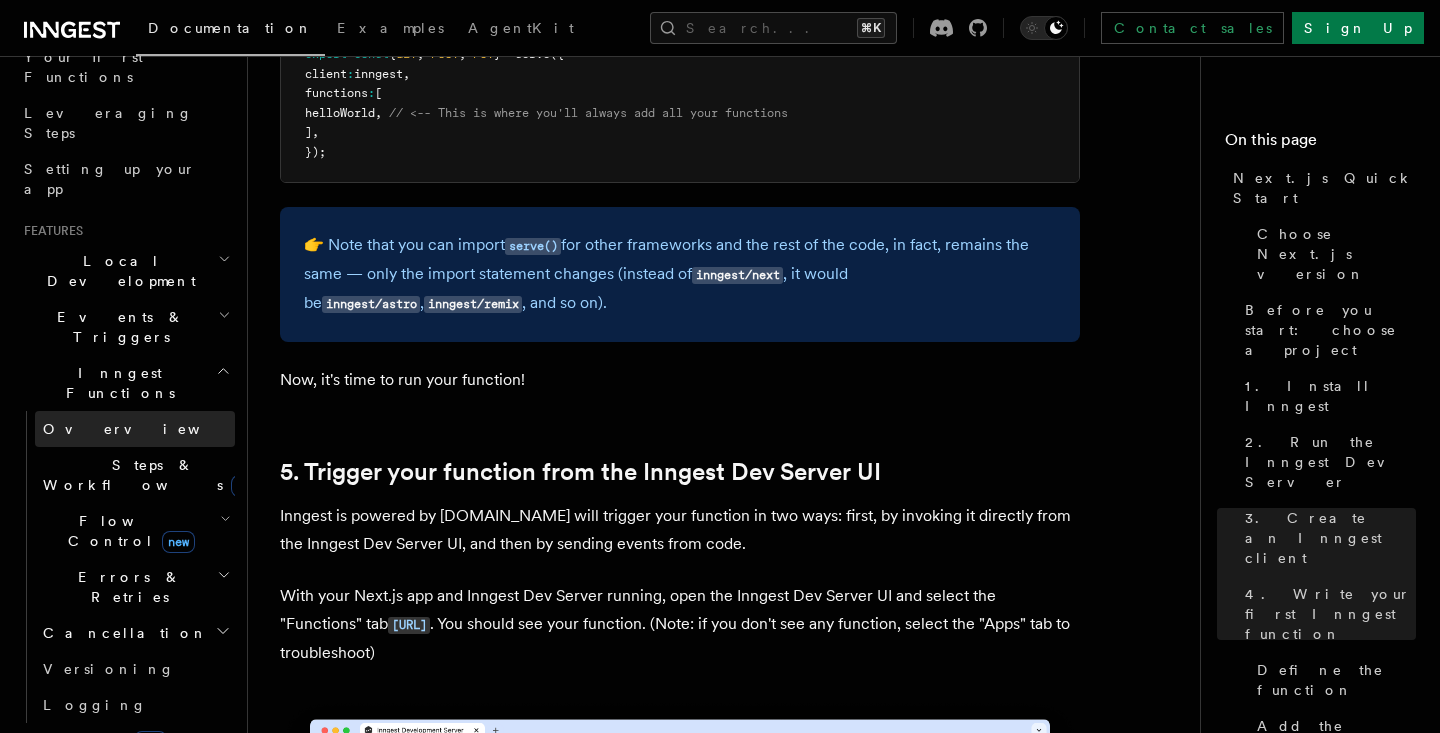 click on "Overview" at bounding box center [135, 429] 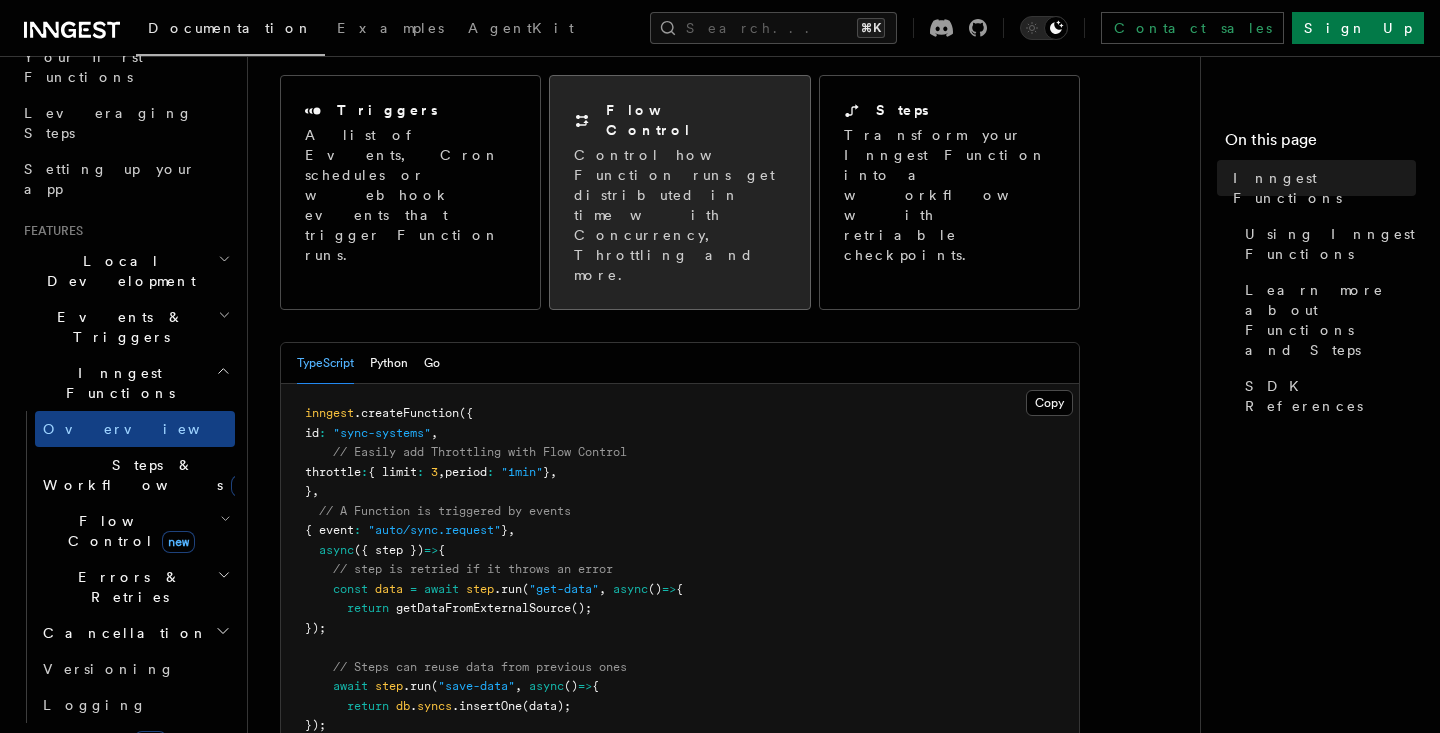 scroll, scrollTop: 226, scrollLeft: 0, axis: vertical 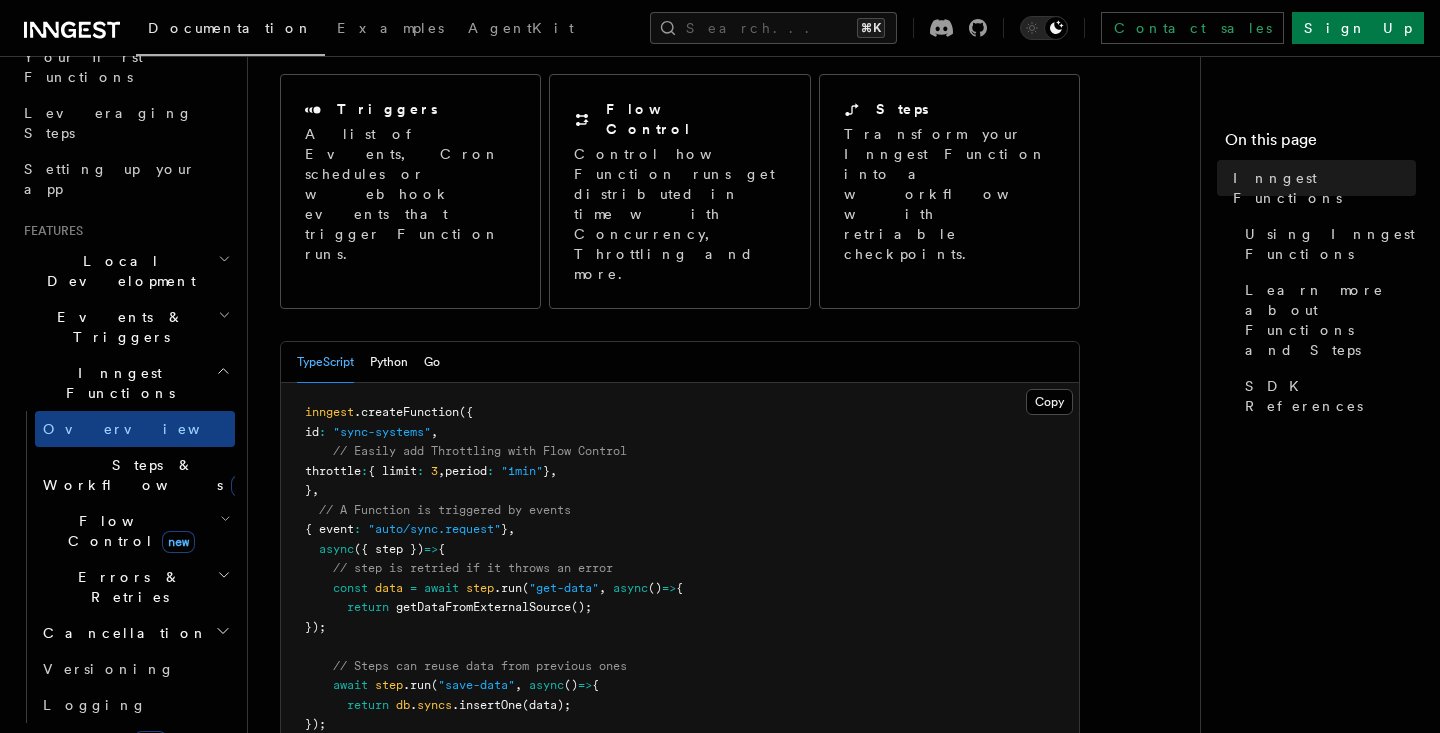 click on ""auto/sync.request"" at bounding box center (434, 529) 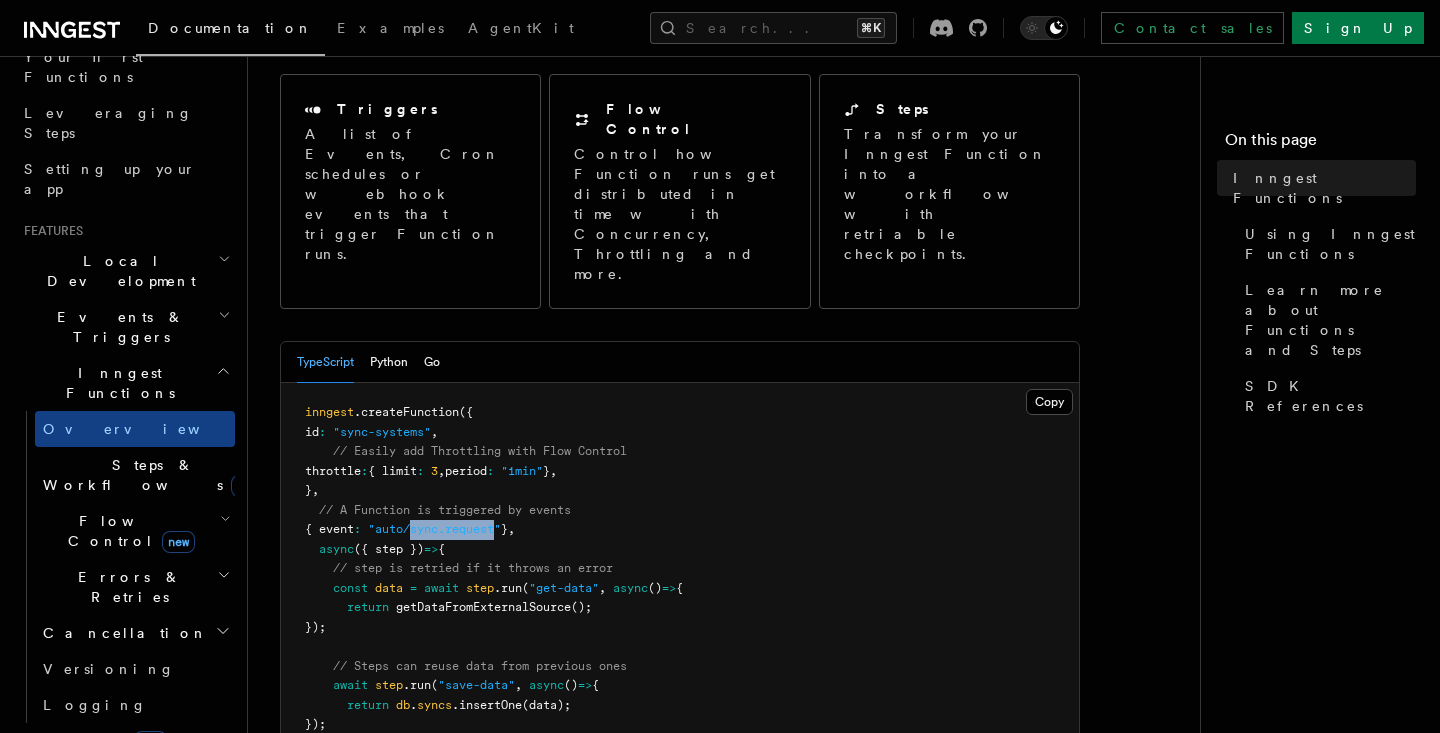 click on ""auto/sync.request"" at bounding box center (434, 529) 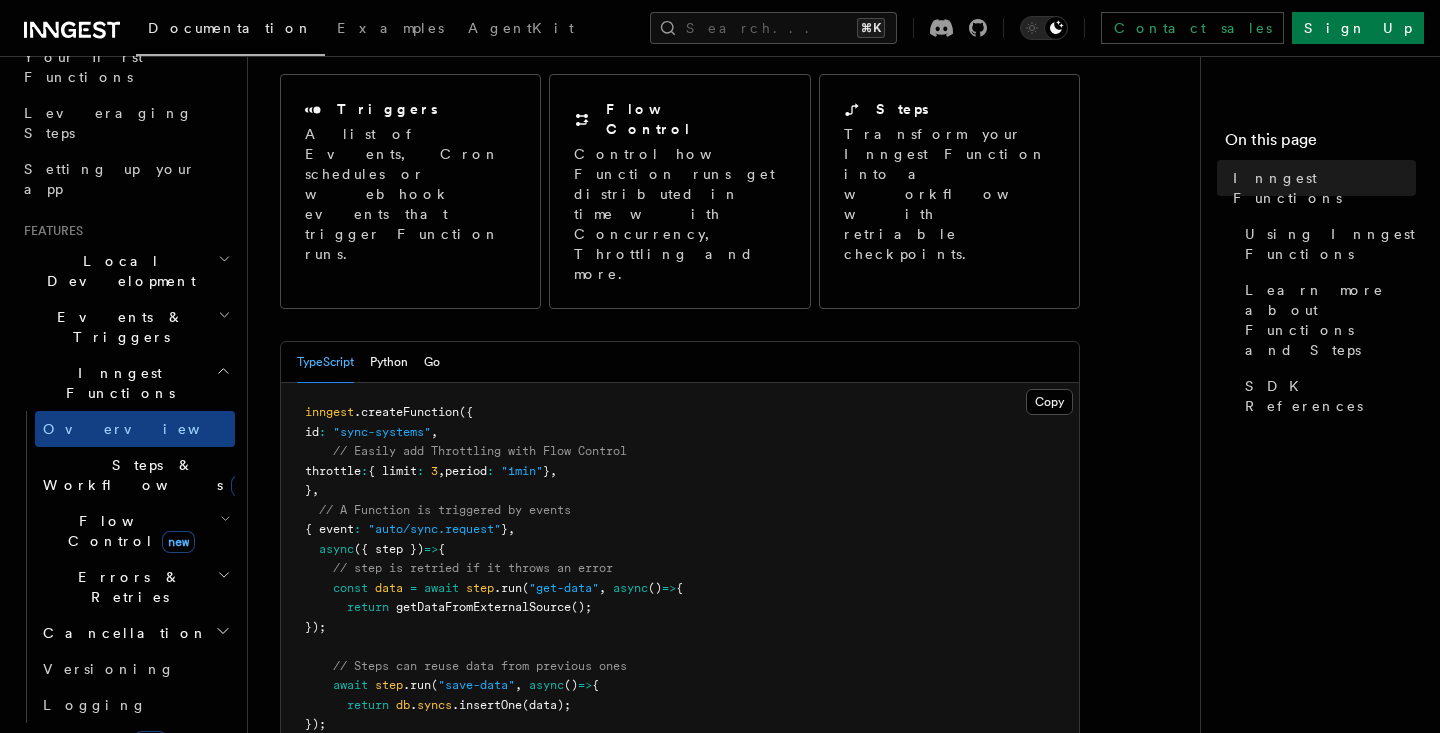 click on ""get-data"" at bounding box center [564, 588] 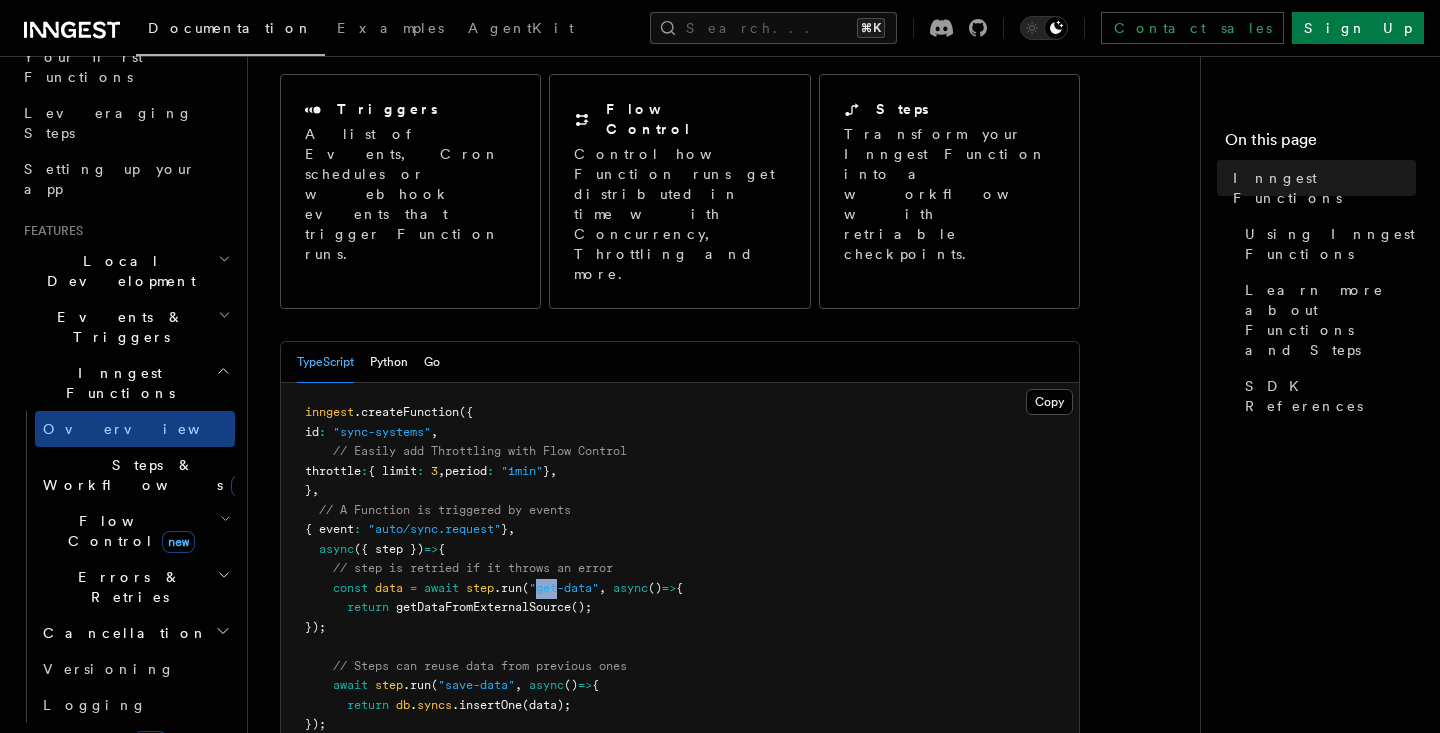 click on ""get-data"" at bounding box center [564, 588] 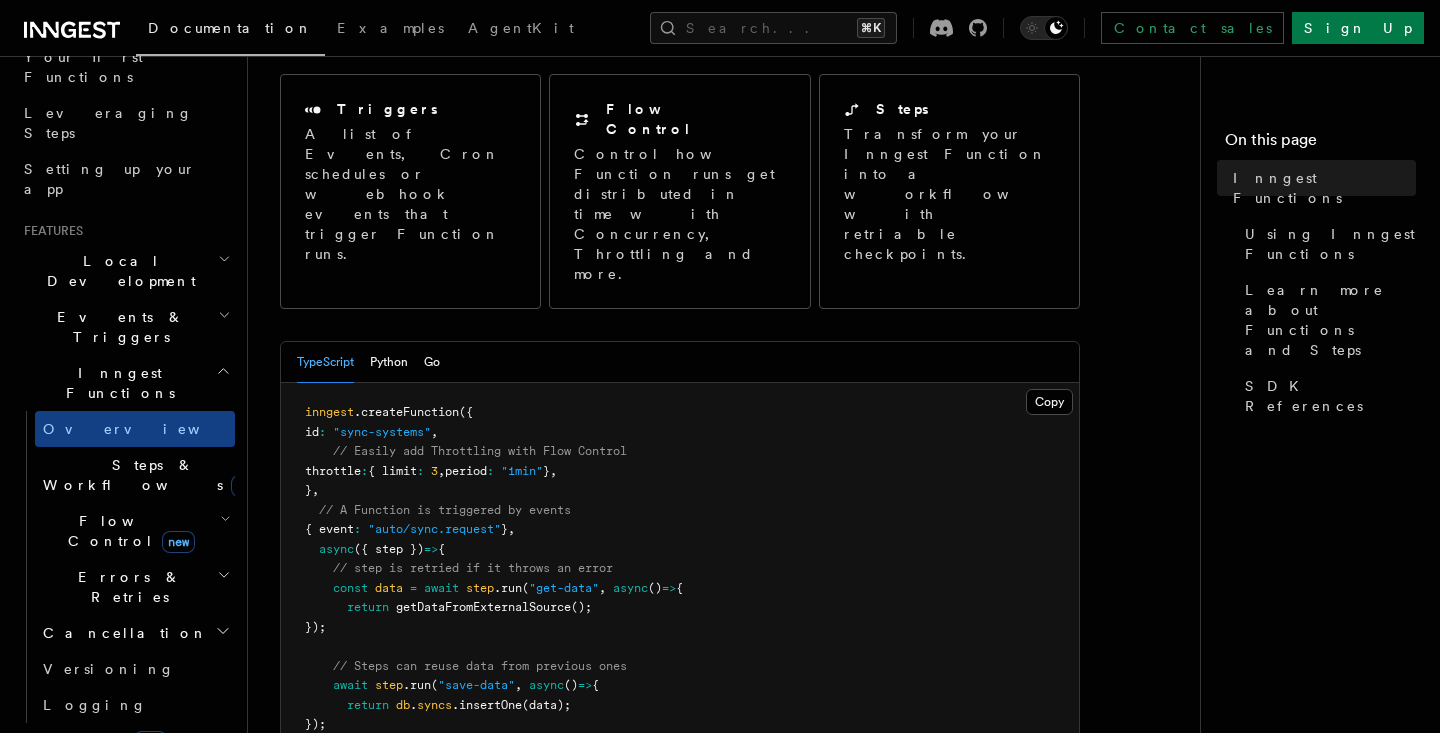 click on "getDataFromExternalSource" at bounding box center (483, 607) 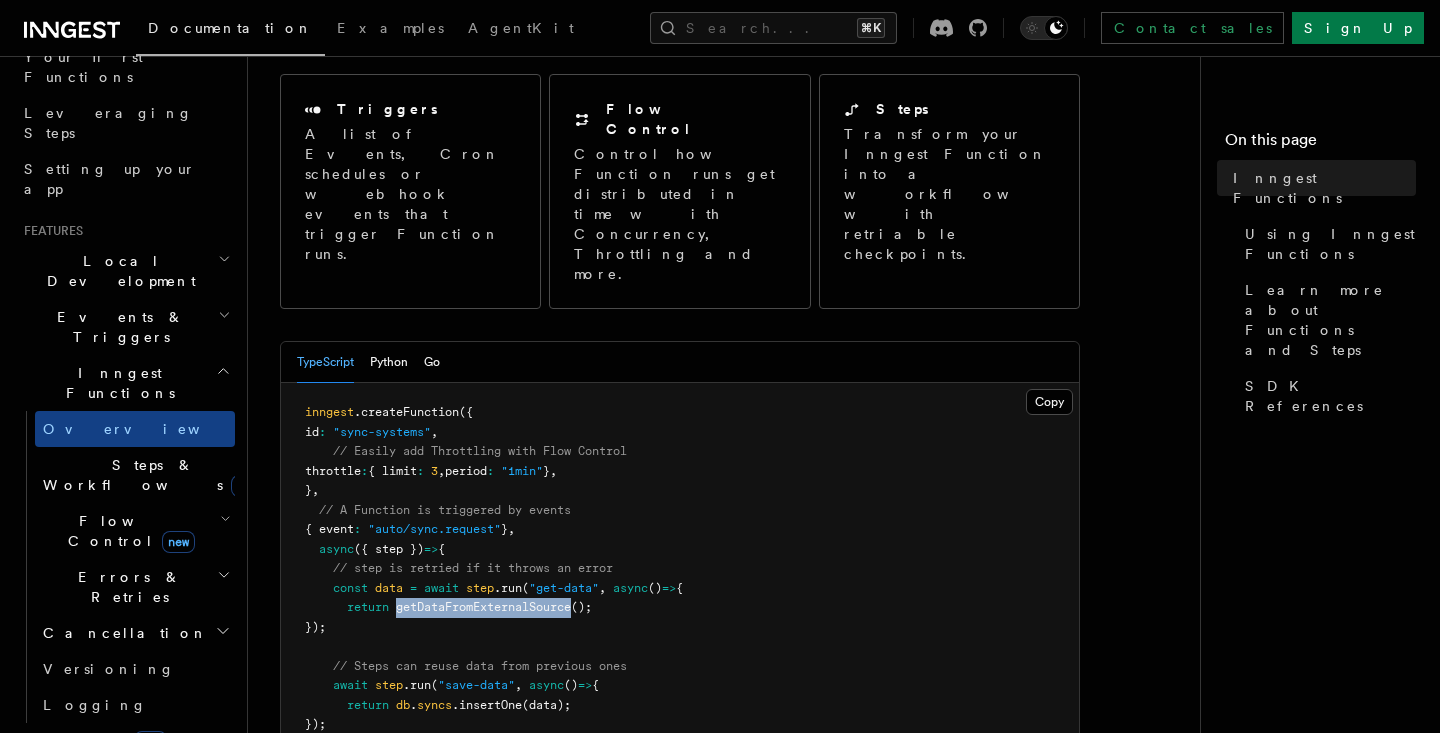 click on "getDataFromExternalSource" at bounding box center [483, 607] 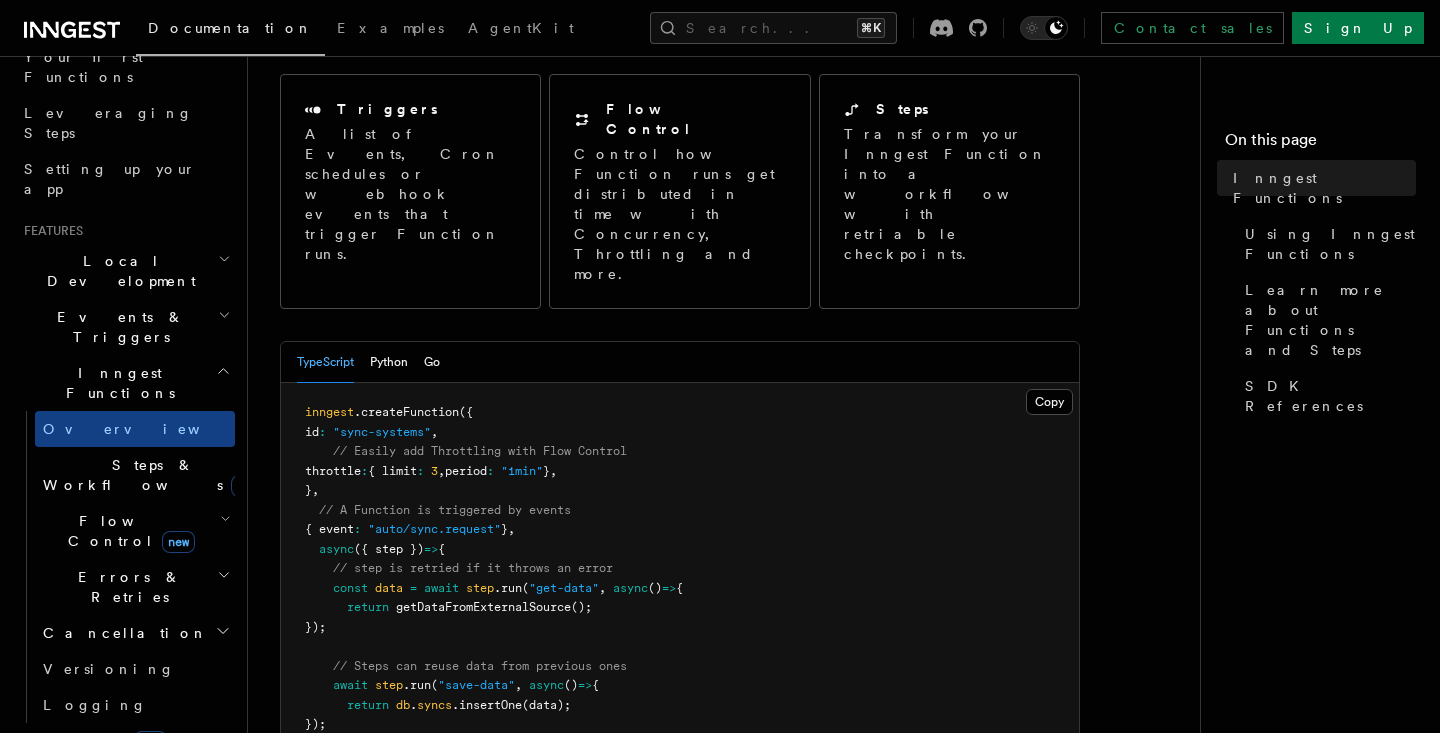 click on "// Steps can reuse data from previous ones" at bounding box center (480, 666) 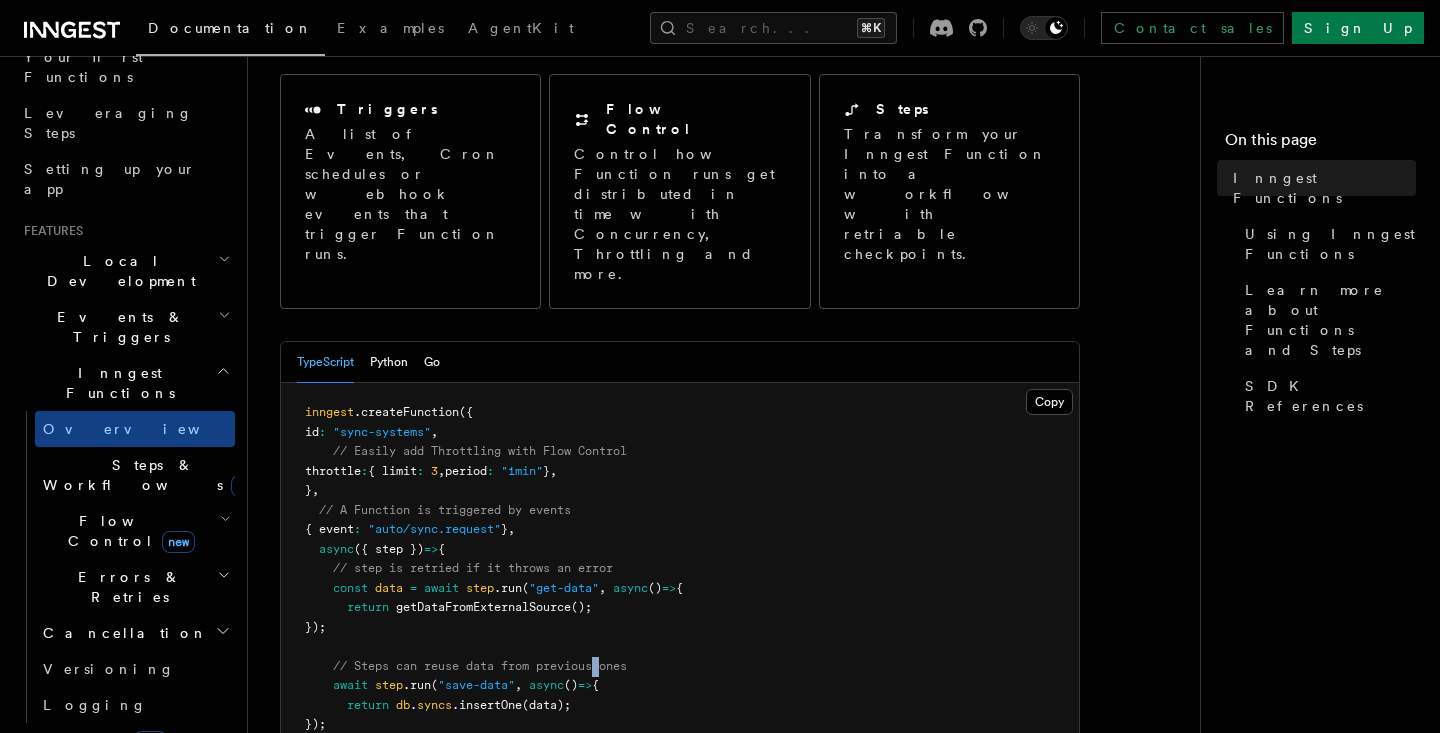 click on "// Steps can reuse data from previous ones" at bounding box center [480, 666] 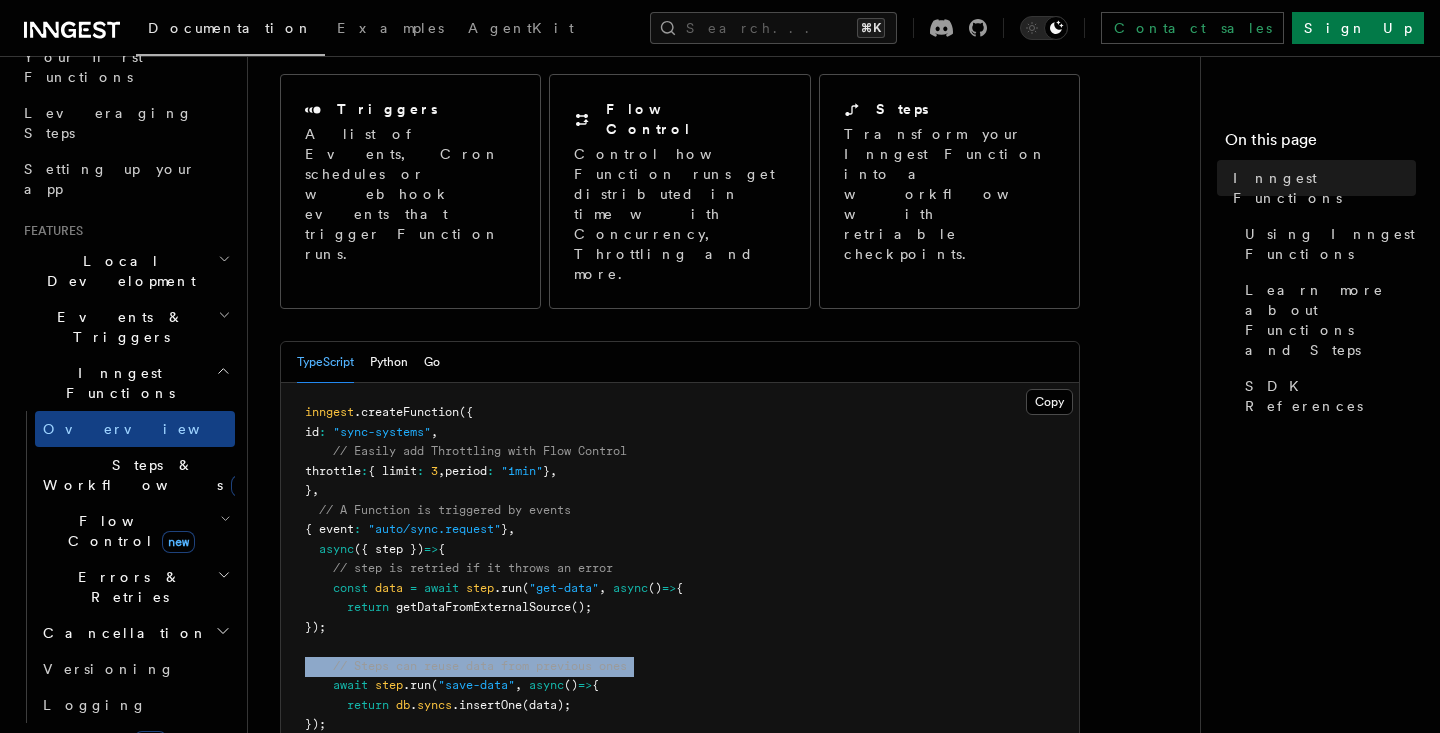 click on "// Steps can reuse data from previous ones" at bounding box center (480, 666) 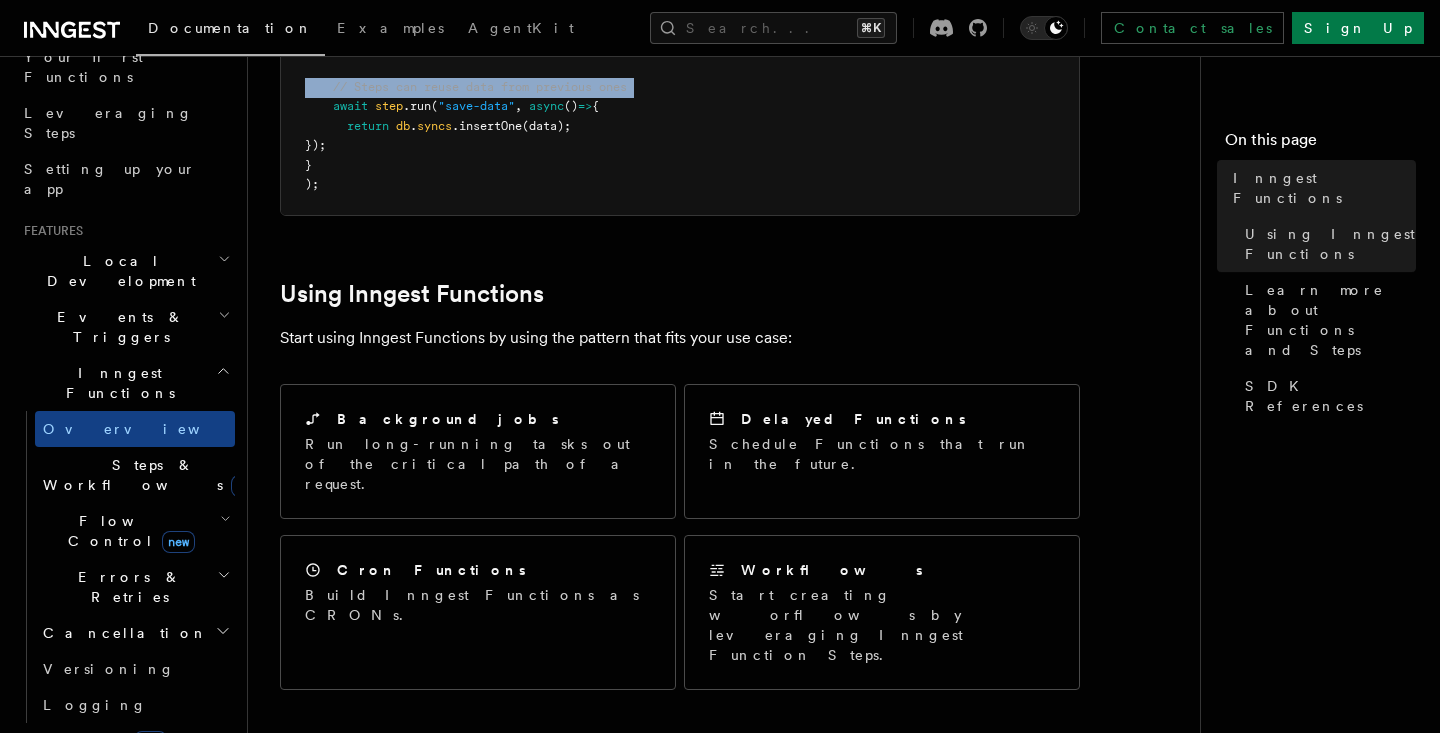 scroll, scrollTop: 809, scrollLeft: 0, axis: vertical 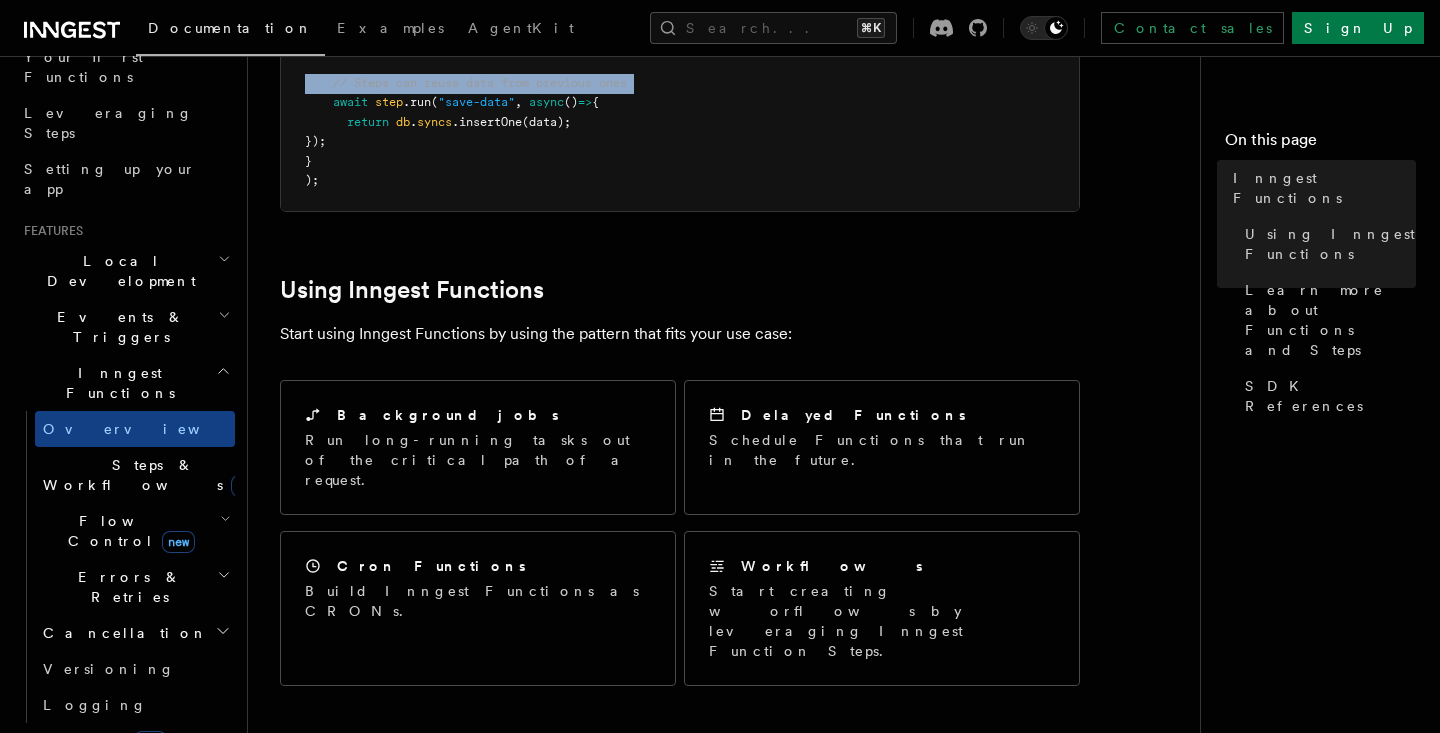 click on "Steps & Workflows new" at bounding box center [149, 475] 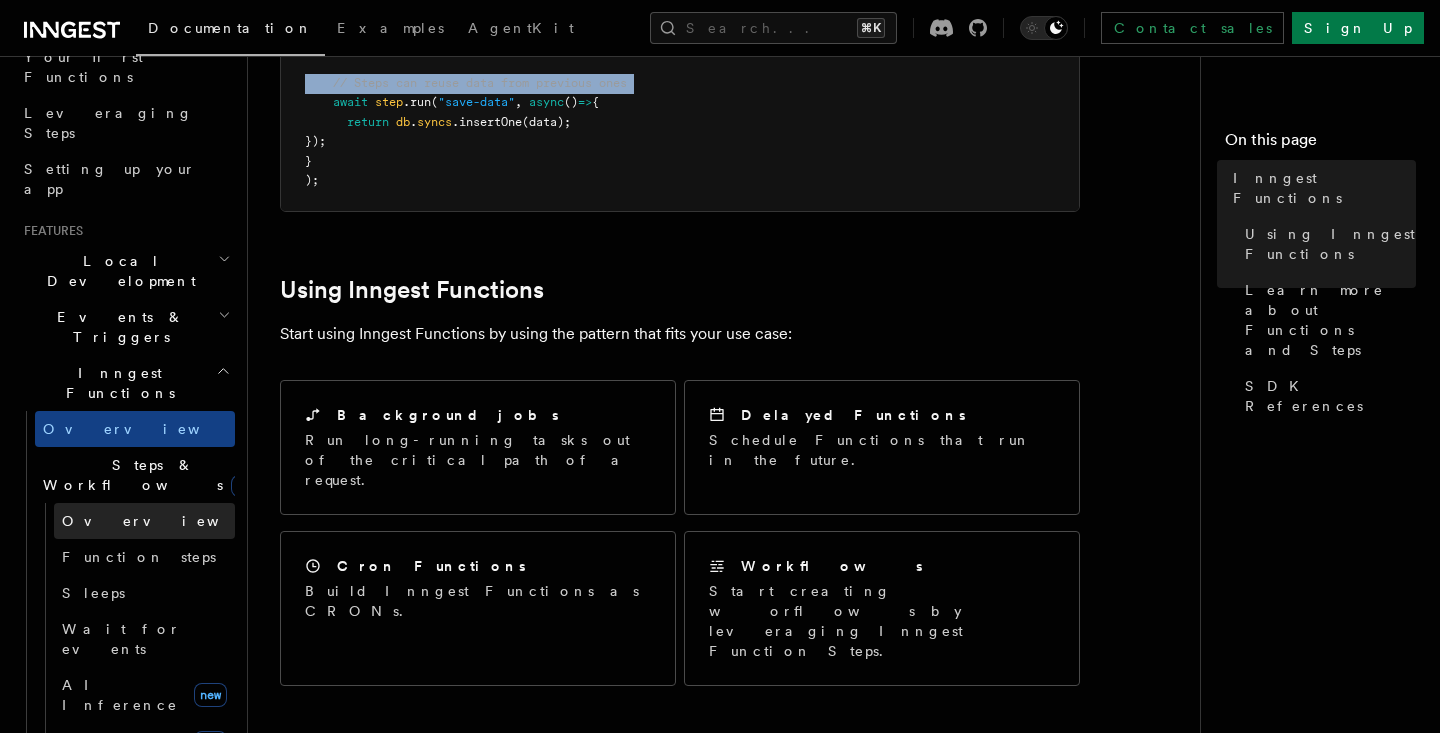 click on "Overview" at bounding box center [165, 521] 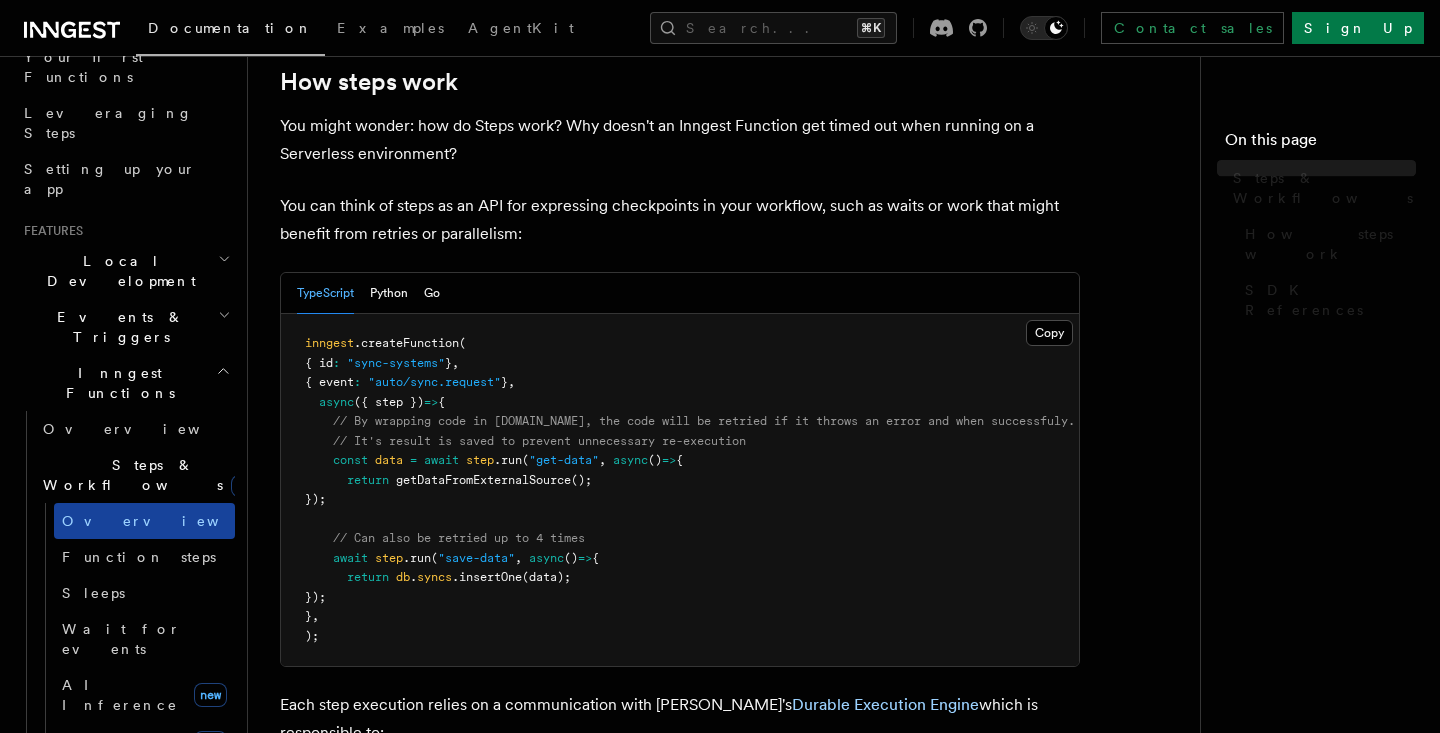 scroll, scrollTop: 0, scrollLeft: 0, axis: both 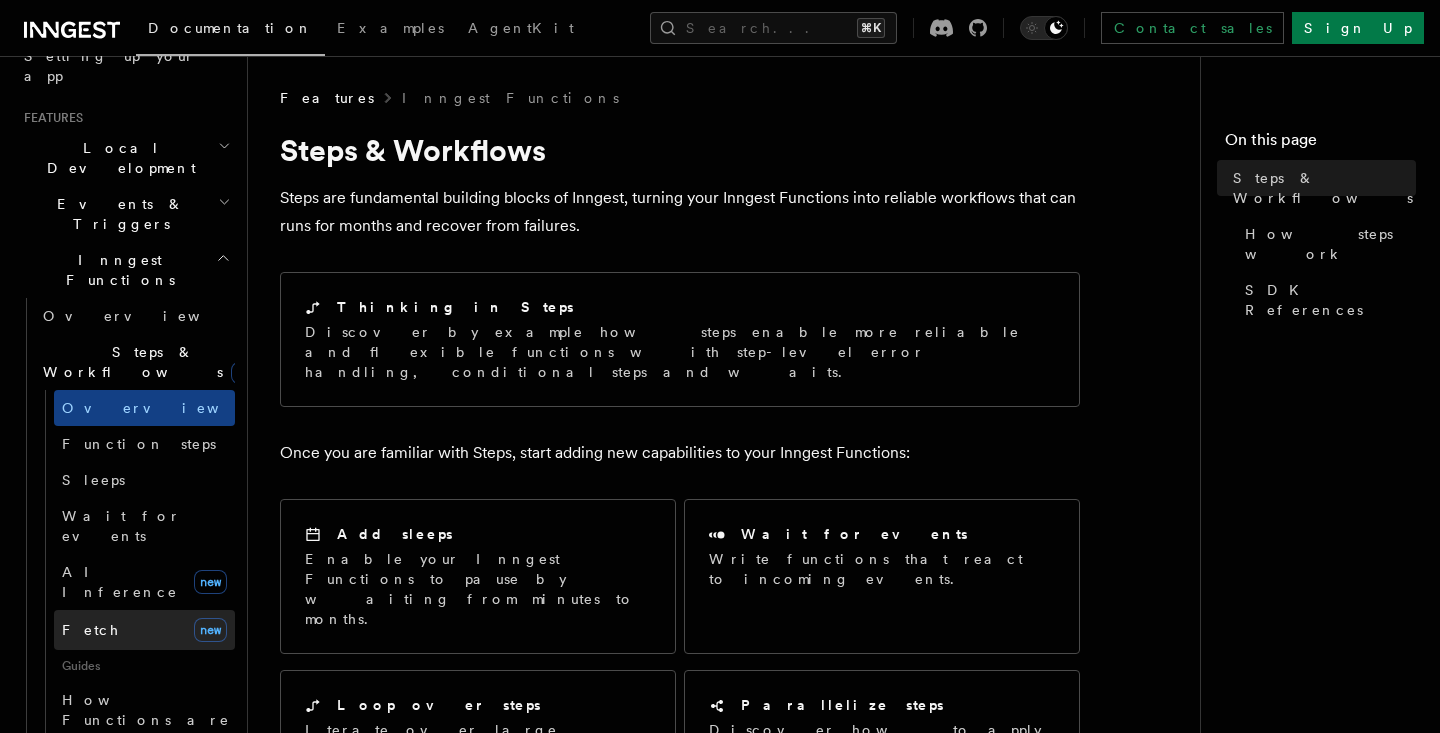 click on "Fetch new" at bounding box center (144, 630) 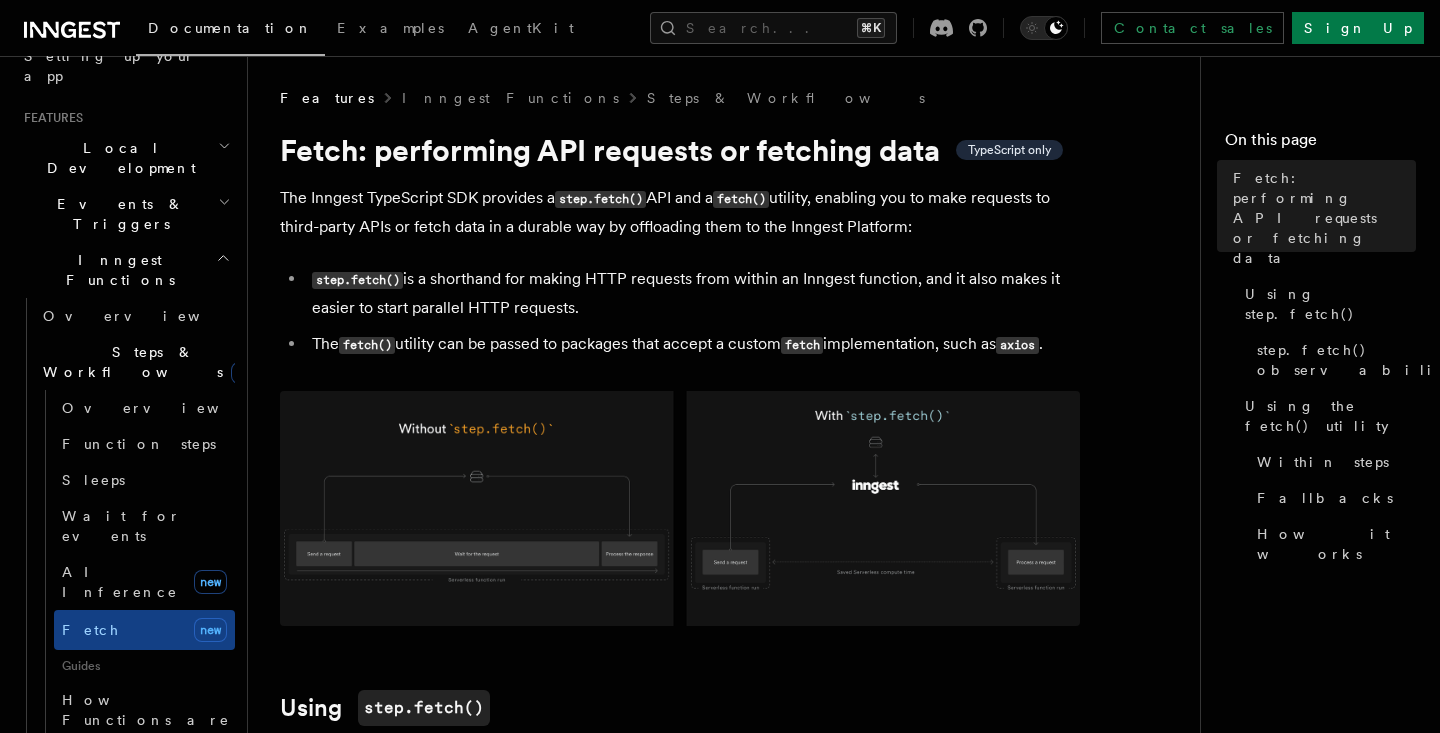 click at bounding box center [680, 508] 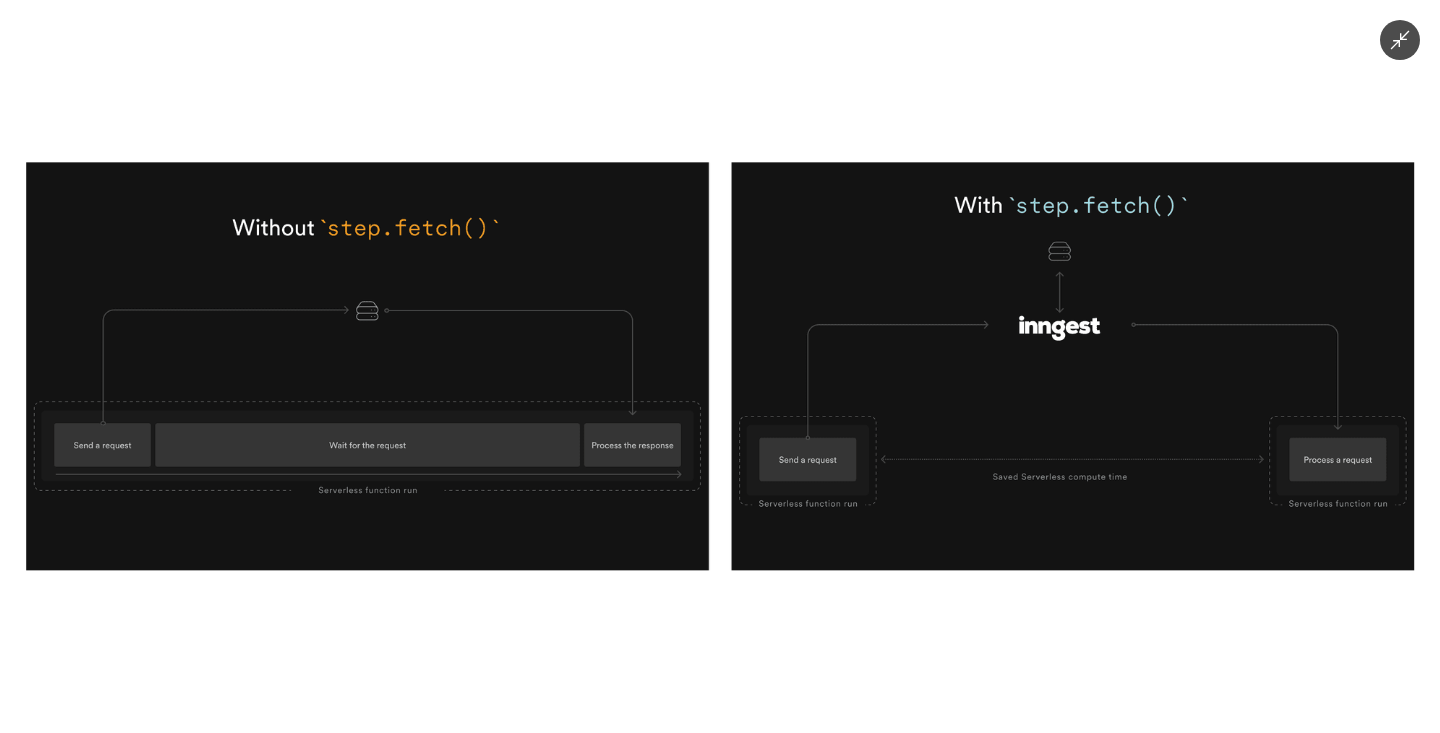 click at bounding box center (720, 366) 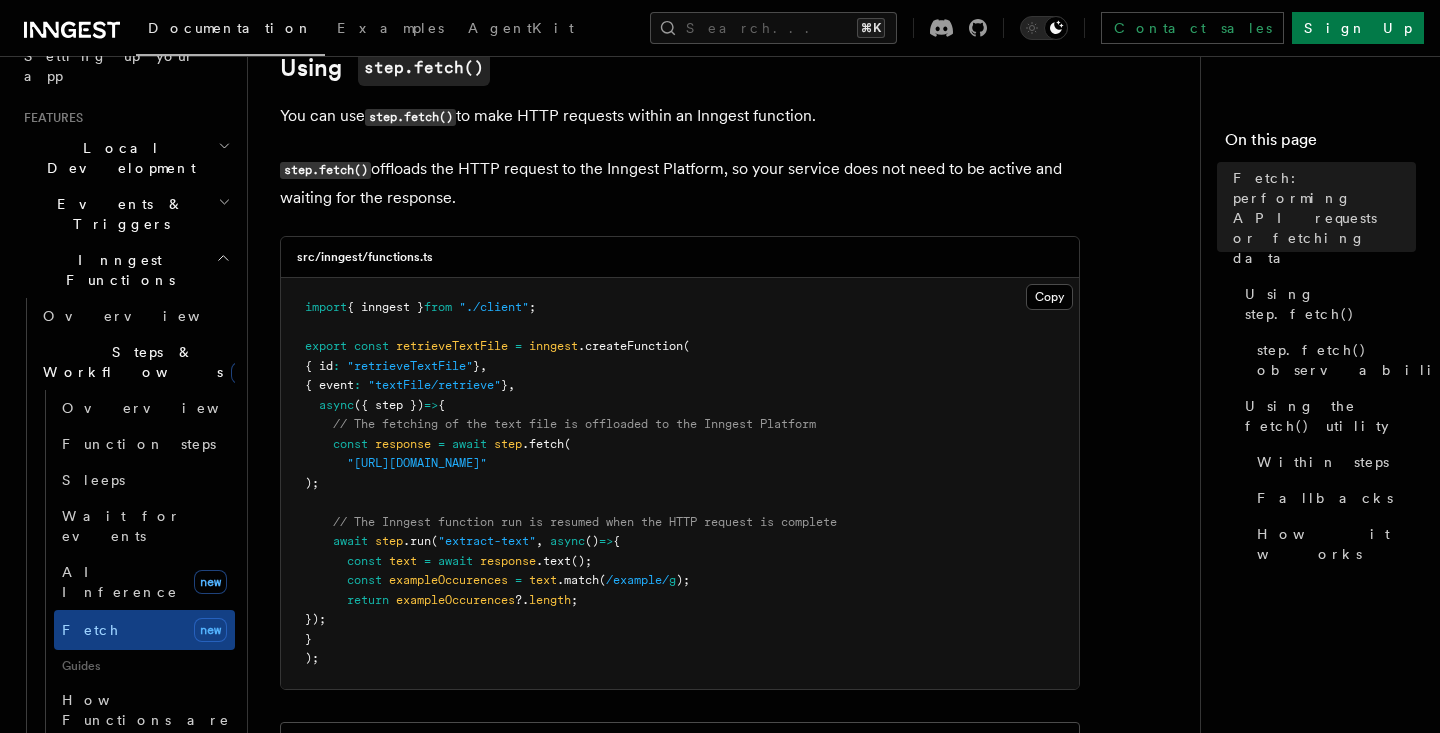 scroll, scrollTop: 646, scrollLeft: 0, axis: vertical 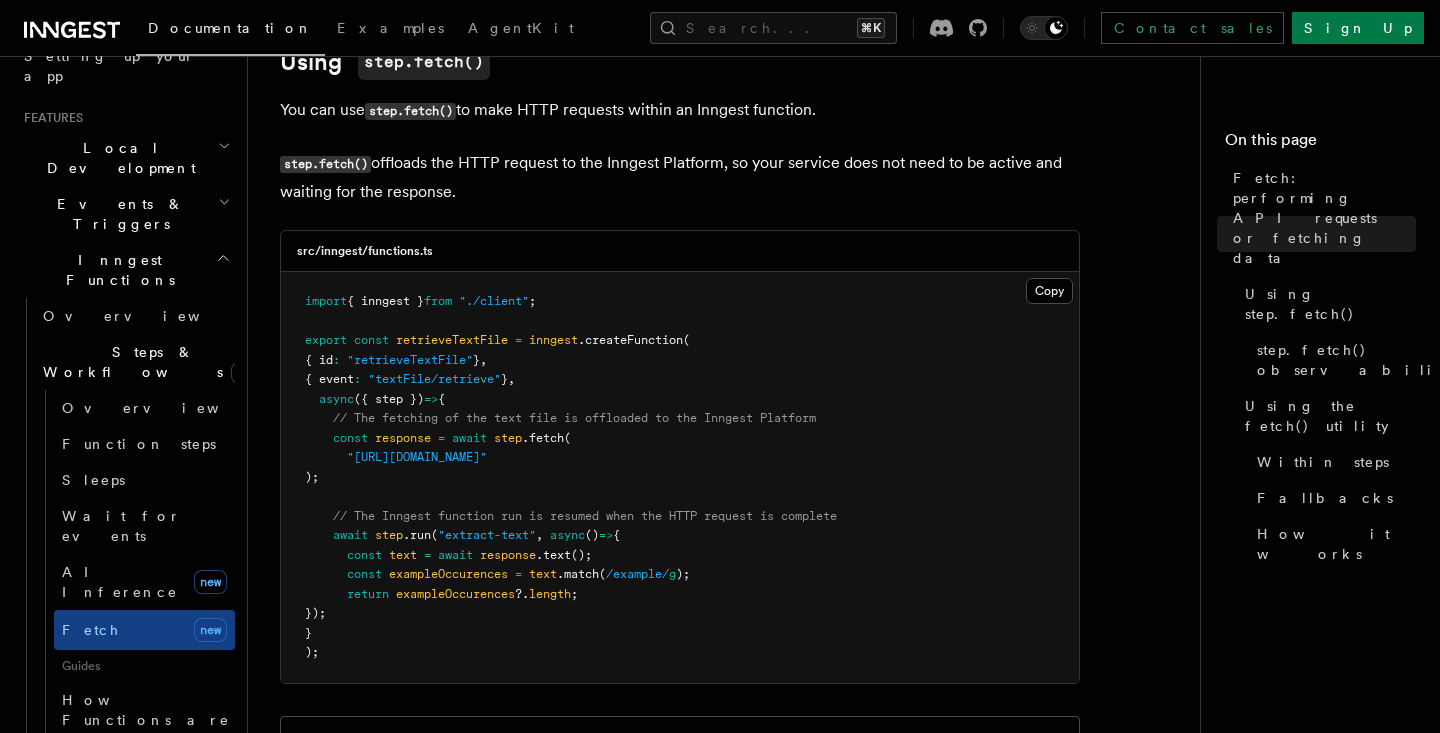 click on ""retrieveTextFile"" at bounding box center (410, 360) 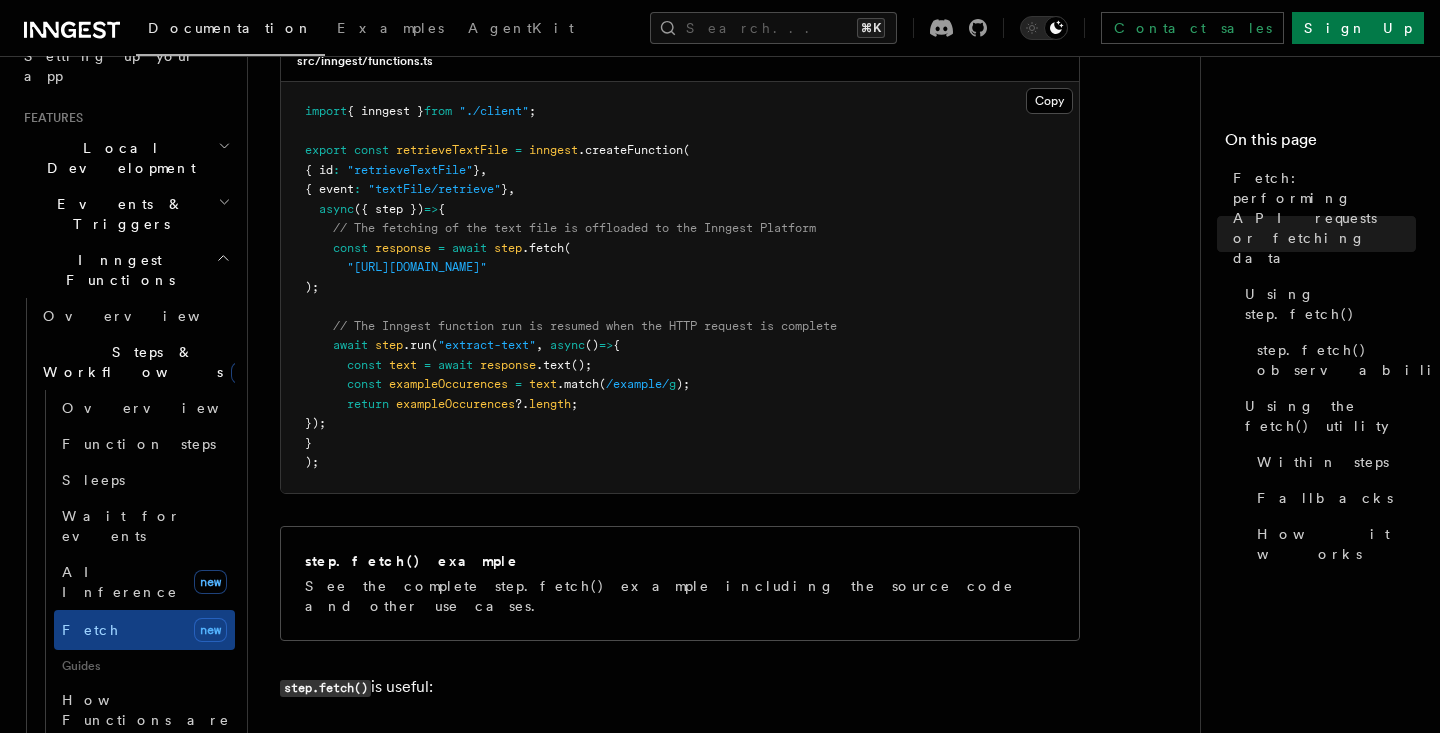 scroll, scrollTop: 837, scrollLeft: 0, axis: vertical 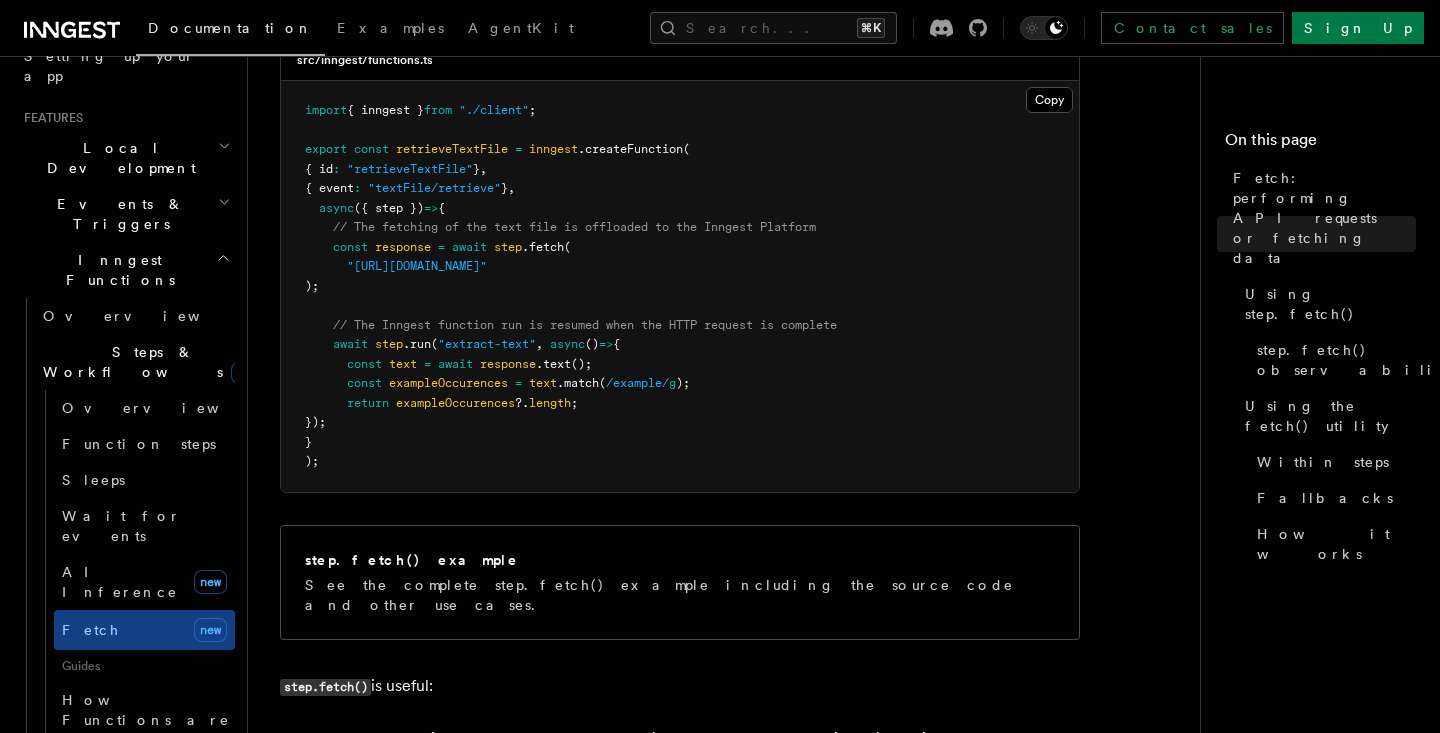 drag, startPoint x: 345, startPoint y: 396, endPoint x: 686, endPoint y: 397, distance: 341.00146 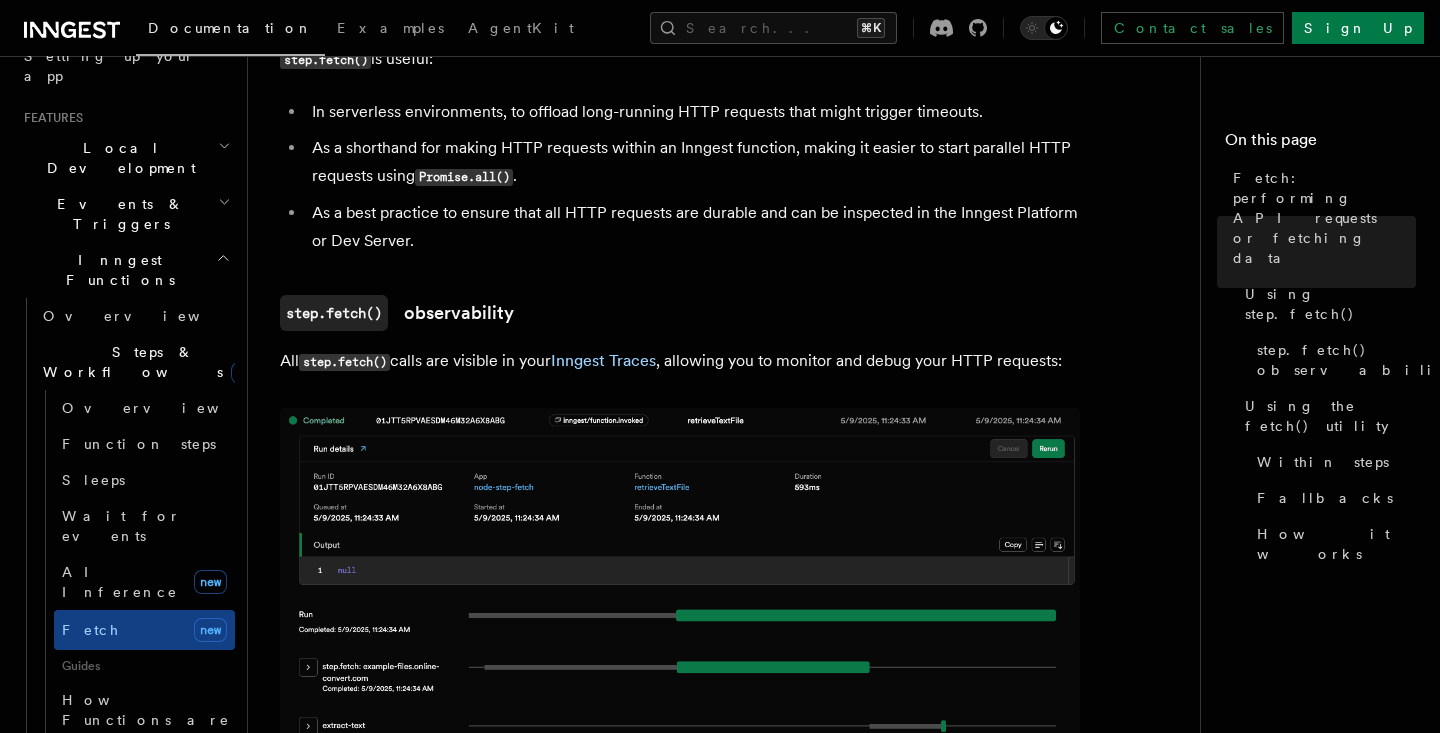 scroll, scrollTop: 1466, scrollLeft: 0, axis: vertical 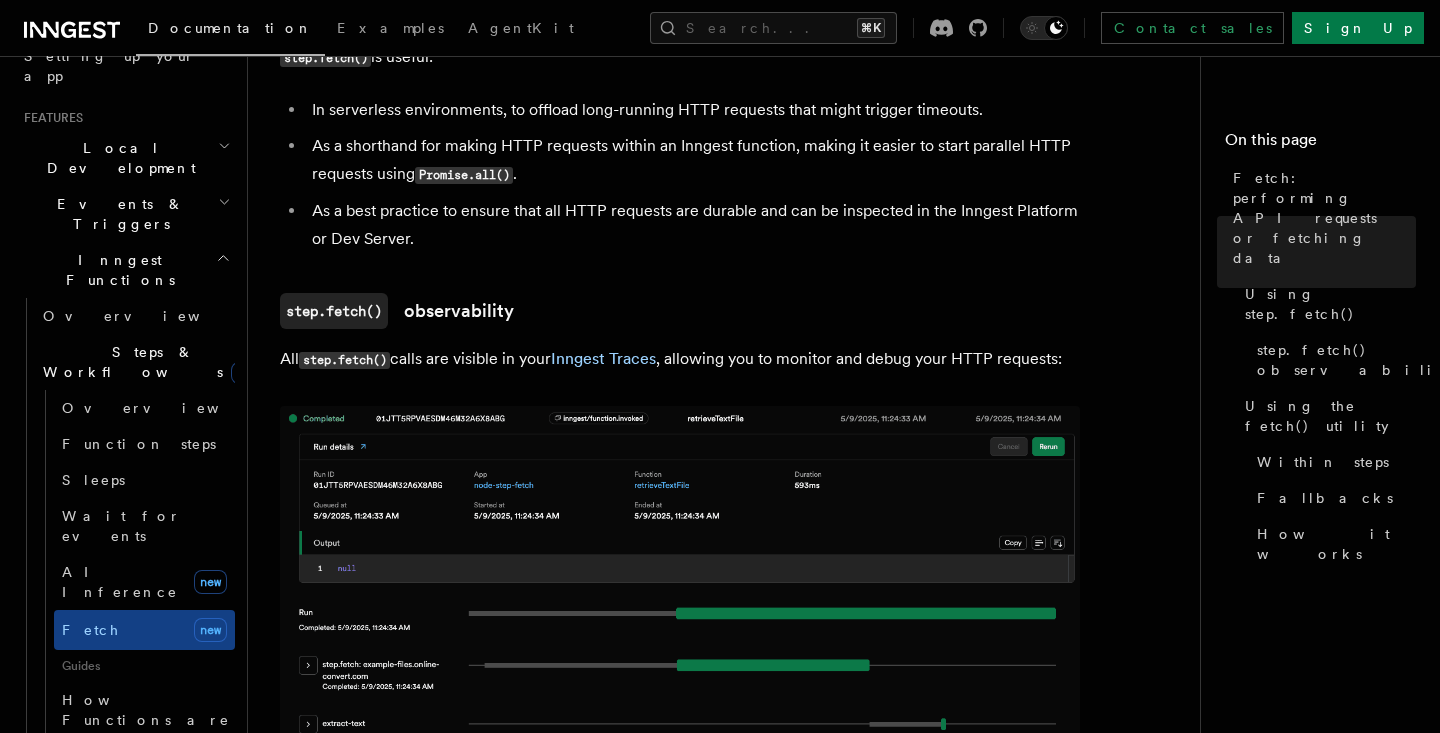 click at bounding box center [680, 605] 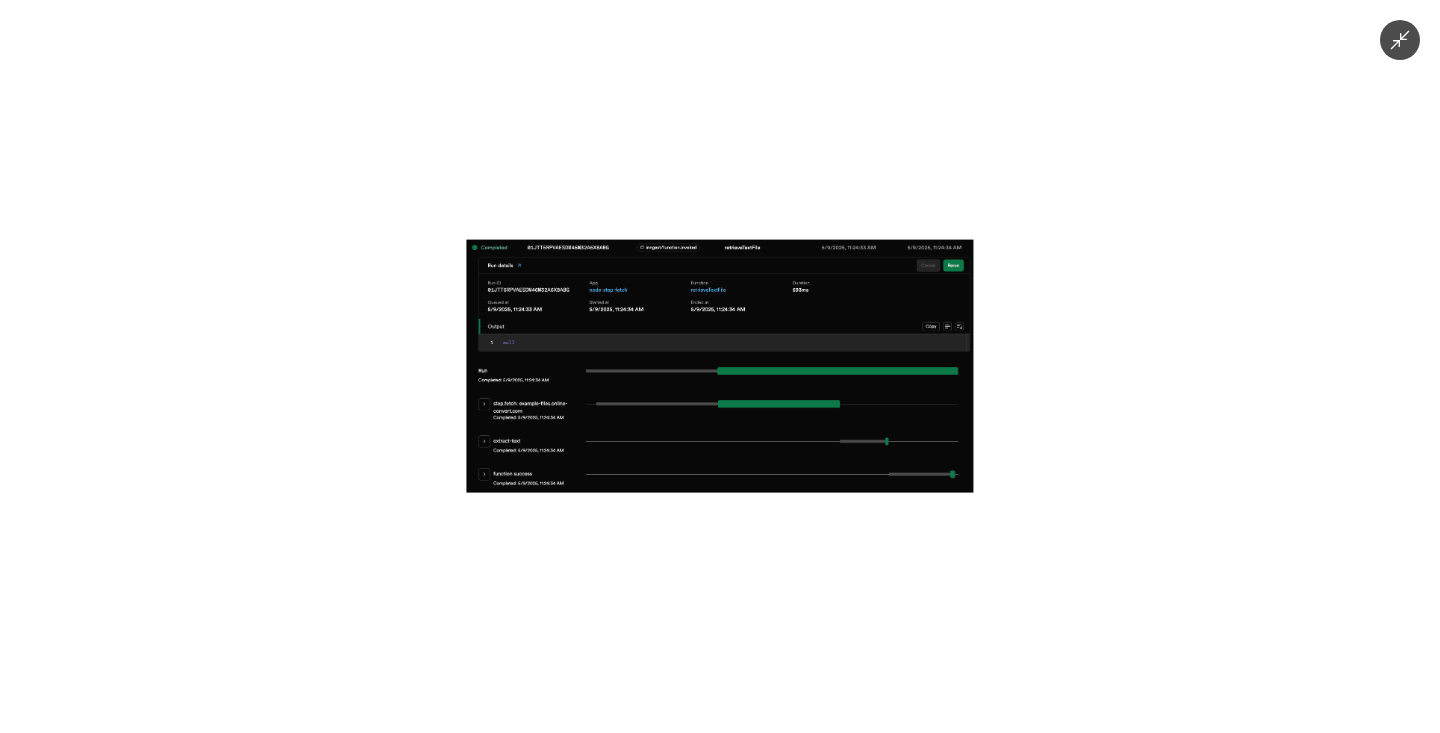 click at bounding box center (720, 366) 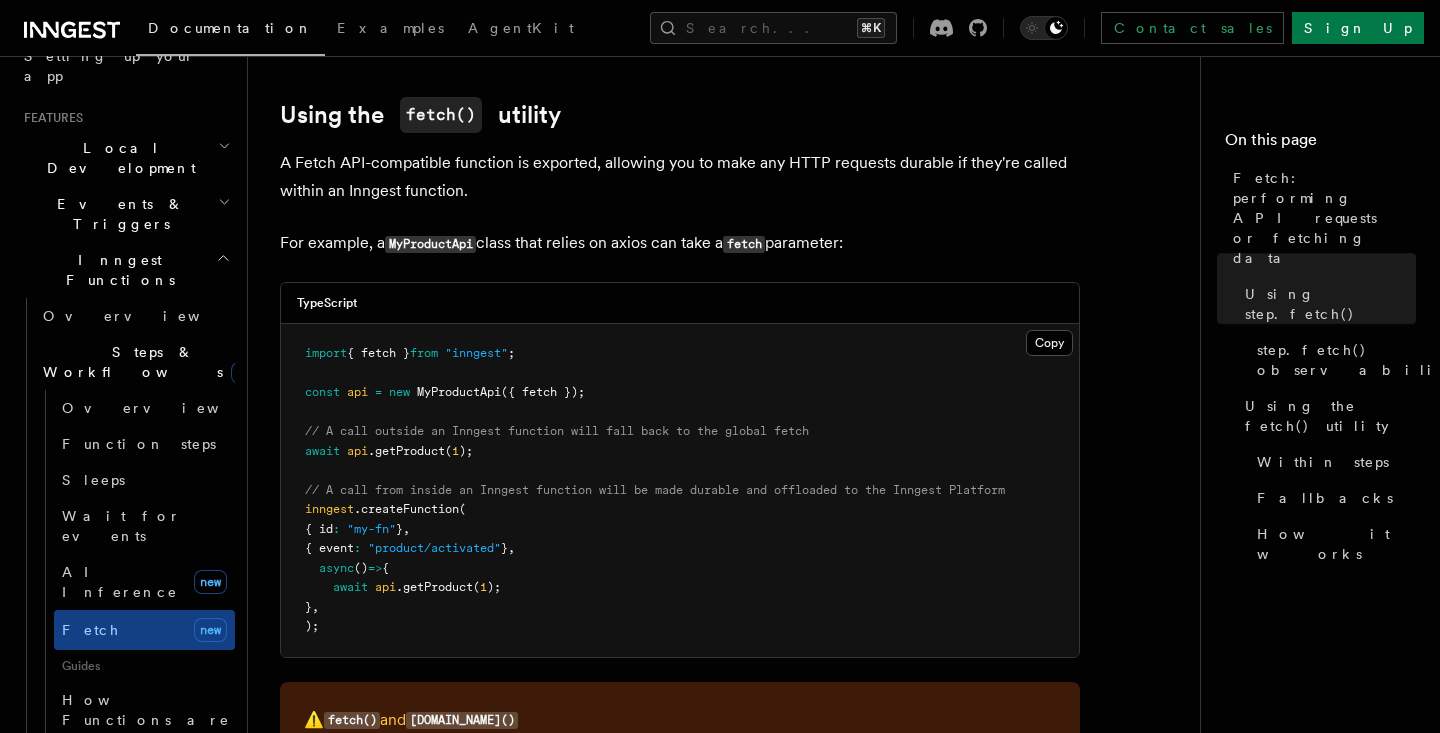 scroll, scrollTop: 2241, scrollLeft: 0, axis: vertical 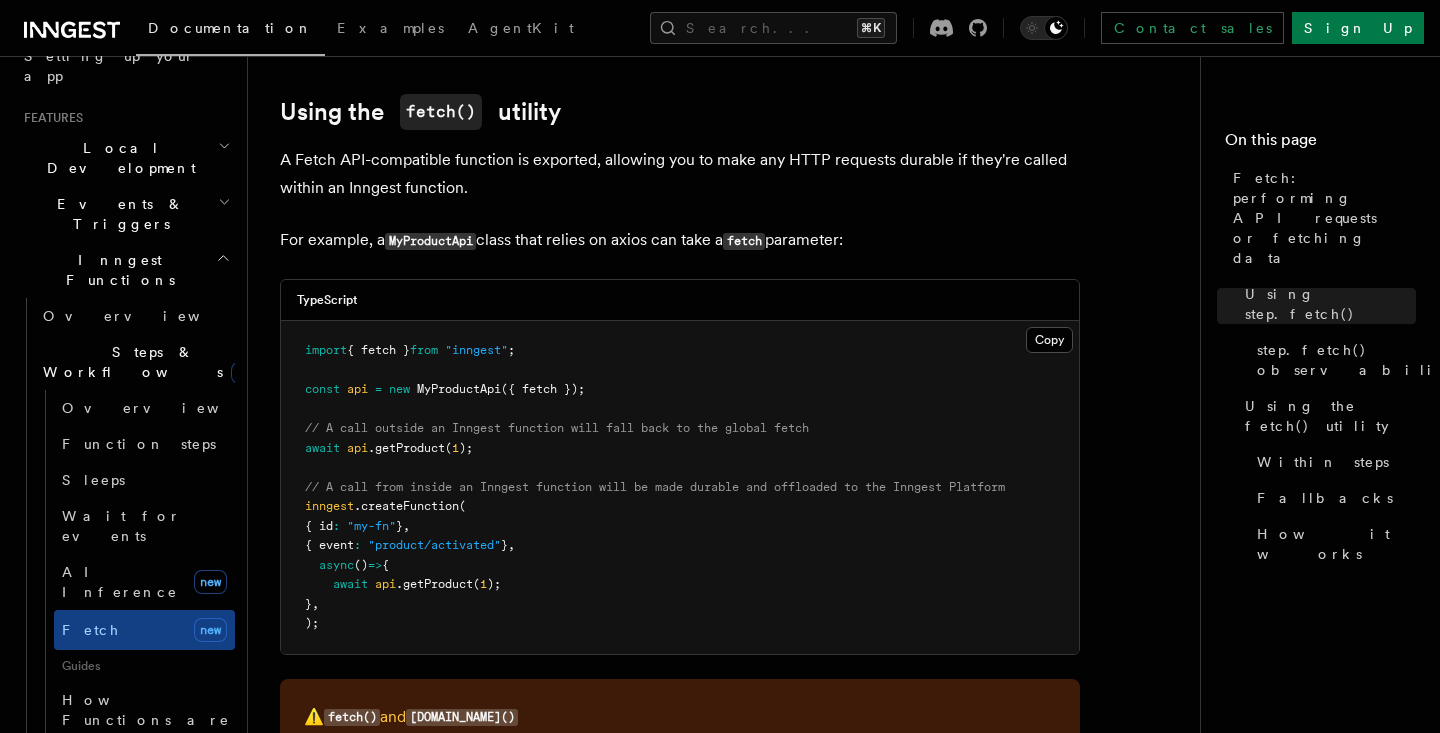 click on "api" at bounding box center [357, 389] 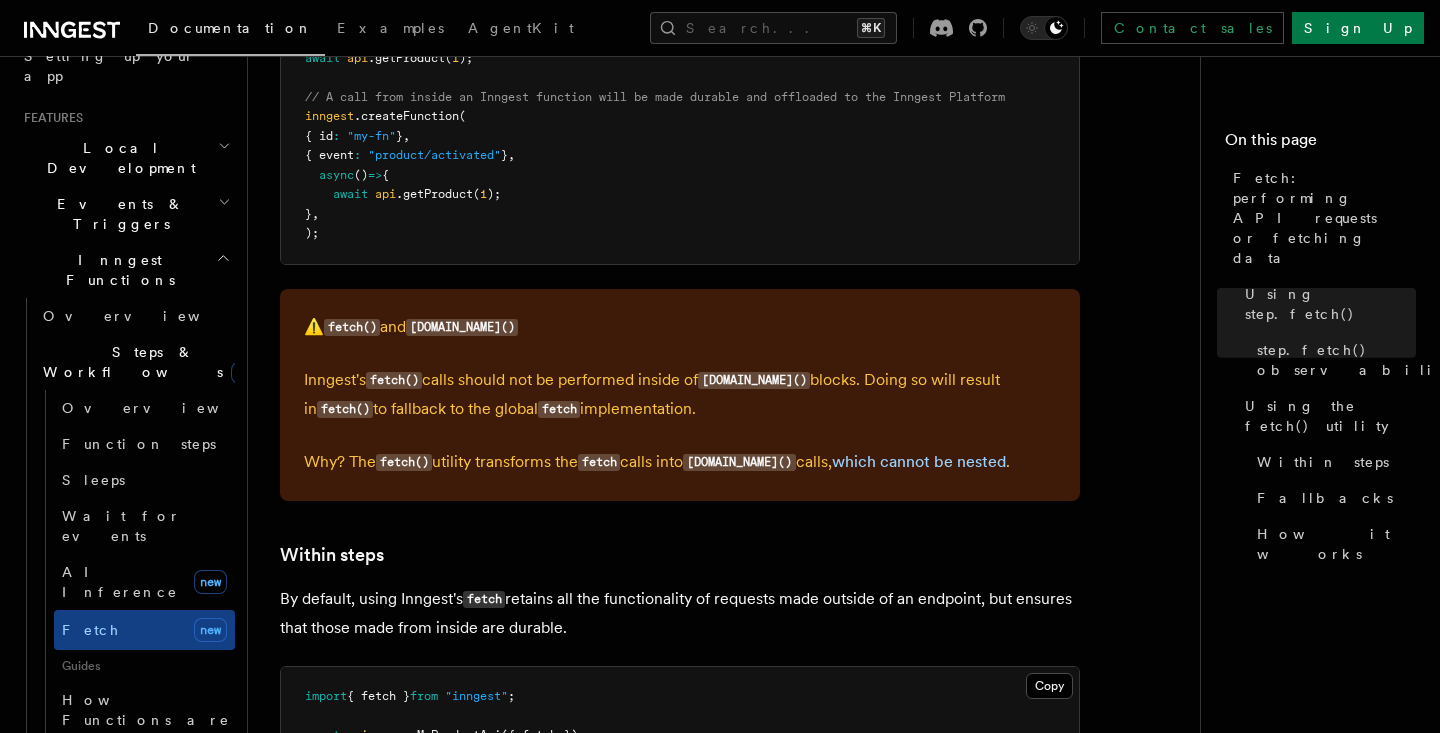 scroll, scrollTop: 2635, scrollLeft: 0, axis: vertical 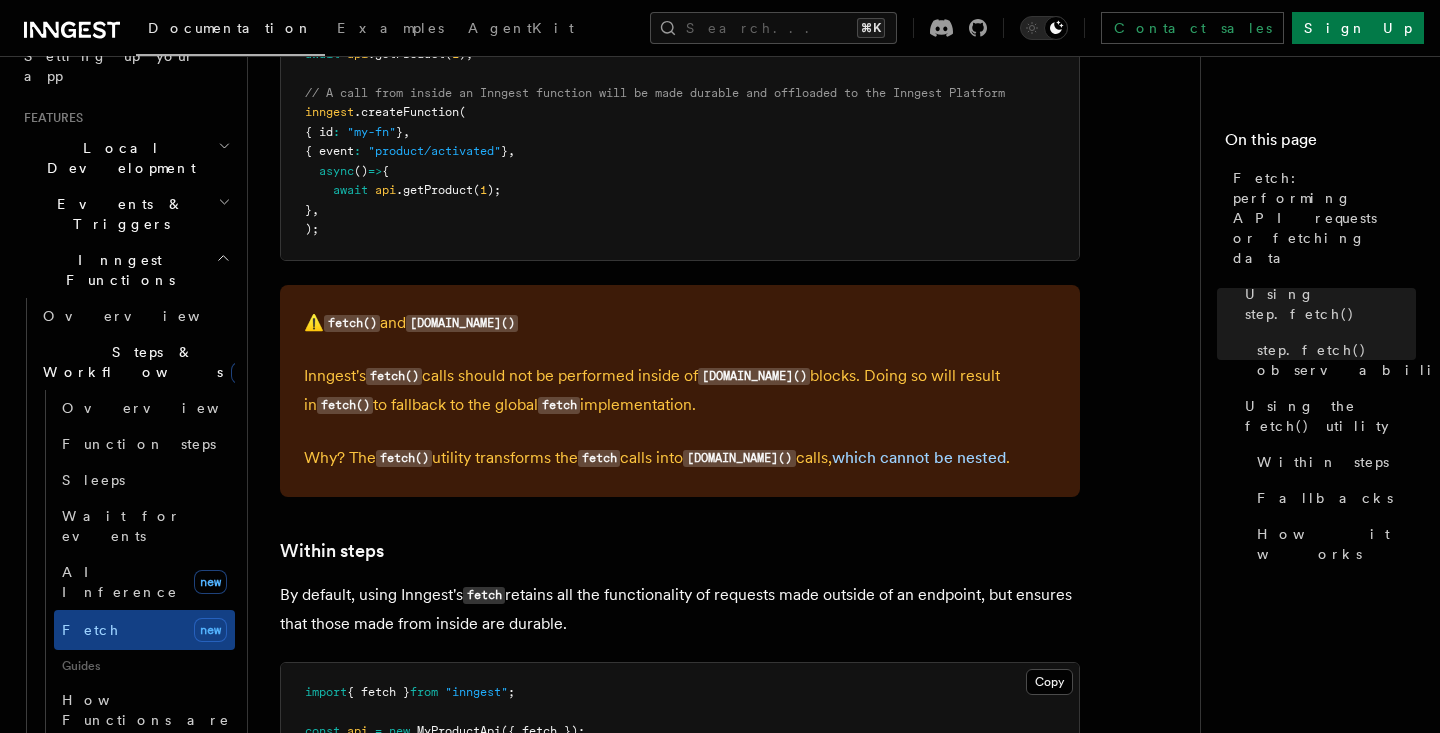 click on "[DOMAIN_NAME]()" at bounding box center (754, 376) 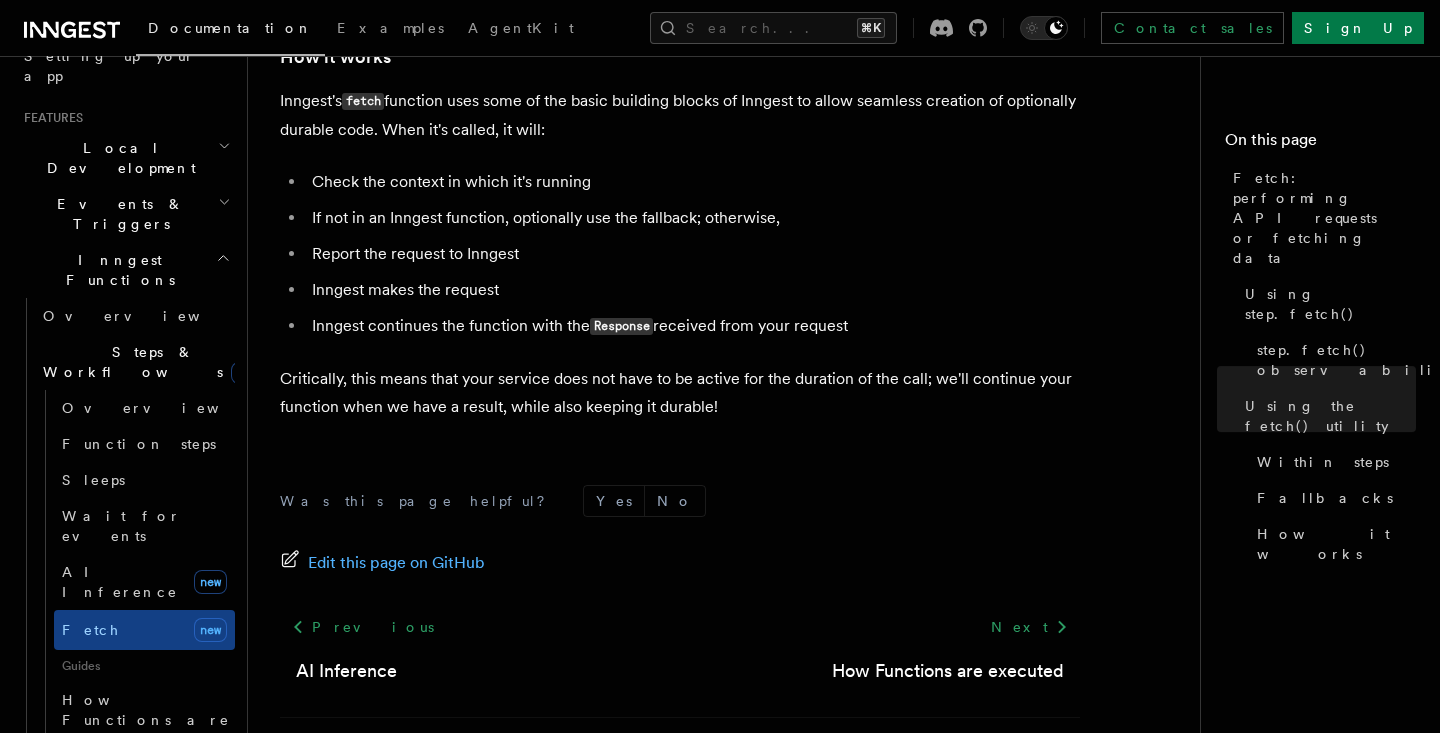 scroll, scrollTop: 4474, scrollLeft: 0, axis: vertical 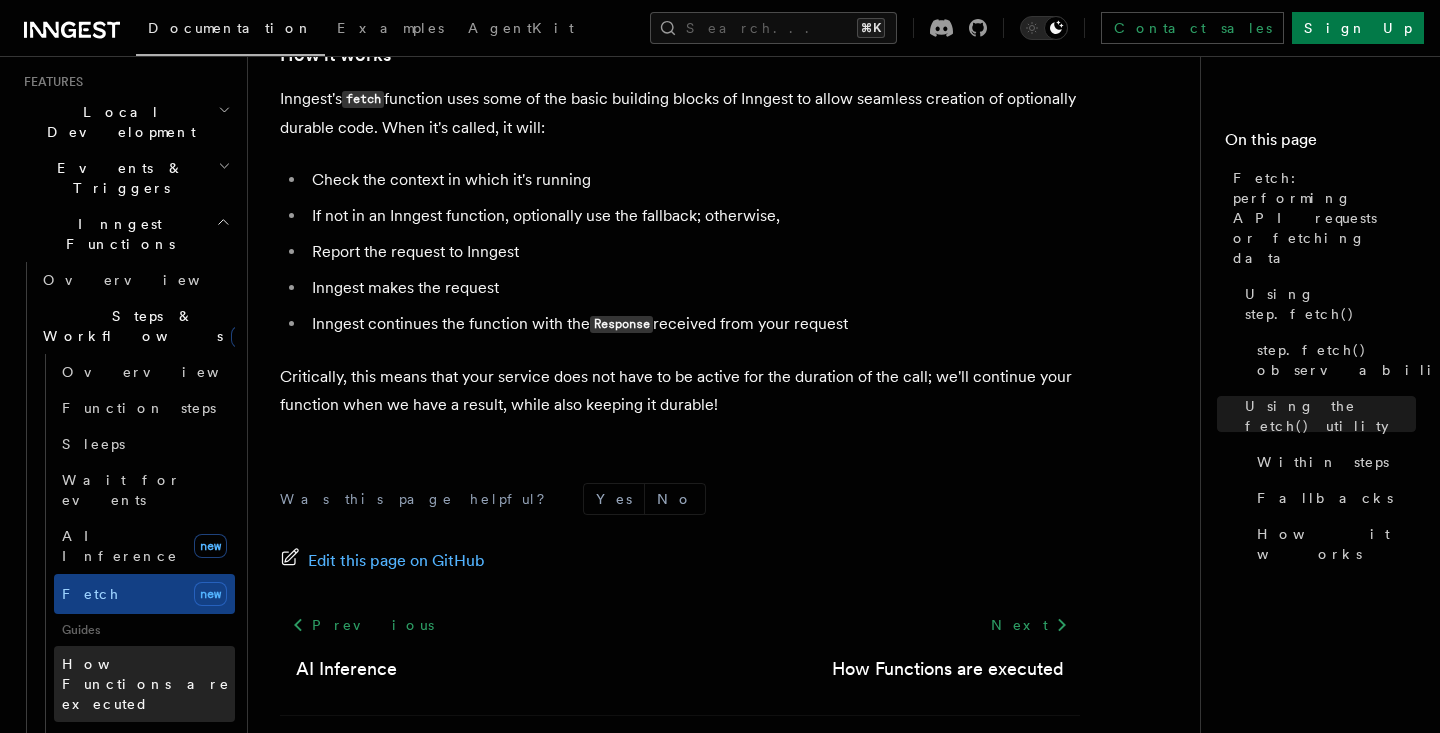 click on "How Functions are executed" at bounding box center (148, 684) 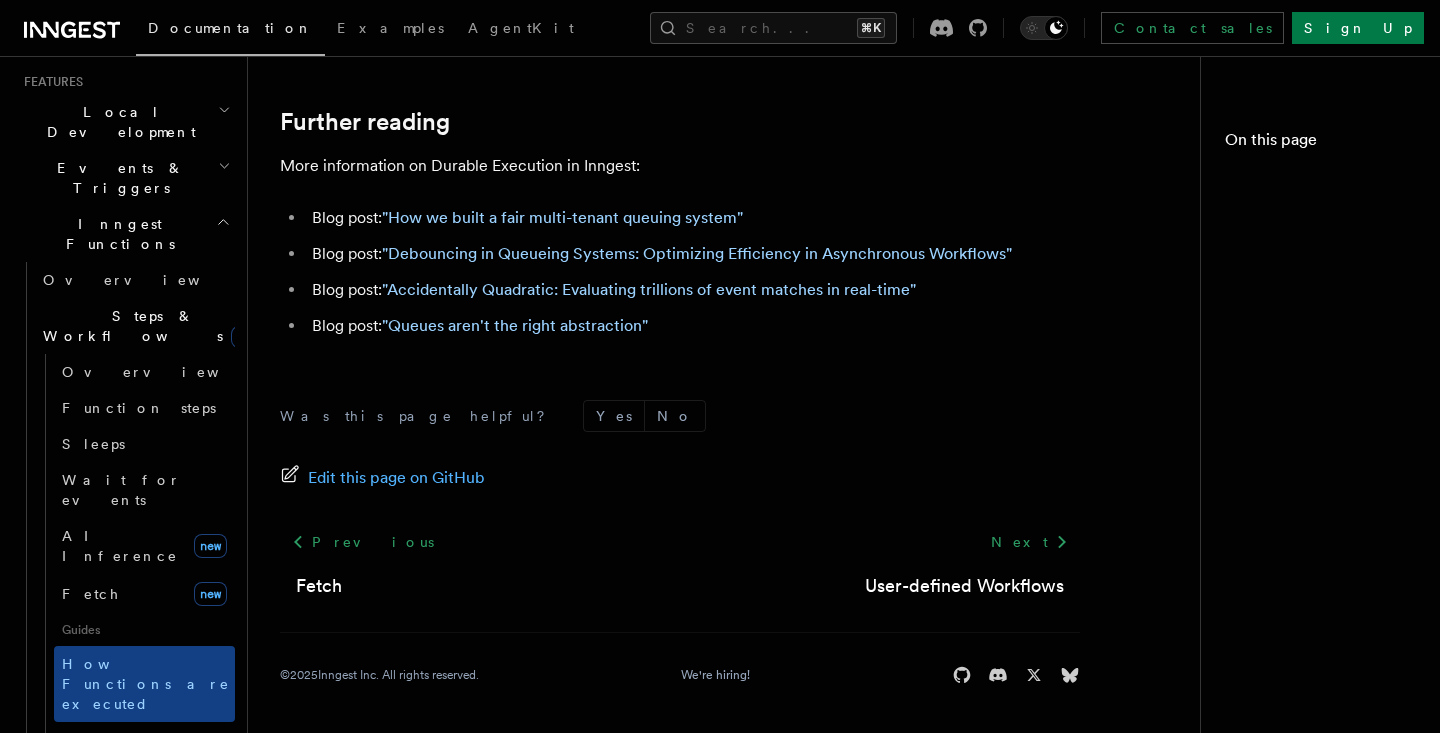 scroll, scrollTop: 0, scrollLeft: 0, axis: both 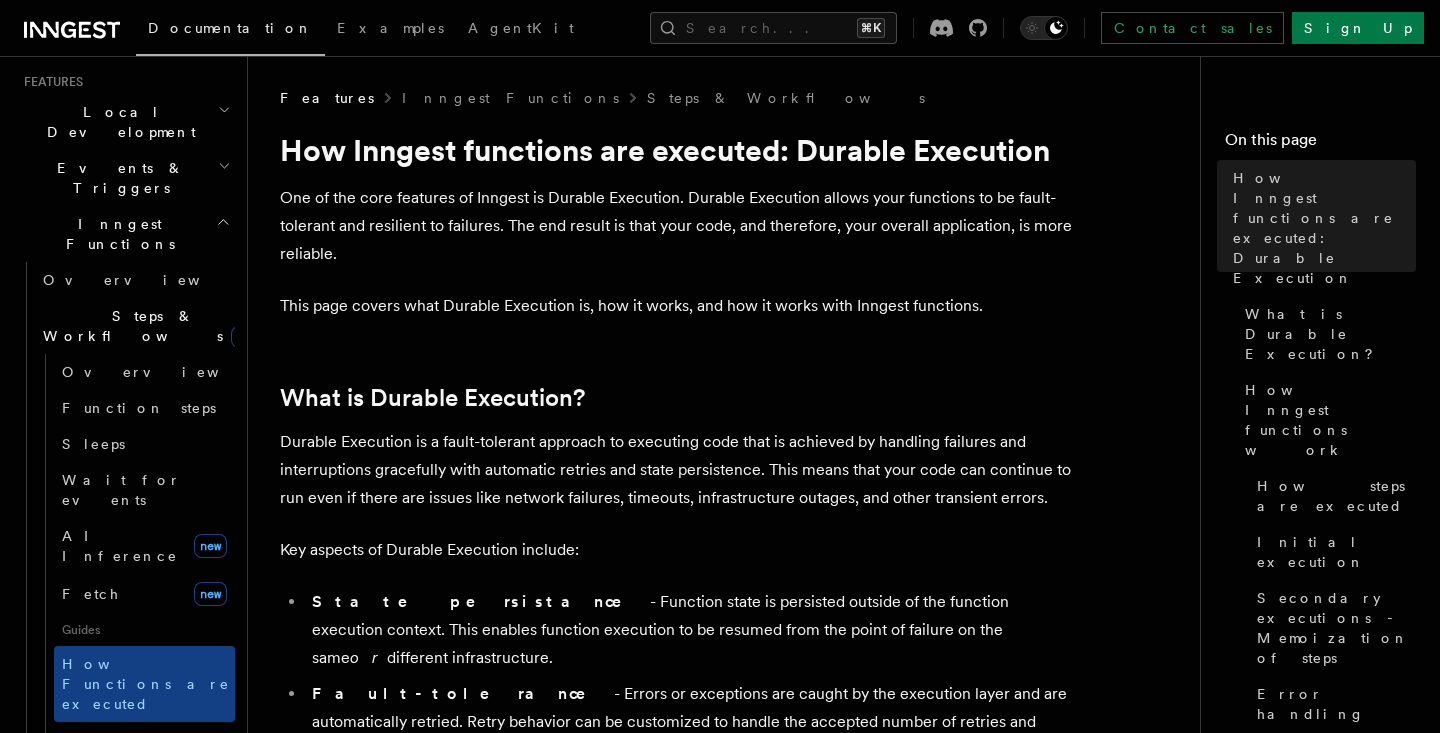 click on "One of the core features of Inngest is Durable Execution. Durable Execution allows your functions to be fault-tolerant and resilient to failures. The end result is that your code, and therefore, your overall application, is more reliable." at bounding box center (680, 226) 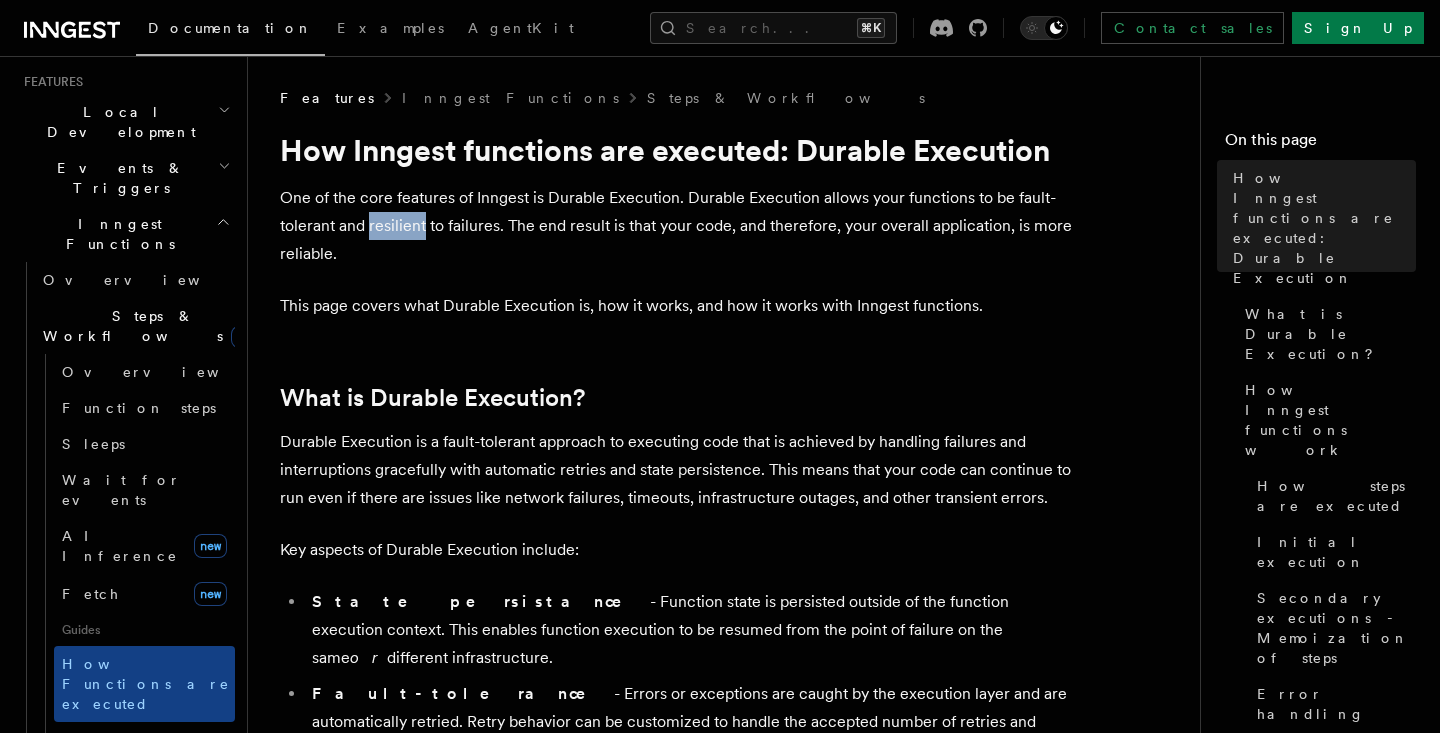 click on "One of the core features of Inngest is Durable Execution. Durable Execution allows your functions to be fault-tolerant and resilient to failures. The end result is that your code, and therefore, your overall application, is more reliable." at bounding box center (680, 226) 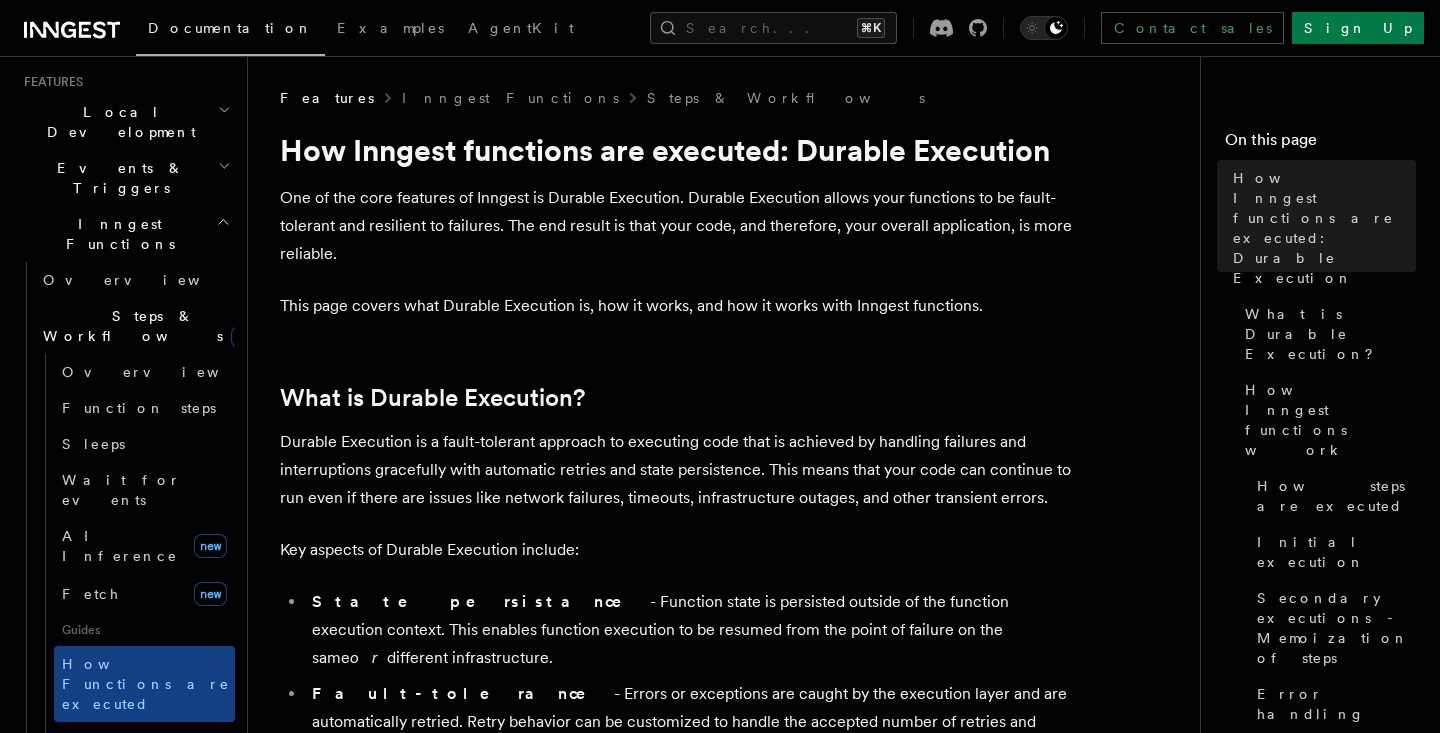 click on "One of the core features of Inngest is Durable Execution. Durable Execution allows your functions to be fault-tolerant and resilient to failures. The end result is that your code, and therefore, your overall application, is more reliable." at bounding box center (680, 226) 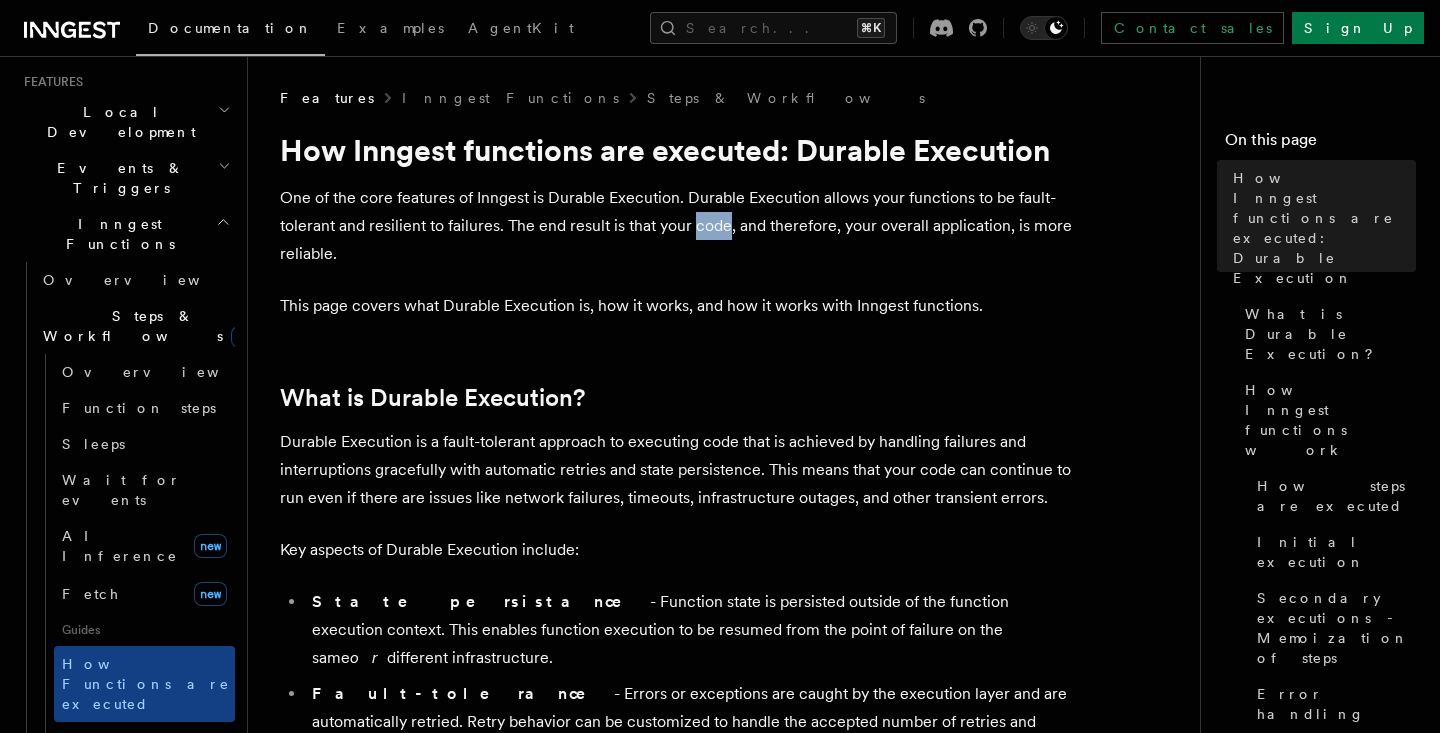click on "One of the core features of Inngest is Durable Execution. Durable Execution allows your functions to be fault-tolerant and resilient to failures. The end result is that your code, and therefore, your overall application, is more reliable." at bounding box center (680, 226) 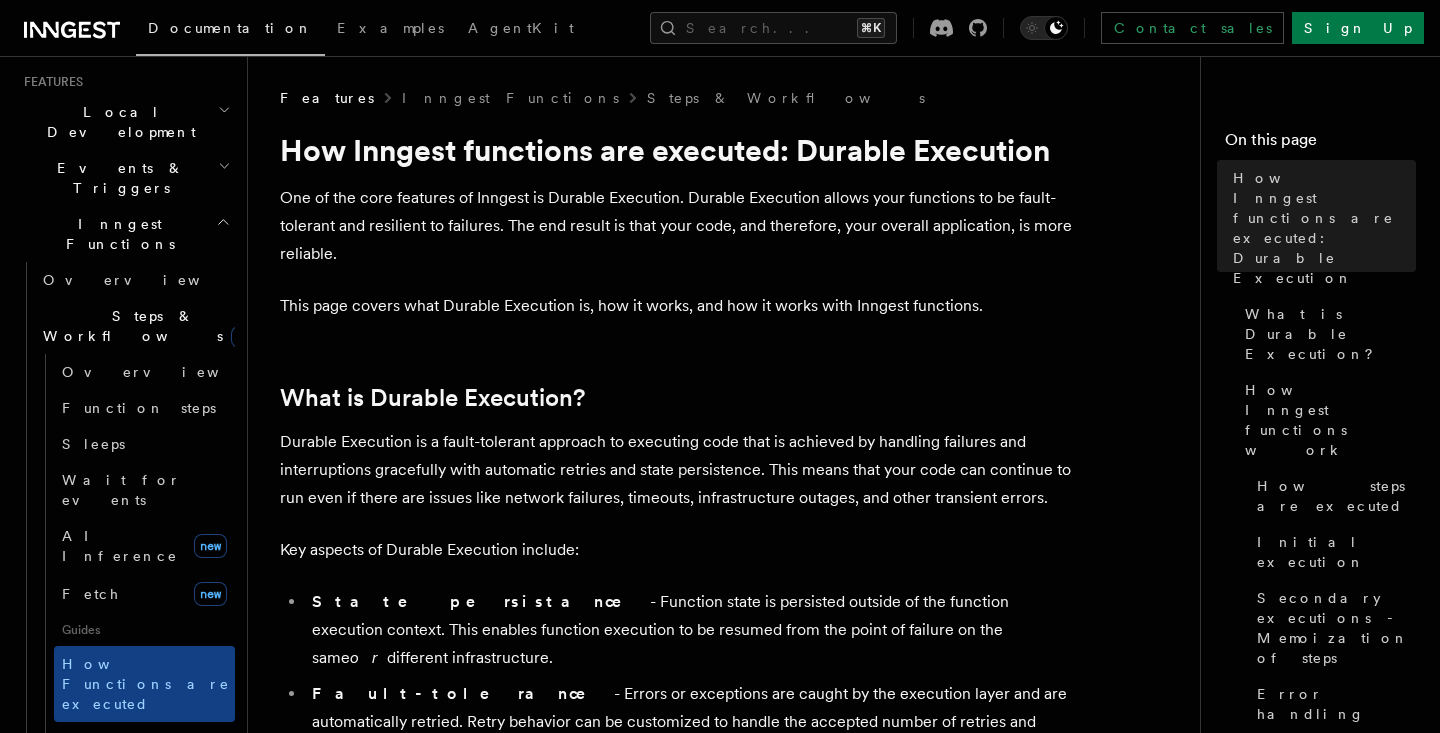 click on "One of the core features of Inngest is Durable Execution. Durable Execution allows your functions to be fault-tolerant and resilient to failures. The end result is that your code, and therefore, your overall application, is more reliable." at bounding box center (680, 226) 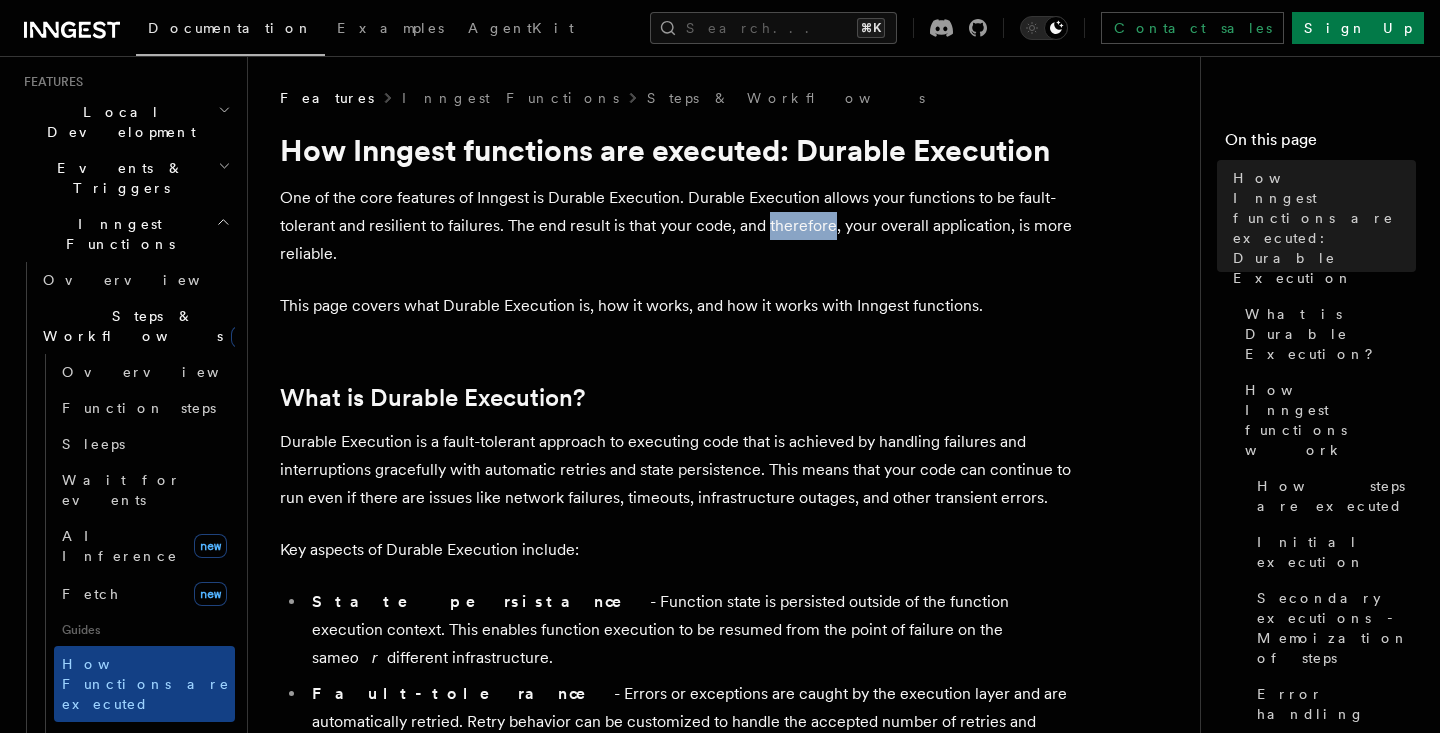 click on "One of the core features of Inngest is Durable Execution. Durable Execution allows your functions to be fault-tolerant and resilient to failures. The end result is that your code, and therefore, your overall application, is more reliable." at bounding box center [680, 226] 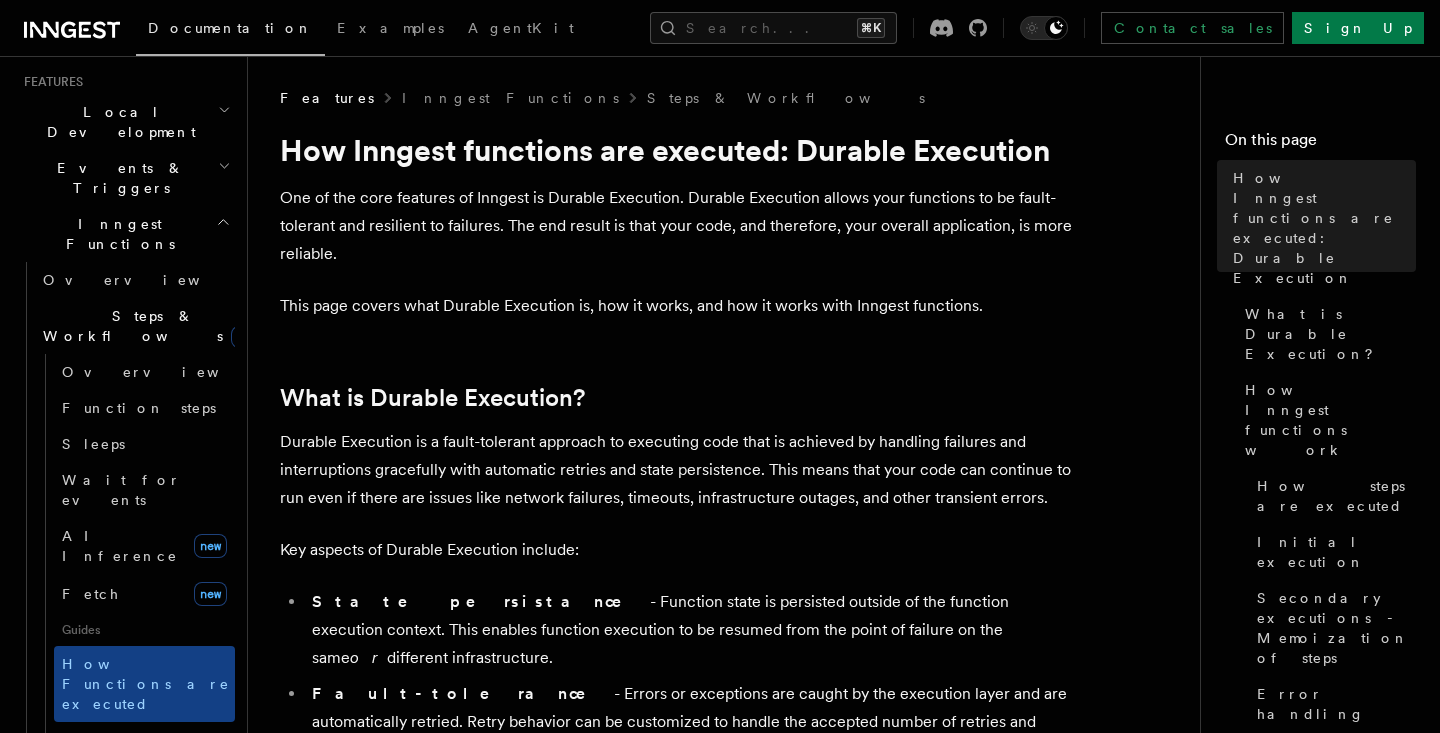 click on "One of the core features of Inngest is Durable Execution. Durable Execution allows your functions to be fault-tolerant and resilient to failures. The end result is that your code, and therefore, your overall application, is more reliable." at bounding box center [680, 226] 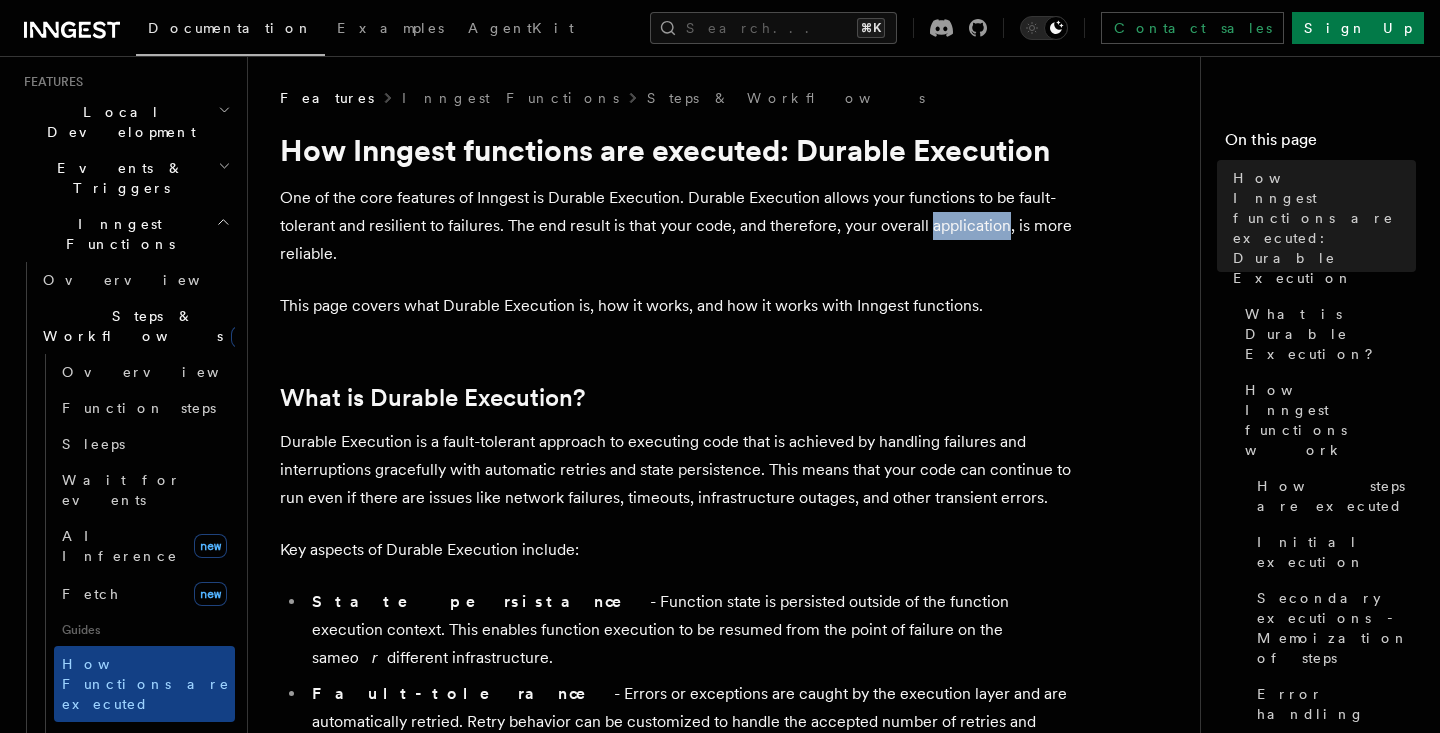 click on "One of the core features of Inngest is Durable Execution. Durable Execution allows your functions to be fault-tolerant and resilient to failures. The end result is that your code, and therefore, your overall application, is more reliable." at bounding box center (680, 226) 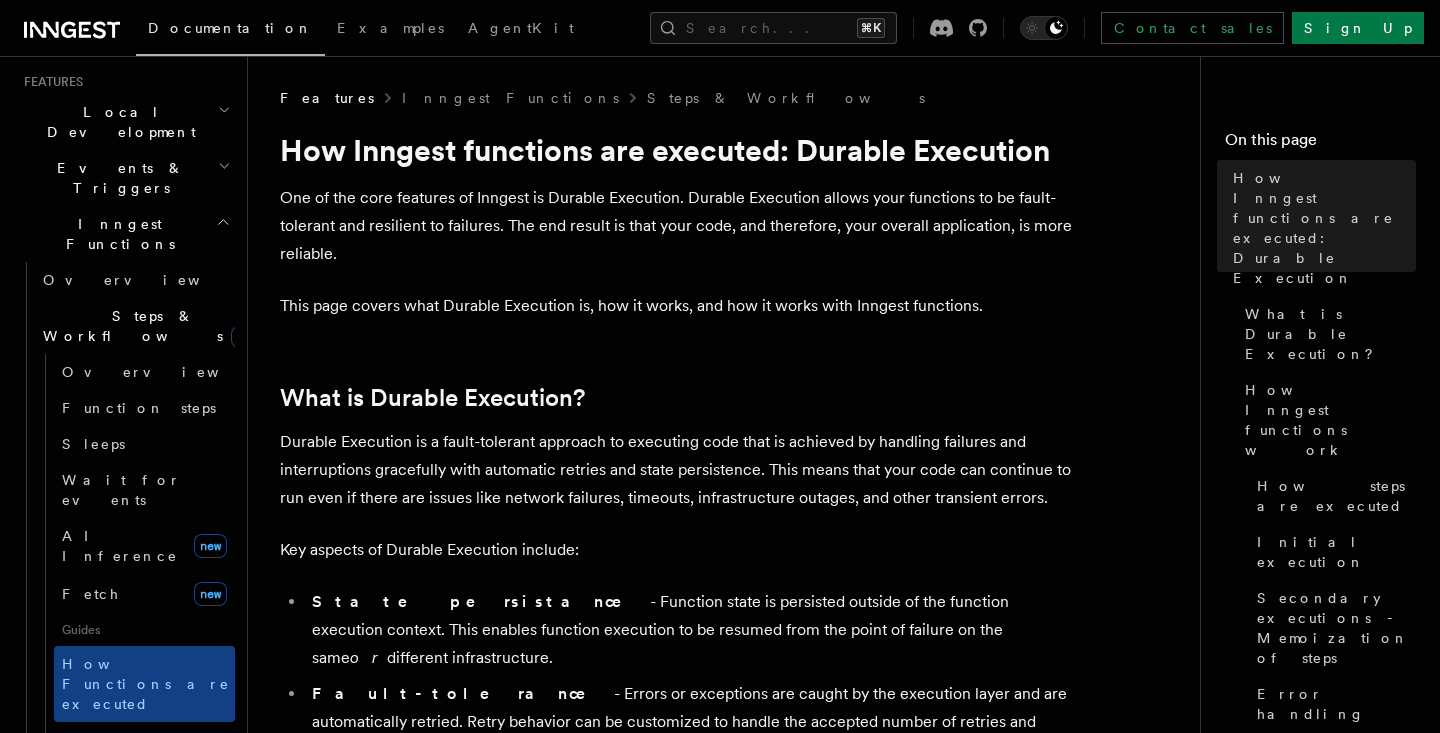 click on "One of the core features of Inngest is Durable Execution. Durable Execution allows your functions to be fault-tolerant and resilient to failures. The end result is that your code, and therefore, your overall application, is more reliable." at bounding box center [680, 226] 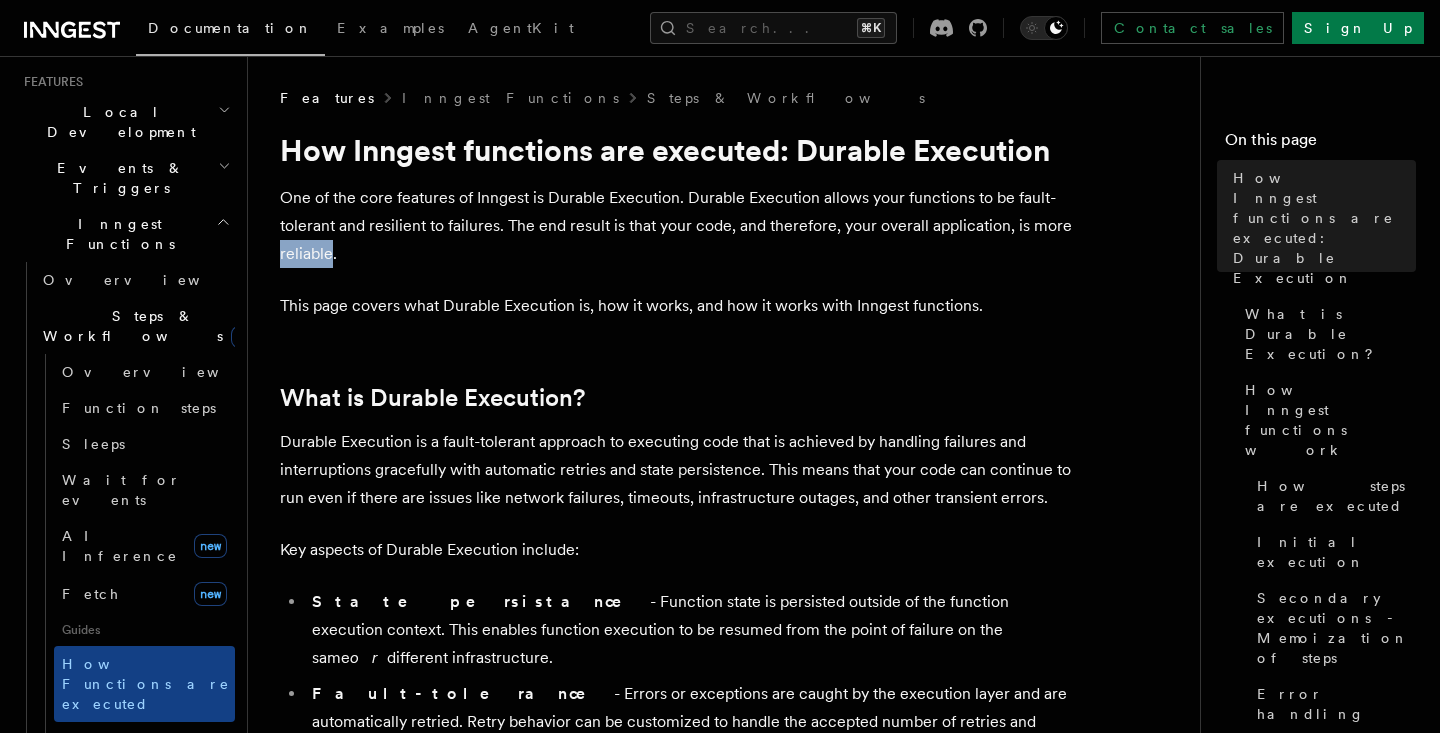 click on "One of the core features of Inngest is Durable Execution. Durable Execution allows your functions to be fault-tolerant and resilient to failures. The end result is that your code, and therefore, your overall application, is more reliable." at bounding box center [680, 226] 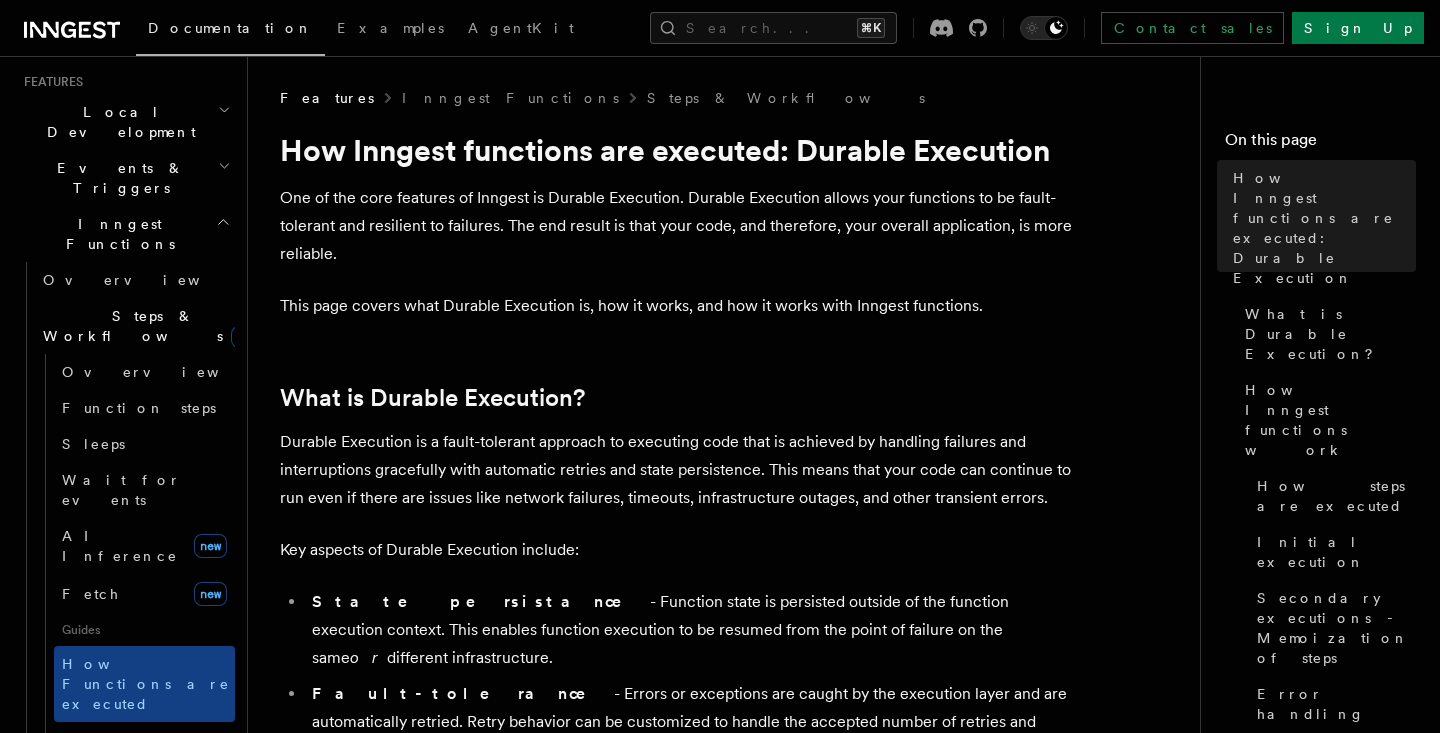 click on "This page covers what Durable Execution is, how it works, and how it works with Inngest functions." at bounding box center [680, 306] 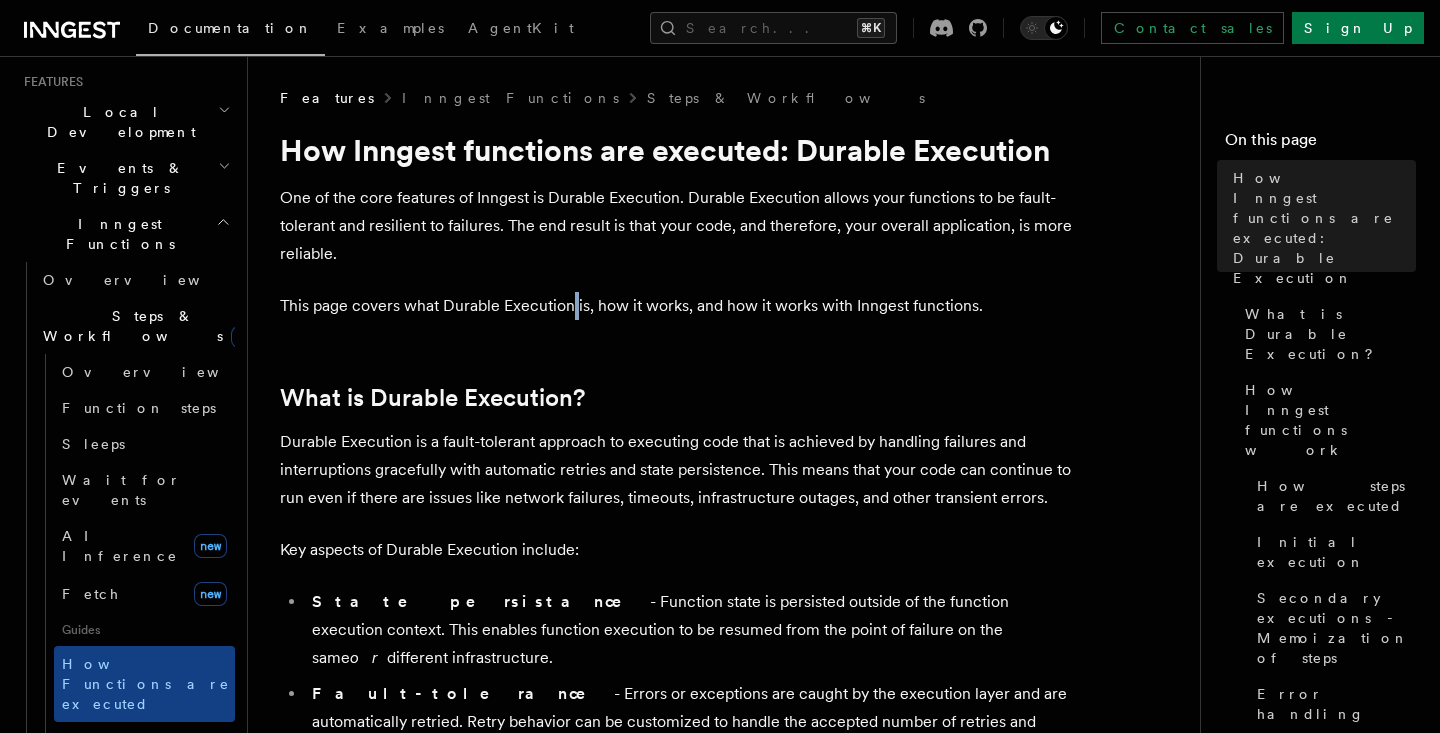click on "This page covers what Durable Execution is, how it works, and how it works with Inngest functions." at bounding box center [680, 306] 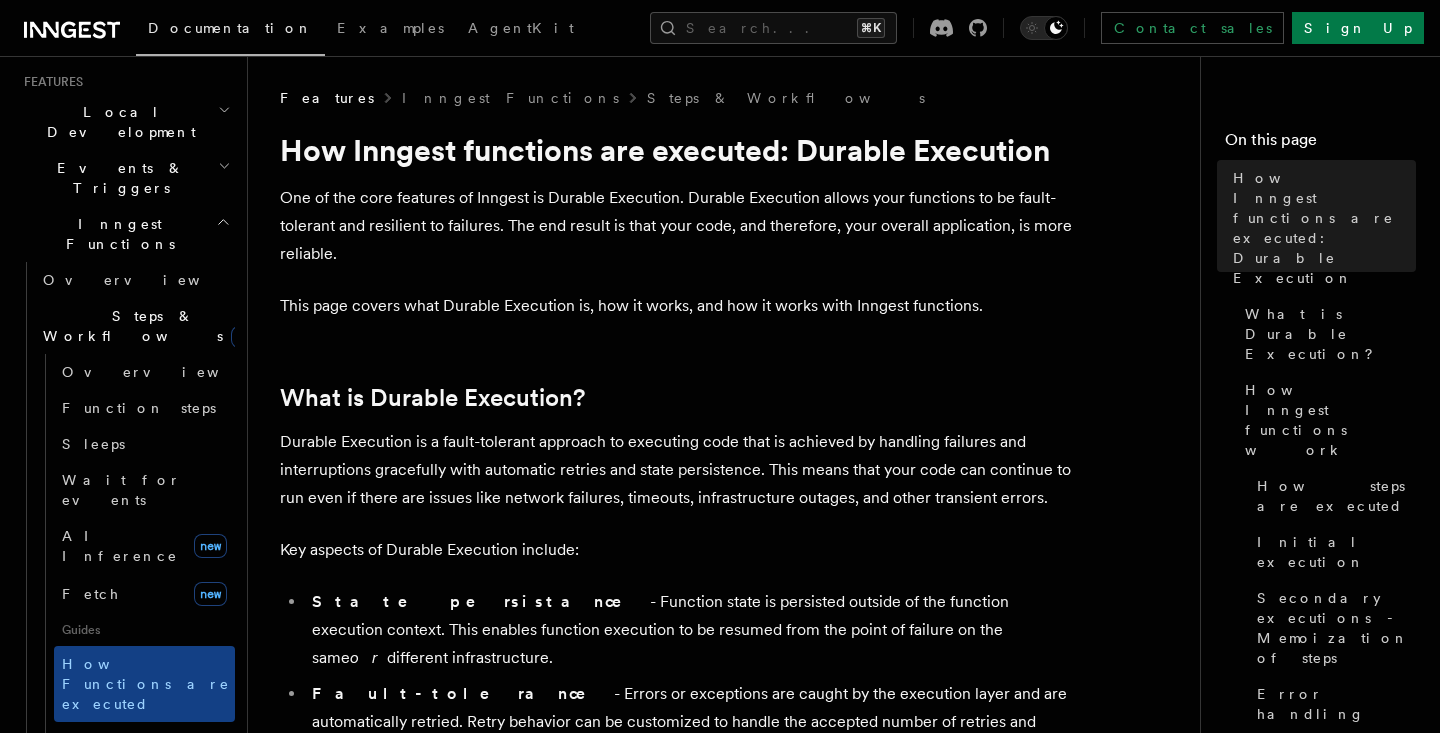 click on "This page covers what Durable Execution is, how it works, and how it works with Inngest functions." at bounding box center (680, 306) 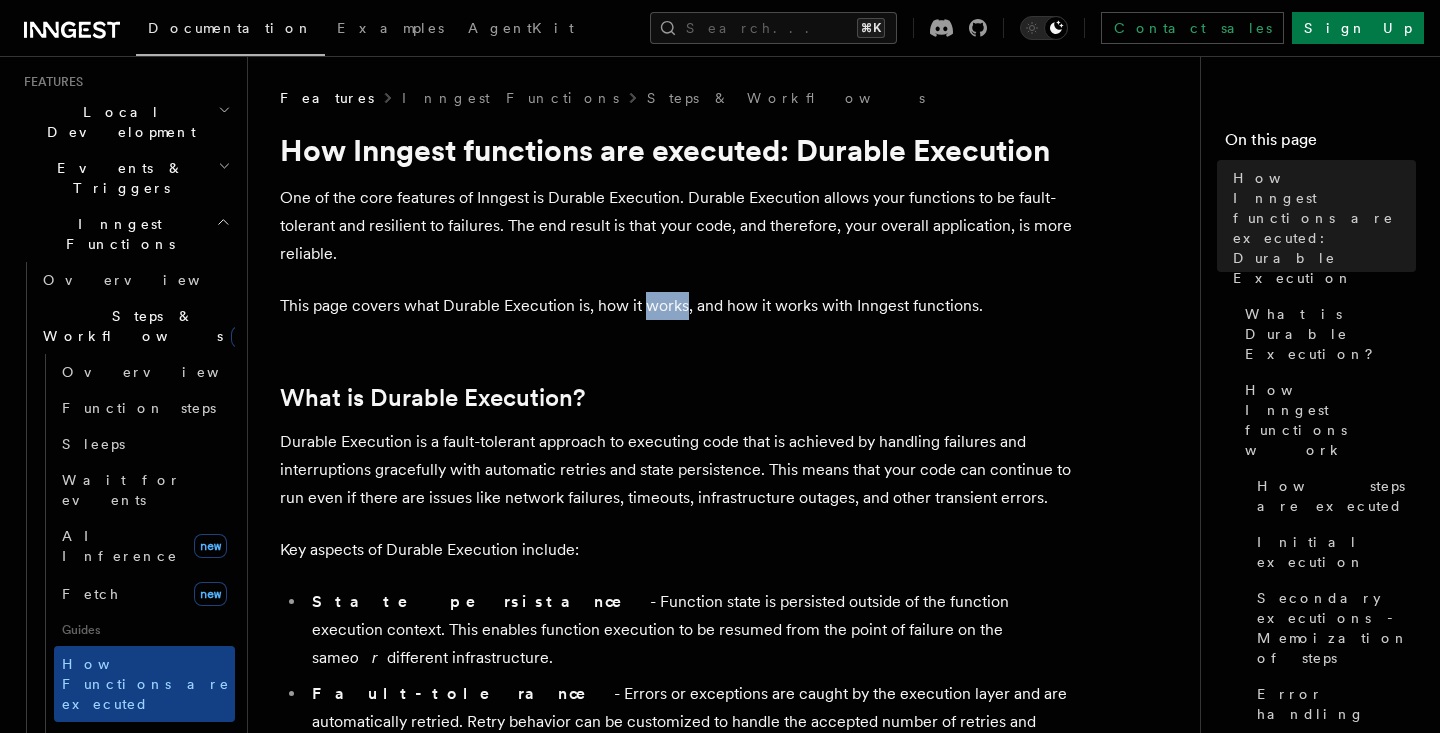 click on "This page covers what Durable Execution is, how it works, and how it works with Inngest functions." at bounding box center (680, 306) 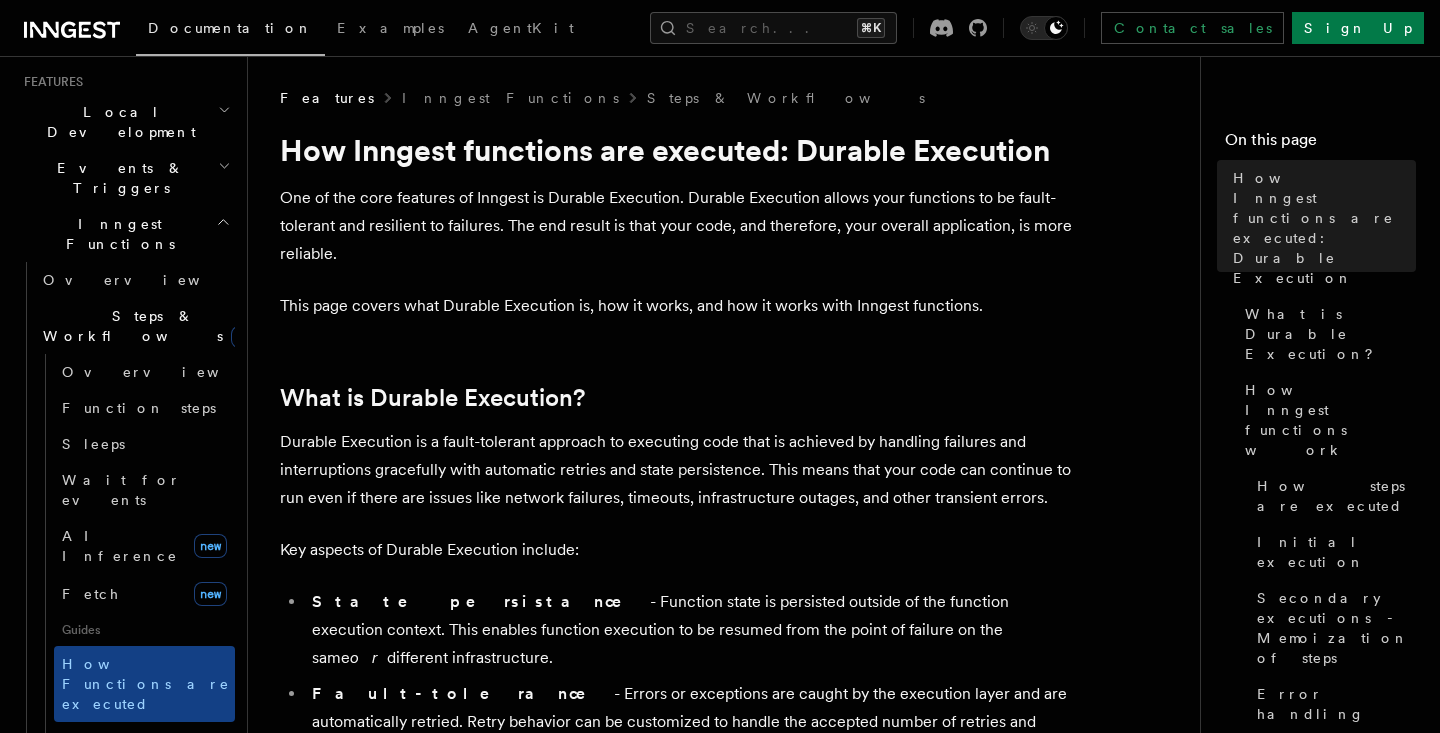 click on "This page covers what Durable Execution is, how it works, and how it works with Inngest functions." at bounding box center (680, 306) 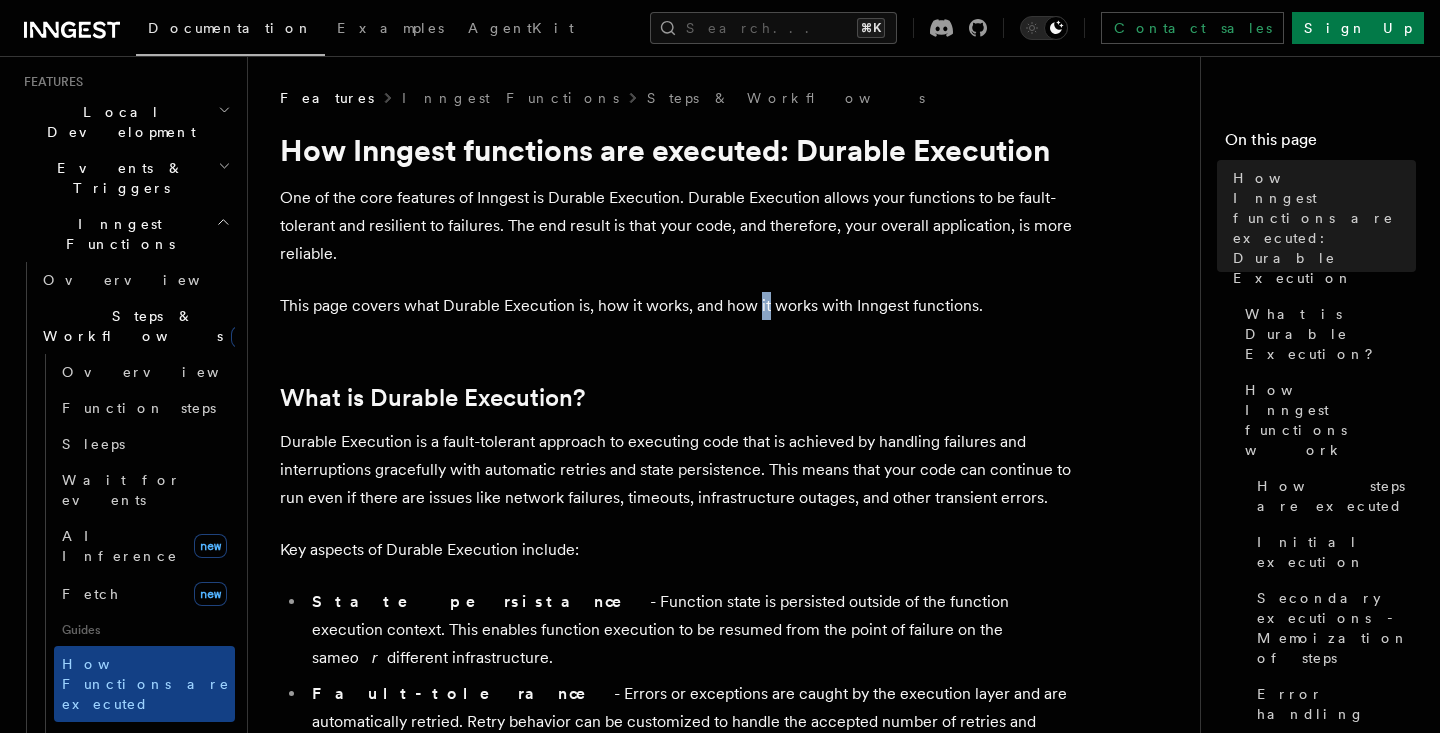 click on "This page covers what Durable Execution is, how it works, and how it works with Inngest functions." at bounding box center (680, 306) 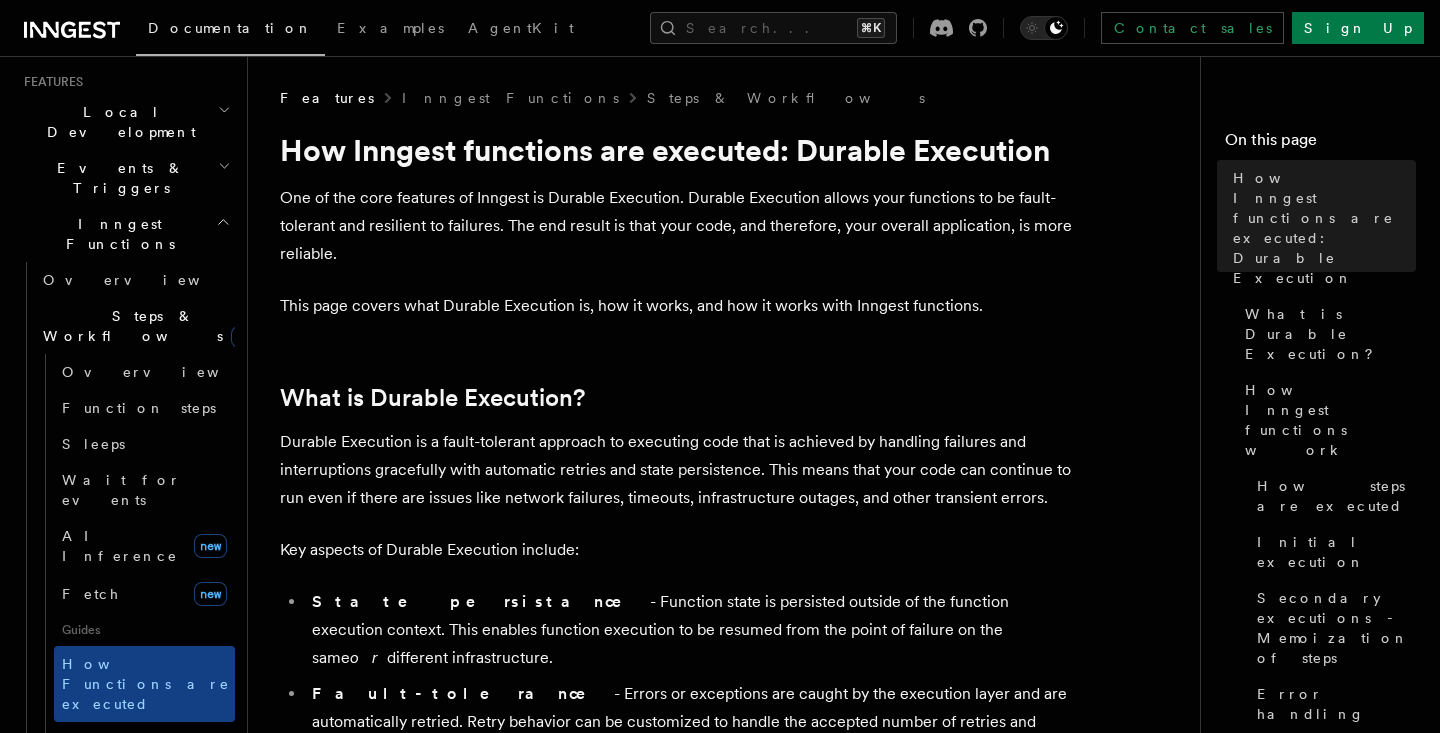 click on "This page covers what Durable Execution is, how it works, and how it works with Inngest functions." at bounding box center (680, 306) 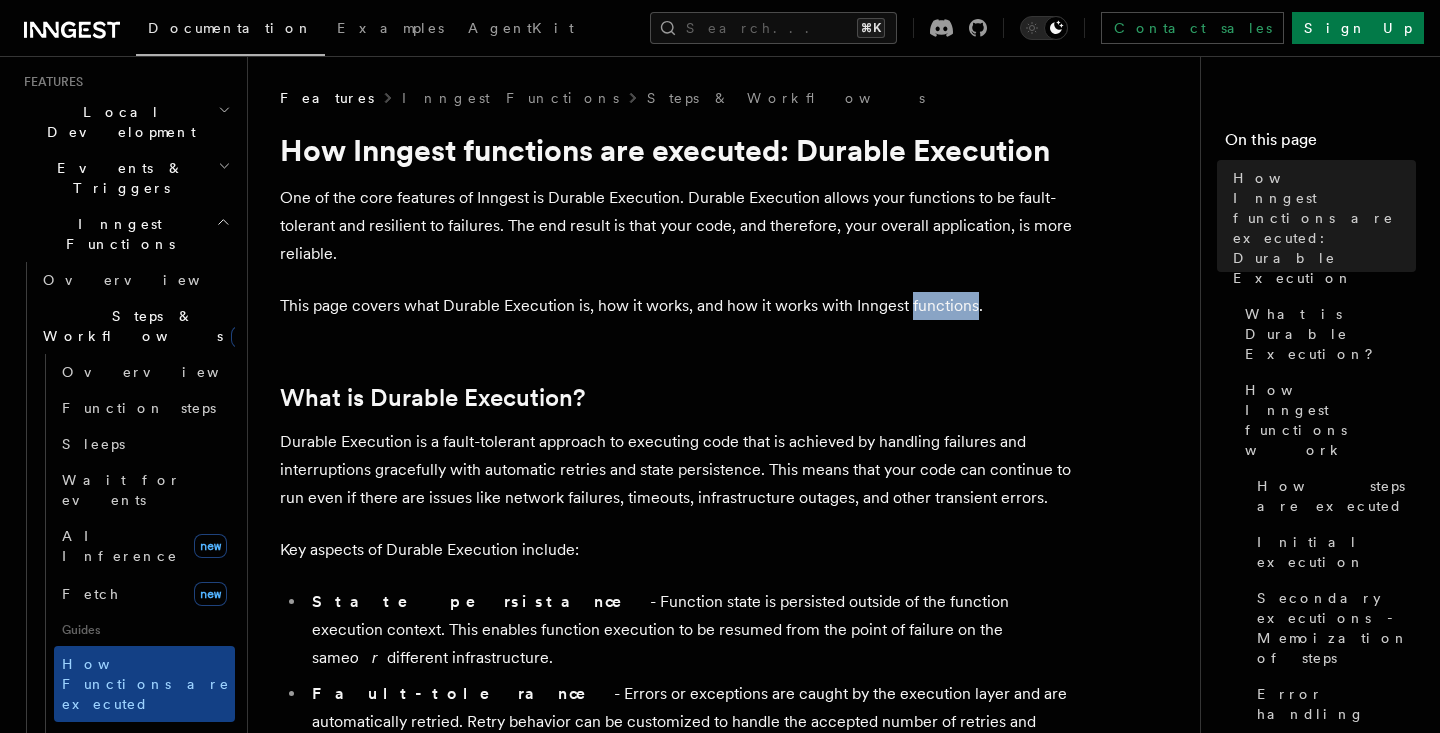 click on "This page covers what Durable Execution is, how it works, and how it works with Inngest functions." at bounding box center [680, 306] 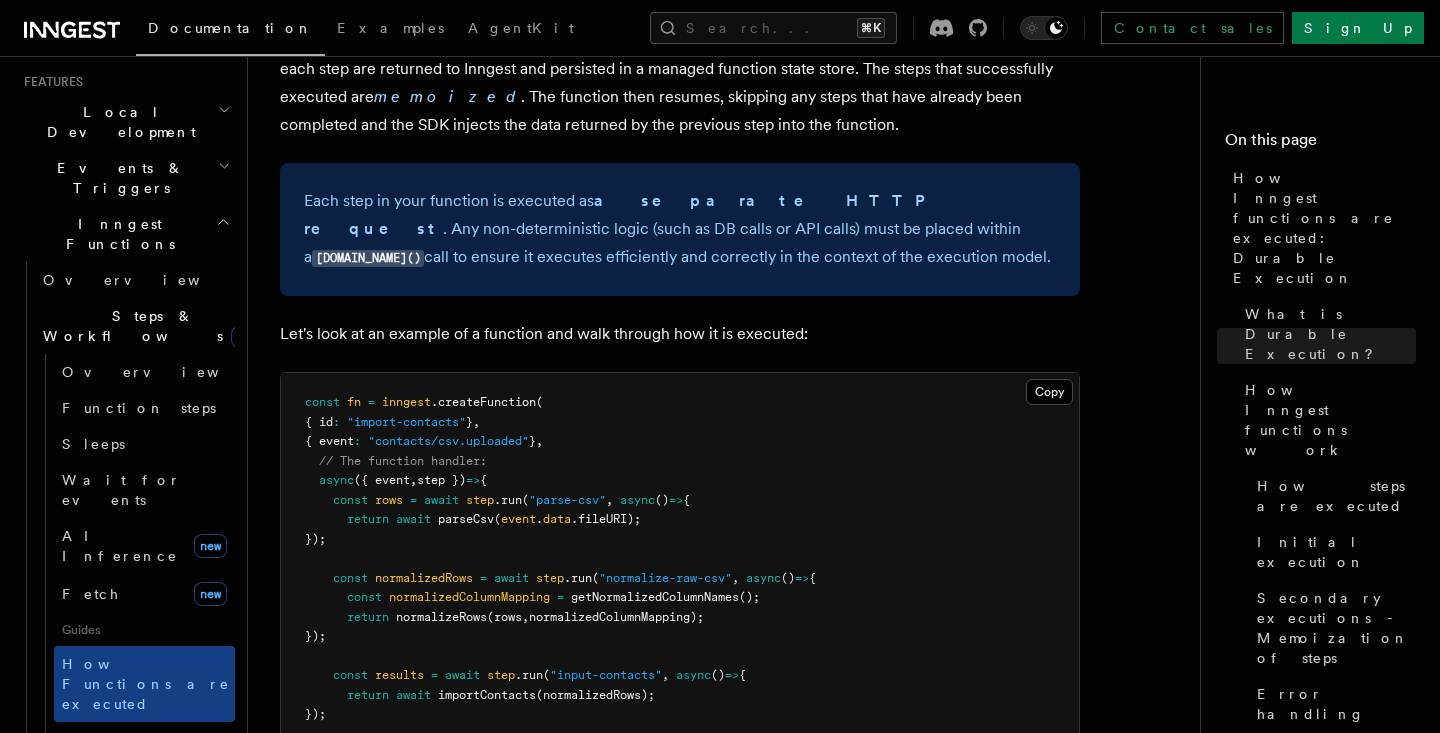 scroll, scrollTop: 1711, scrollLeft: 0, axis: vertical 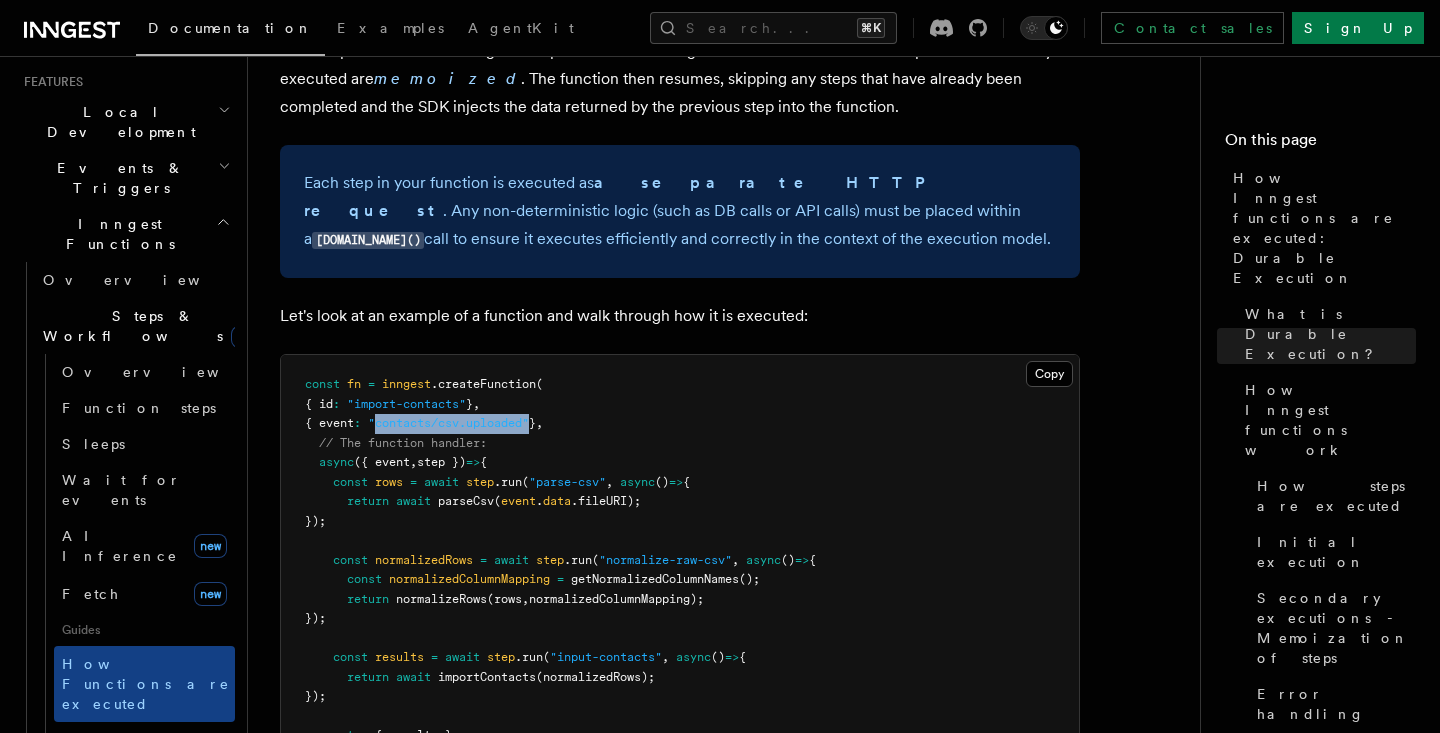 drag, startPoint x: 389, startPoint y: 366, endPoint x: 549, endPoint y: 358, distance: 160.19987 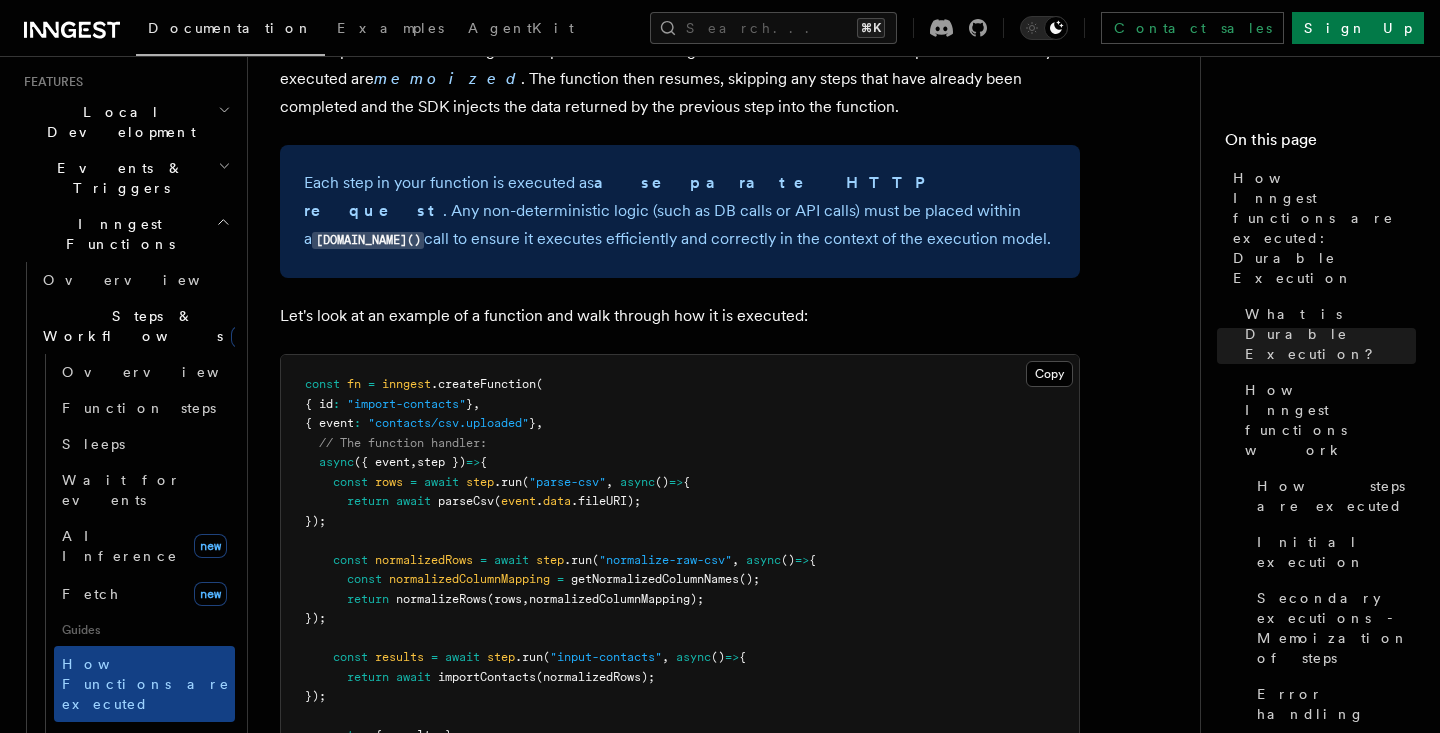 click on "parseCsv" at bounding box center [466, 501] 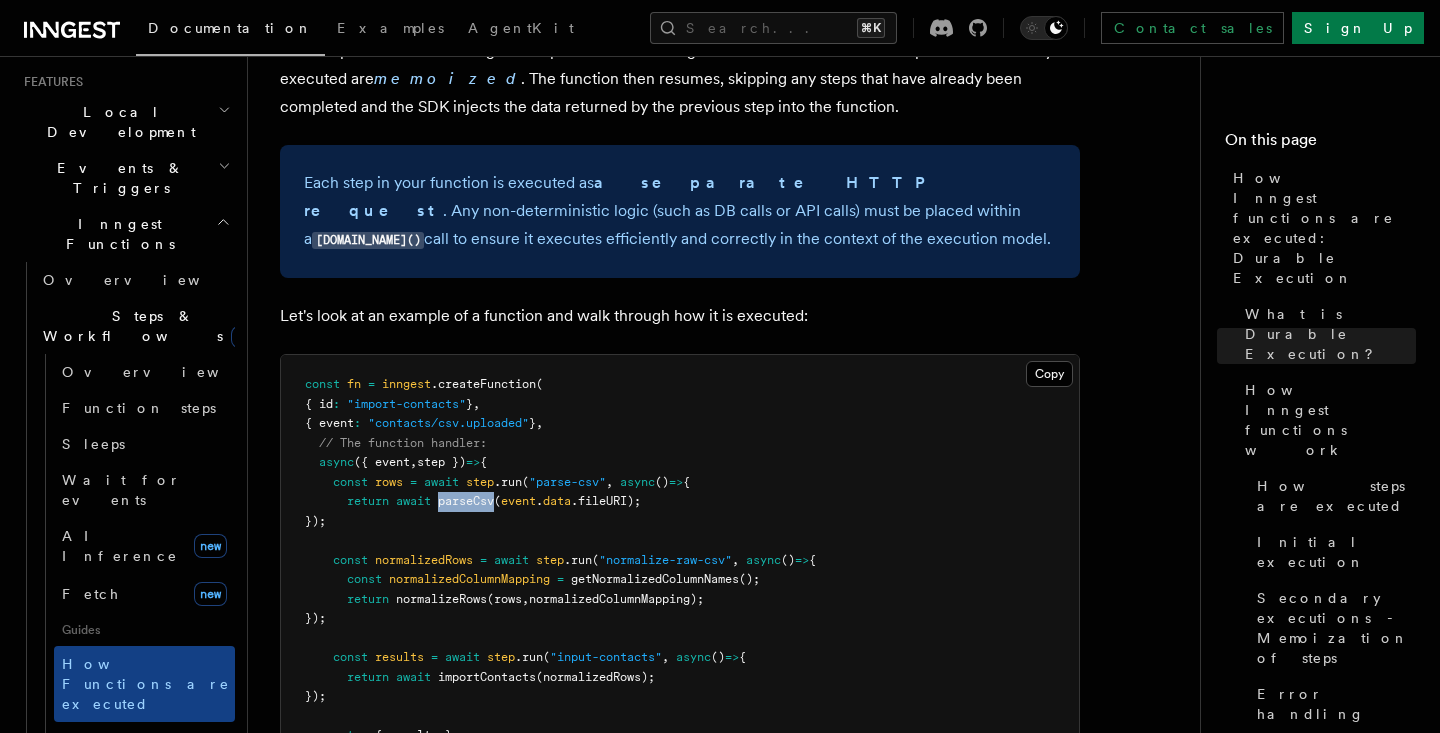 click on "parseCsv" at bounding box center [466, 501] 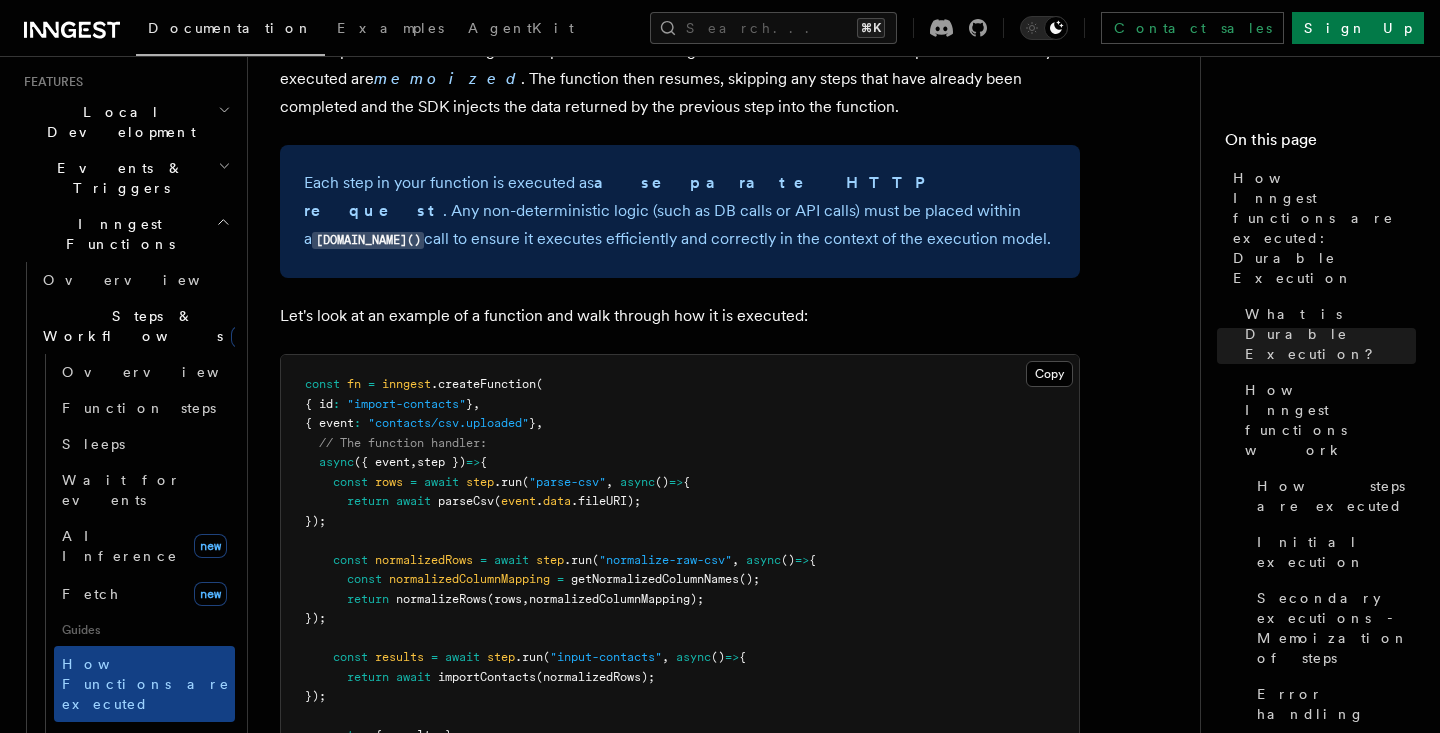 click on "normalizeRows" at bounding box center [441, 599] 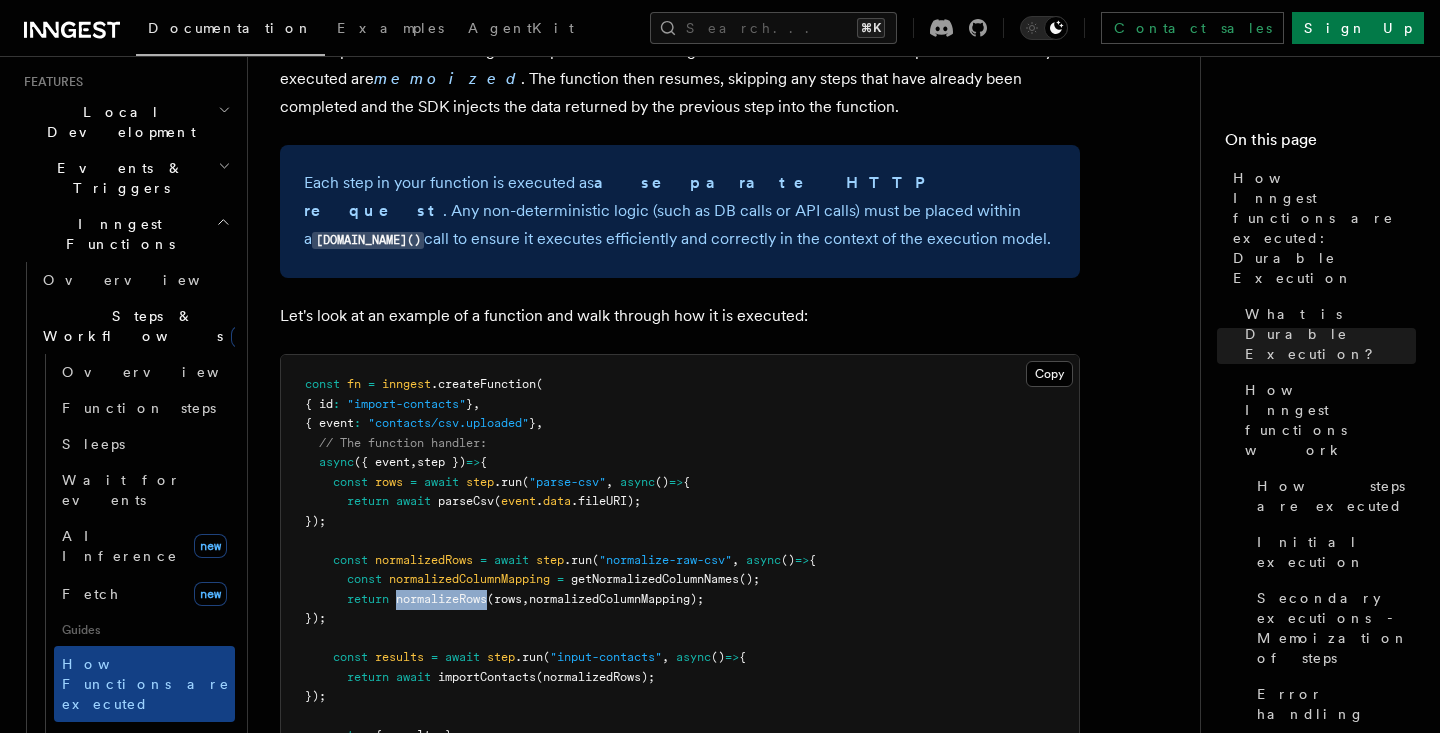 click on "normalizeRows" at bounding box center [441, 599] 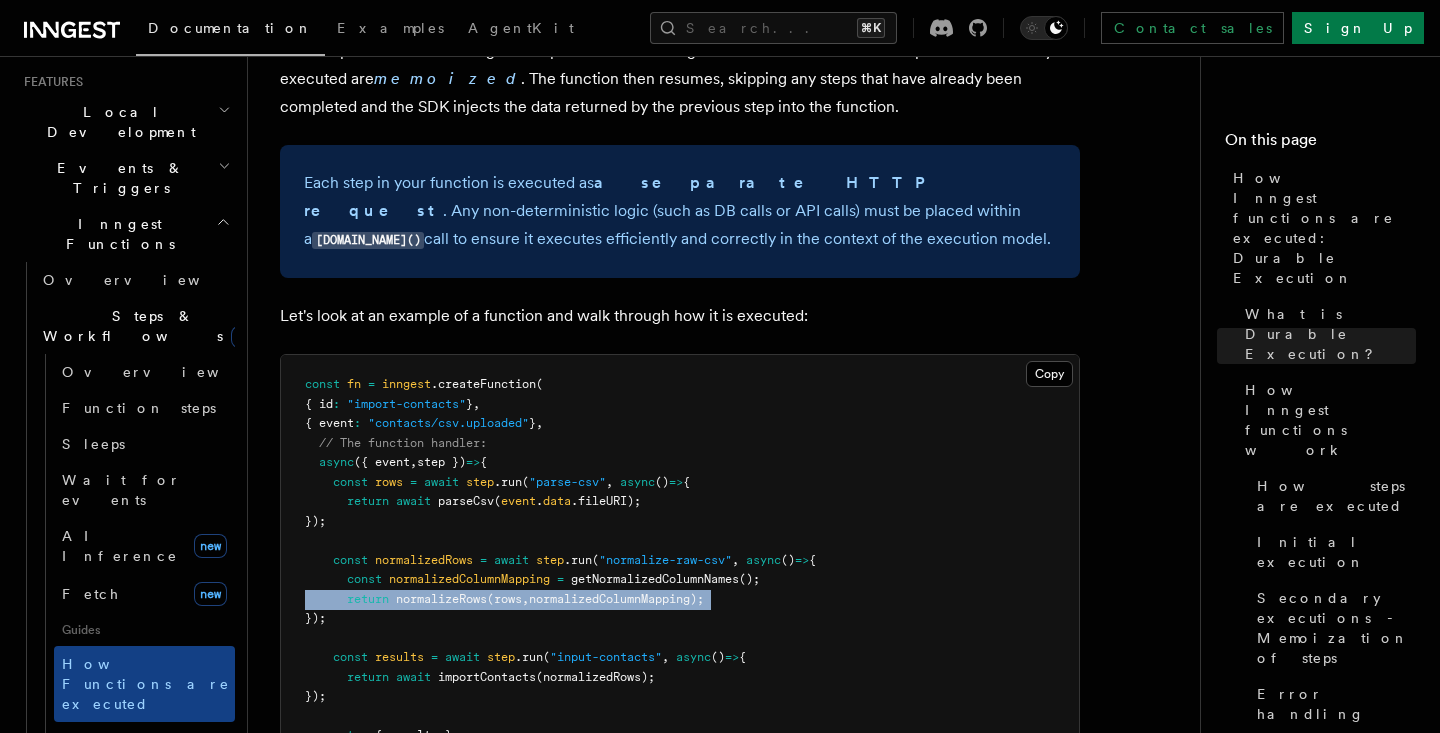 click on "normalizeRows" at bounding box center [441, 599] 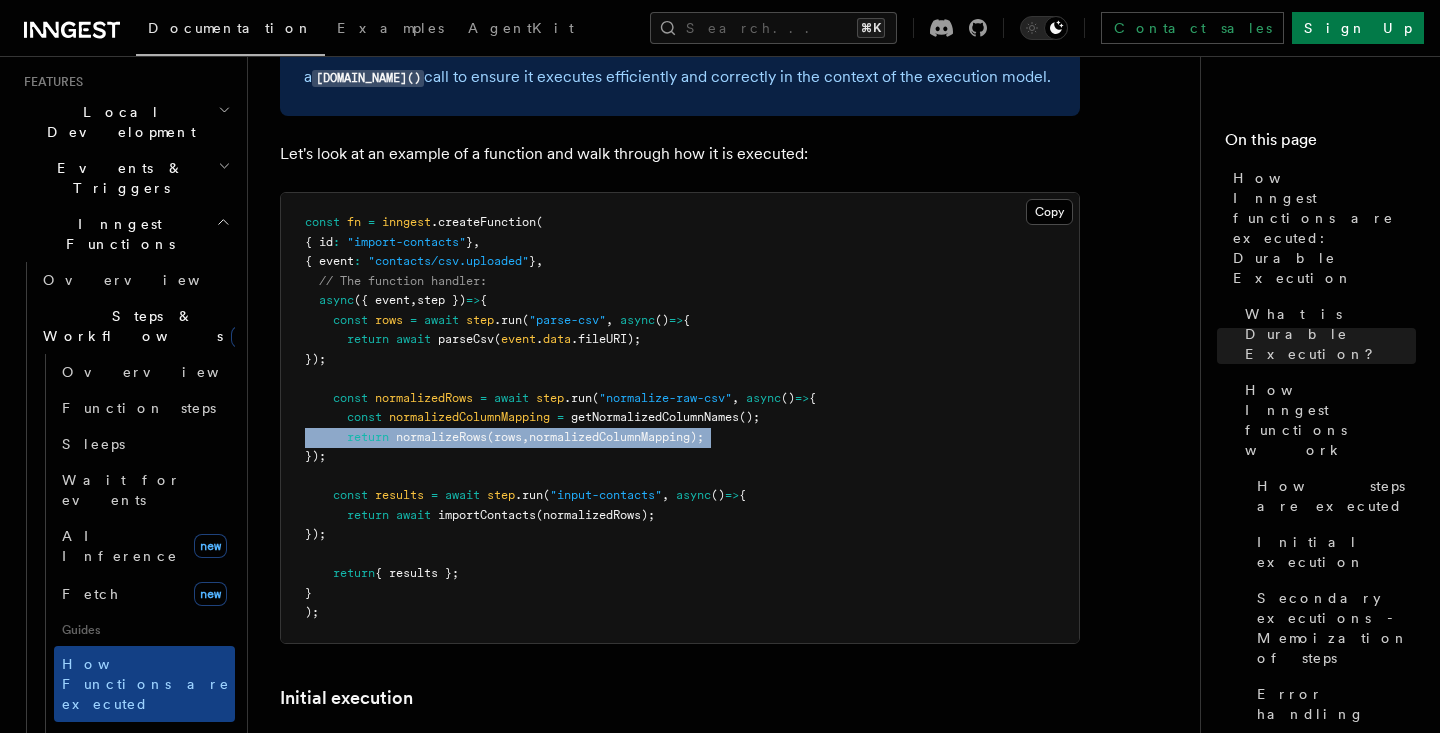 scroll, scrollTop: 1880, scrollLeft: 0, axis: vertical 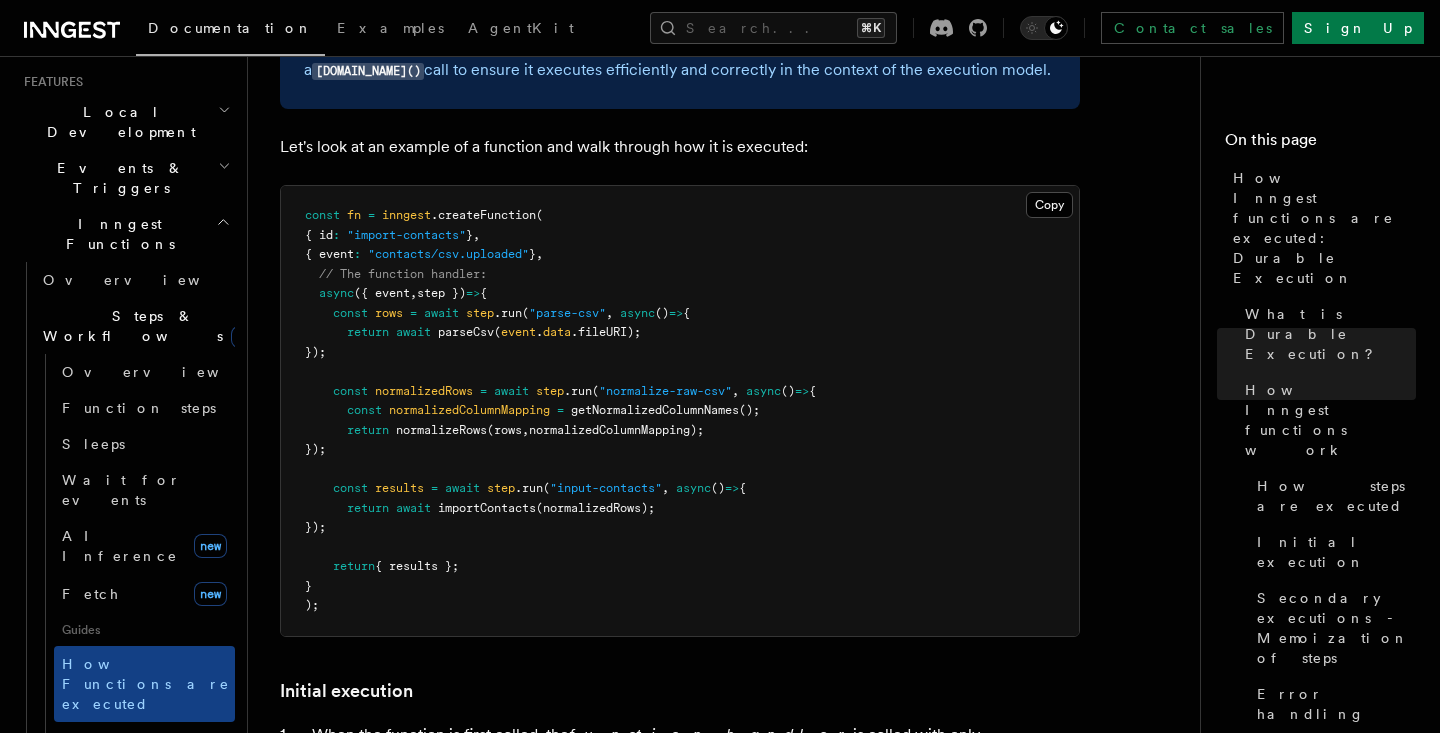 click on "{ results };" at bounding box center (417, 566) 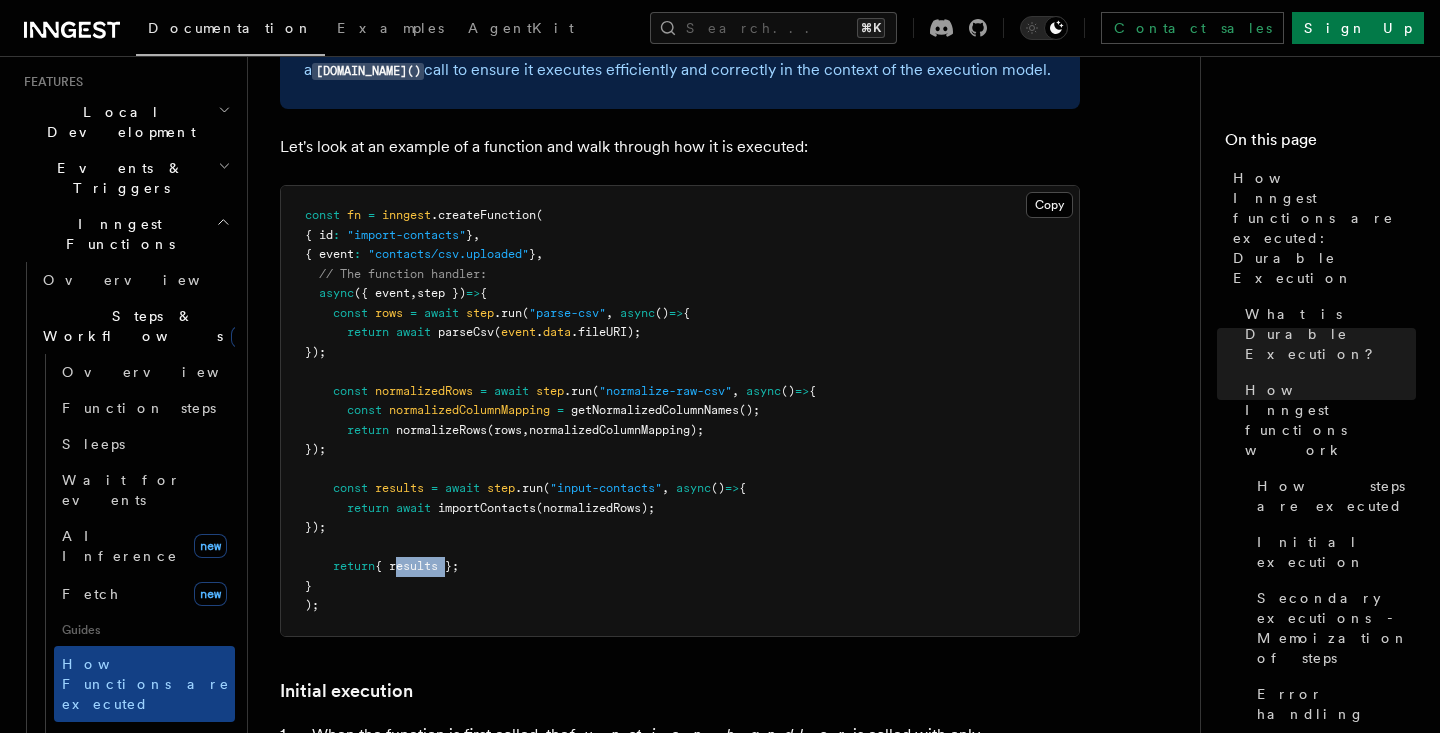 click on "{ results };" at bounding box center [417, 566] 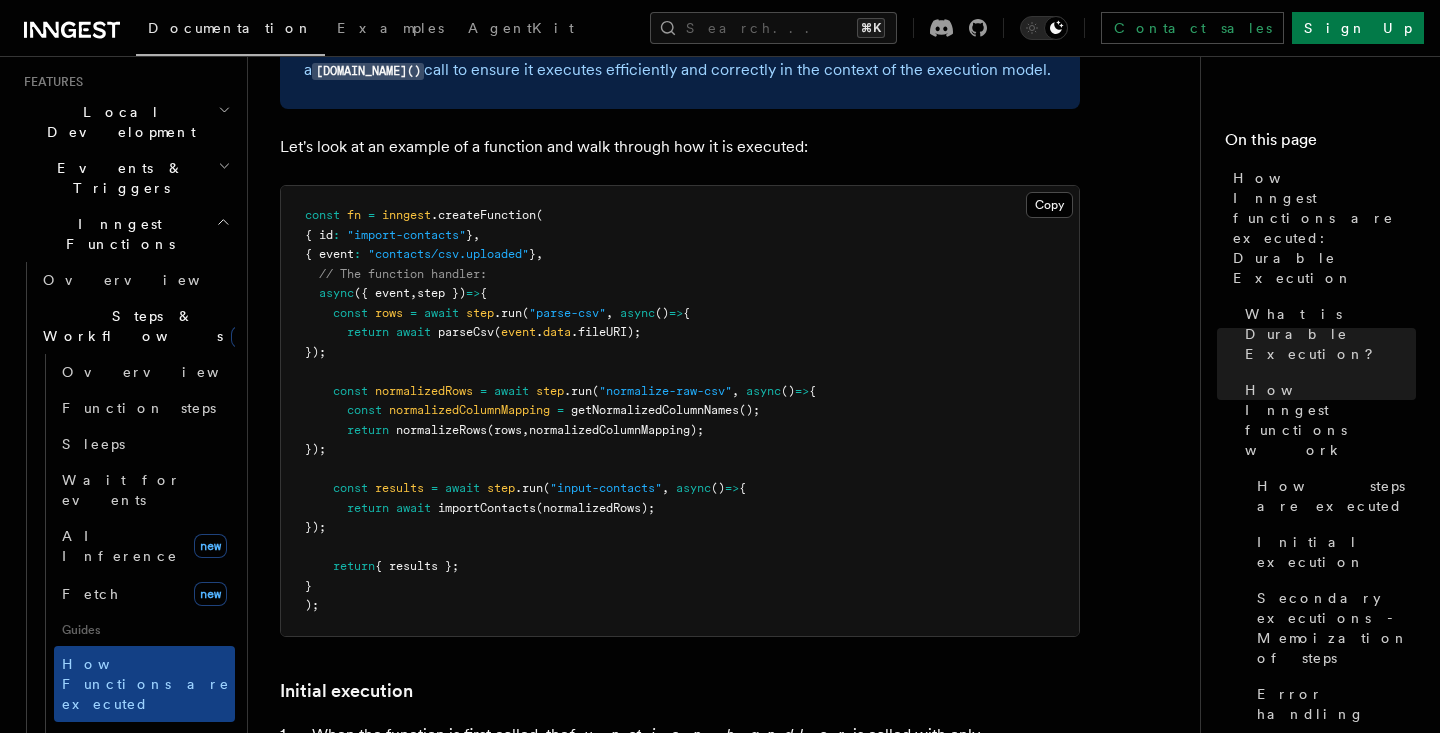 click on "const   fn   =   inngest .createFunction (
{ id :   "import-contacts"  } ,
{ event :   "contacts/csv.uploaded"  } ,
// The function handler:
async  ({ event ,  step })  =>  {
const   rows   =   await   step .run ( "parse-csv" ,   async  ()  =>  {
return   await   parseCsv ( event . data .fileURI);
});
const   normalizedRows   =   await   step .run ( "normalize-raw-csv" ,   async  ()  =>  {
const   normalizedColumnMapping   =   getNormalizedColumnNames ();
return   normalizeRows (rows ,  normalizedColumnMapping);
});
const   results   =   await   step .run ( "input-contacts" ,   async  ()  =>  {
return   await   importContacts (normalizedRows);
});
return  { results };
}
);" at bounding box center (680, 411) 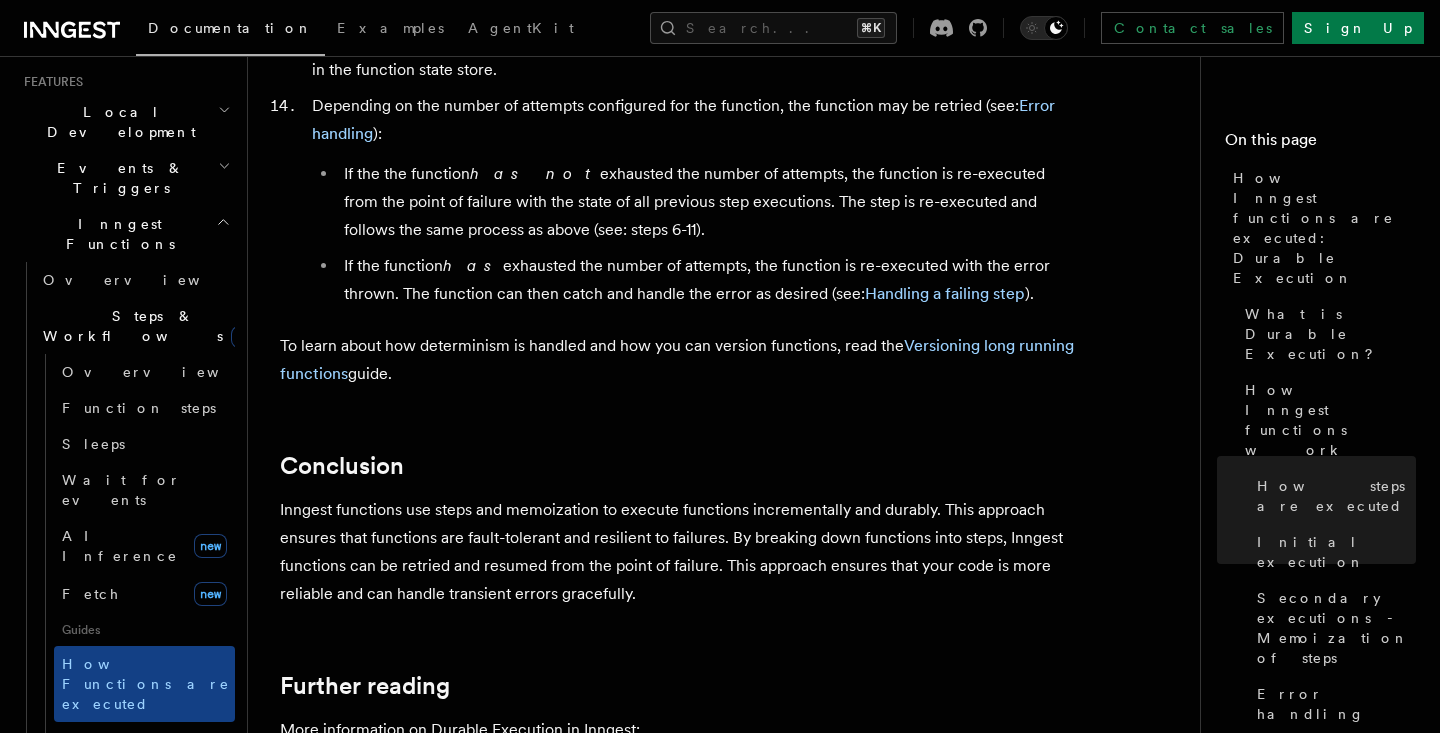 scroll, scrollTop: 3862, scrollLeft: 0, axis: vertical 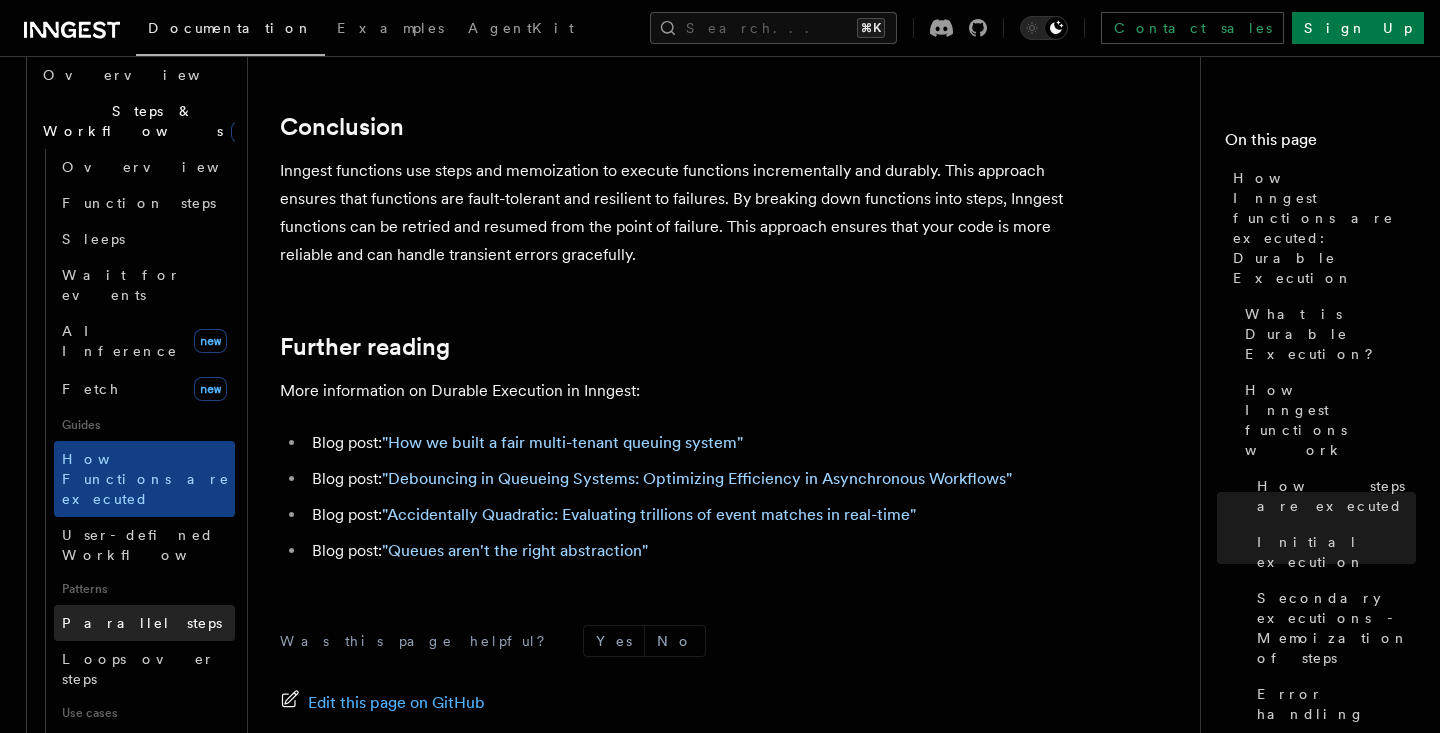 click on "Parallel steps" at bounding box center [142, 623] 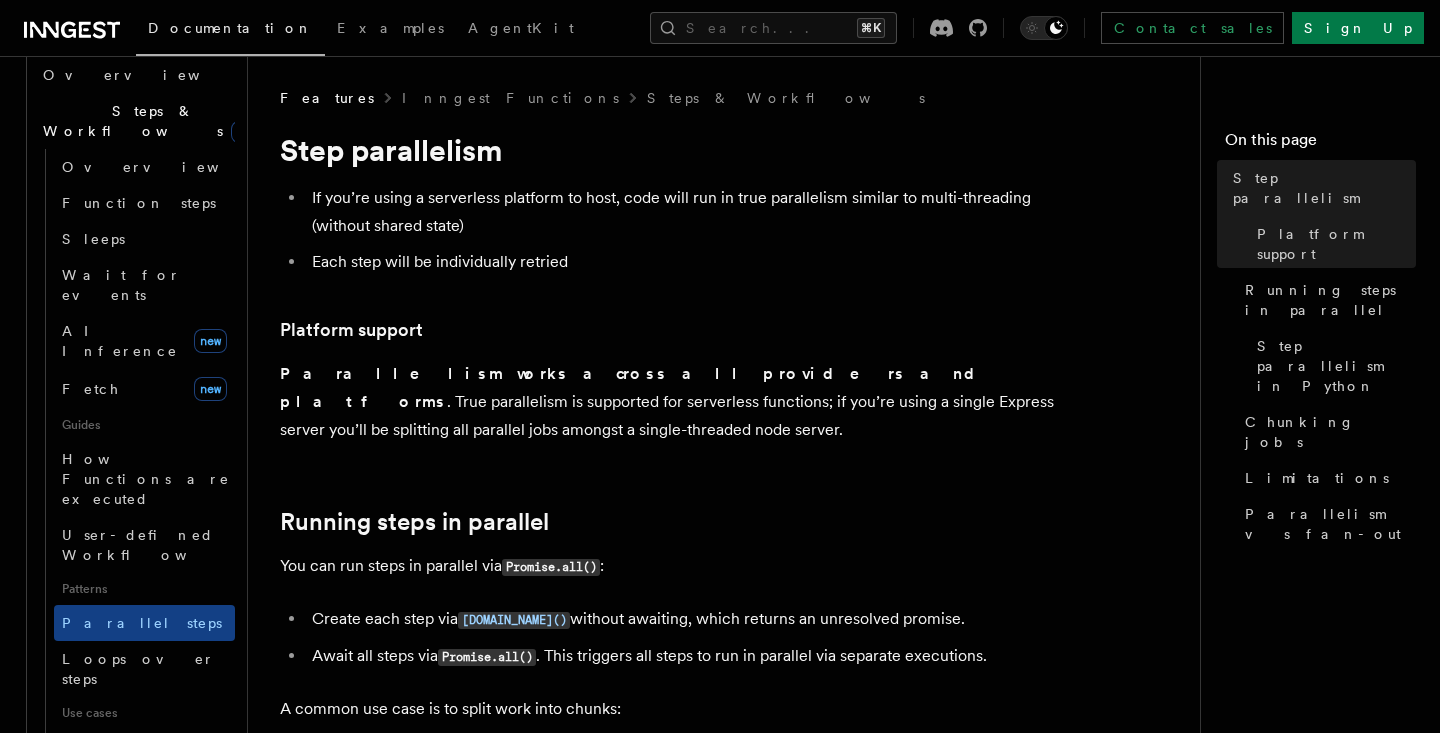 click on "If you’re using a serverless platform to host, code will run in true parallelism similar to multi-threading (without shared state)" at bounding box center (693, 212) 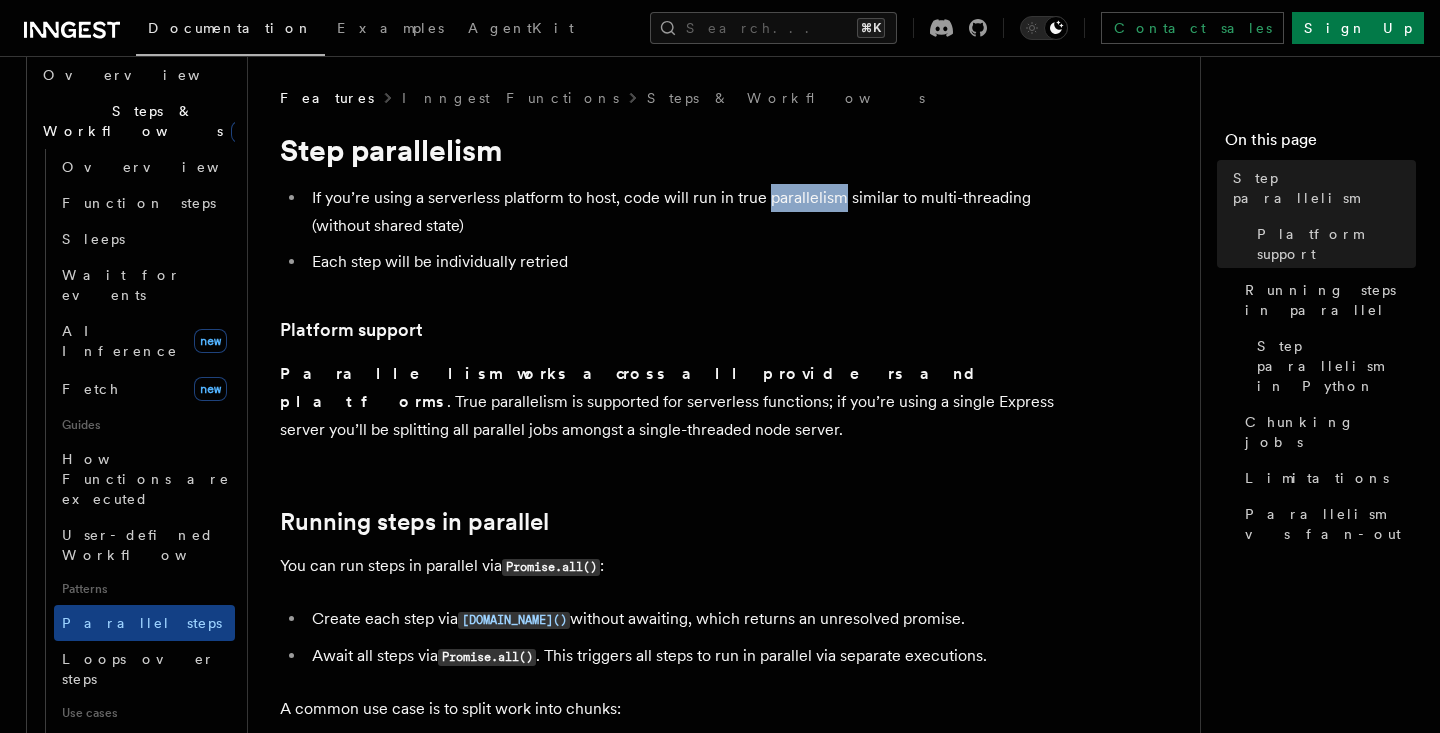 click on "If you’re using a serverless platform to host, code will run in true parallelism similar to multi-threading (without shared state)" at bounding box center (693, 212) 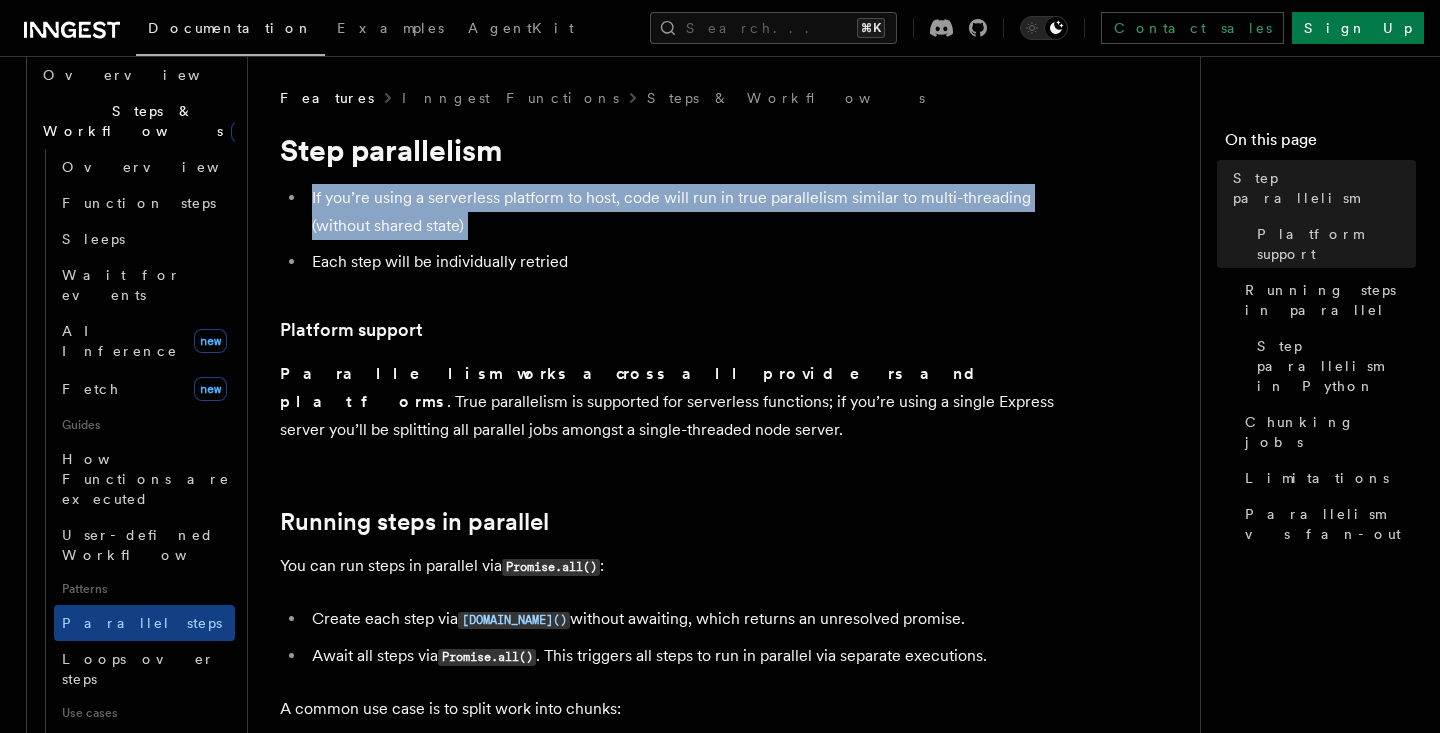 click on "If you’re using a serverless platform to host, code will run in true parallelism similar to multi-threading (without shared state)" at bounding box center [693, 212] 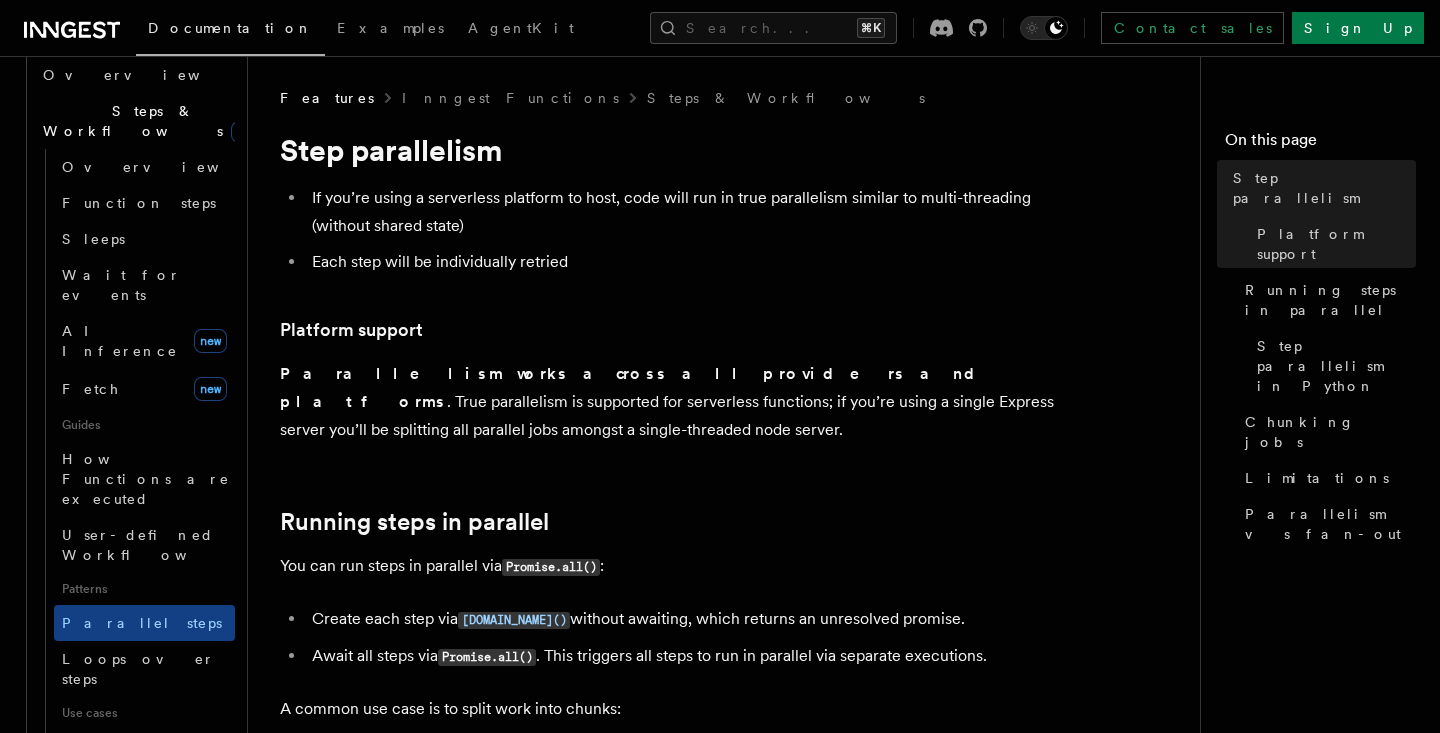 click on "Each step will be individually retried" at bounding box center (693, 262) 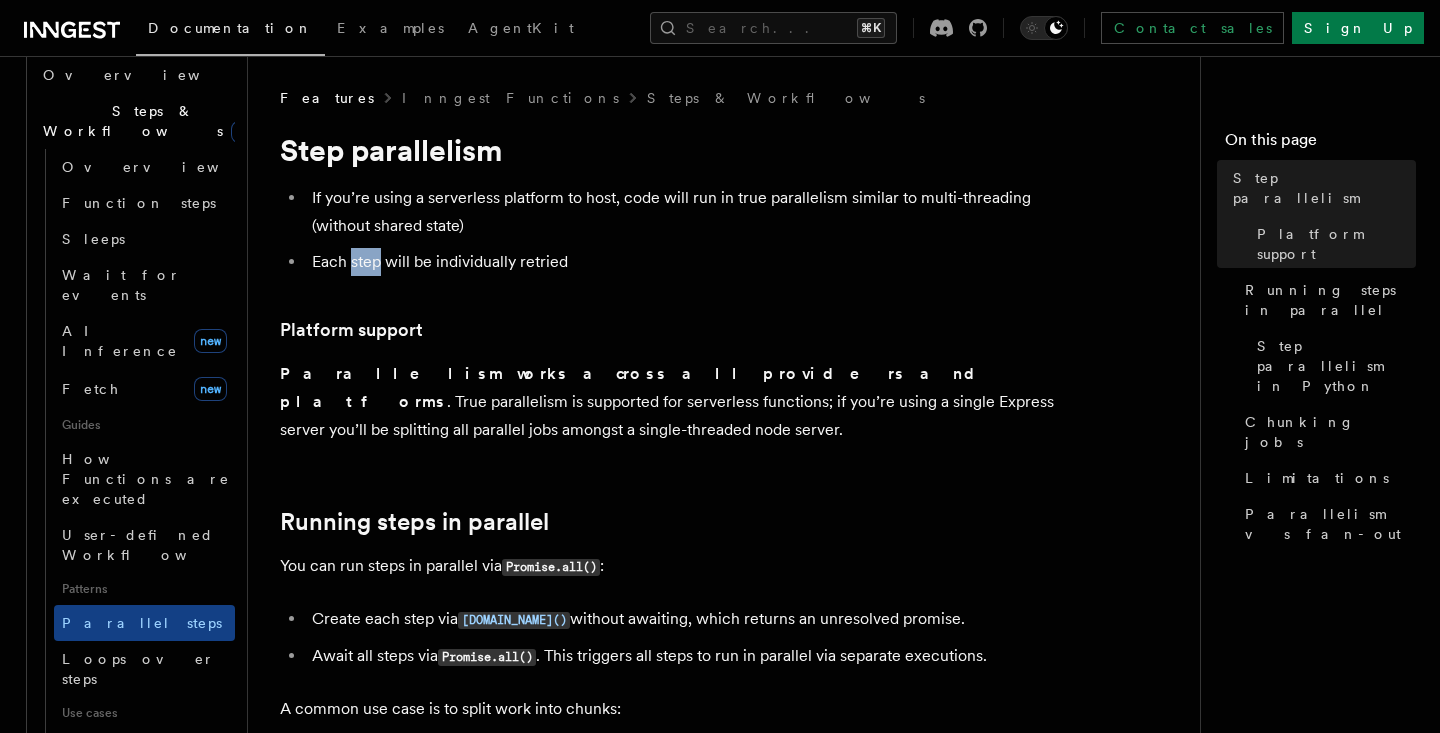click on "Each step will be individually retried" at bounding box center [693, 262] 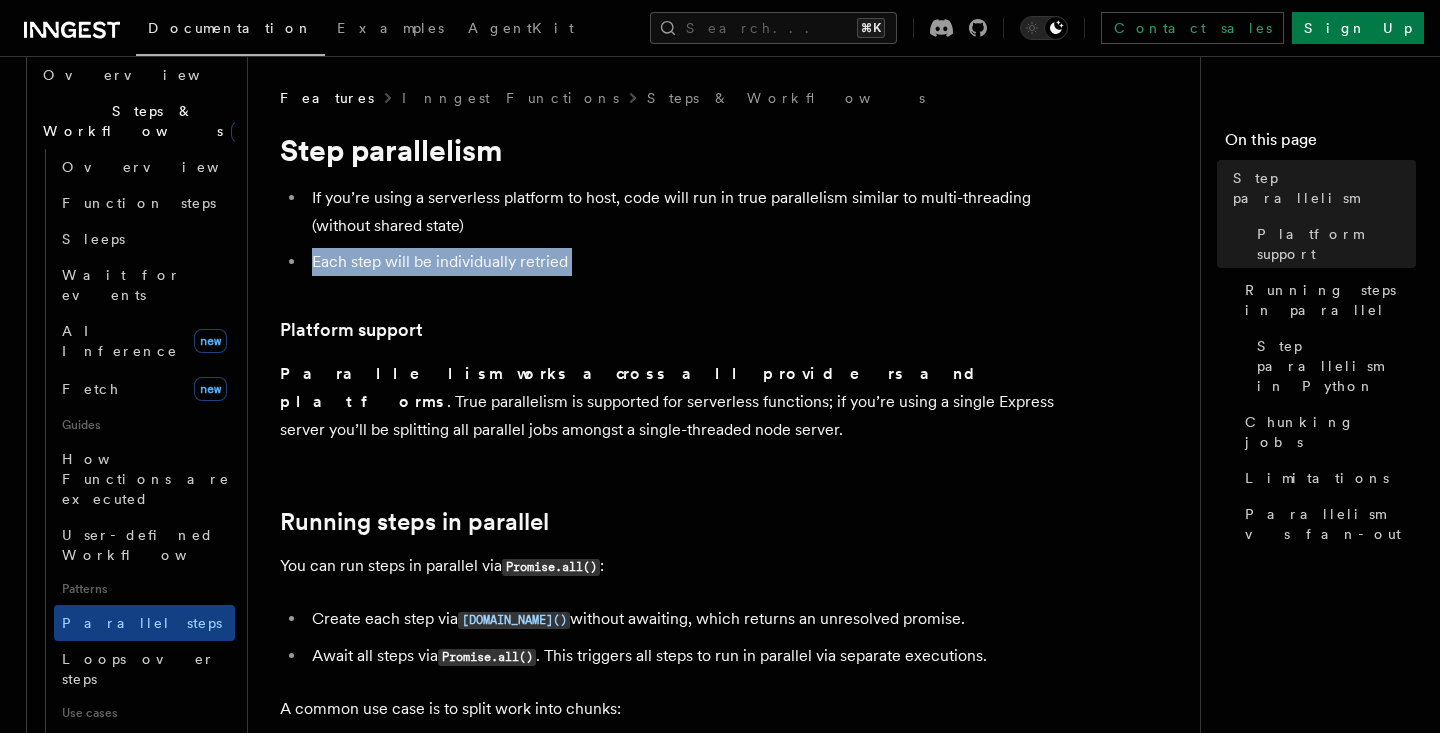 click on "Each step will be individually retried" at bounding box center (693, 262) 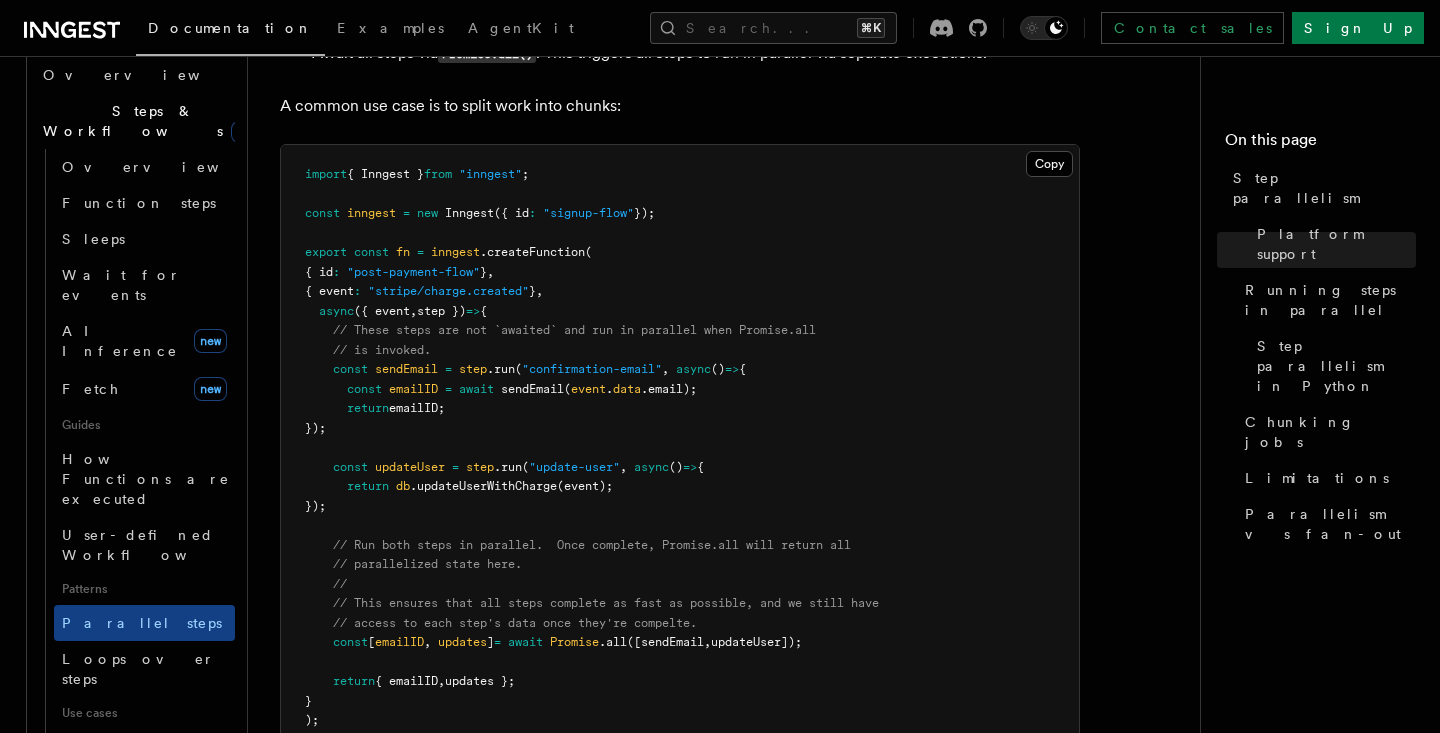 scroll, scrollTop: 605, scrollLeft: 0, axis: vertical 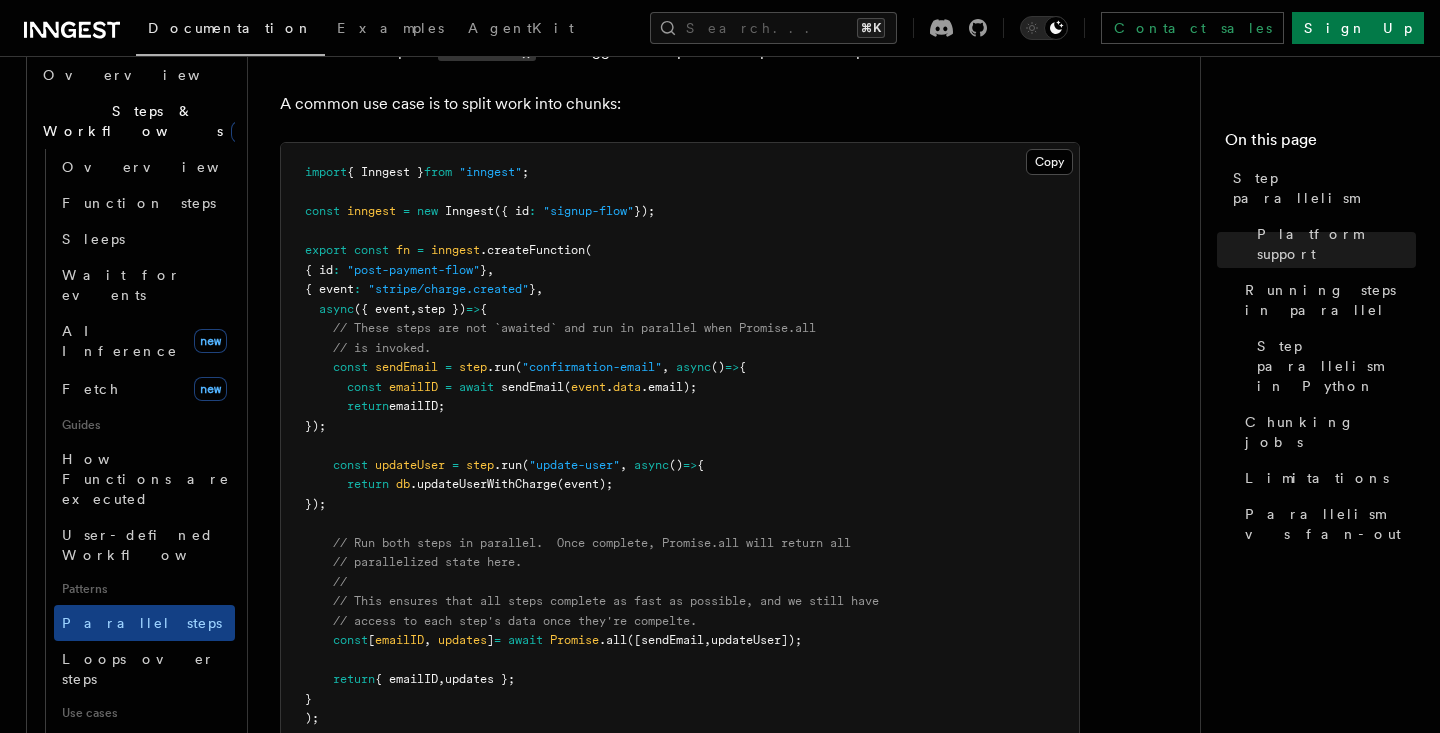 click on "// Run both steps in parallel.  Once complete, Promise.all will return all" at bounding box center [592, 543] 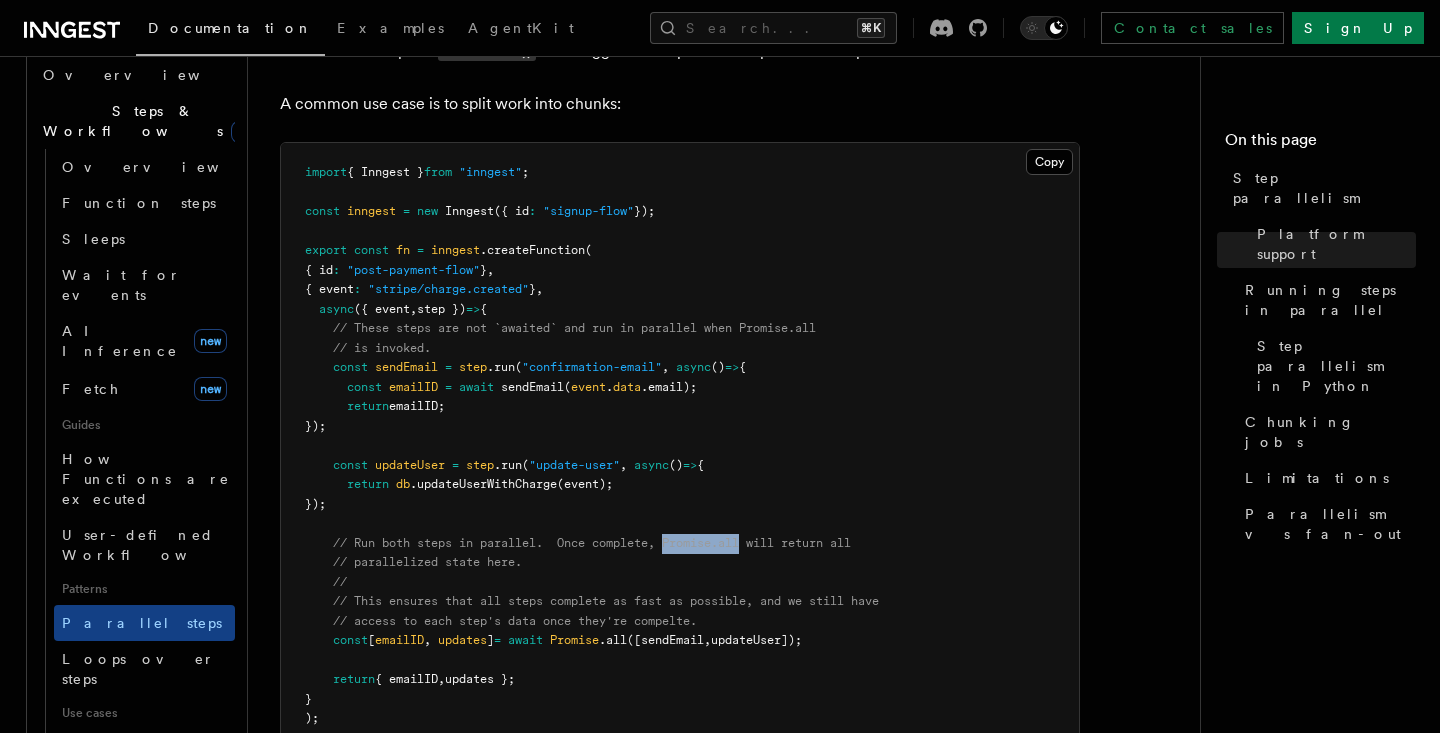 click on "// Run both steps in parallel.  Once complete, Promise.all will return all" at bounding box center [592, 543] 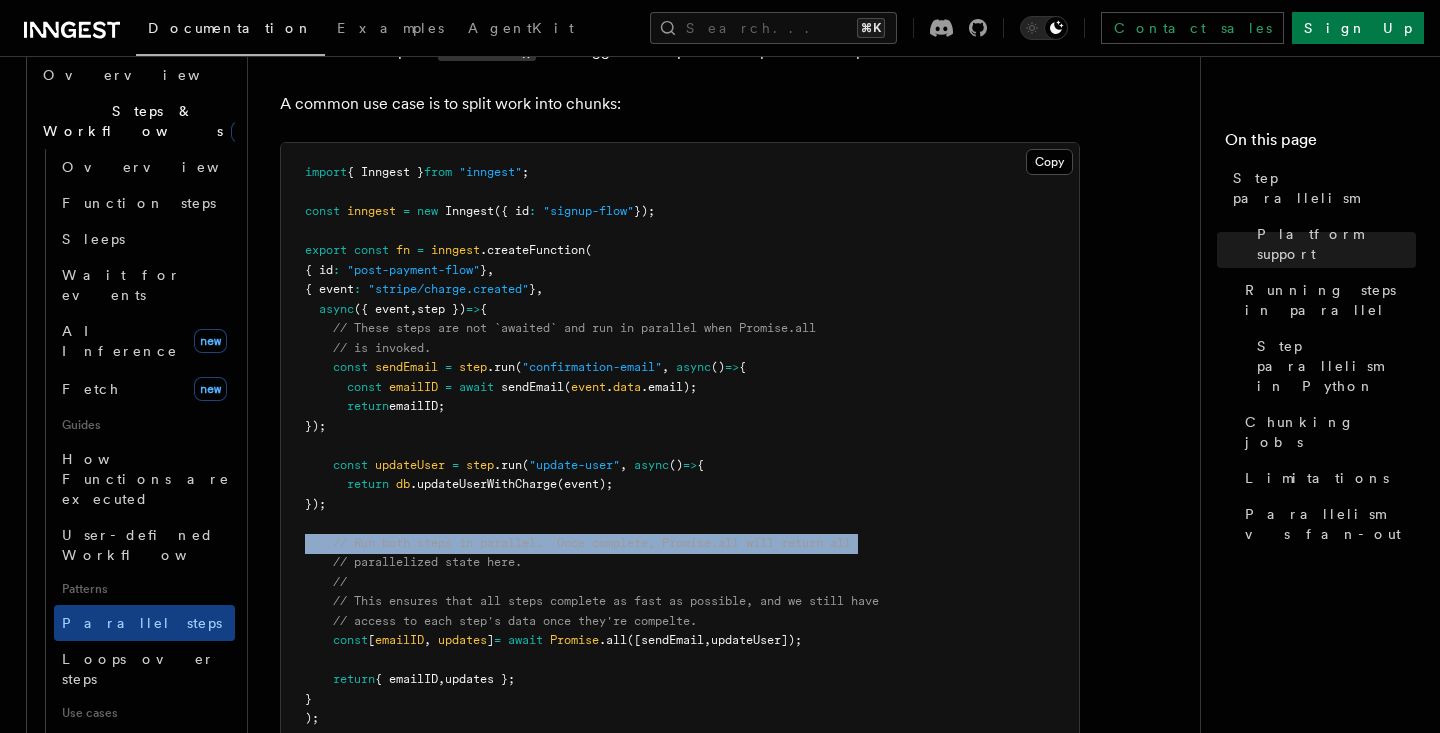 click on "// Run both steps in parallel.  Once complete, Promise.all will return all" at bounding box center [592, 543] 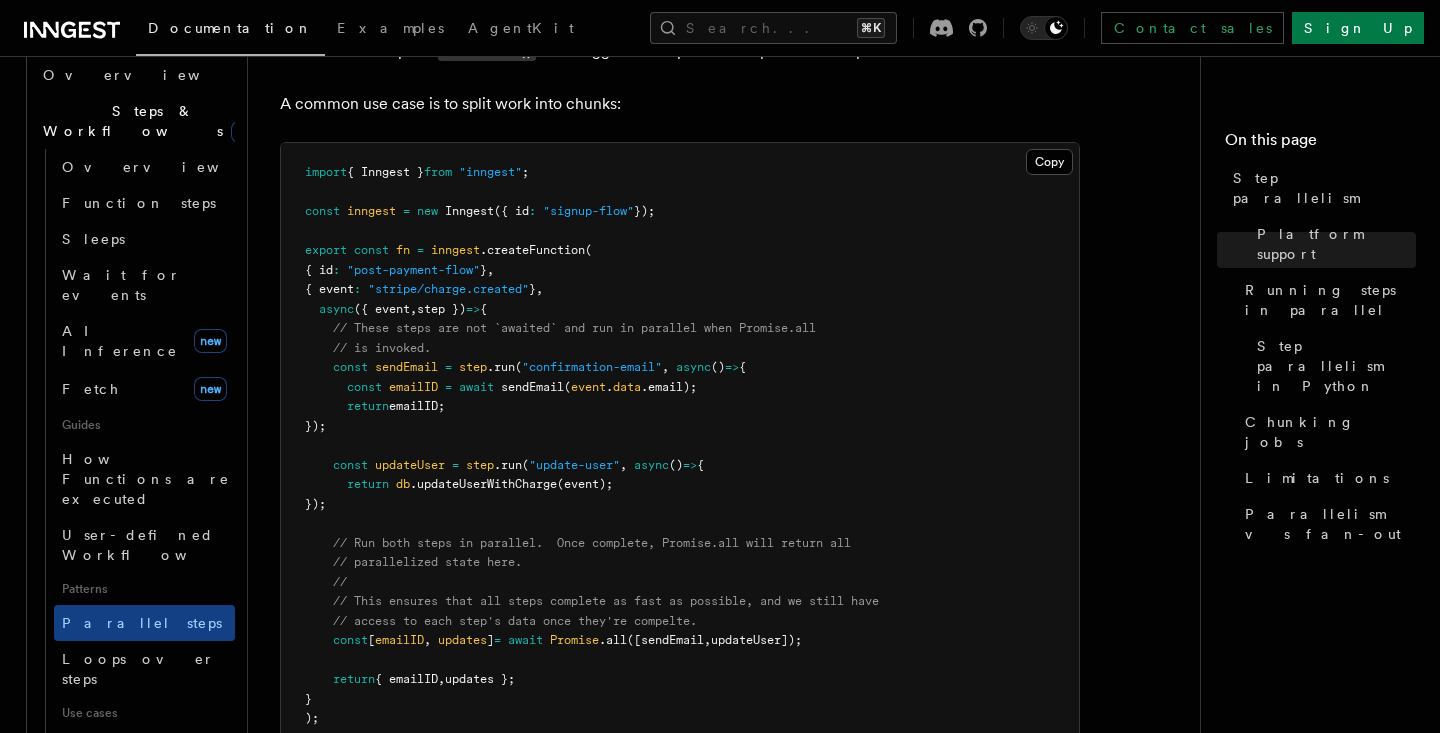 click on "// This ensures that all steps complete as fast as possible, and we still have" at bounding box center [606, 601] 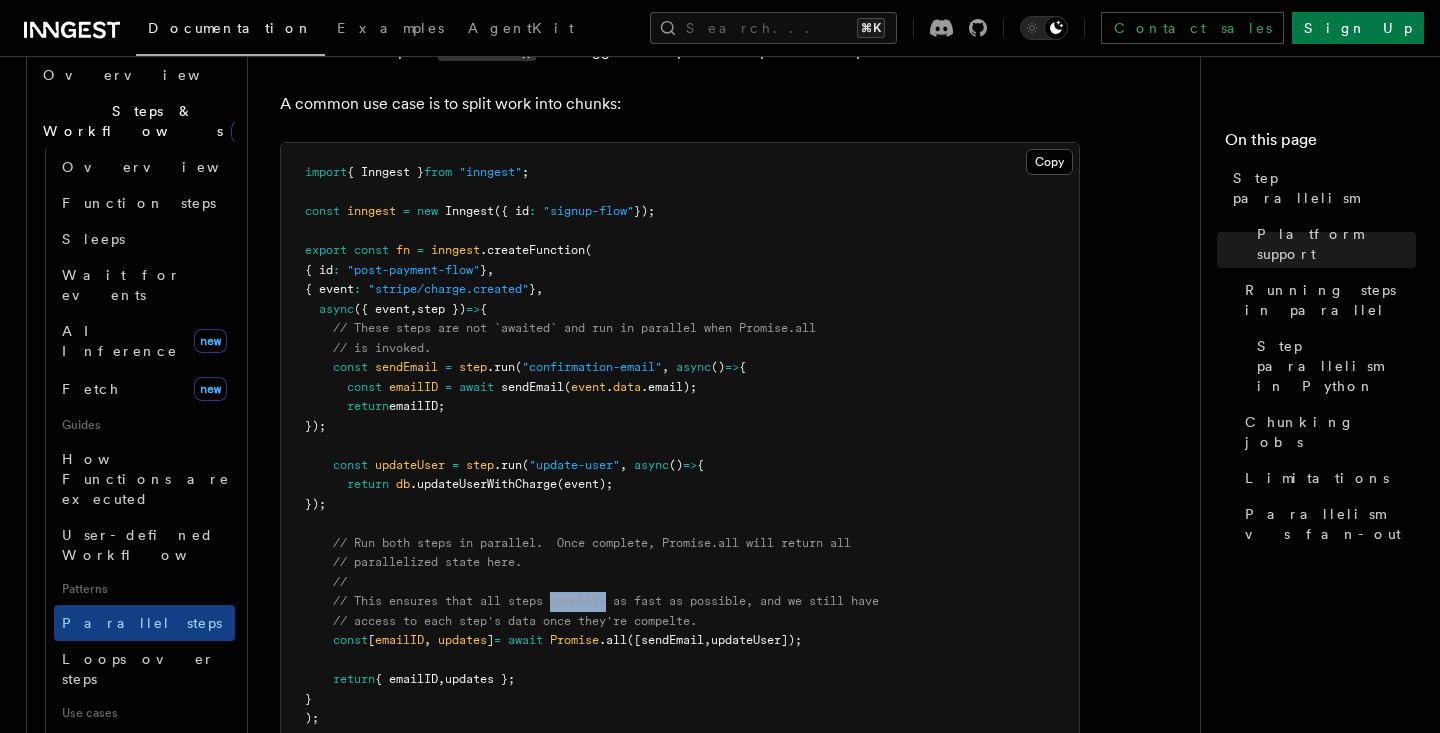 click on "// This ensures that all steps complete as fast as possible, and we still have" at bounding box center (606, 601) 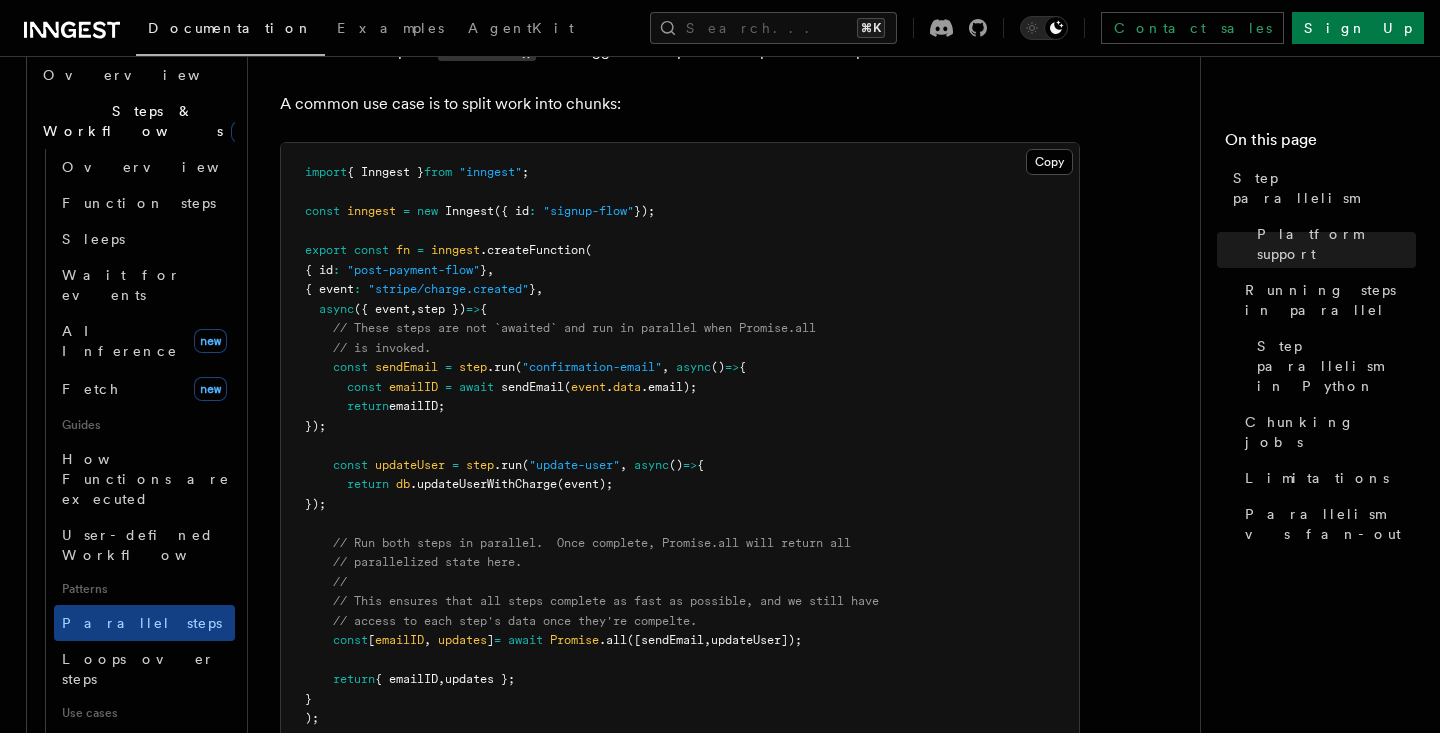 click on "// This ensures that all steps complete as fast as possible, and we still have" at bounding box center [606, 601] 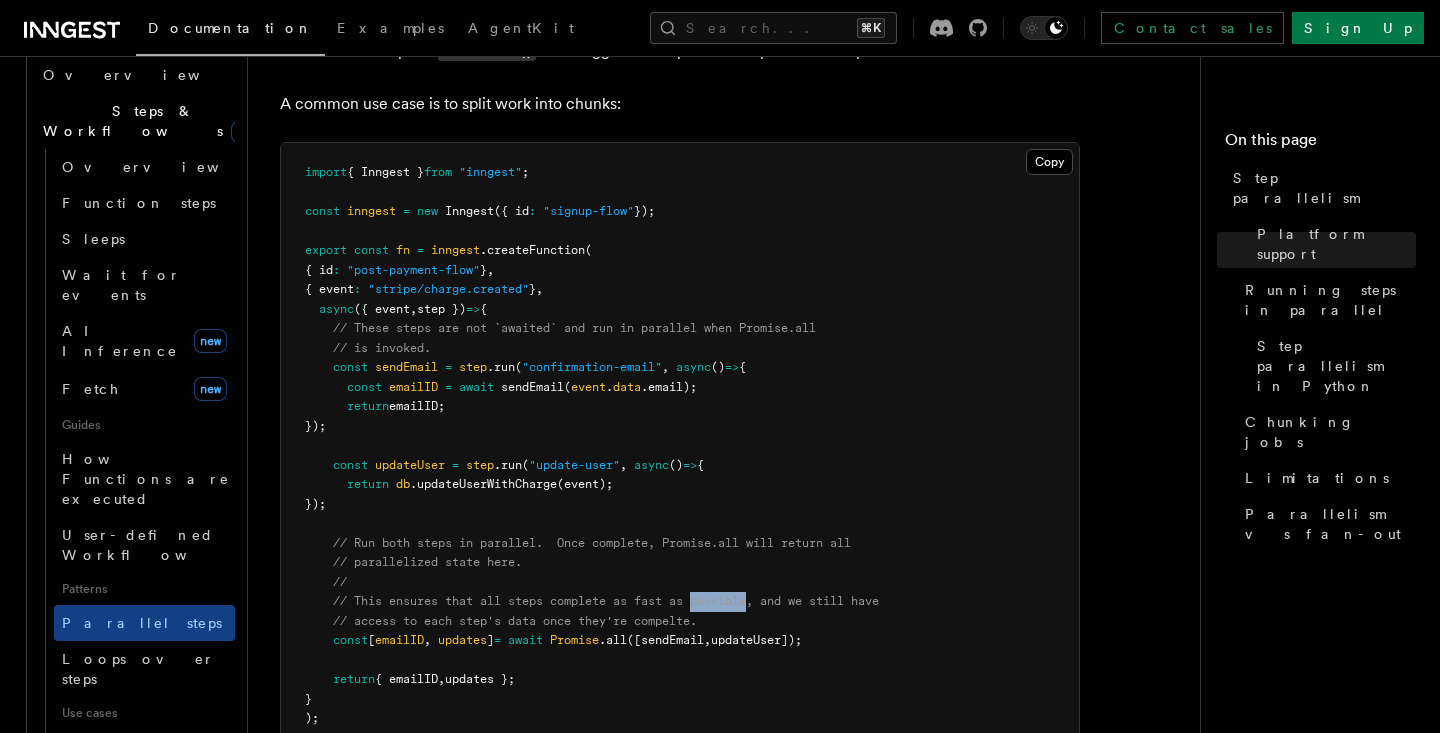click on "// This ensures that all steps complete as fast as possible, and we still have" at bounding box center (606, 601) 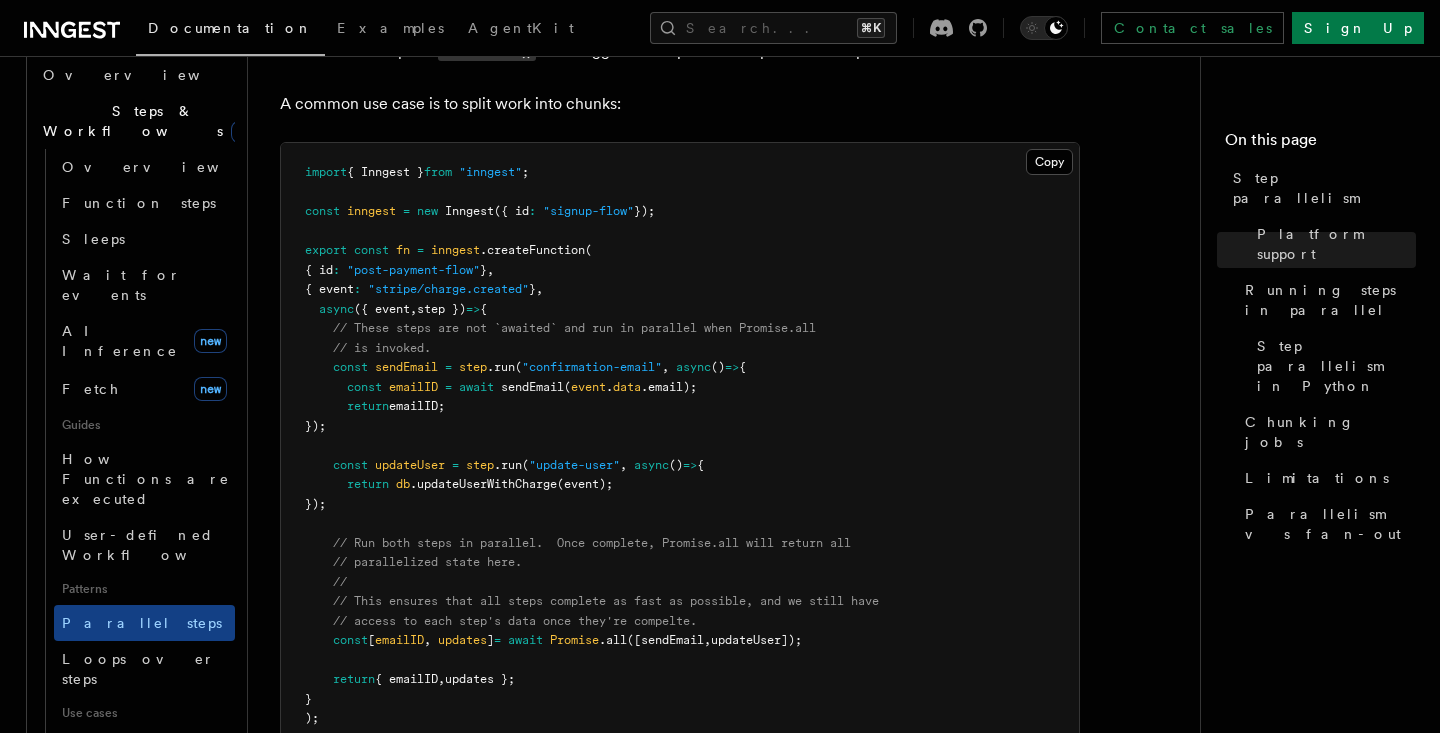 click on "// This ensures that all steps complete as fast as possible, and we still have" at bounding box center [606, 601] 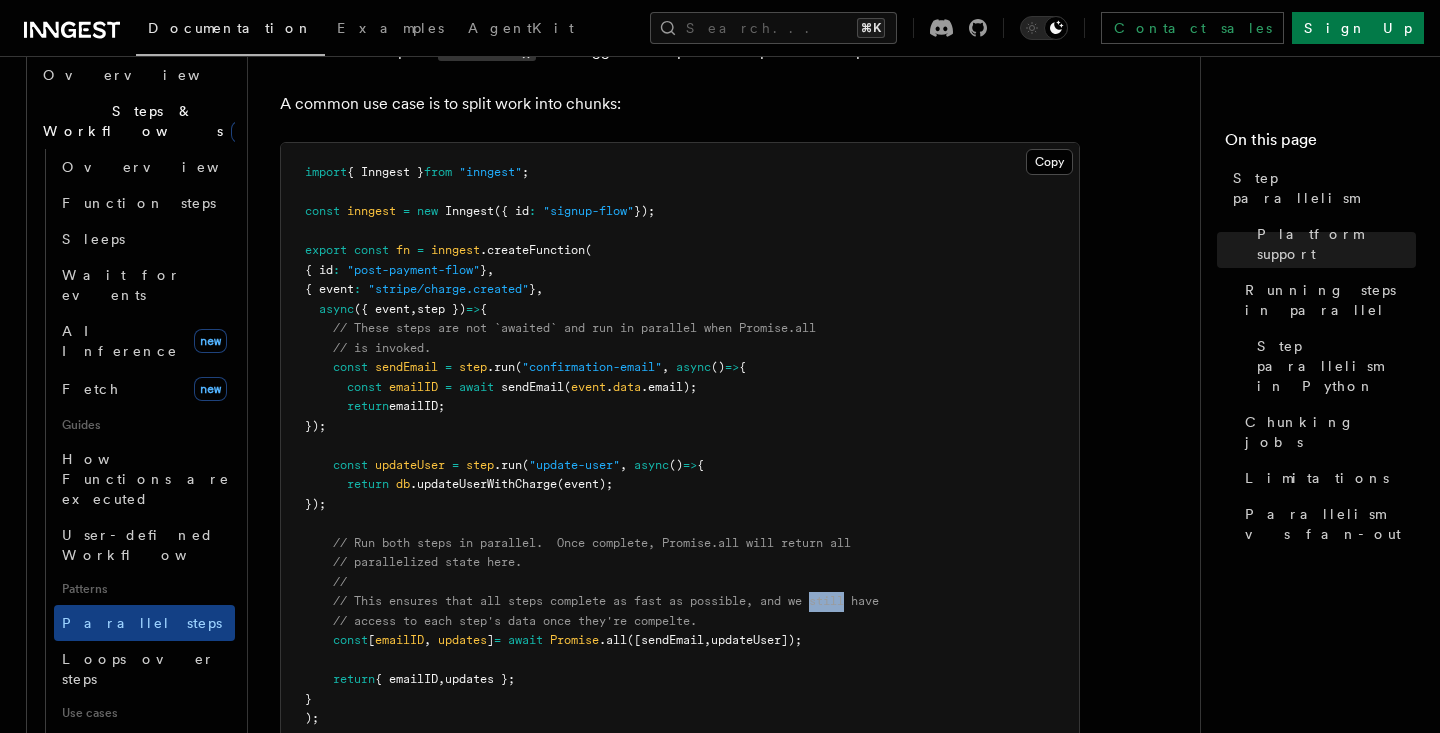 click on "// This ensures that all steps complete as fast as possible, and we still have" at bounding box center [606, 601] 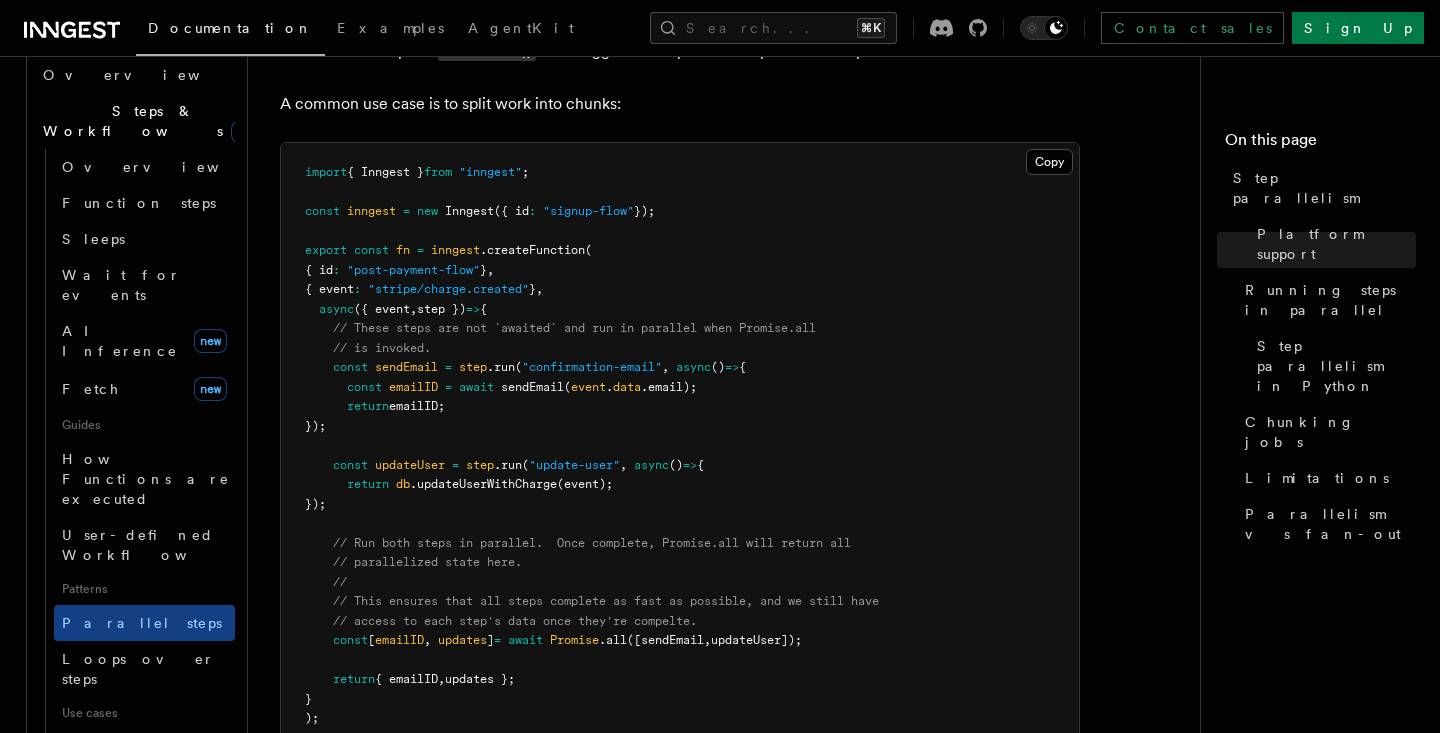 click on "import  { Inngest }  from   "inngest" ;
const   inngest   =   new   Inngest ({ id :   "signup-flow"  });
export   const   fn   =   inngest .createFunction (
{ id :   "post-payment-flow"  } ,
{ event :   "stripe/charge.created"  } ,
async  ({ event ,  step })  =>  {
// These steps are not `awaited` and run in parallel when Promise.all
// is invoked.
const   sendEmail   =   step .run ( "confirmation-email" ,   async  ()  =>  {
const   emailID   =   await   sendEmail ( event . data .email);
return  emailID;
});
const   updateUser   =   step .run ( "update-user" ,   async  ()  =>  {
return   db .updateUserWithCharge (event);
});
// Run both steps in parallel.  Once complete, Promise.all will return all
// parallelized state here.
//
// This ensures that all steps complete as fast as possible, and we still have
// access to each step's data once they're compelte.
const  [ emailID ," at bounding box center [680, 446] 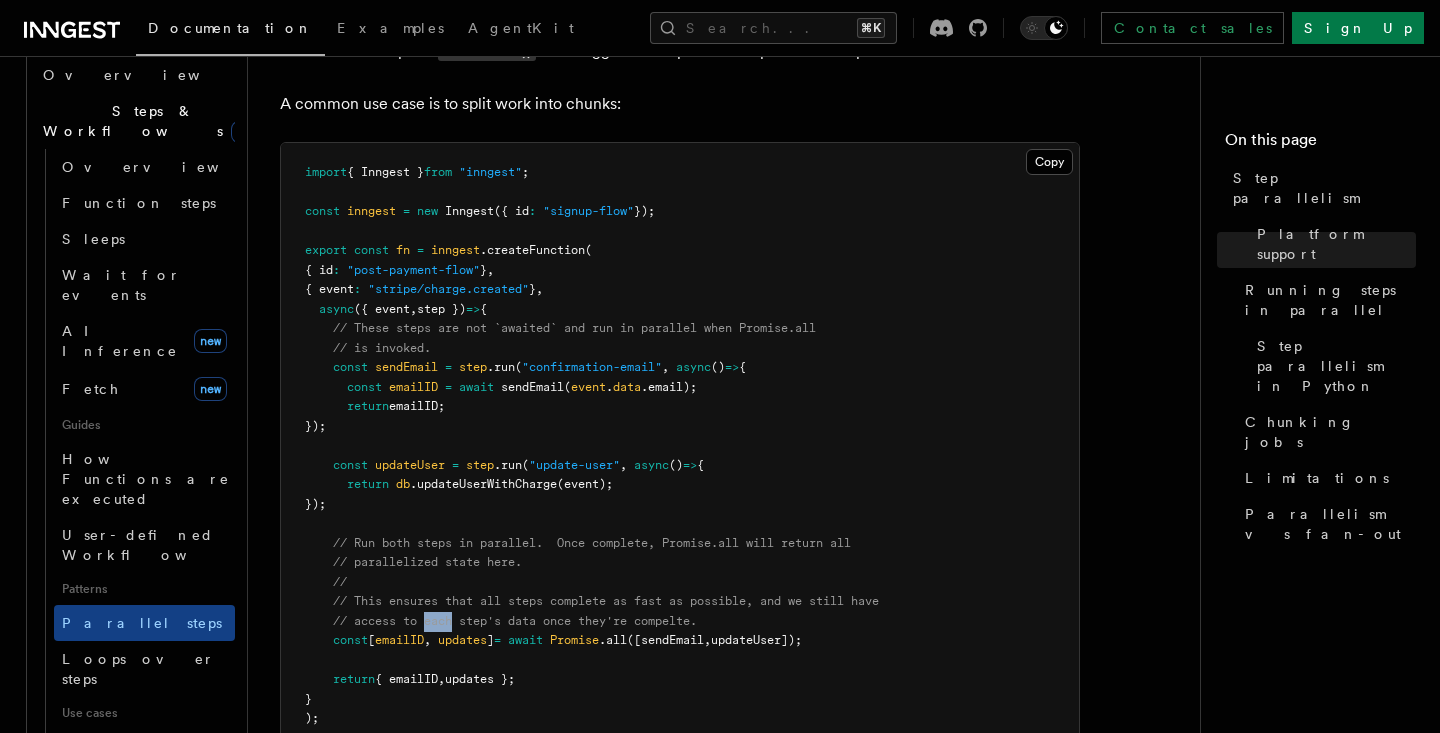 click on "import  { Inngest }  from   "inngest" ;
const   inngest   =   new   Inngest ({ id :   "signup-flow"  });
export   const   fn   =   inngest .createFunction (
{ id :   "post-payment-flow"  } ,
{ event :   "stripe/charge.created"  } ,
async  ({ event ,  step })  =>  {
// These steps are not `awaited` and run in parallel when Promise.all
// is invoked.
const   sendEmail   =   step .run ( "confirmation-email" ,   async  ()  =>  {
const   emailID   =   await   sendEmail ( event . data .email);
return  emailID;
});
const   updateUser   =   step .run ( "update-user" ,   async  ()  =>  {
return   db .updateUserWithCharge (event);
});
// Run both steps in parallel.  Once complete, Promise.all will return all
// parallelized state here.
//
// This ensures that all steps complete as fast as possible, and we still have
// access to each step's data once they're compelte.
const  [ emailID ," at bounding box center (680, 446) 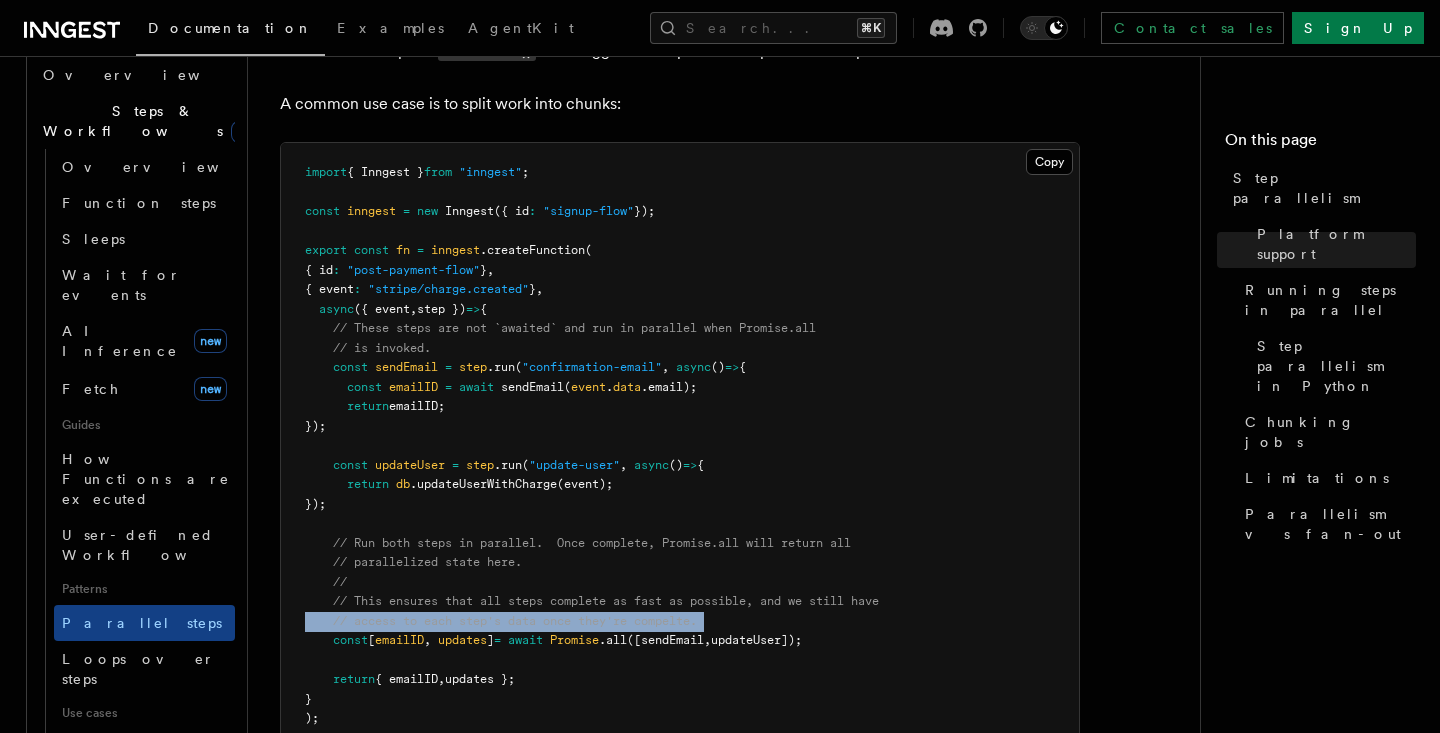 click on "import  { Inngest }  from   "inngest" ;
const   inngest   =   new   Inngest ({ id :   "signup-flow"  });
export   const   fn   =   inngest .createFunction (
{ id :   "post-payment-flow"  } ,
{ event :   "stripe/charge.created"  } ,
async  ({ event ,  step })  =>  {
// These steps are not `awaited` and run in parallel when Promise.all
// is invoked.
const   sendEmail   =   step .run ( "confirmation-email" ,   async  ()  =>  {
const   emailID   =   await   sendEmail ( event . data .email);
return  emailID;
});
const   updateUser   =   step .run ( "update-user" ,   async  ()  =>  {
return   db .updateUserWithCharge (event);
});
// Run both steps in parallel.  Once complete, Promise.all will return all
// parallelized state here.
//
// This ensures that all steps complete as fast as possible, and we still have
// access to each step's data once they're compelte.
const  [ emailID ," at bounding box center [680, 446] 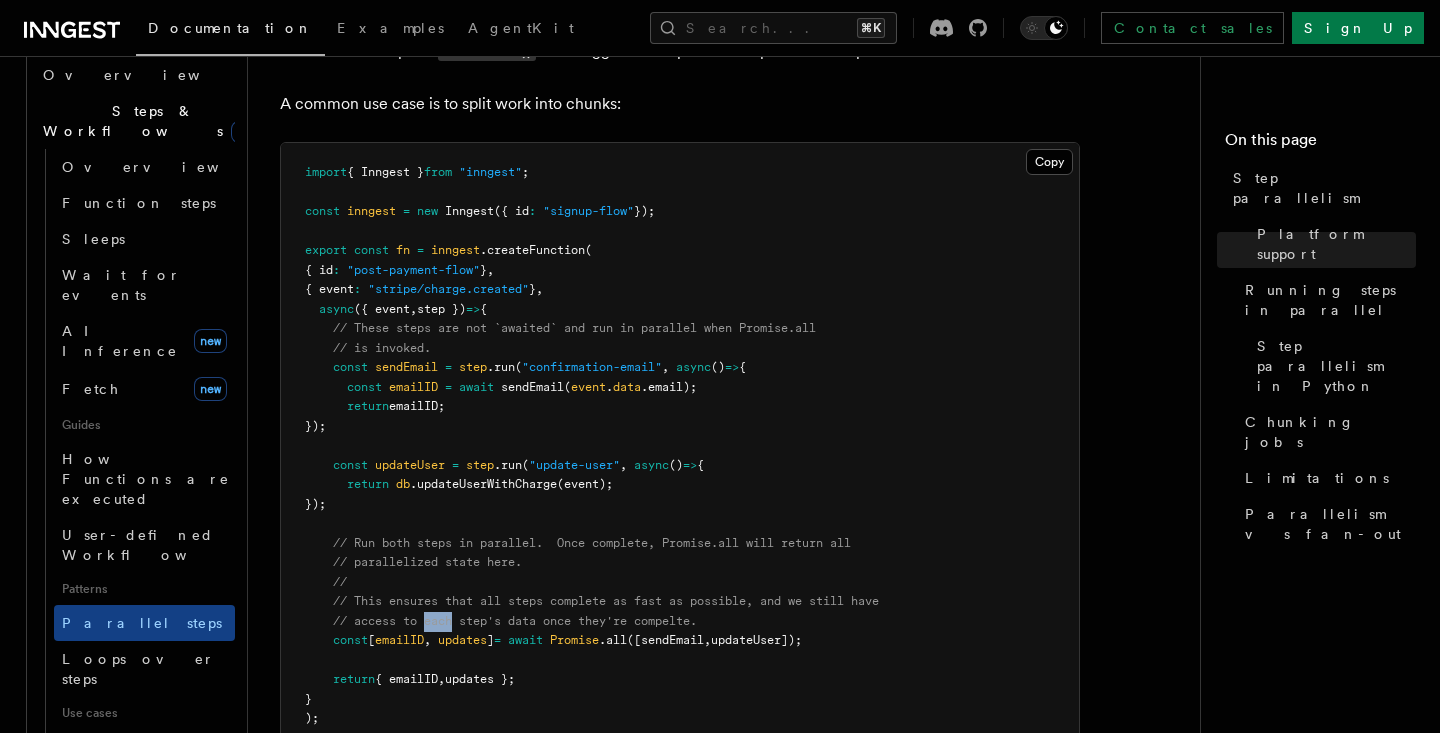 click on "import  { Inngest }  from   "inngest" ;
const   inngest   =   new   Inngest ({ id :   "signup-flow"  });
export   const   fn   =   inngest .createFunction (
{ id :   "post-payment-flow"  } ,
{ event :   "stripe/charge.created"  } ,
async  ({ event ,  step })  =>  {
// These steps are not `awaited` and run in parallel when Promise.all
// is invoked.
const   sendEmail   =   step .run ( "confirmation-email" ,   async  ()  =>  {
const   emailID   =   await   sendEmail ( event . data .email);
return  emailID;
});
const   updateUser   =   step .run ( "update-user" ,   async  ()  =>  {
return   db .updateUserWithCharge (event);
});
// Run both steps in parallel.  Once complete, Promise.all will return all
// parallelized state here.
//
// This ensures that all steps complete as fast as possible, and we still have
// access to each step's data once they're compelte.
const  [ emailID ," at bounding box center [680, 446] 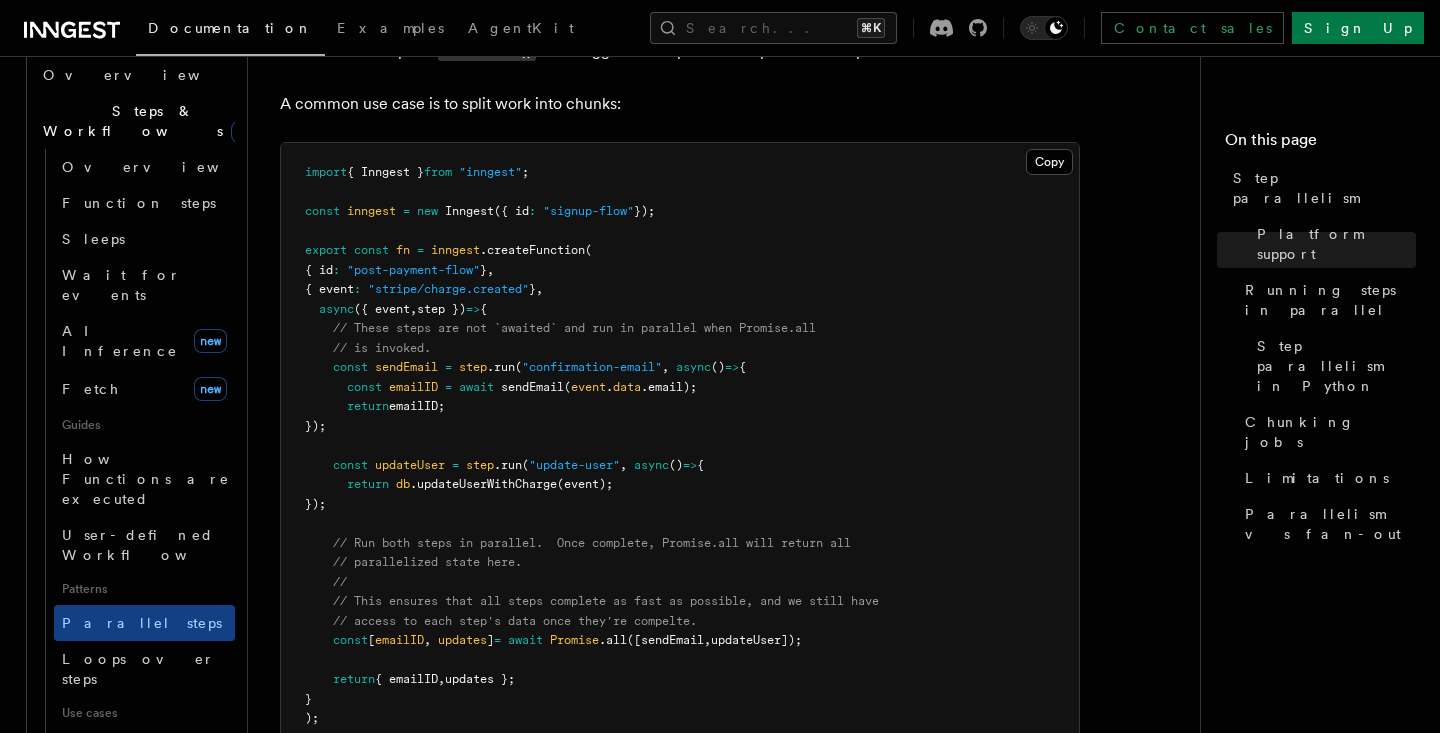 click on "{ emailID" at bounding box center (406, 679) 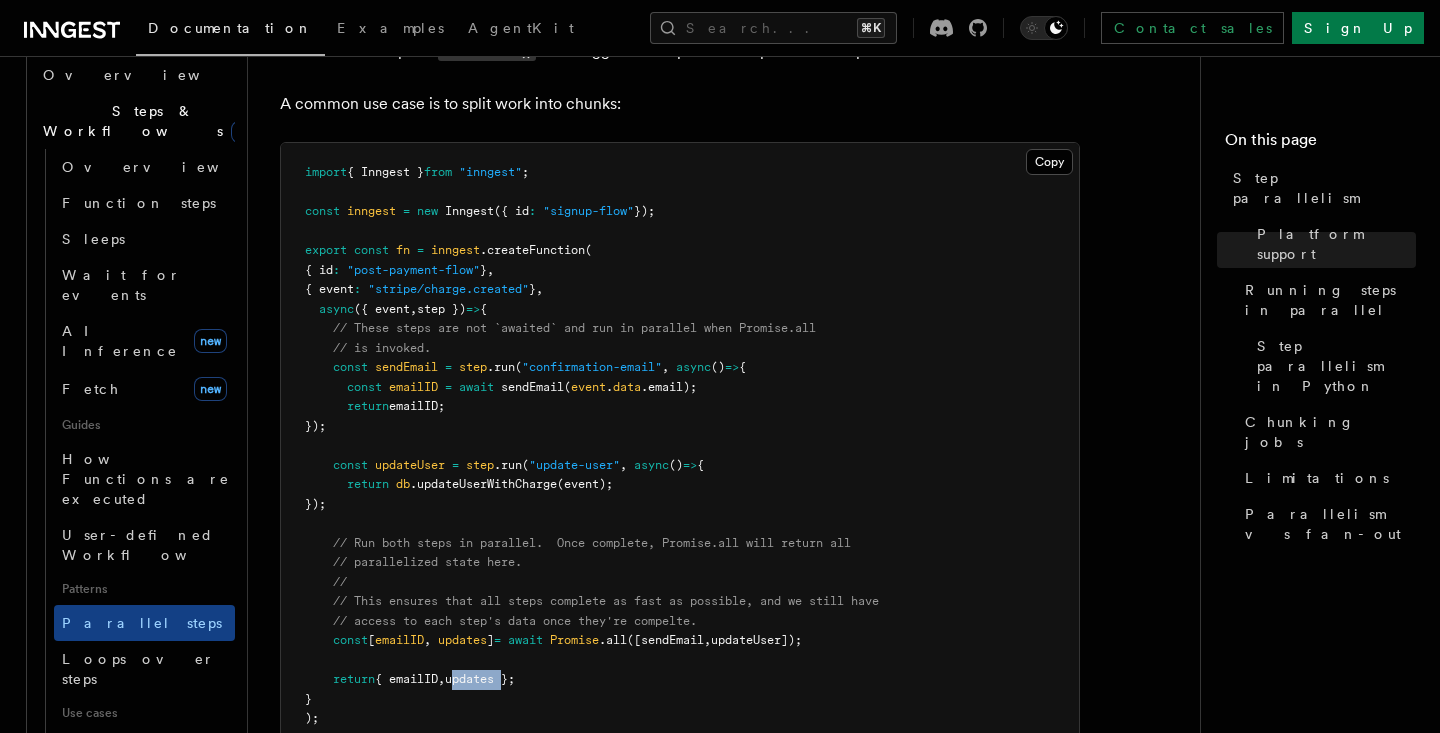 click on "updates };" at bounding box center (480, 679) 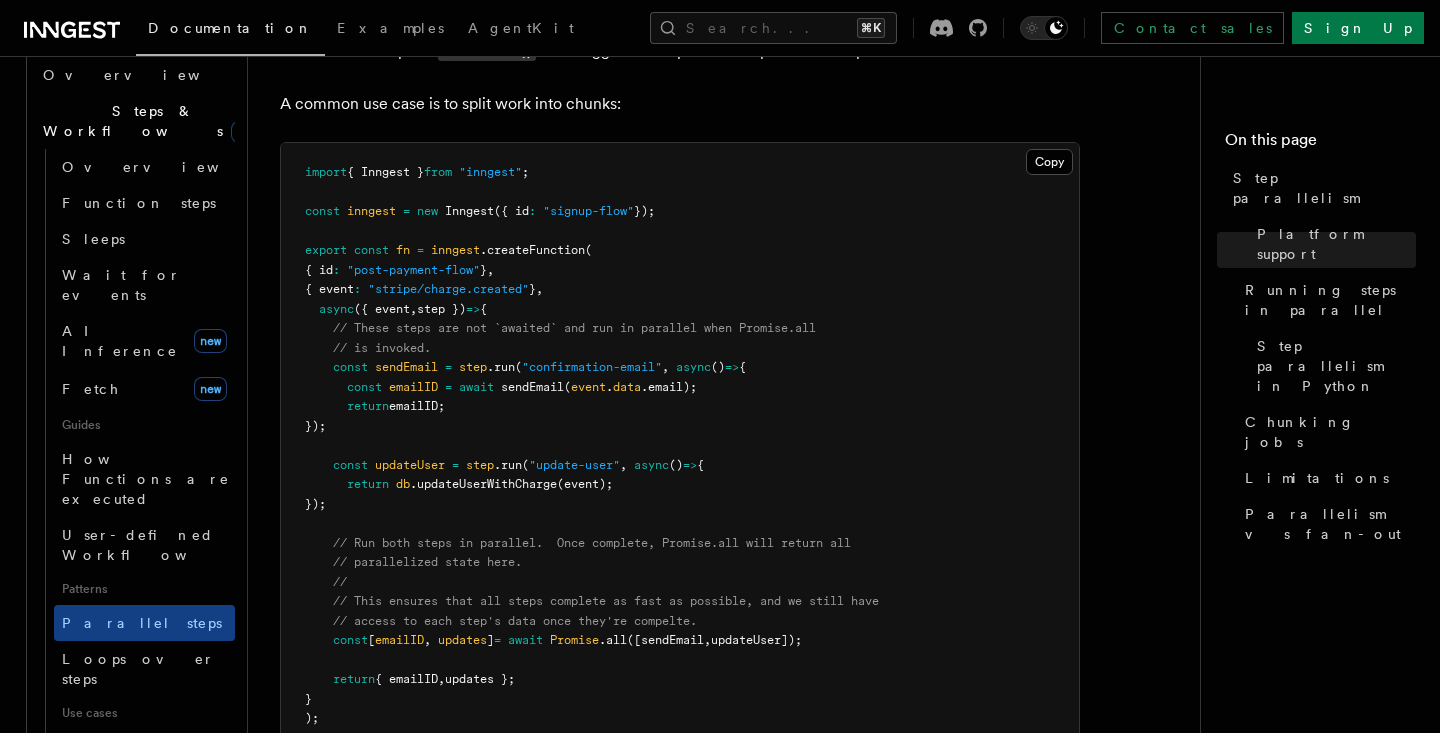 click on "// These steps are not `awaited` and run in parallel when Promise.all" at bounding box center [574, 328] 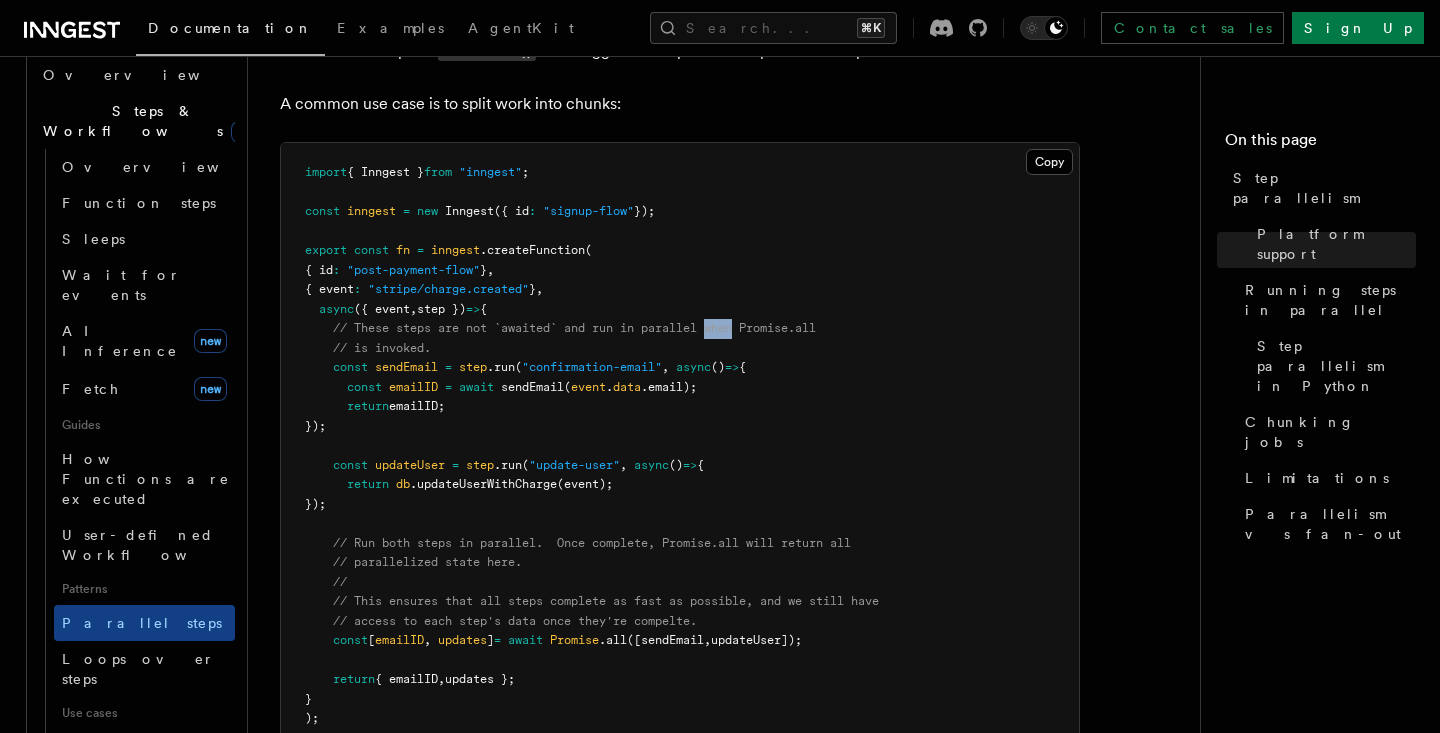 click on "// These steps are not `awaited` and run in parallel when Promise.all" at bounding box center [574, 328] 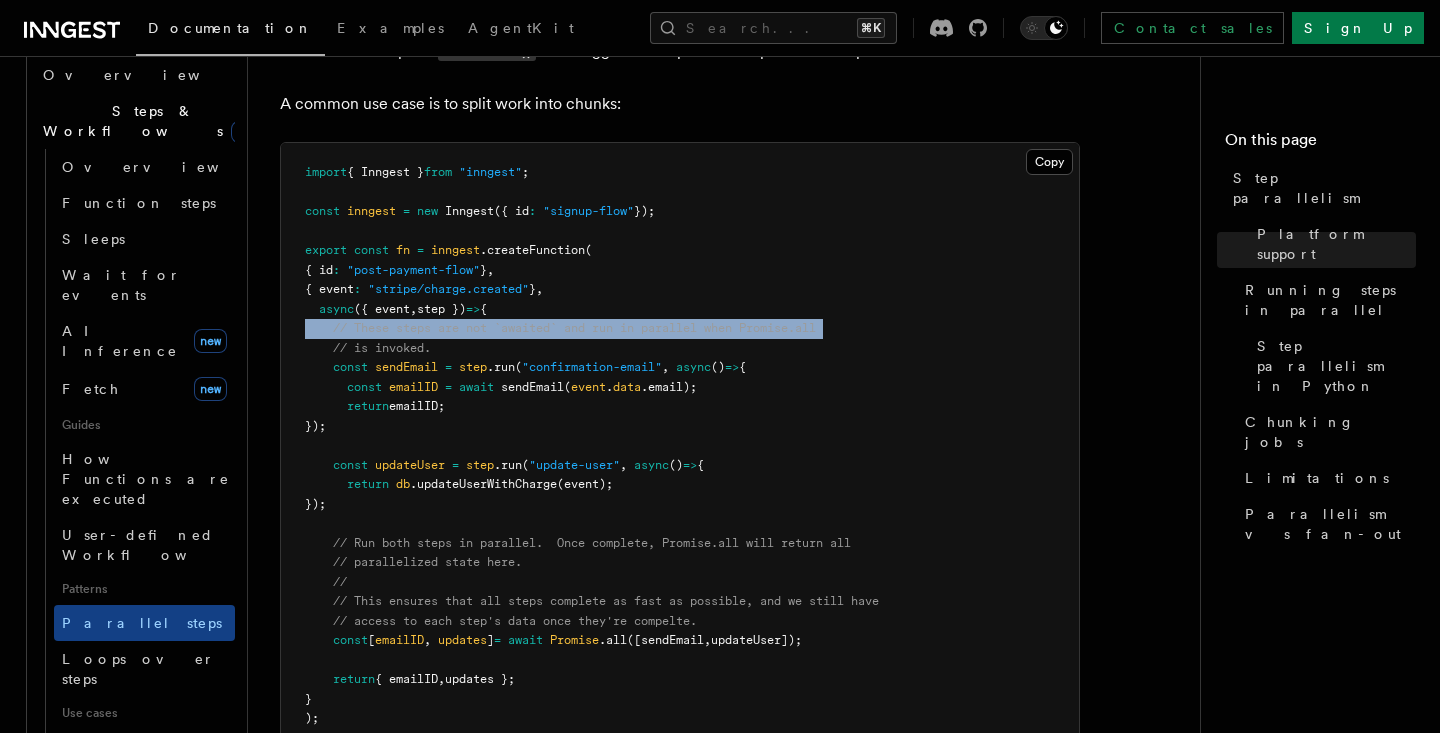 click on "// These steps are not `awaited` and run in parallel when Promise.all" at bounding box center (574, 328) 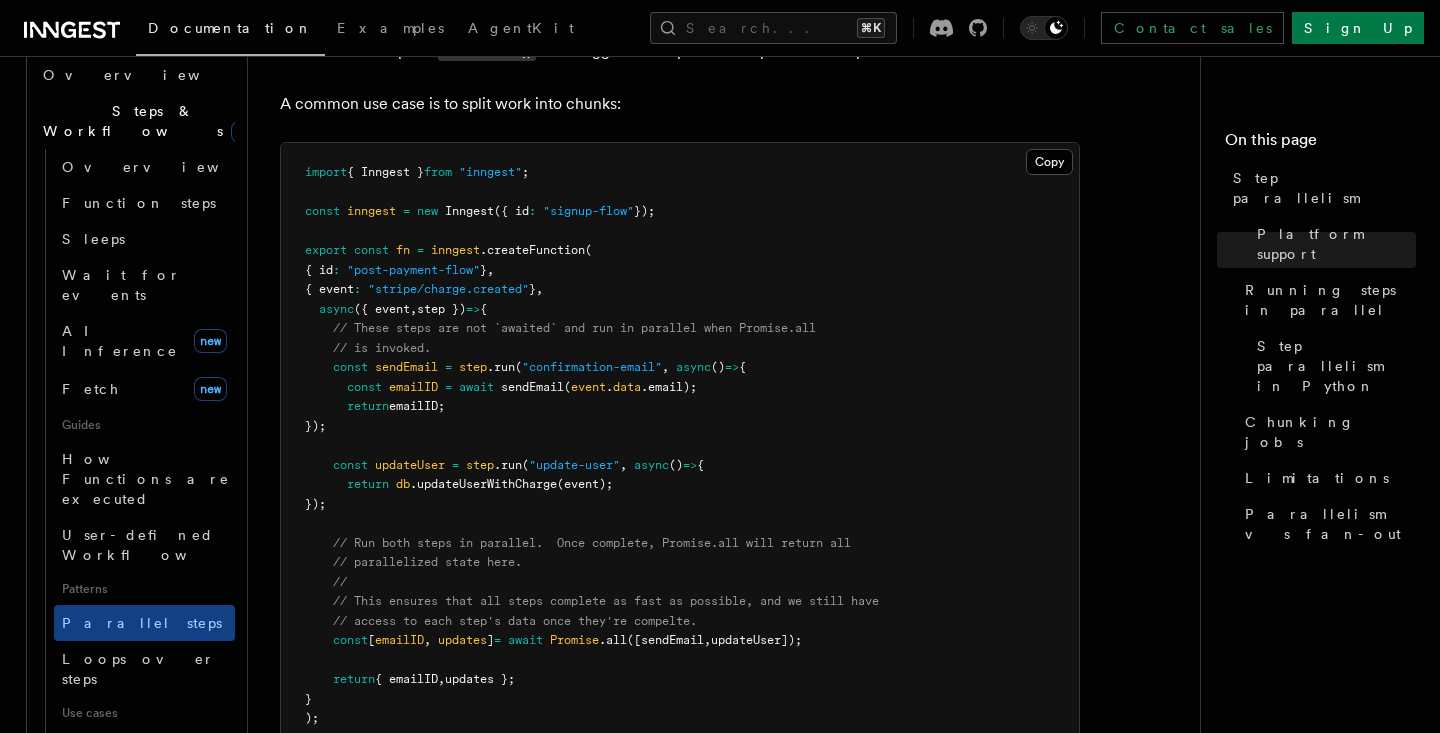 click on "// is invoked." at bounding box center (382, 348) 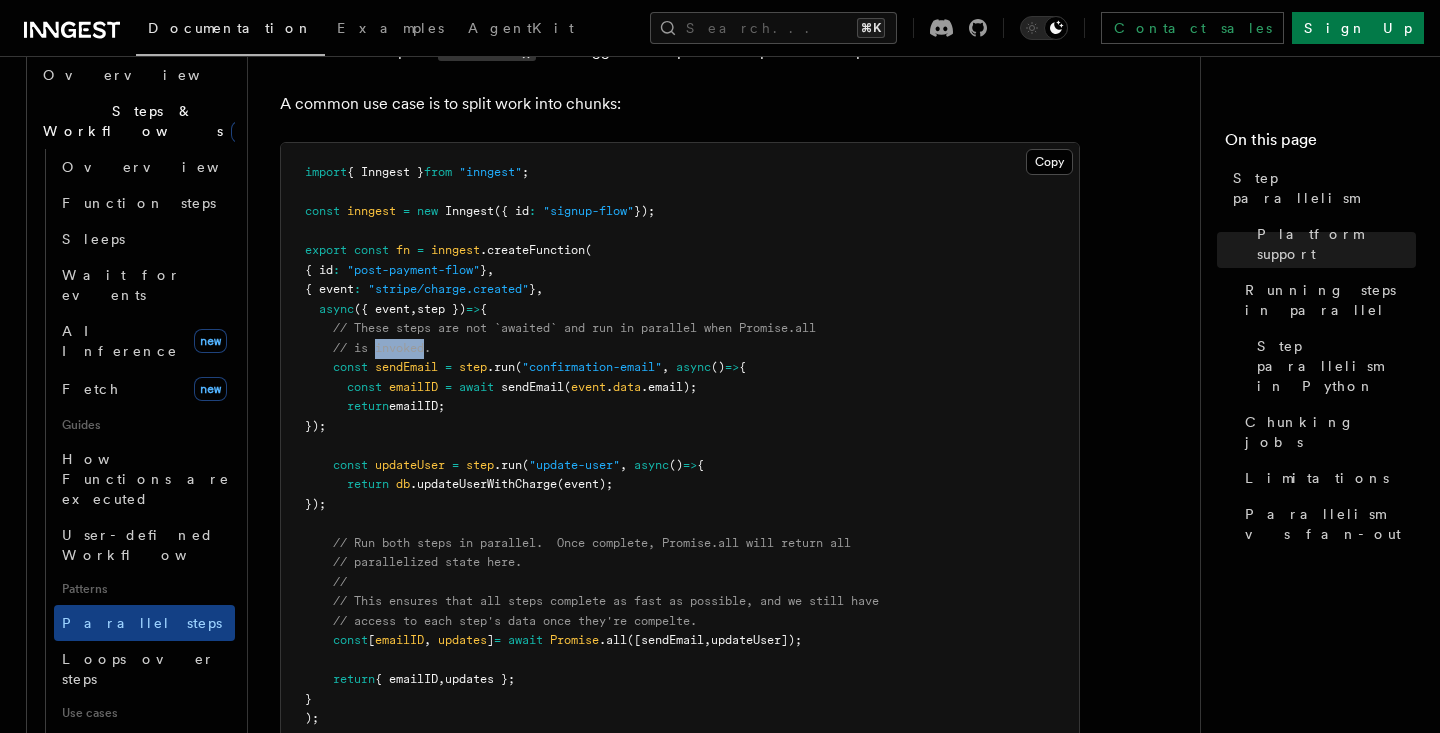 click on "// is invoked." at bounding box center [382, 348] 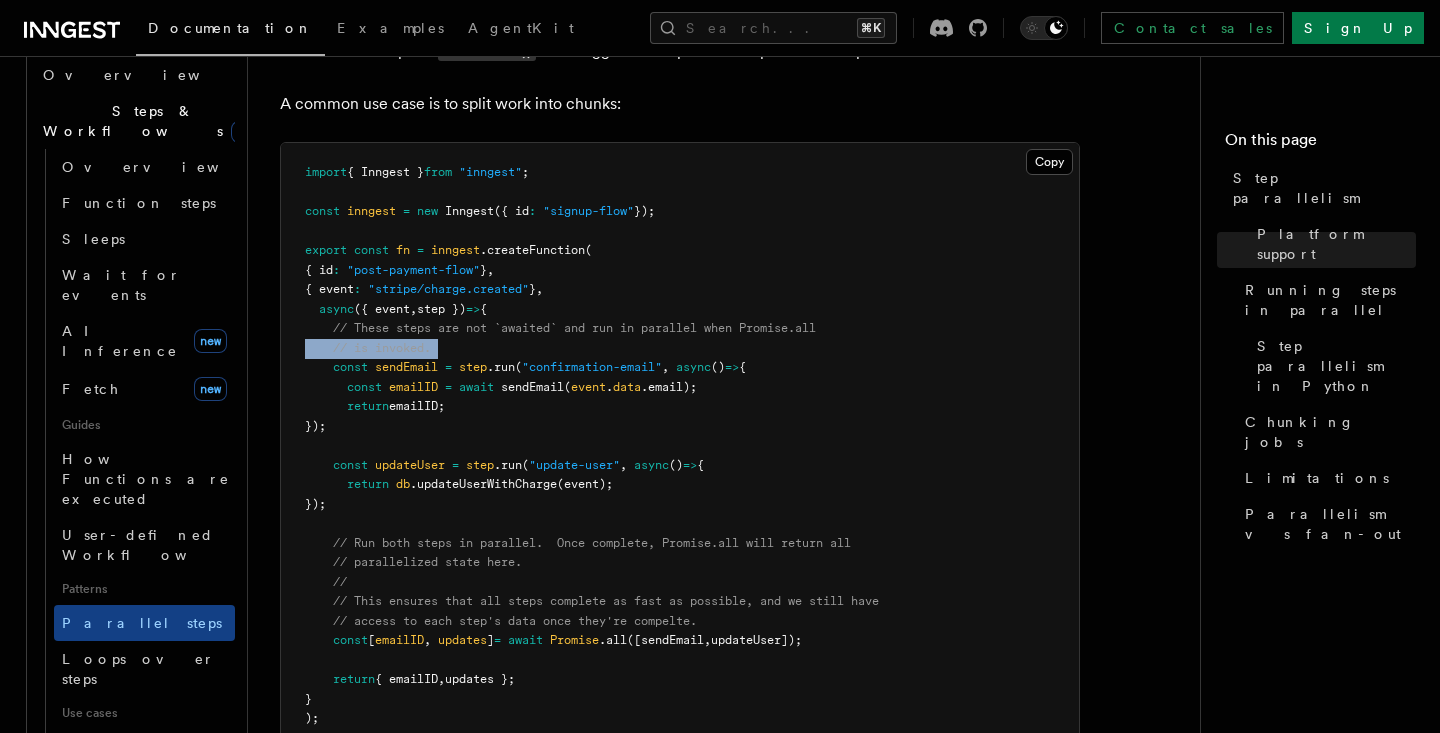 click on "// is invoked." at bounding box center [382, 348] 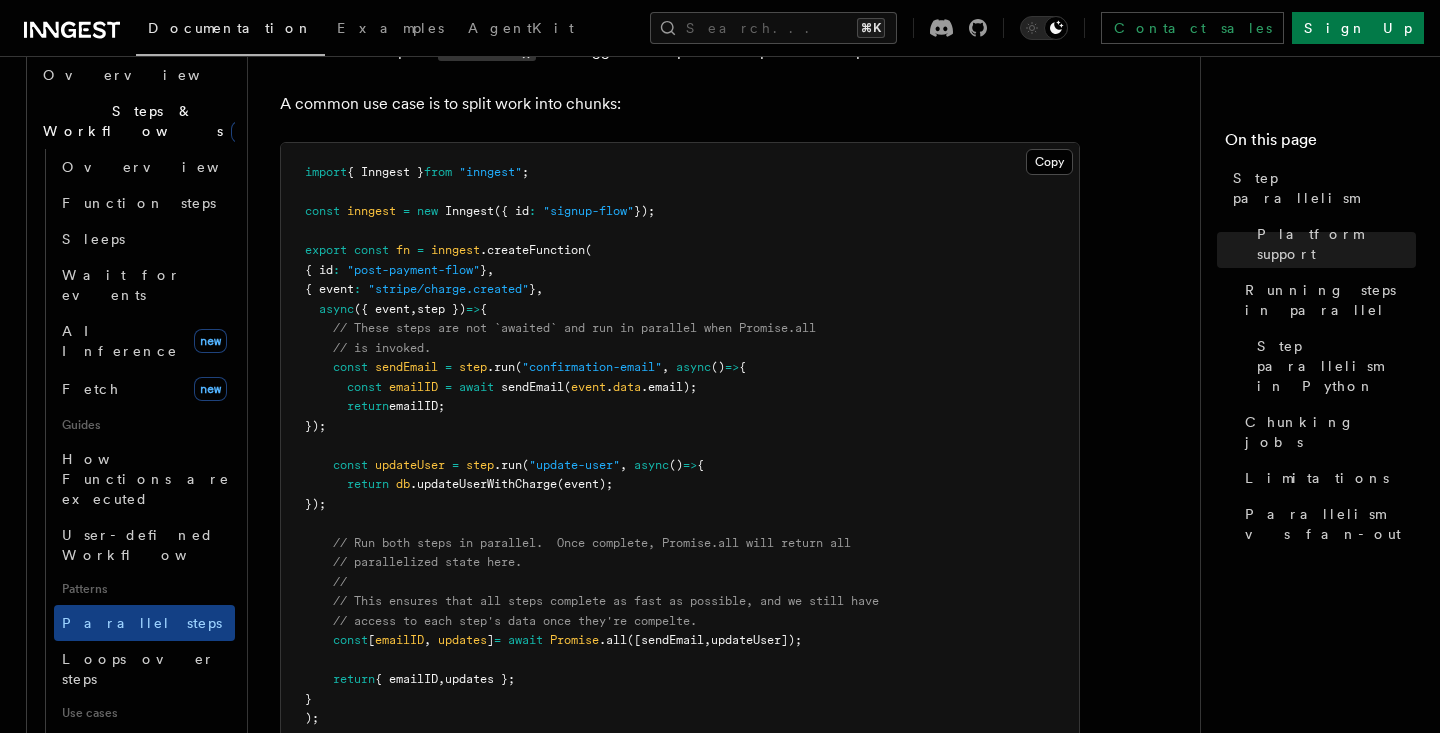 click at bounding box center [371, 367] 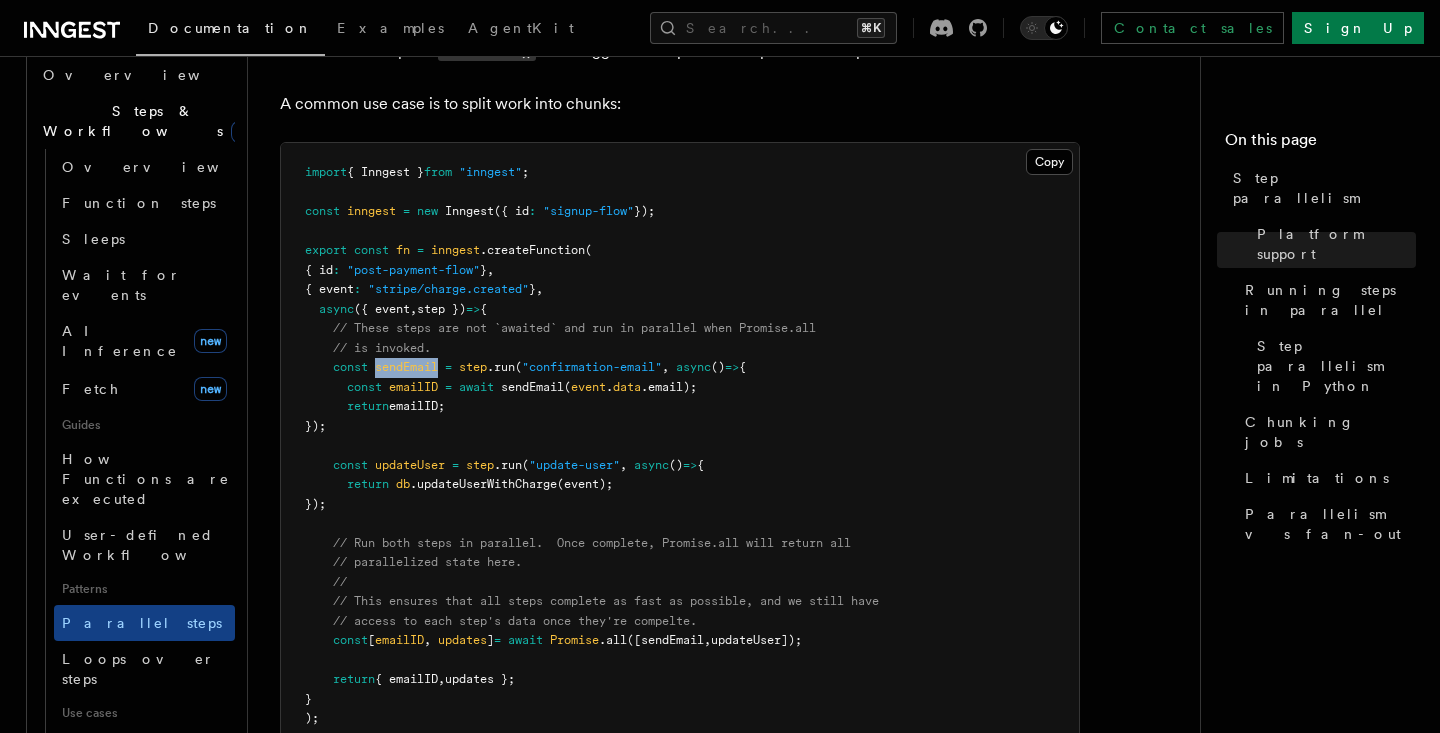 click on "sendEmail" at bounding box center [406, 367] 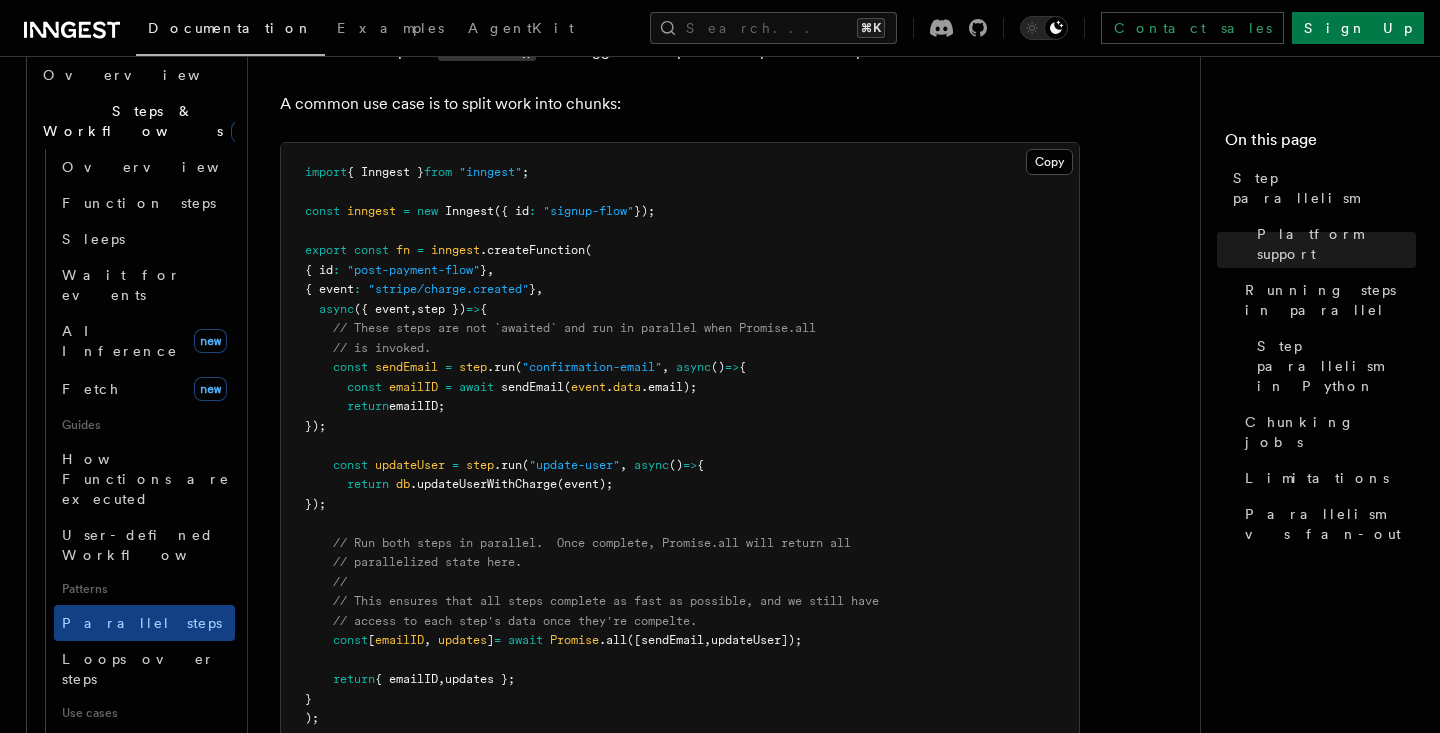 click on "import  { Inngest }  from   "inngest" ;
const   inngest   =   new   Inngest ({ id :   "signup-flow"  });
export   const   fn   =   inngest .createFunction (
{ id :   "post-payment-flow"  } ,
{ event :   "stripe/charge.created"  } ,
async  ({ event ,  step })  =>  {
// These steps are not `awaited` and run in parallel when Promise.all
// is invoked.
const   sendEmail   =   step .run ( "confirmation-email" ,   async  ()  =>  {
const   emailID   =   await   sendEmail ( event . data .email);
return  emailID;
});
const   updateUser   =   step .run ( "update-user" ,   async  ()  =>  {
return   db .updateUserWithCharge (event);
});
// Run both steps in parallel.  Once complete, Promise.all will return all
// parallelized state here.
//
// This ensures that all steps complete as fast as possible, and we still have
// access to each step's data once they're compelte.
const  [ emailID ," at bounding box center [680, 446] 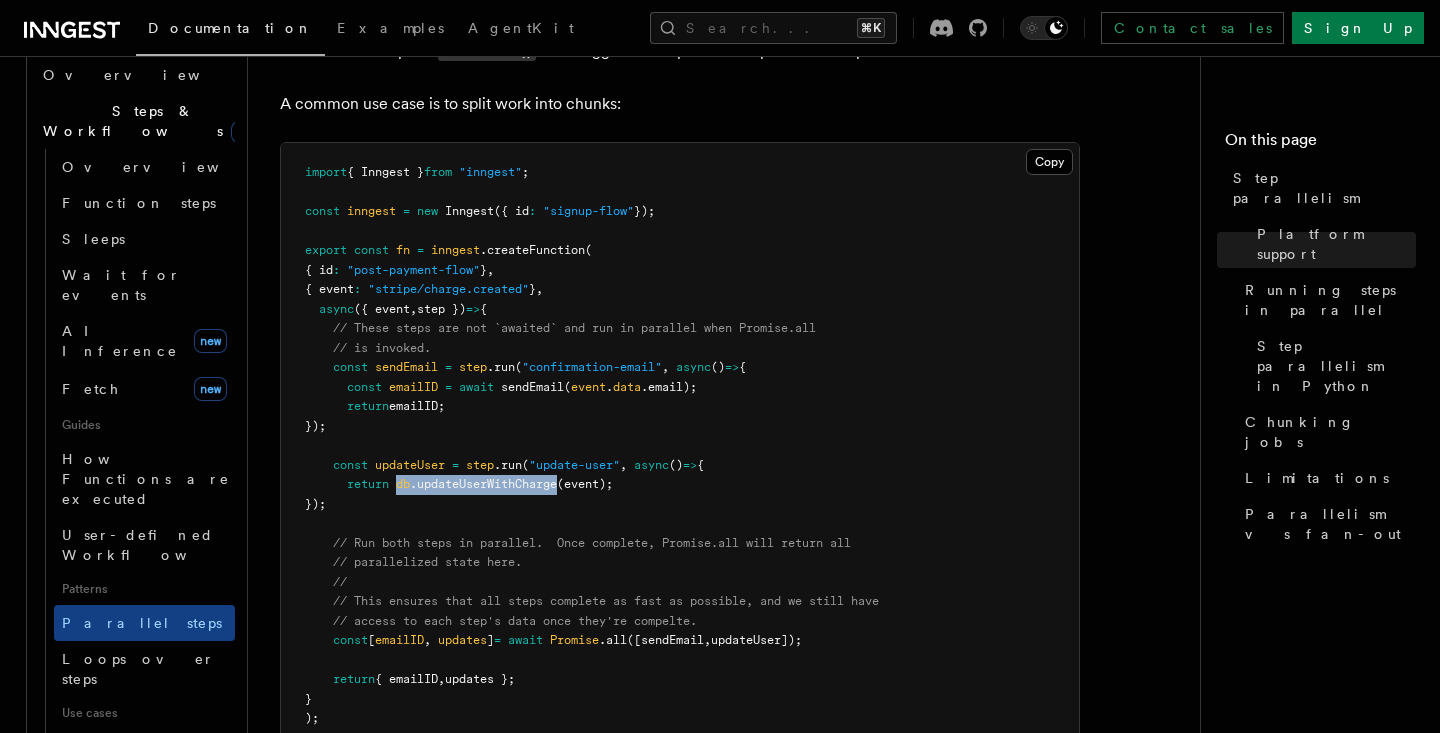 click on "import  { Inngest }  from   "inngest" ;
const   inngest   =   new   Inngest ({ id :   "signup-flow"  });
export   const   fn   =   inngest .createFunction (
{ id :   "post-payment-flow"  } ,
{ event :   "stripe/charge.created"  } ,
async  ({ event ,  step })  =>  {
// These steps are not `awaited` and run in parallel when Promise.all
// is invoked.
const   sendEmail   =   step .run ( "confirmation-email" ,   async  ()  =>  {
const   emailID   =   await   sendEmail ( event . data .email);
return  emailID;
});
const   updateUser   =   step .run ( "update-user" ,   async  ()  =>  {
return   db .updateUserWithCharge (event);
});
// Run both steps in parallel.  Once complete, Promise.all will return all
// parallelized state here.
//
// This ensures that all steps complete as fast as possible, and we still have
// access to each step's data once they're compelte.
const  [ emailID ," at bounding box center [680, 446] 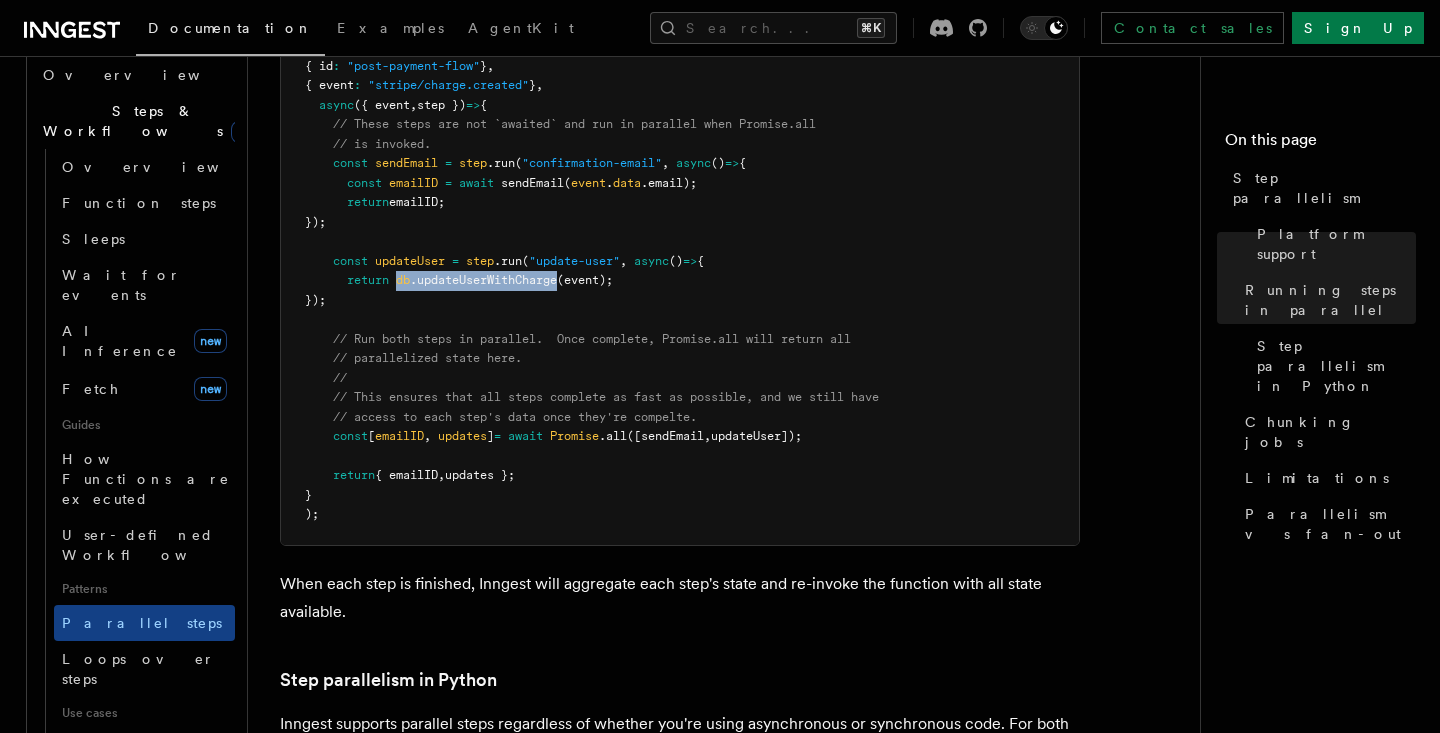scroll, scrollTop: 809, scrollLeft: 0, axis: vertical 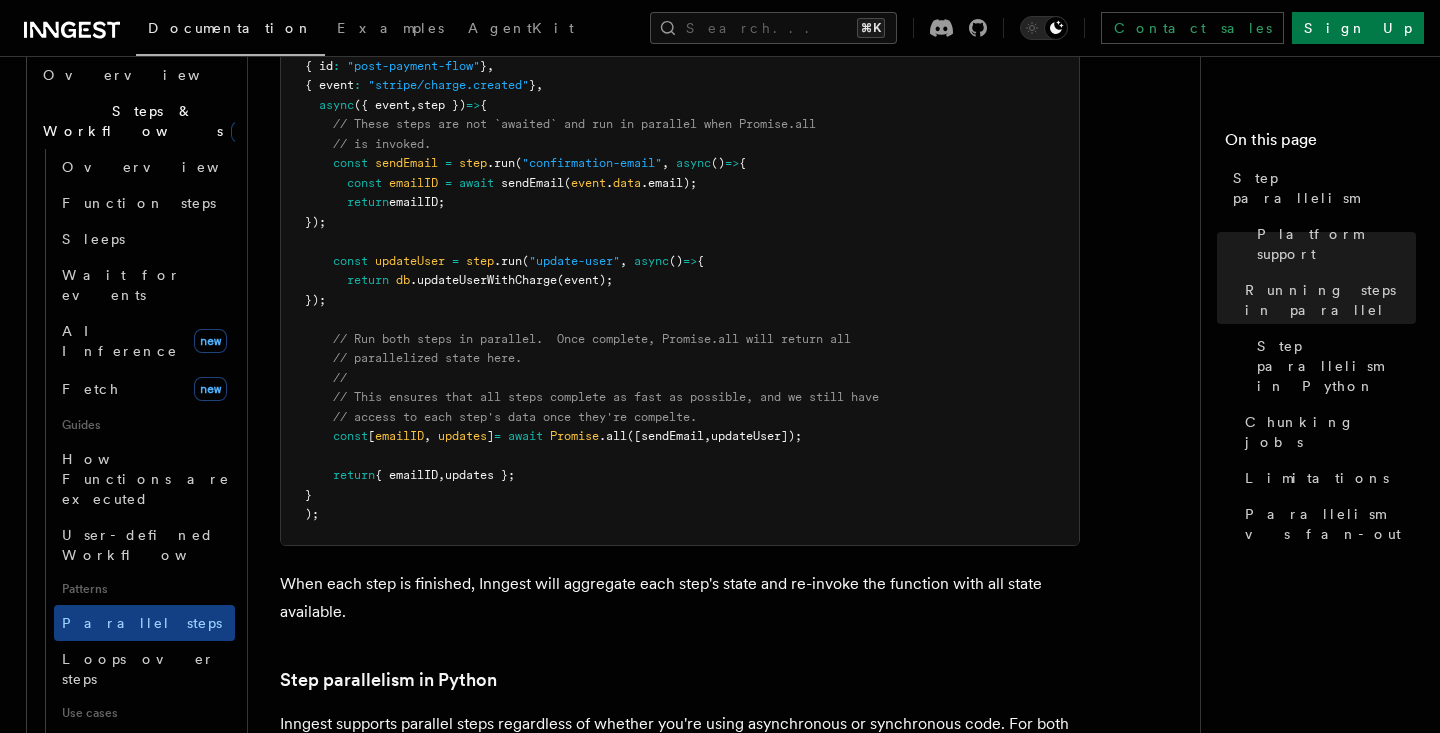 click on "emailID" at bounding box center [399, 436] 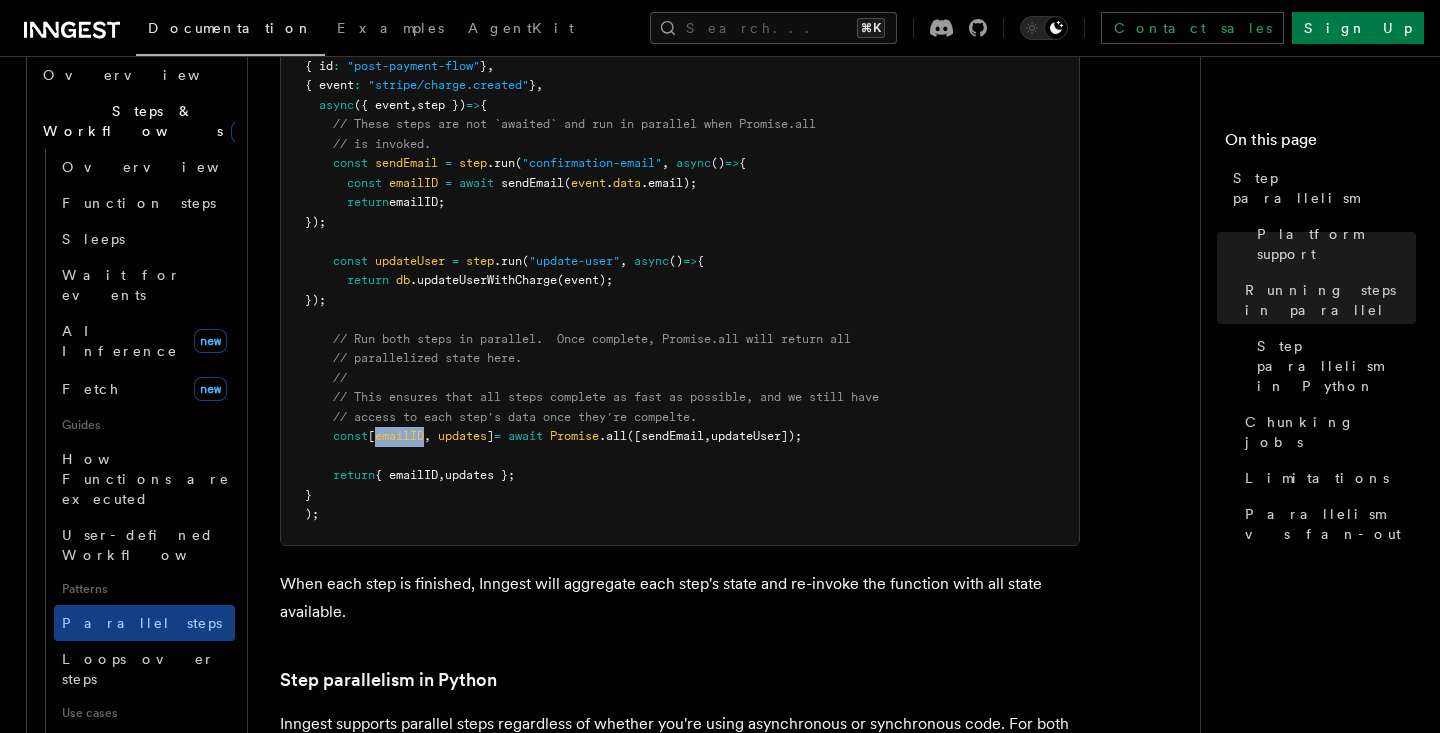 click on "emailID" at bounding box center [399, 436] 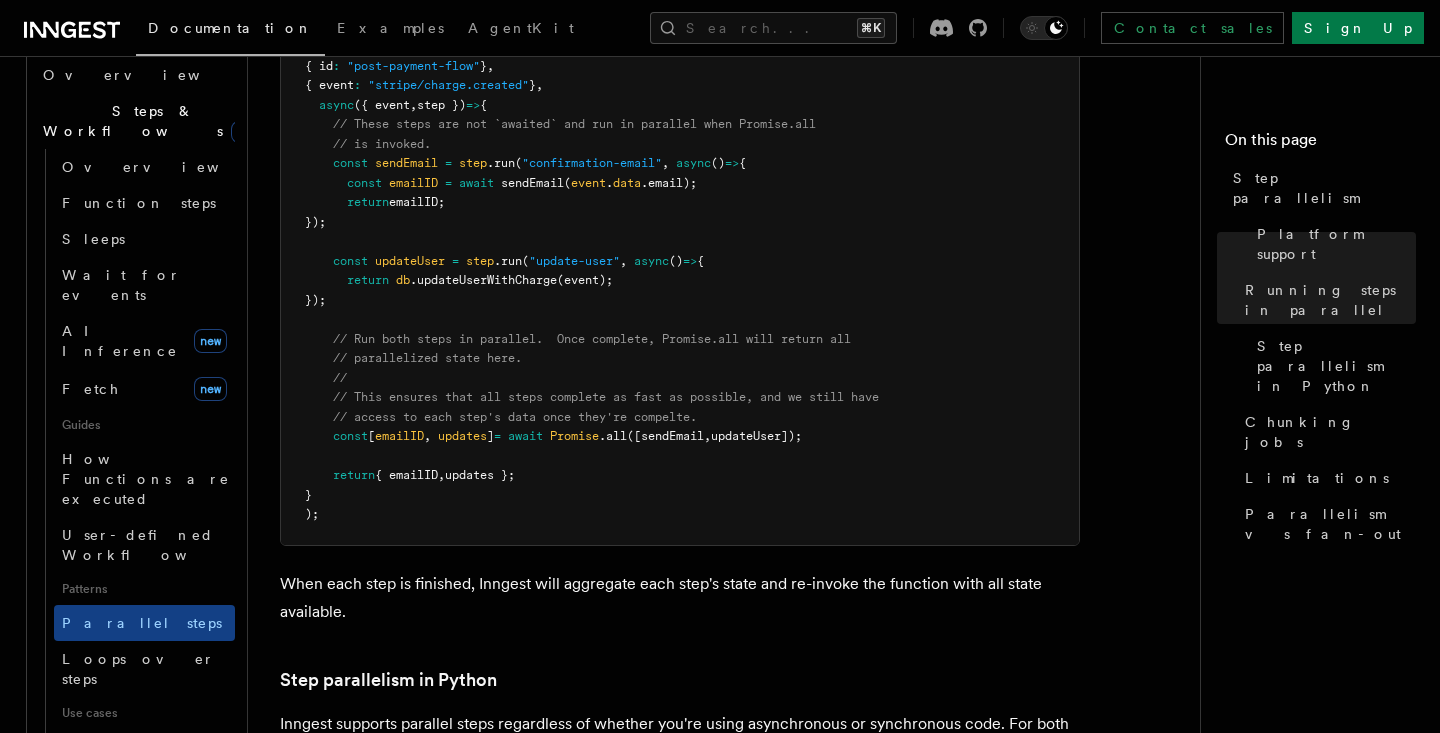 click on "updates" at bounding box center (462, 436) 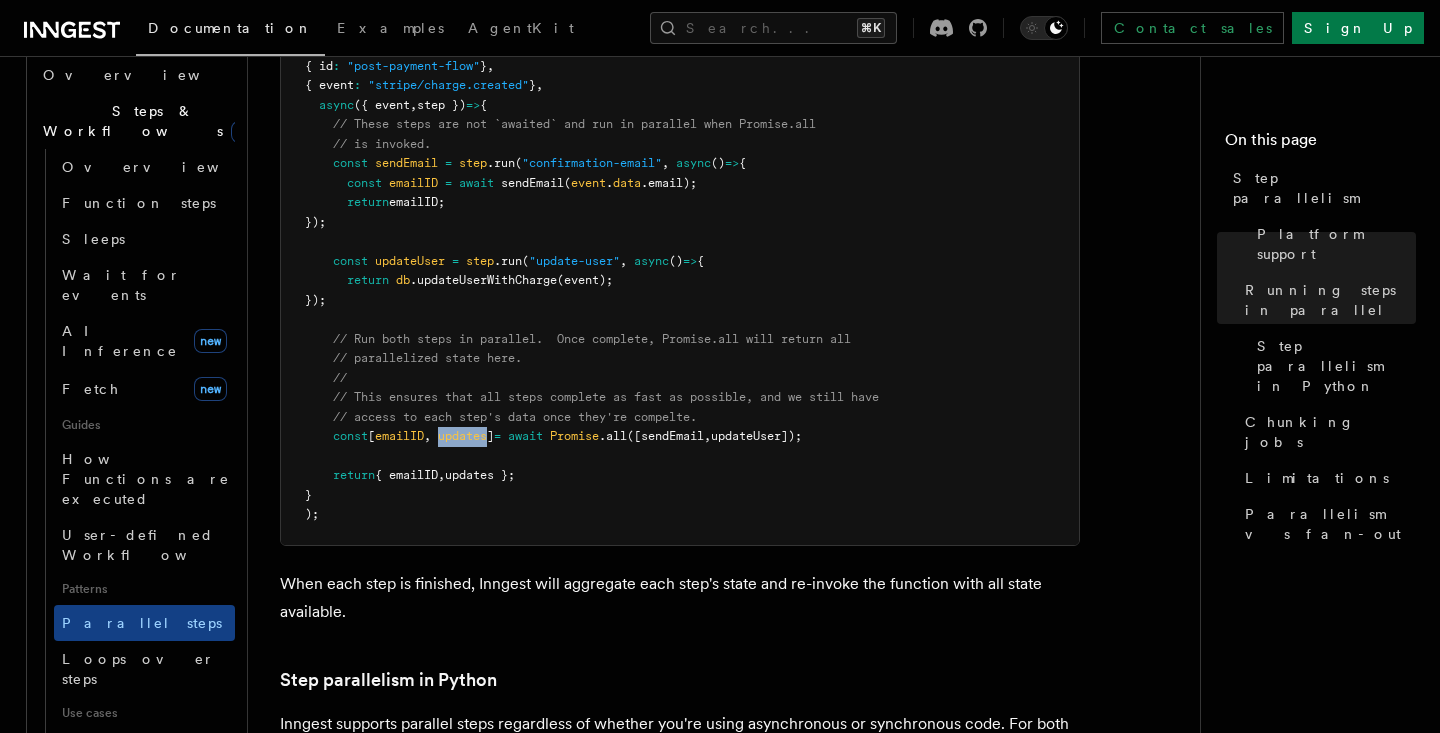 click on "updates" at bounding box center (462, 436) 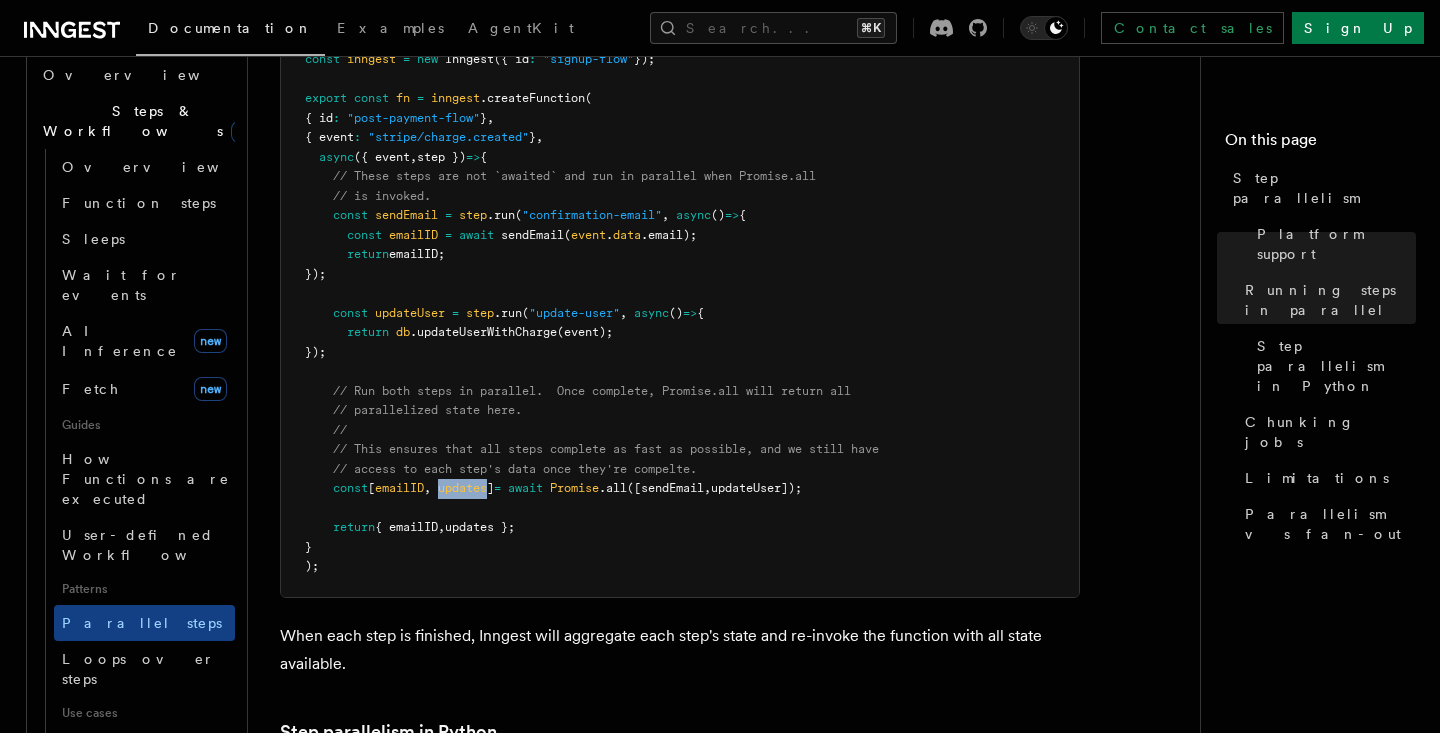 scroll, scrollTop: 753, scrollLeft: 0, axis: vertical 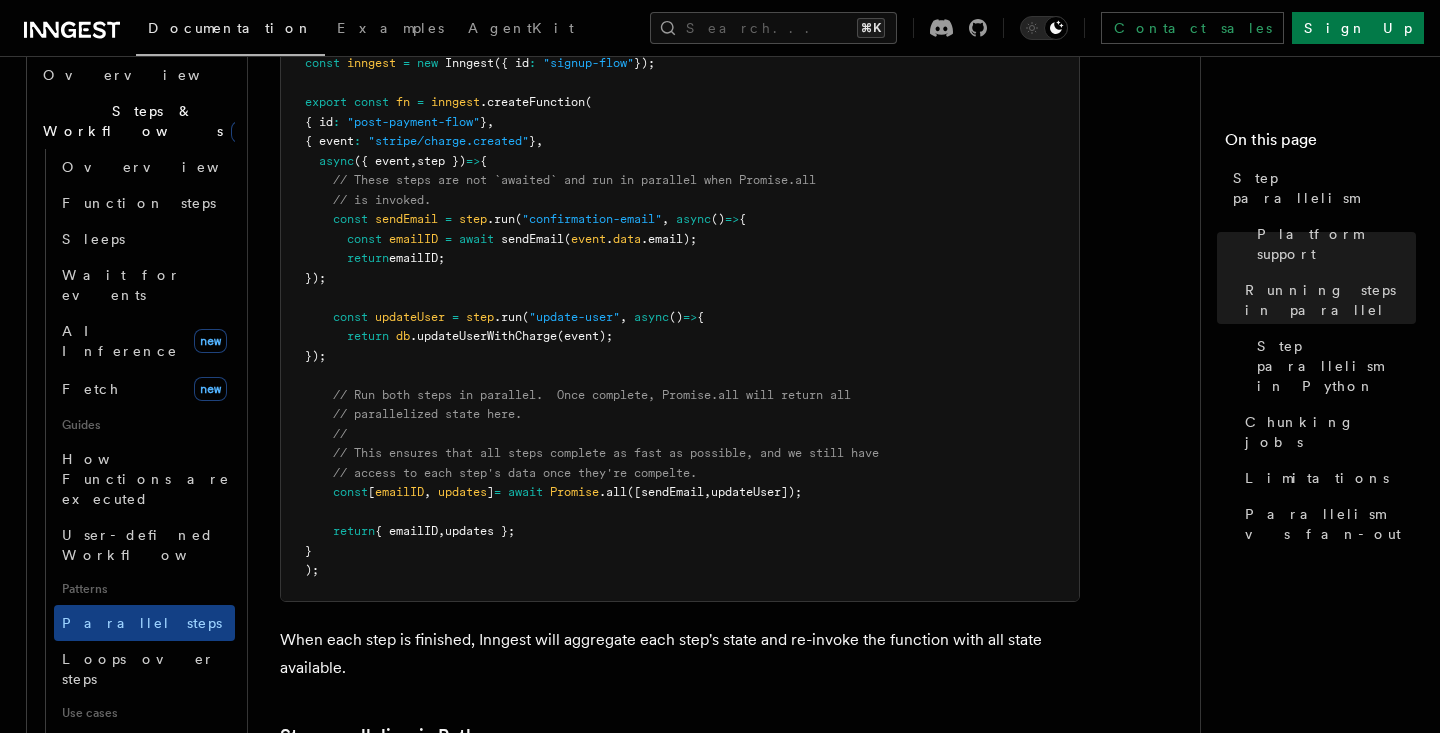 click on "([sendEmail" at bounding box center [665, 492] 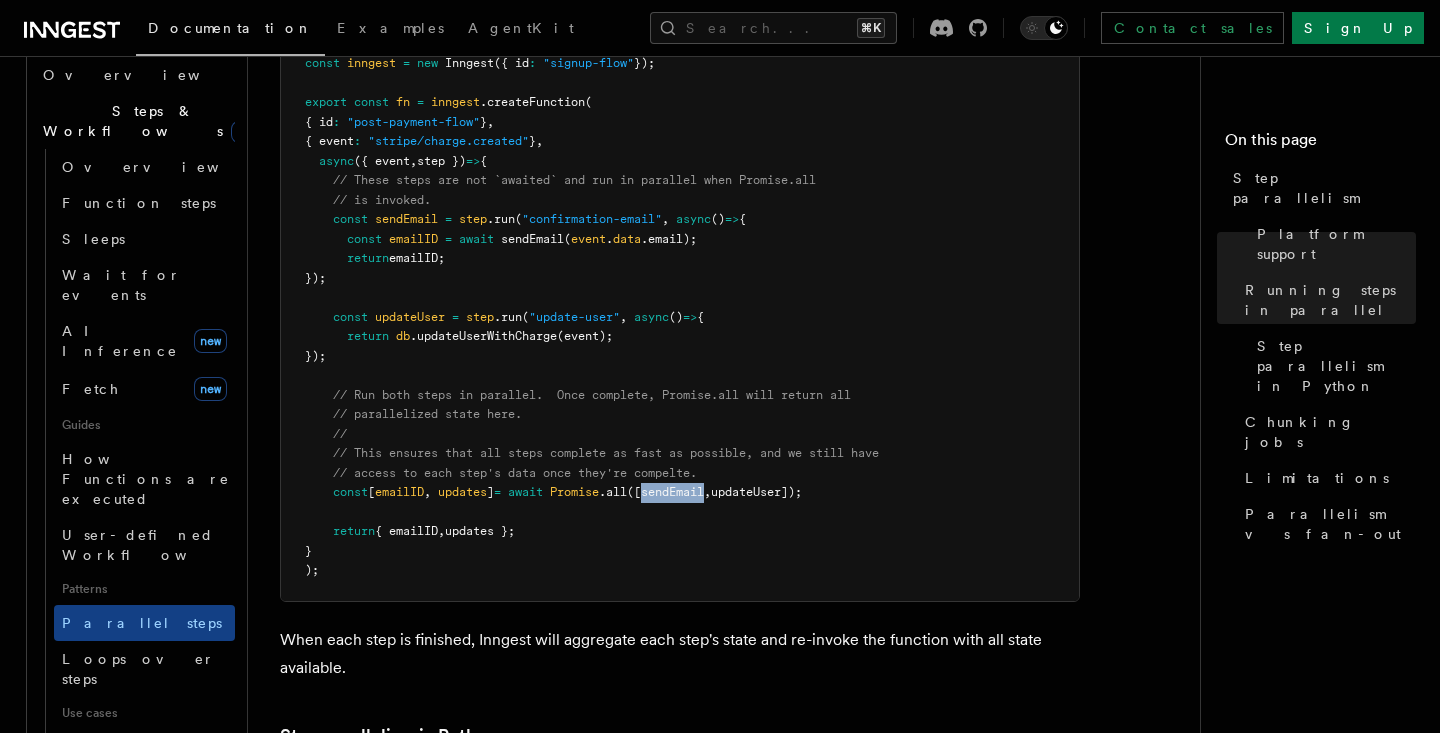 click on "([sendEmail" at bounding box center [665, 492] 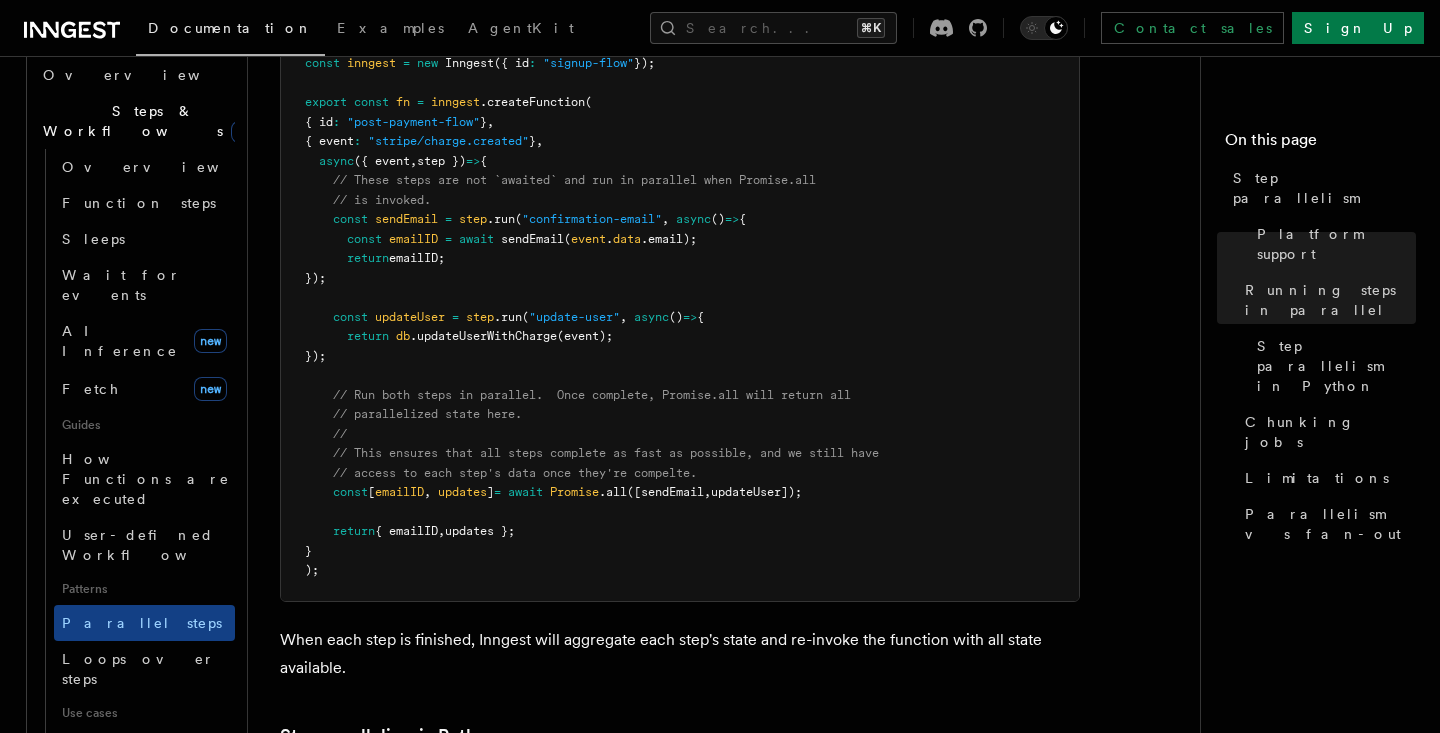 click on "updateUser]);" at bounding box center (756, 492) 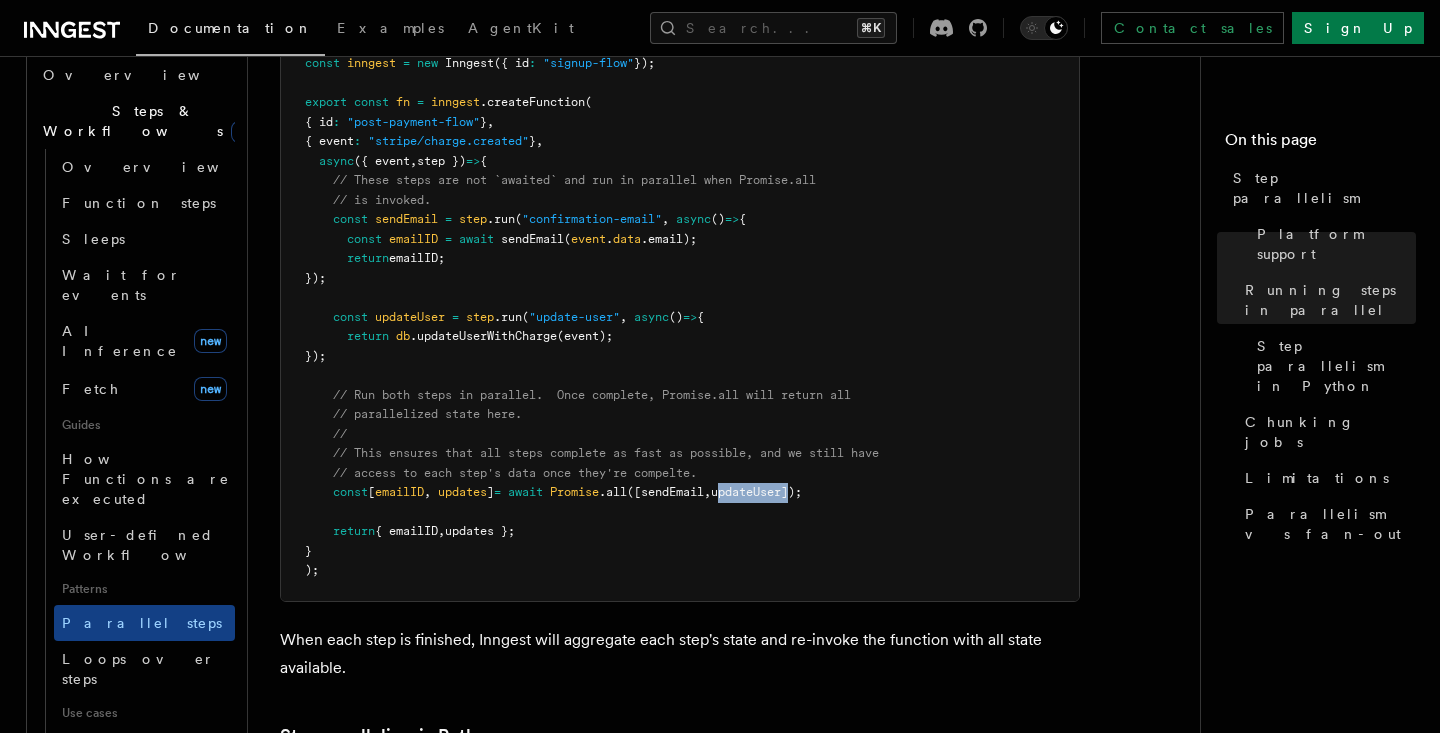 click on "updateUser]);" at bounding box center [756, 492] 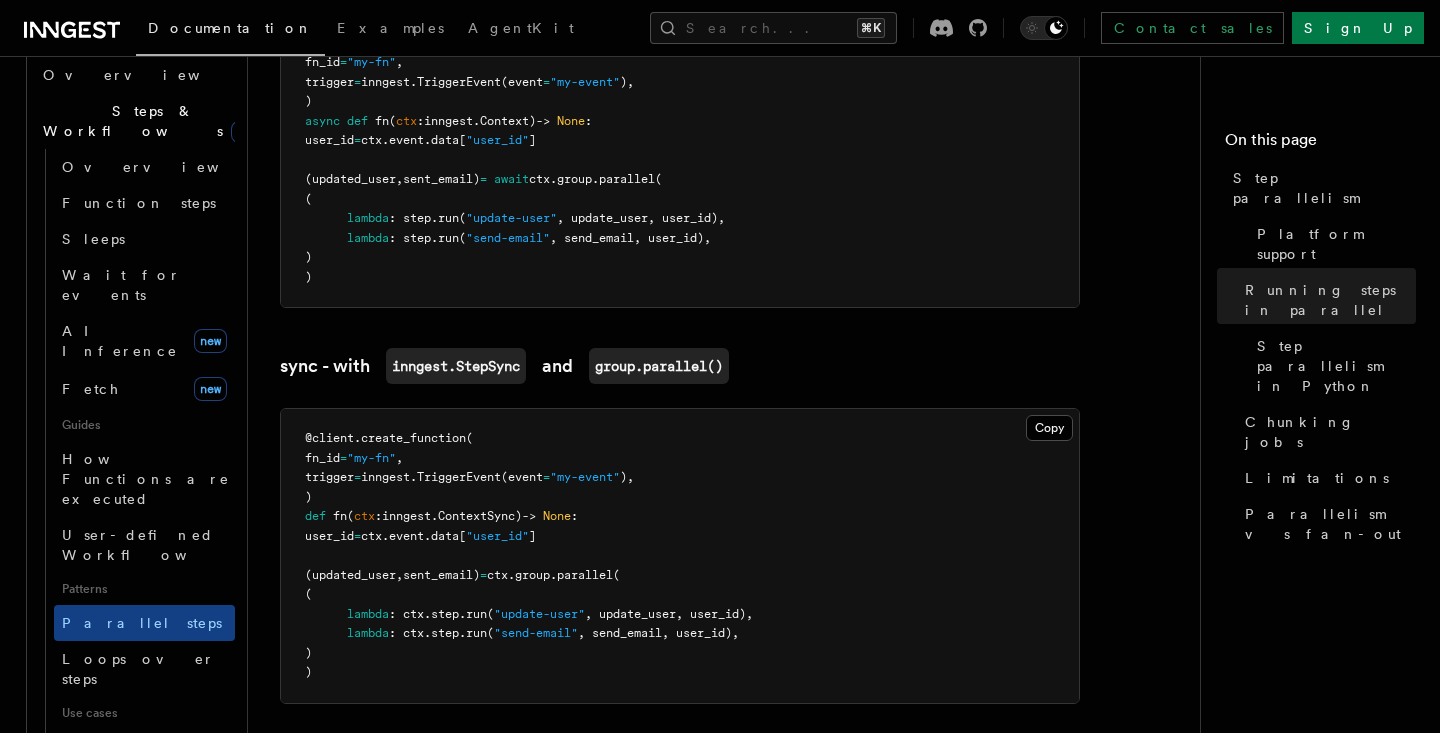 scroll, scrollTop: 1669, scrollLeft: 0, axis: vertical 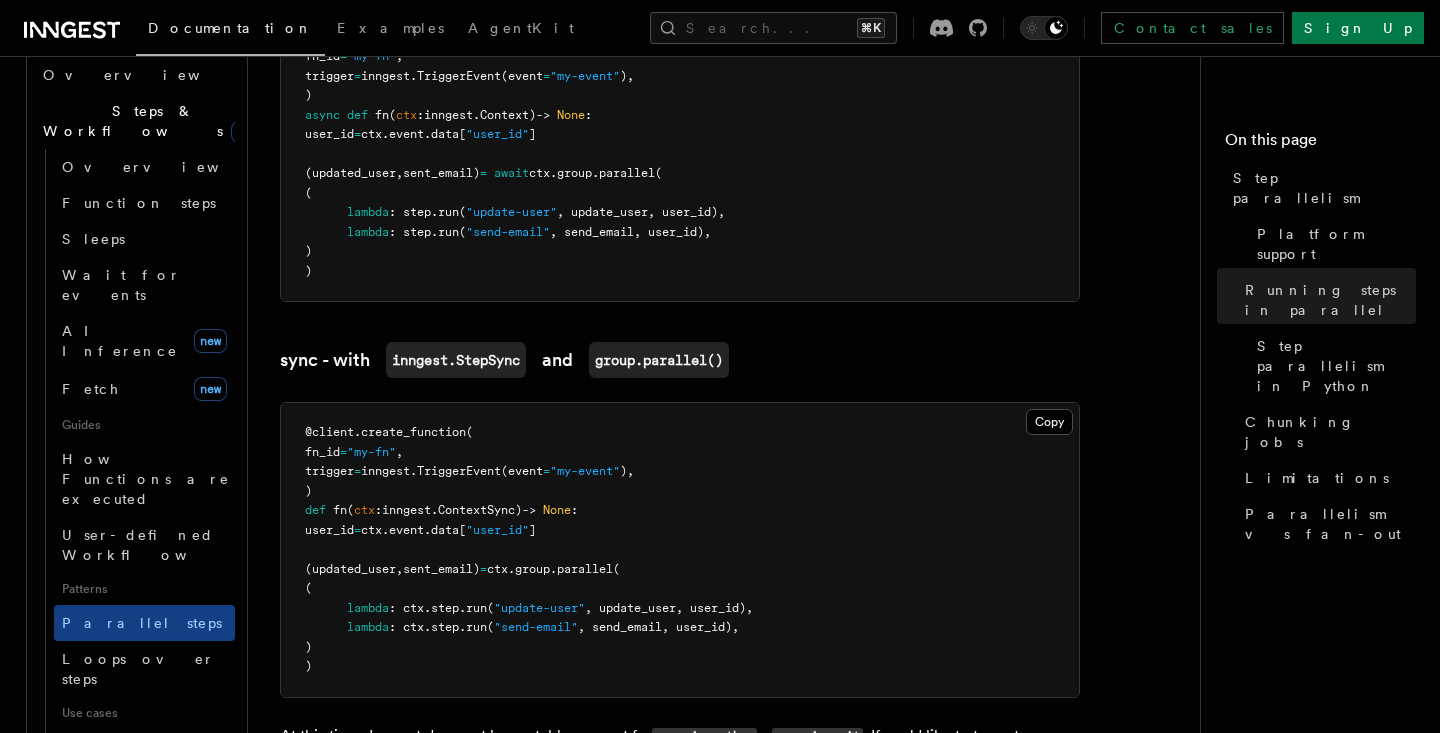 click on "TriggerEvent" at bounding box center (459, 471) 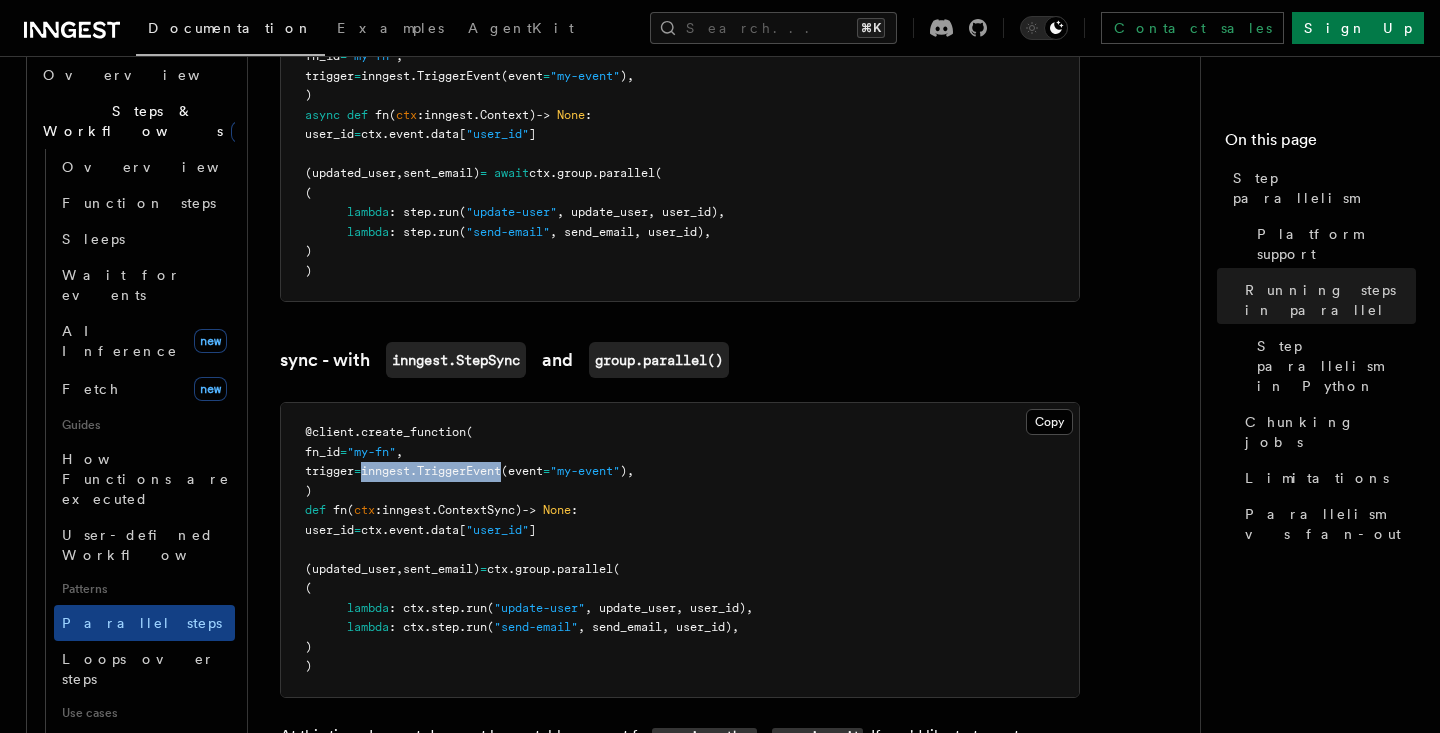click on "TriggerEvent" at bounding box center [459, 471] 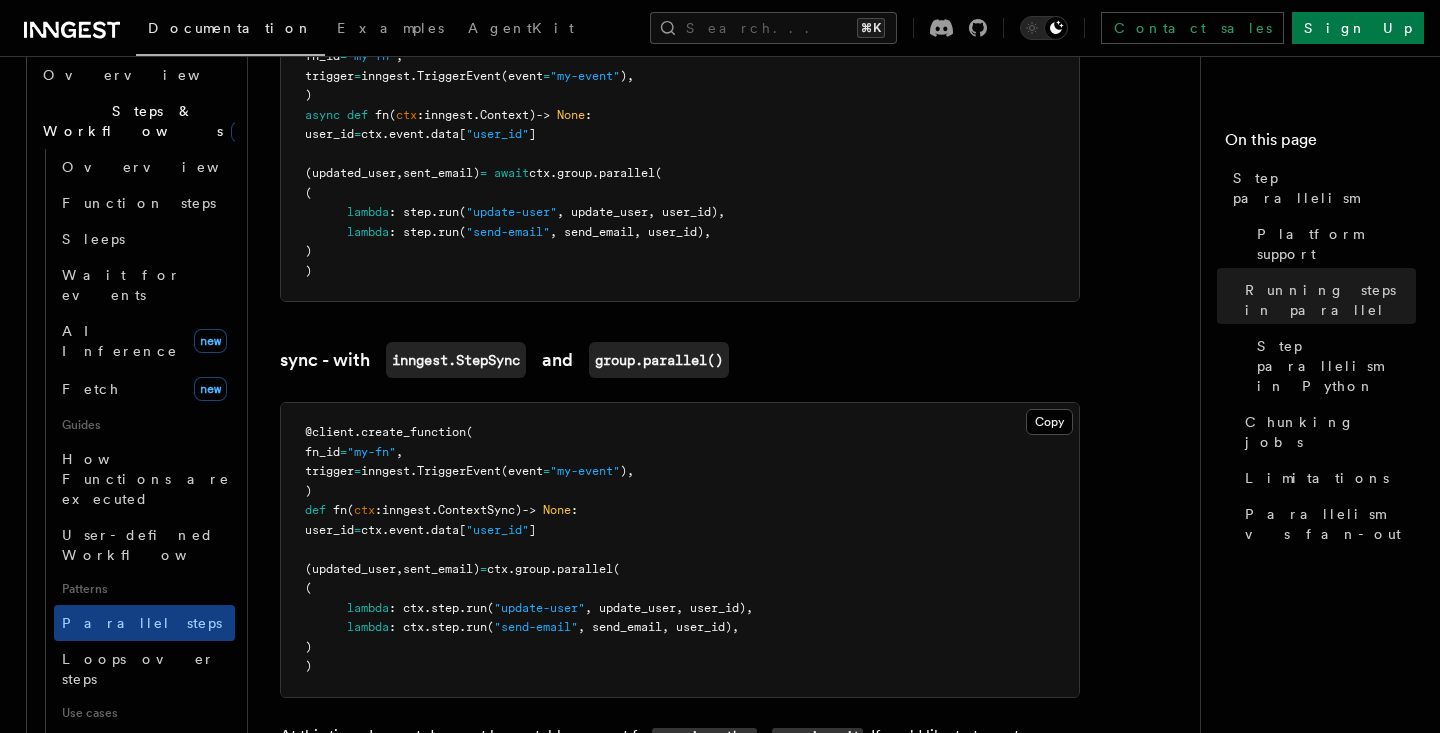 click on ""update-user"" at bounding box center (539, 608) 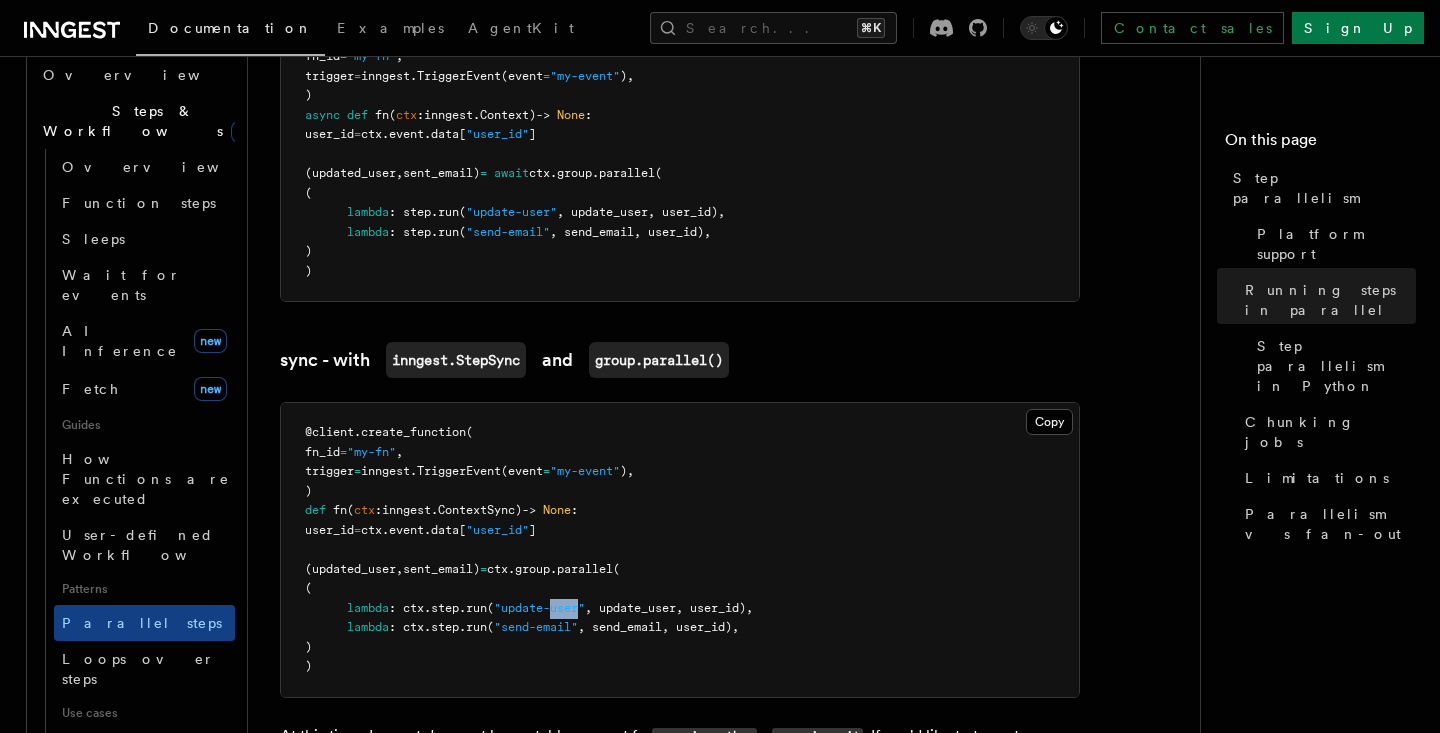 click on ""update-user"" at bounding box center [539, 608] 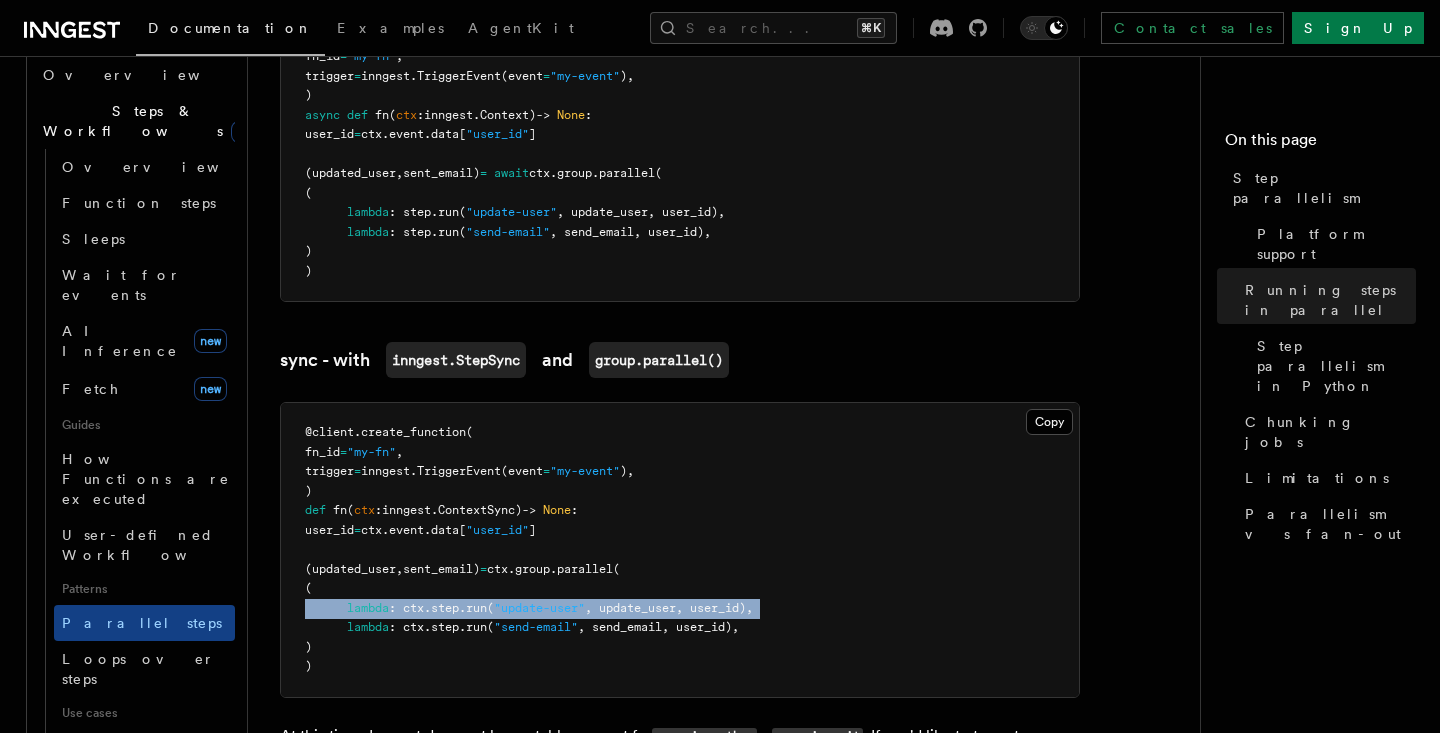 click on ""update-user"" at bounding box center [539, 608] 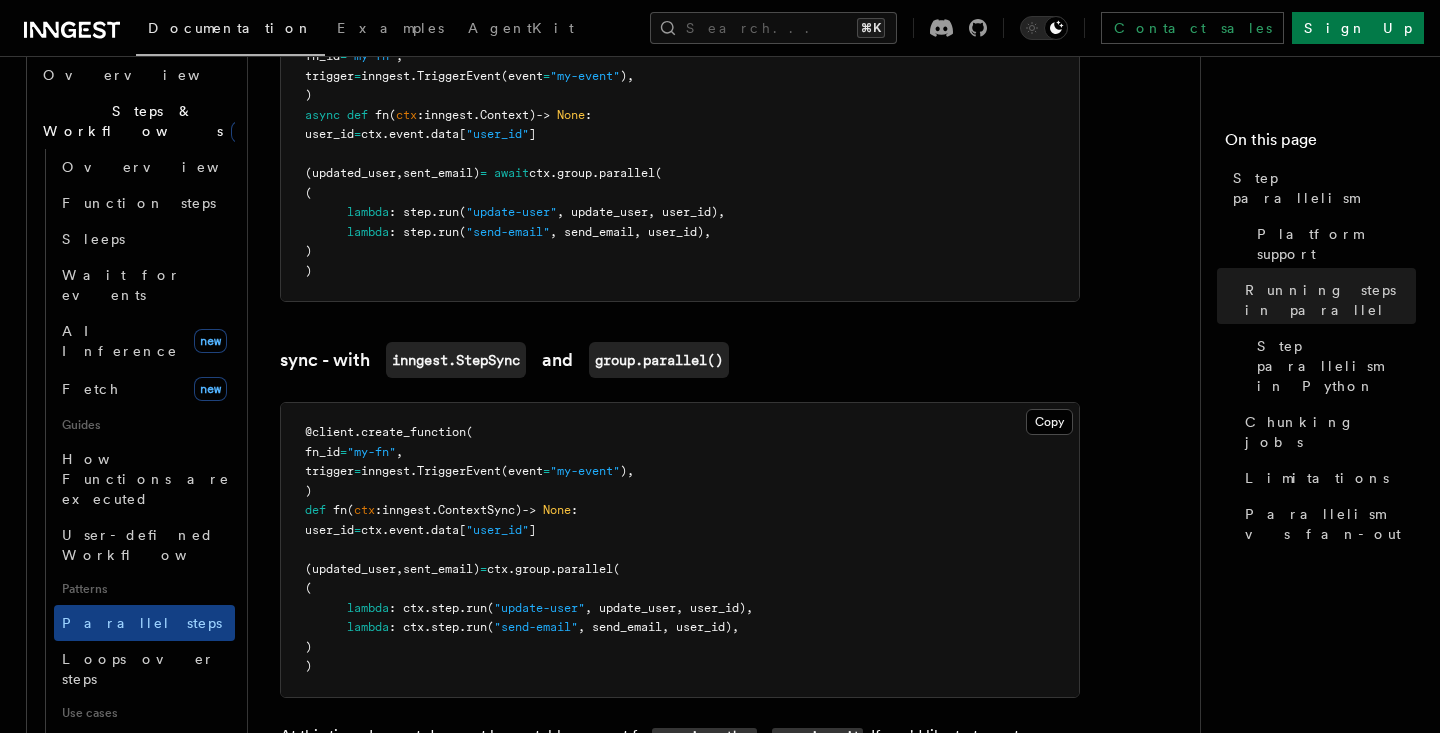 click on "@client . create_function (
fn_id = "my-fn" ,
trigger = inngest. TriggerEvent (event = "my-event" ),
)
def   fn ( ctx :  inngest . ContextSync)  ->   None :
user_id  =  ctx . event . data [ "user_id" ]
(updated_user ,  sent_email)  =  ctx . group . parallel (
(
lambda : ctx.step. run ( "update-user" , update_user, user_id),
lambda : ctx.step. run ( "send-email" , send_email, user_id),
)
)" at bounding box center (680, 550) 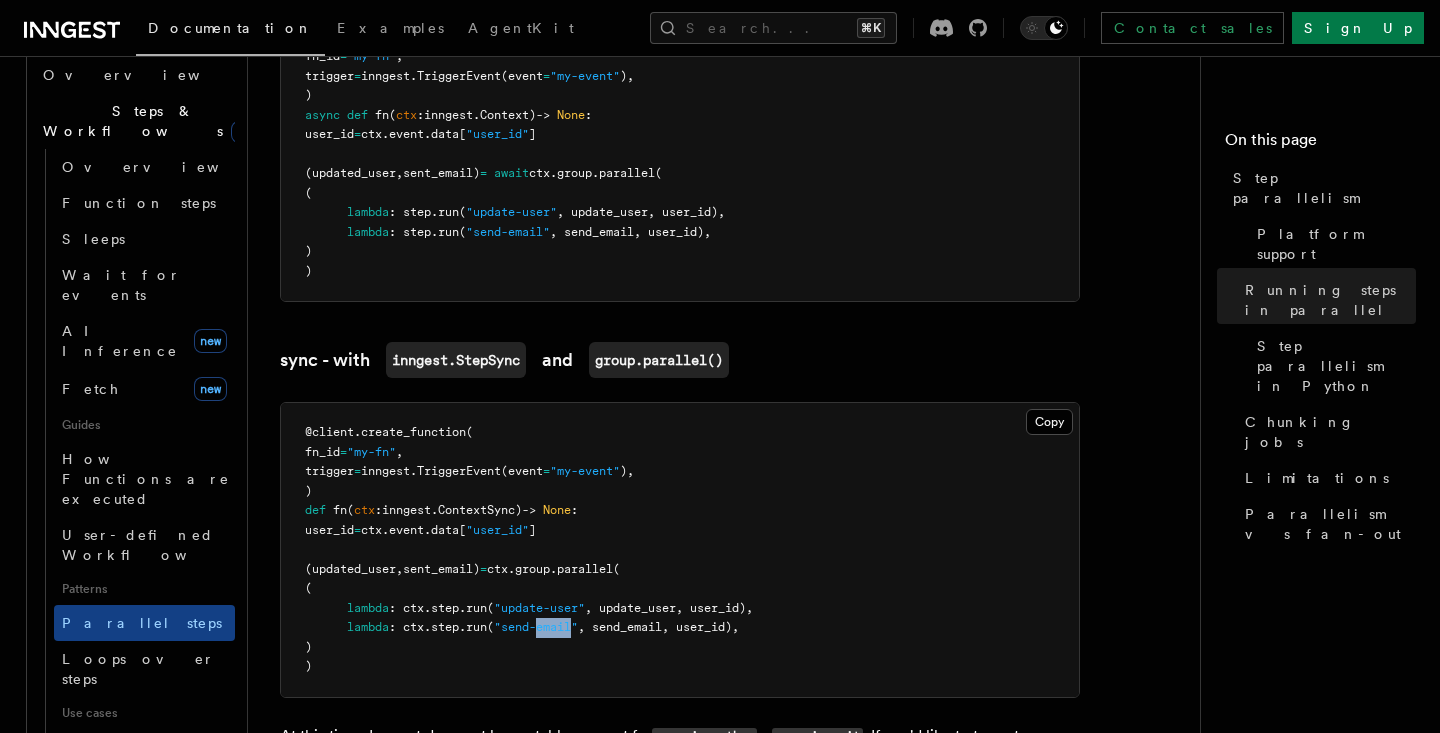 click on ""send-email"" at bounding box center [536, 627] 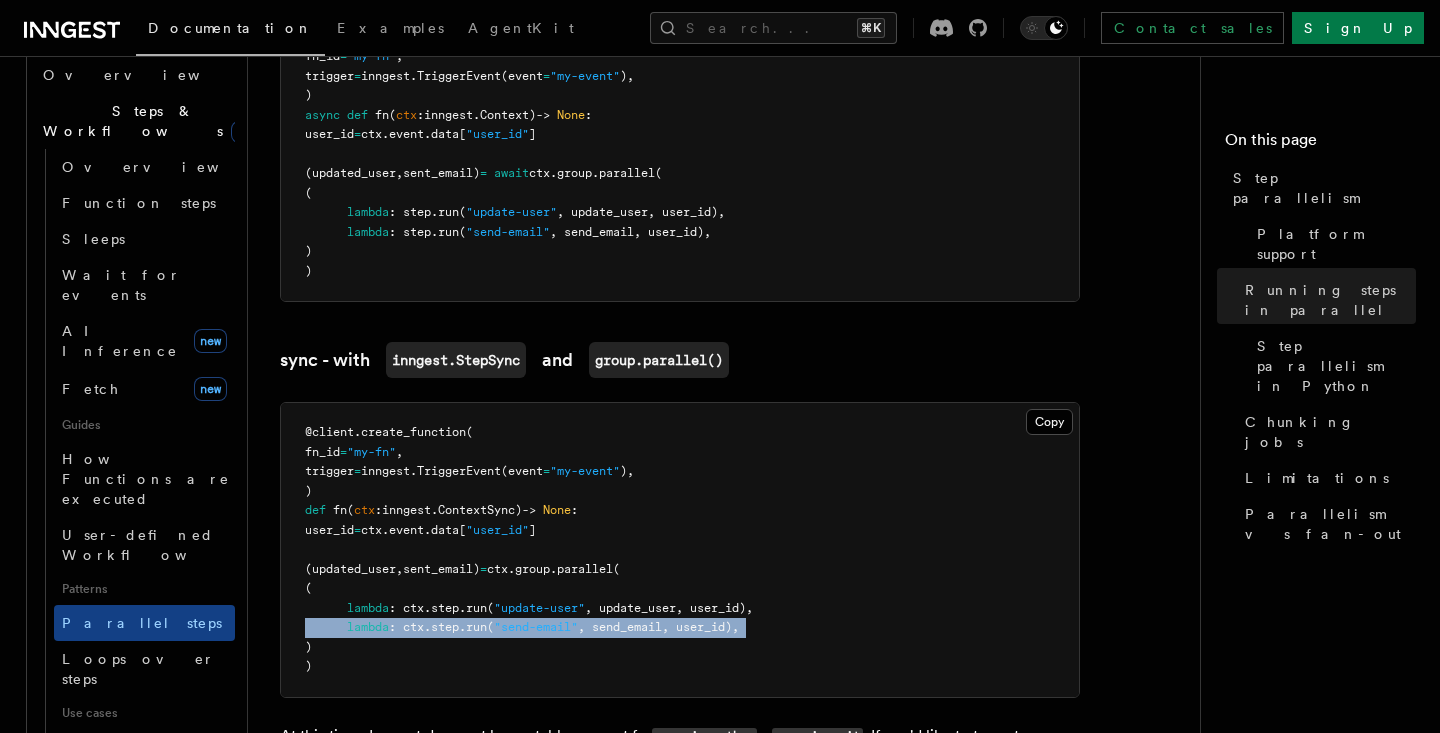 click on ""send-email"" at bounding box center (536, 627) 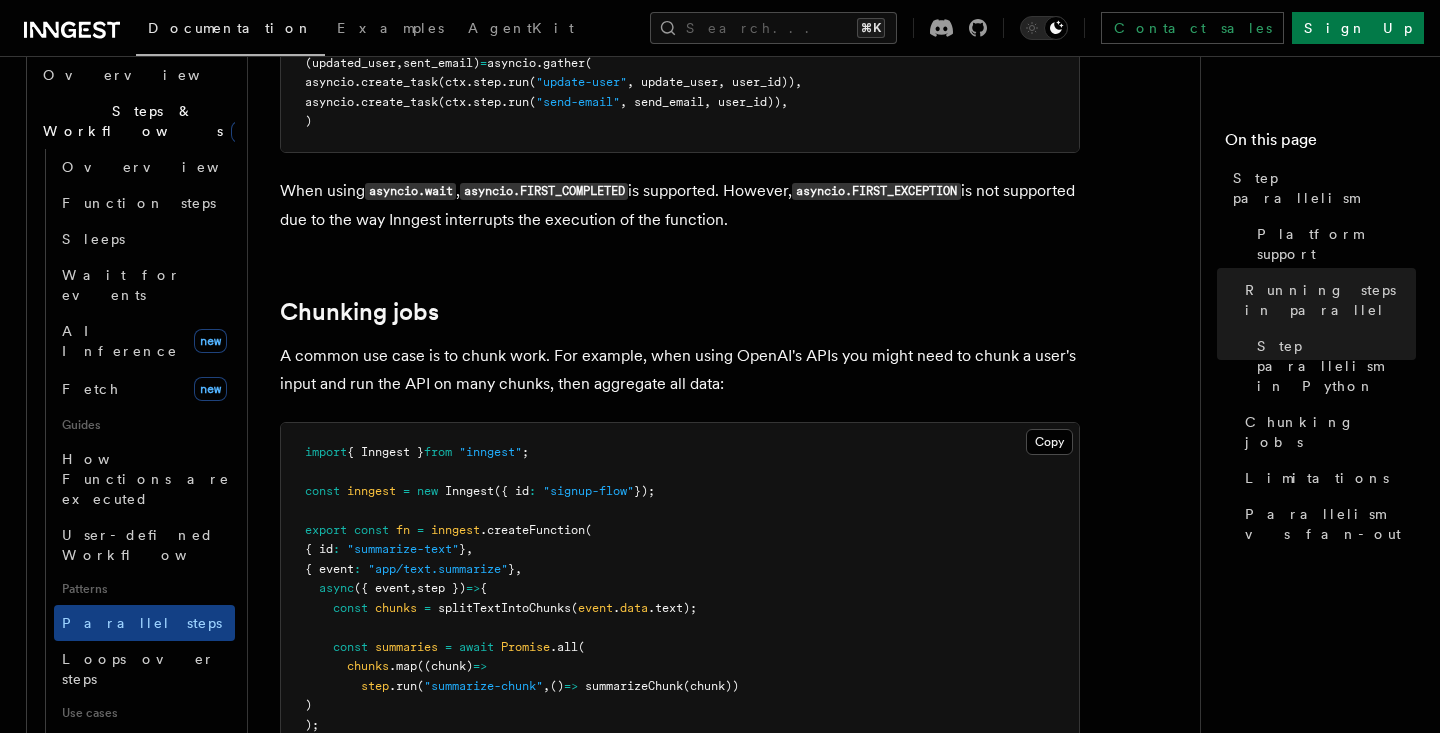scroll, scrollTop: 2599, scrollLeft: 0, axis: vertical 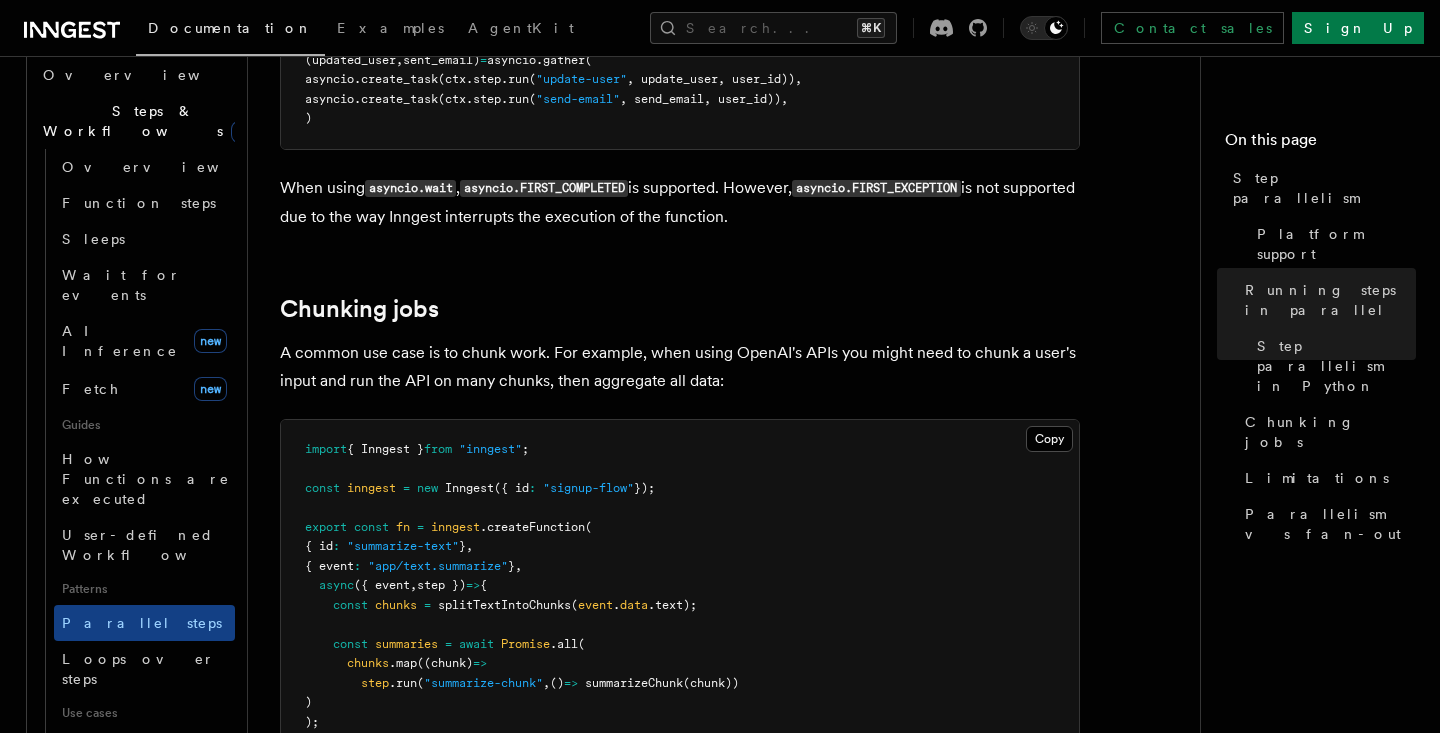 click on "A common use case is to chunk work. For example, when using OpenAI's APIs you might need to chunk a user's input and run the API on many chunks, then aggregate all data:" at bounding box center (680, 367) 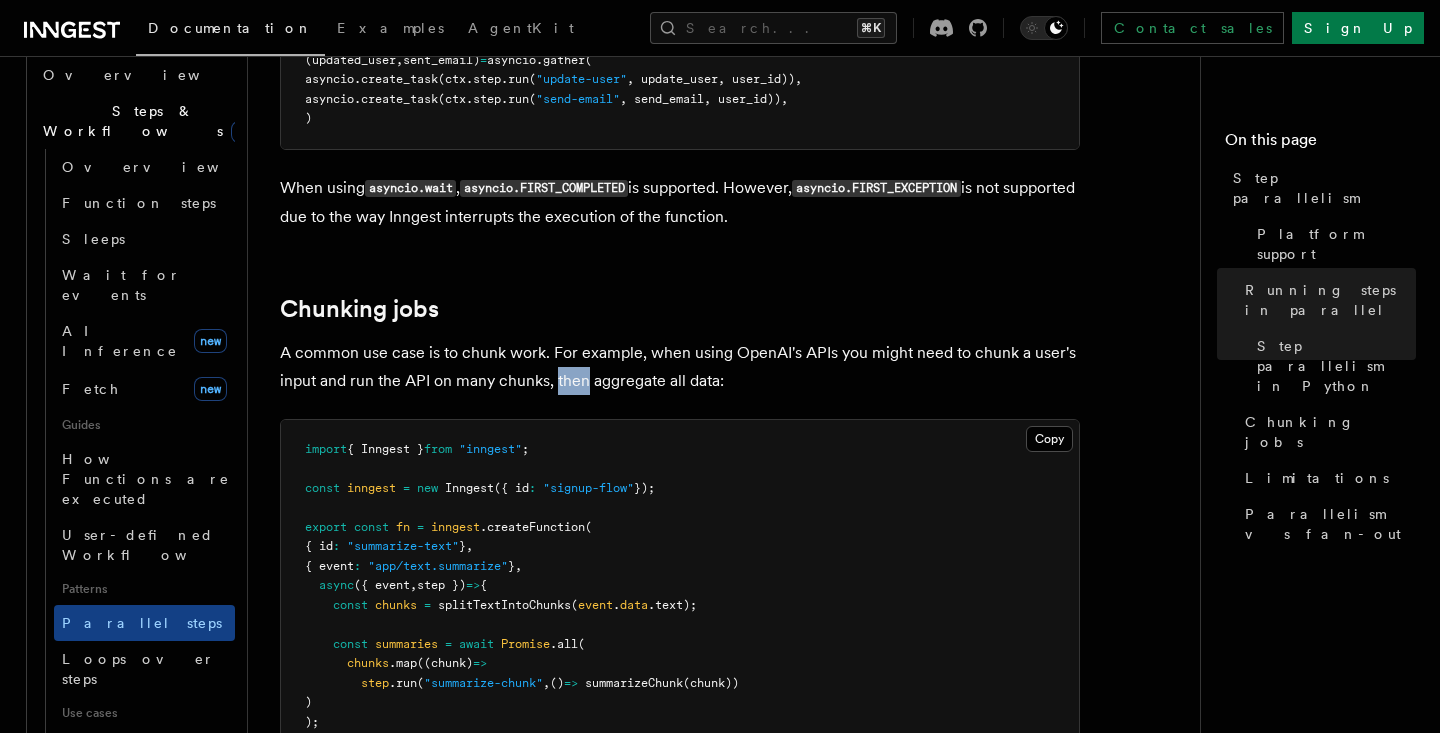 click on "A common use case is to chunk work. For example, when using OpenAI's APIs you might need to chunk a user's input and run the API on many chunks, then aggregate all data:" at bounding box center (680, 367) 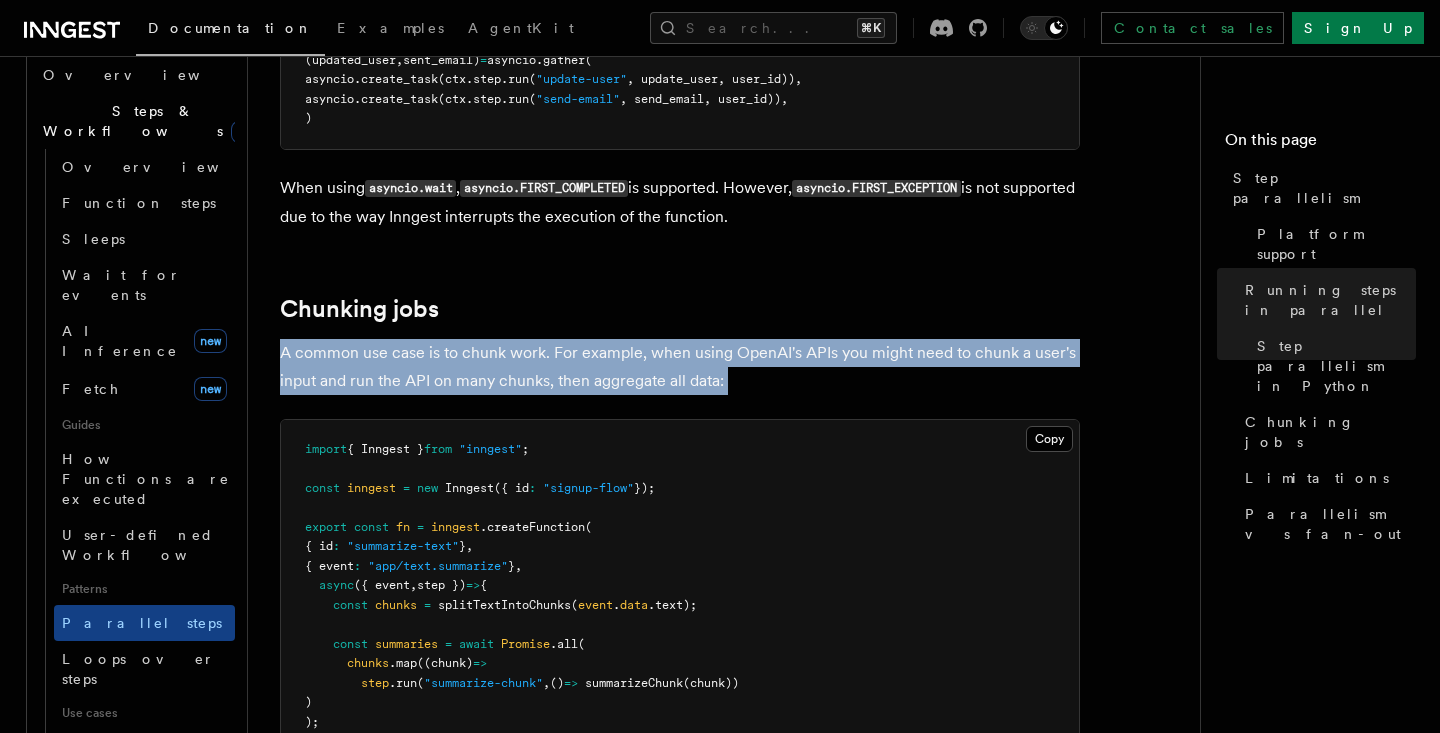 click on "A common use case is to chunk work. For example, when using OpenAI's APIs you might need to chunk a user's input and run the API on many chunks, then aggregate all data:" at bounding box center [680, 367] 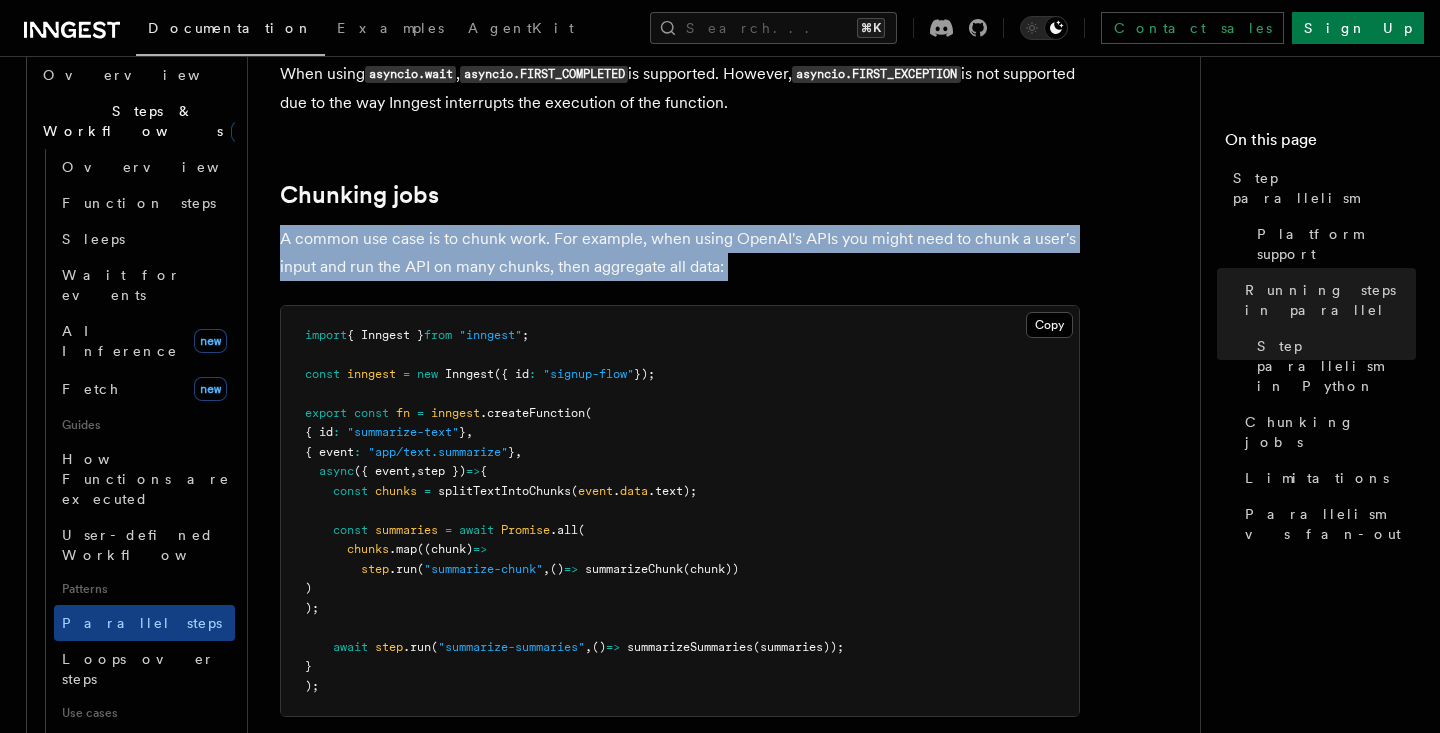 scroll, scrollTop: 2715, scrollLeft: 0, axis: vertical 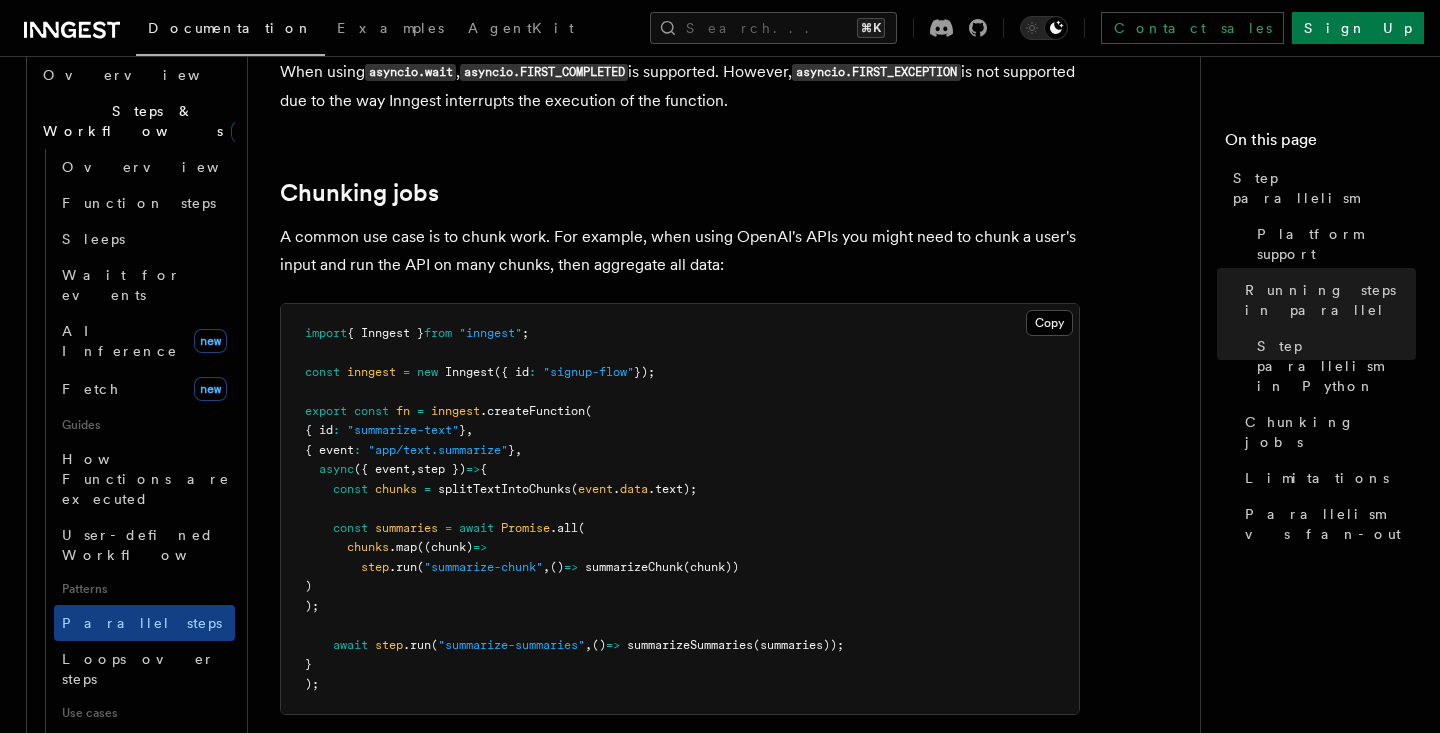 click on ""summarize-text"" at bounding box center (403, 430) 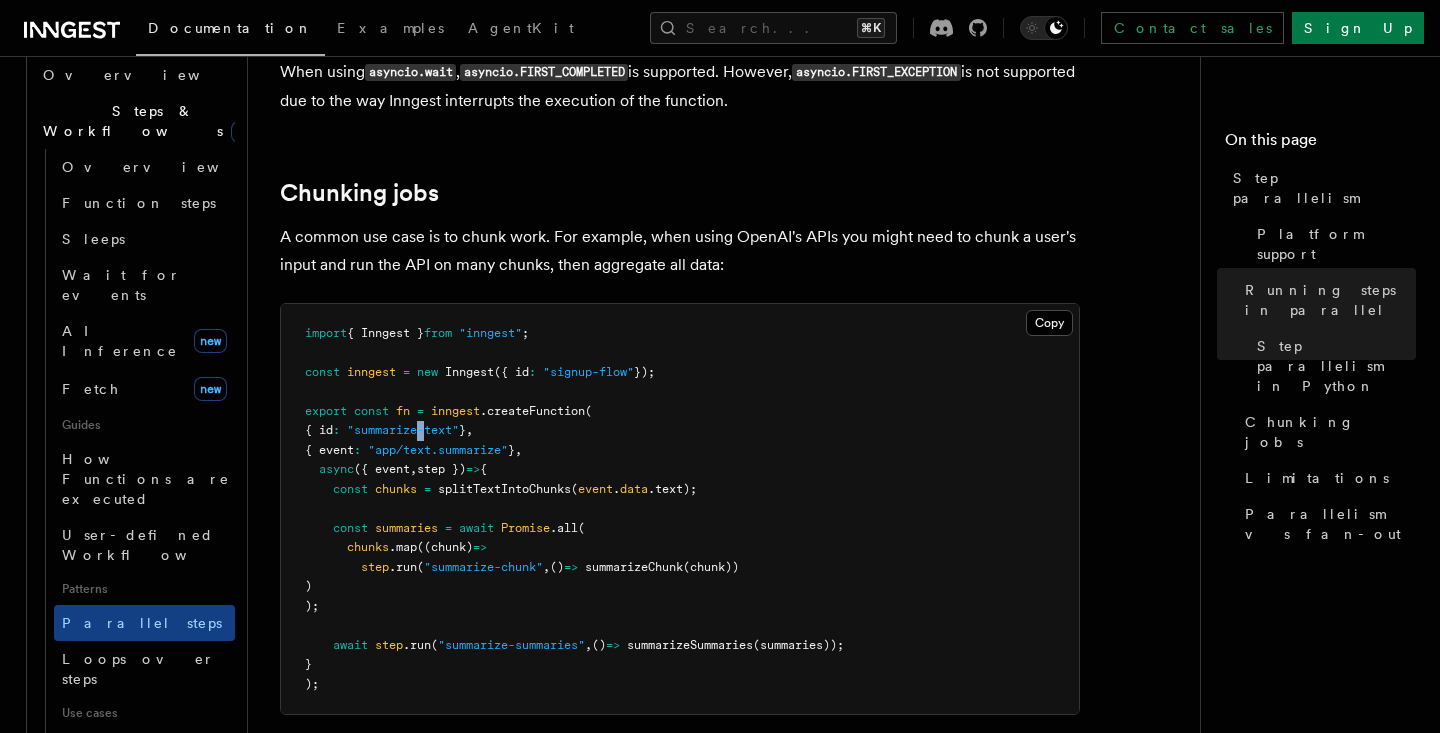 click on ""summarize-text"" at bounding box center (403, 430) 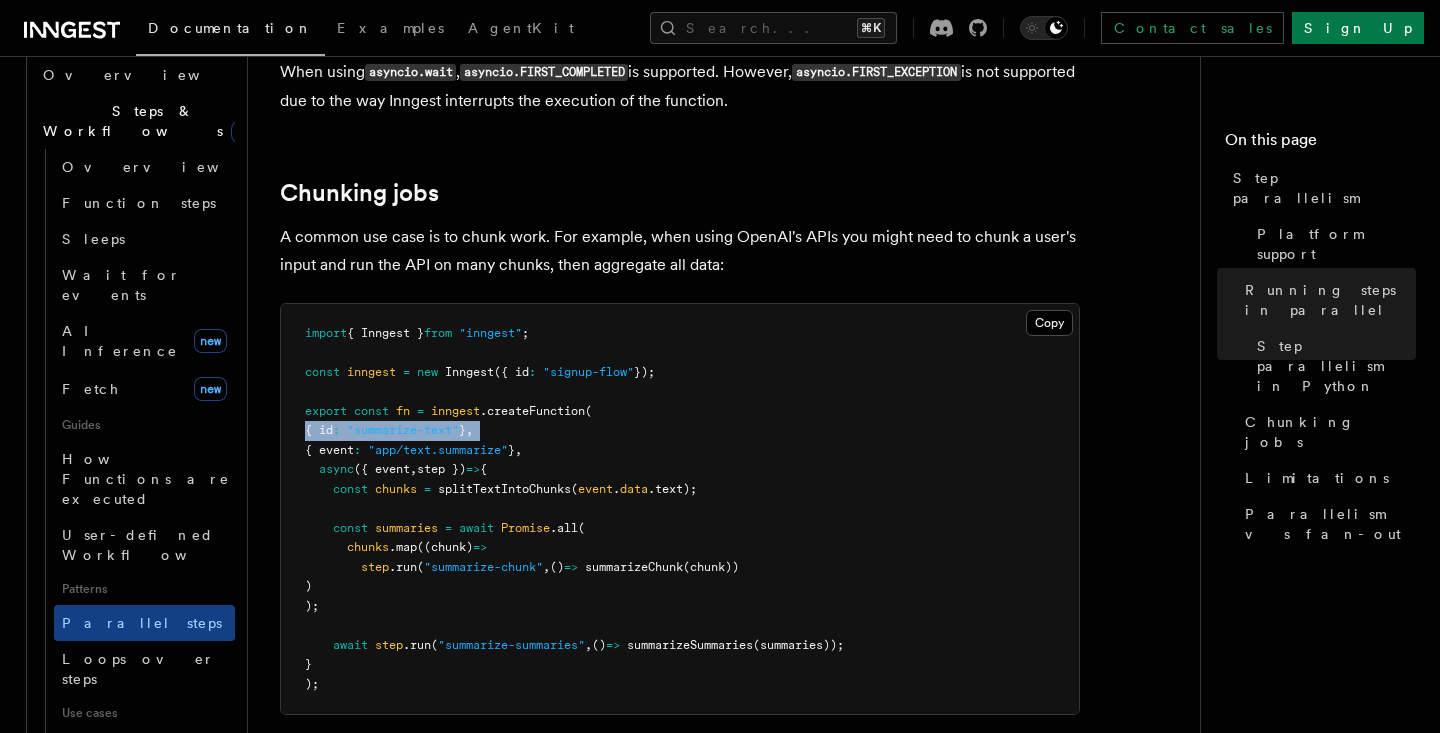 click on ""summarize-text"" at bounding box center [403, 430] 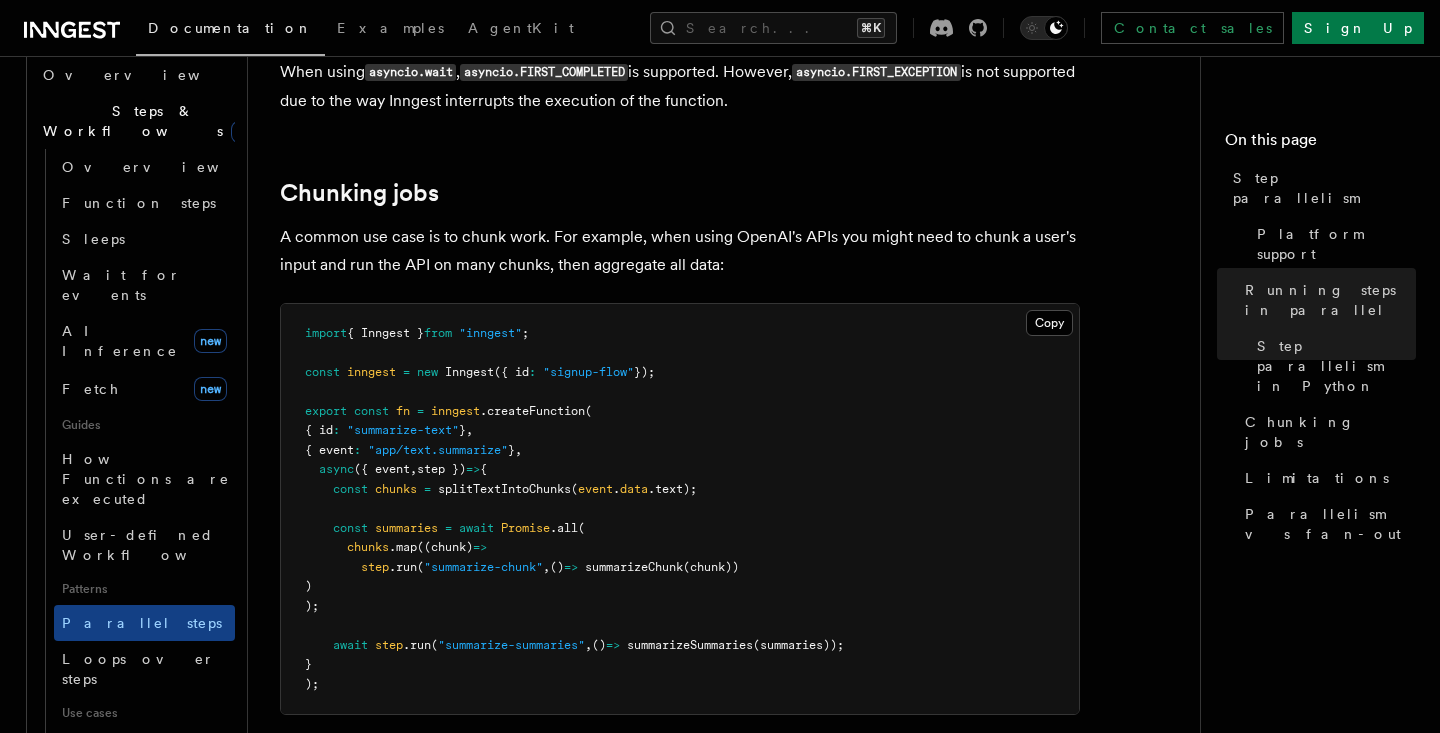 click on "chunks" at bounding box center (368, 547) 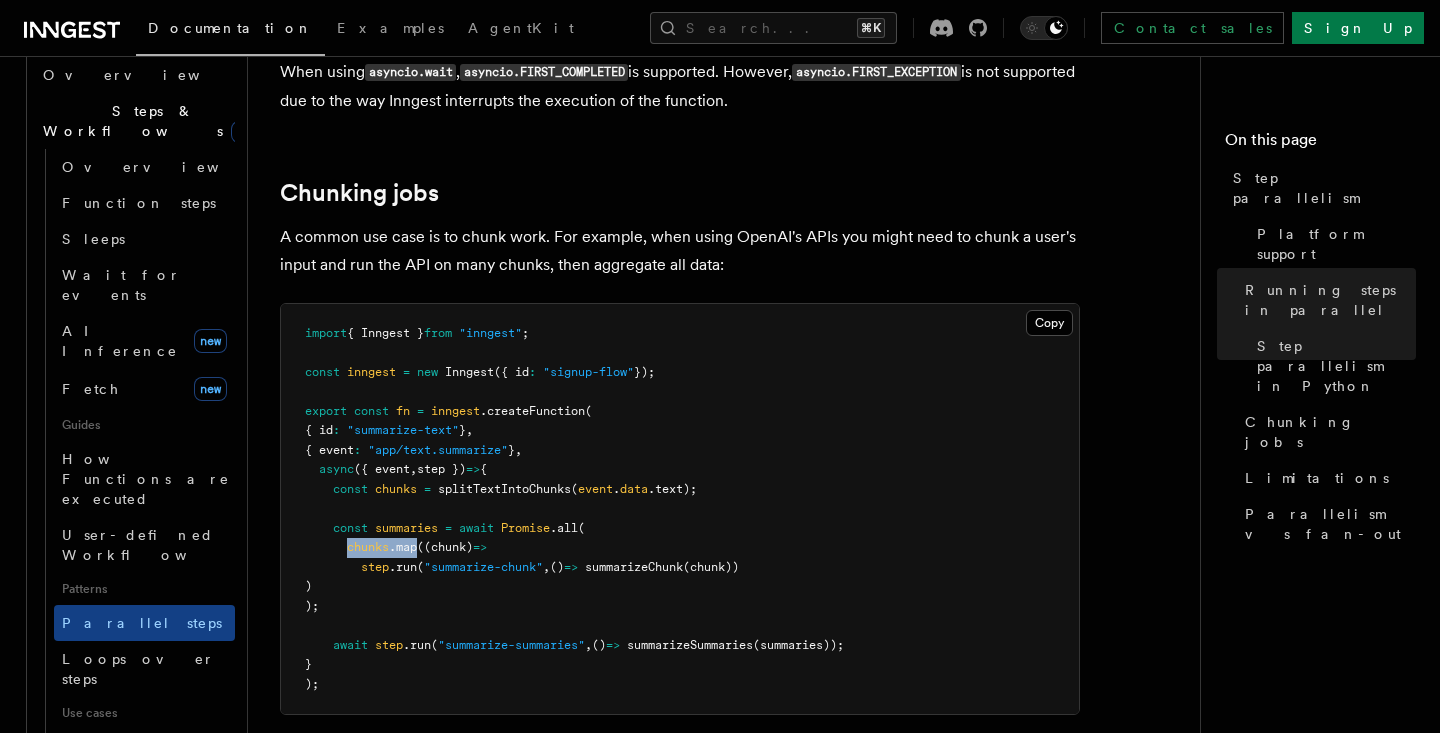 click on "chunks" at bounding box center (368, 547) 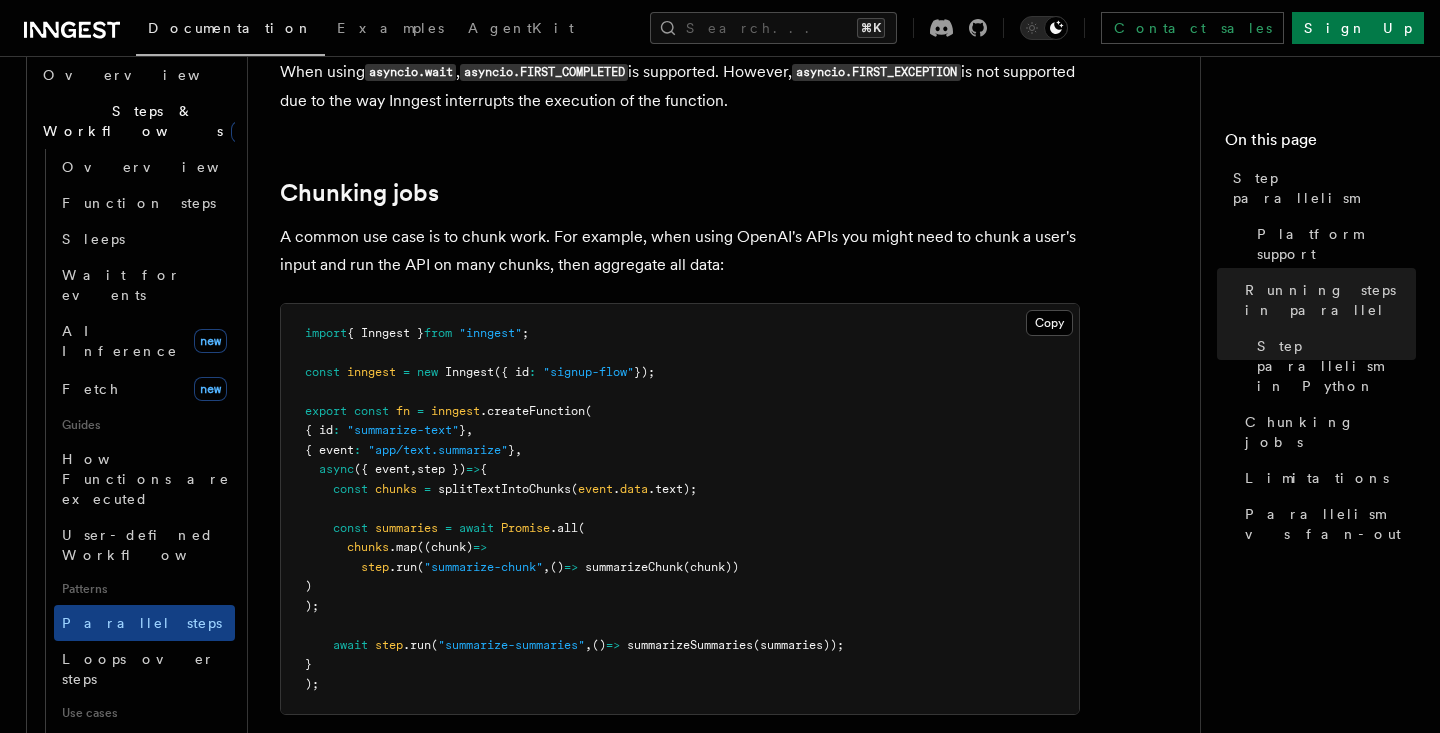 click on "splitTextIntoChunks" at bounding box center (504, 489) 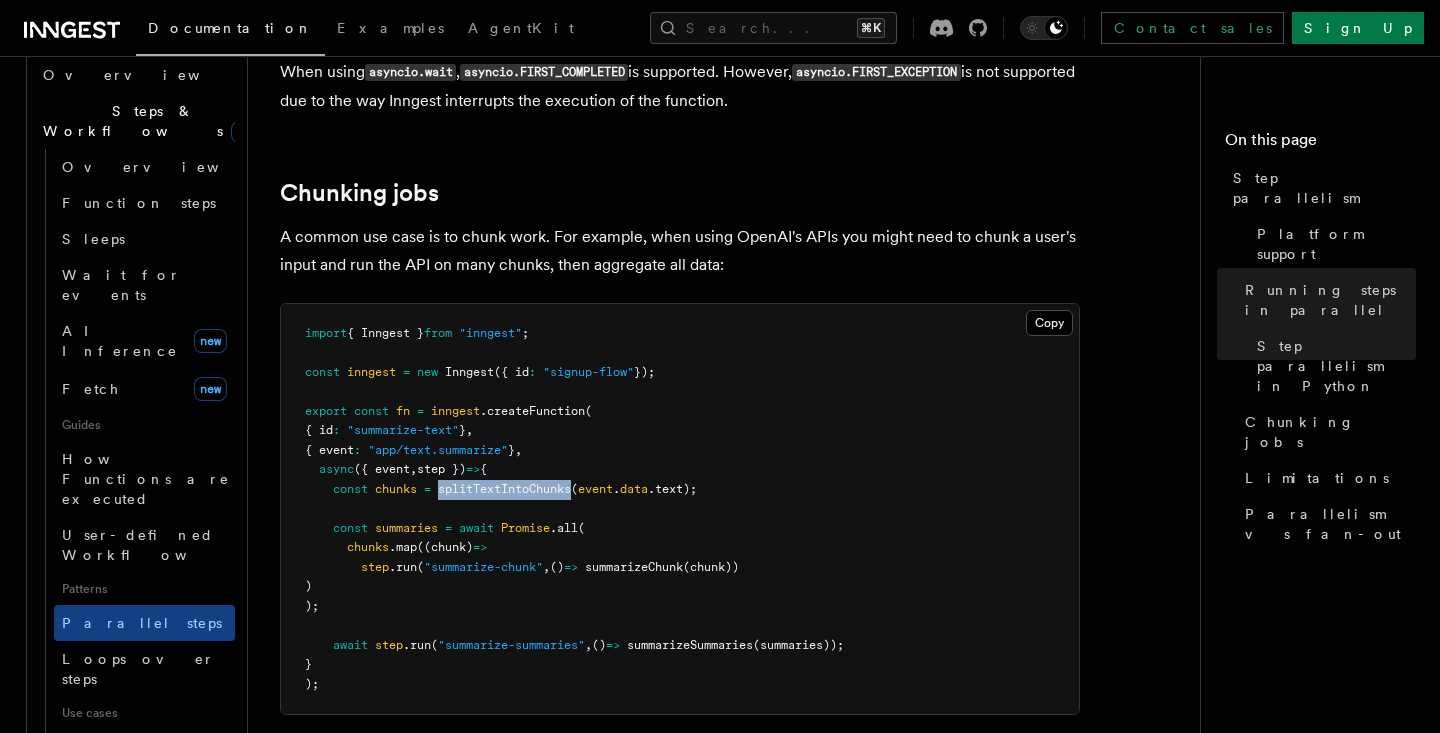 click on "splitTextIntoChunks" at bounding box center [504, 489] 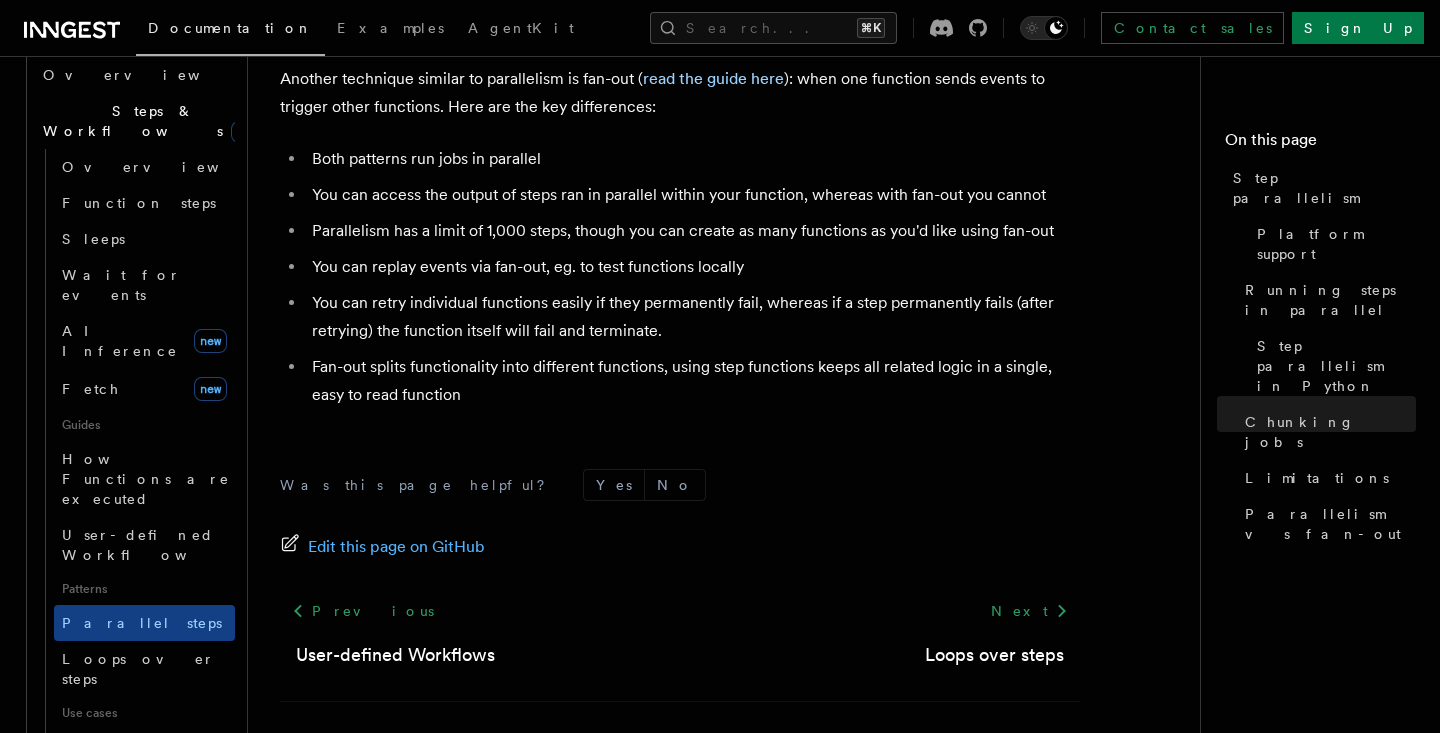 scroll, scrollTop: 3743, scrollLeft: 0, axis: vertical 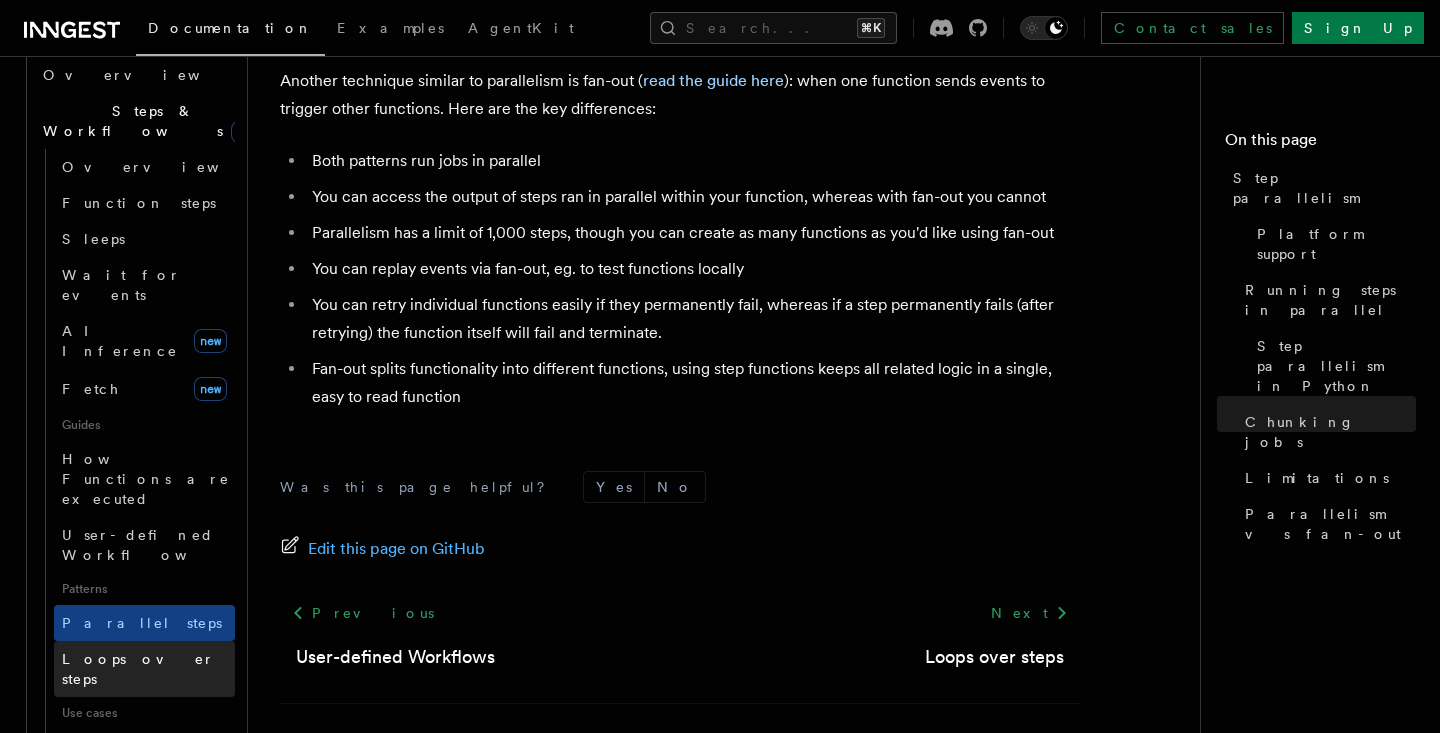 click on "Loops over steps" at bounding box center [144, 669] 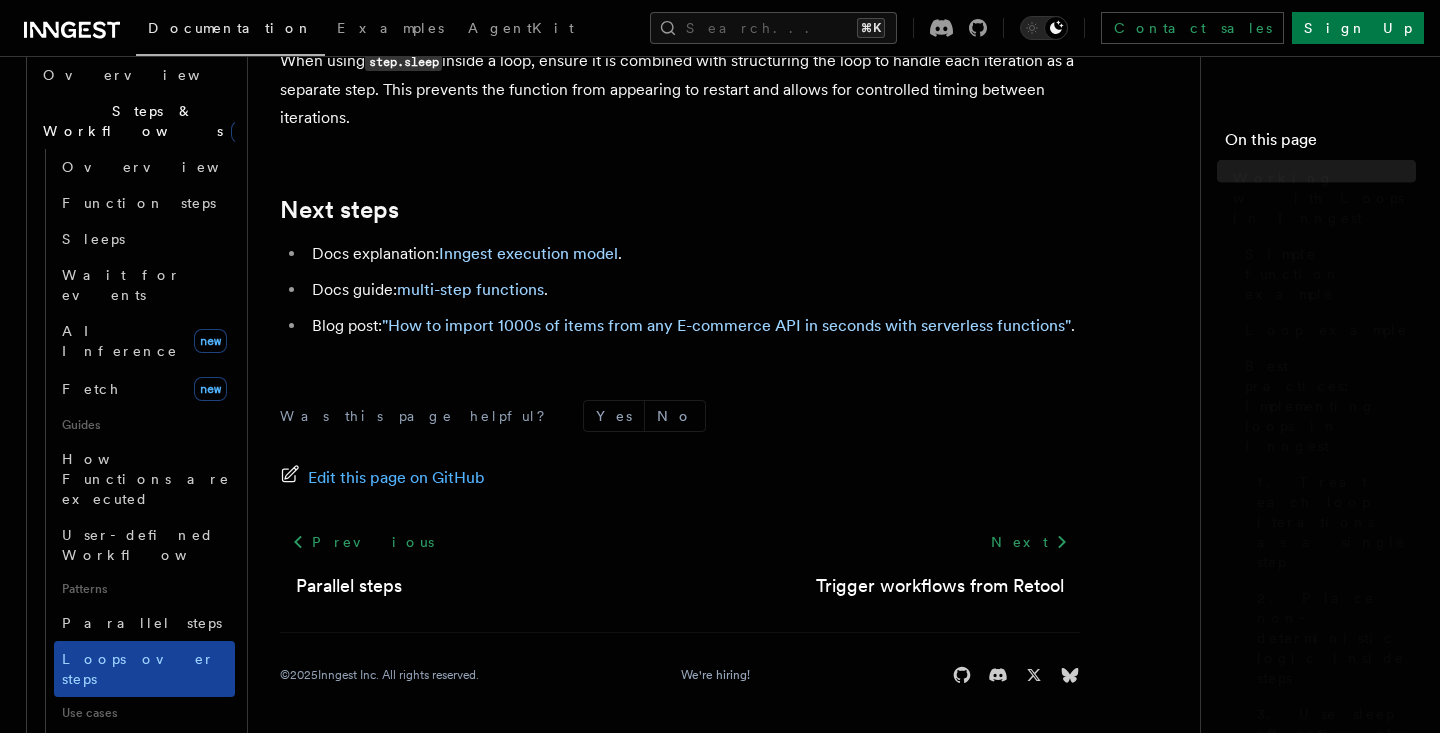 scroll, scrollTop: 0, scrollLeft: 0, axis: both 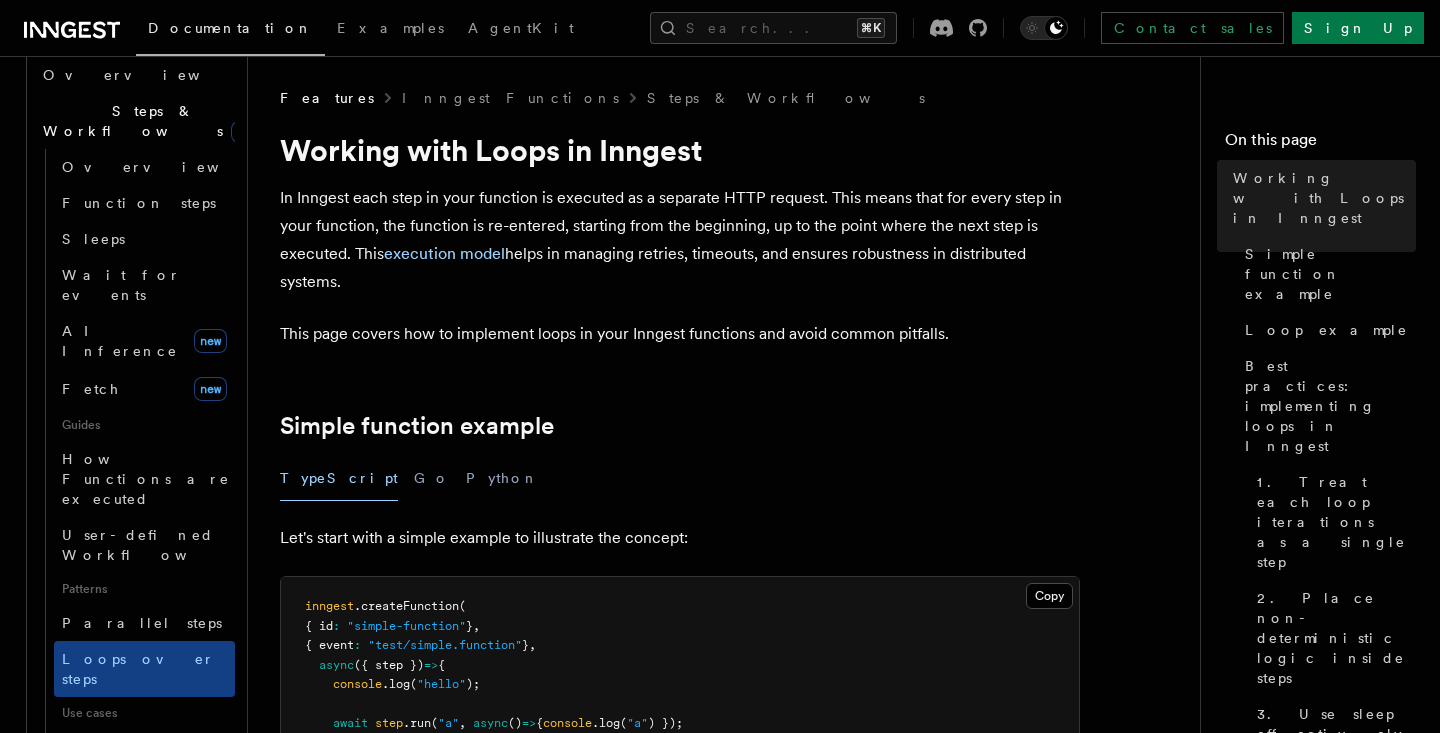 click on "In Inngest each step in your function is executed as a separate HTTP request.  This means that for every step in your function, the function is re-entered, starting from the beginning, up to the point where the next step is executed. This  execution model  helps in managing retries, timeouts, and ensures robustness in distributed systems." at bounding box center (680, 240) 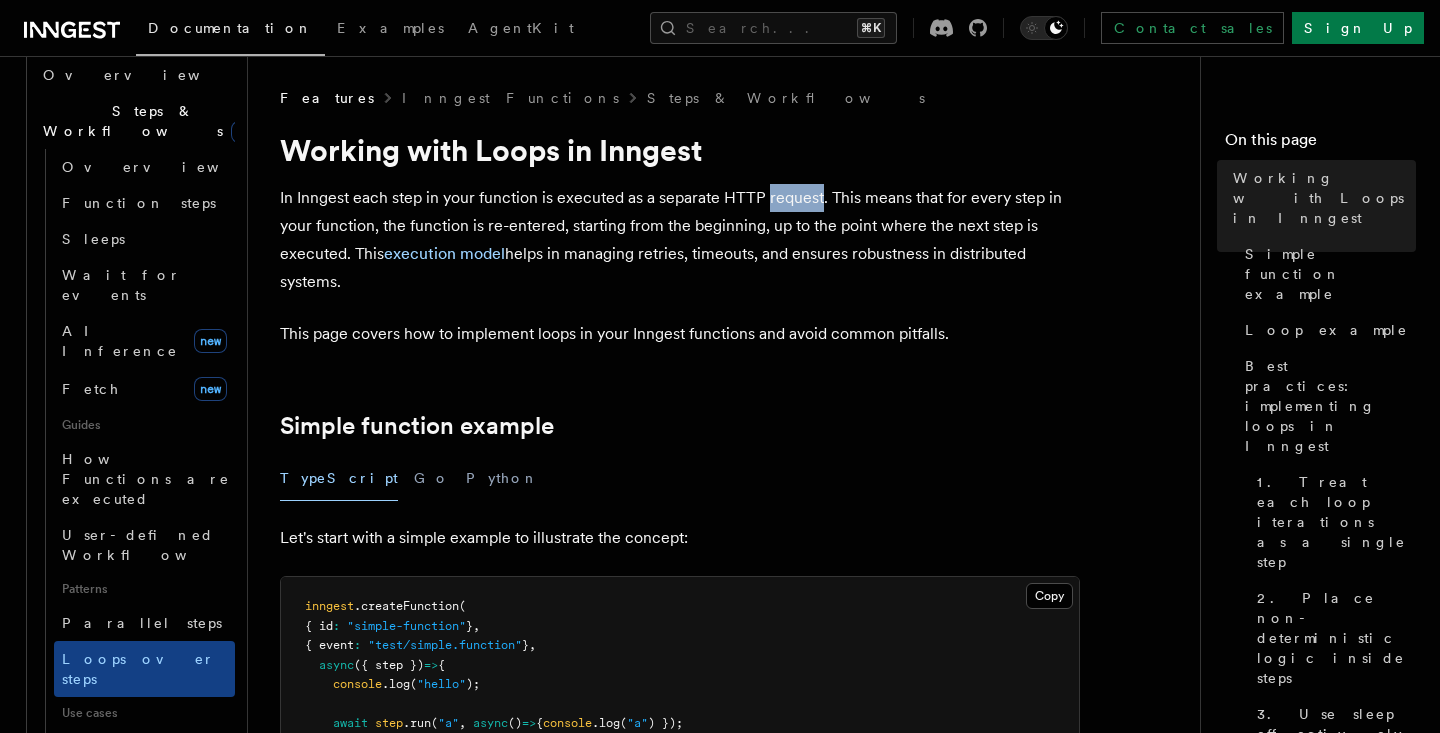 click on "In Inngest each step in your function is executed as a separate HTTP request.  This means that for every step in your function, the function is re-entered, starting from the beginning, up to the point where the next step is executed. This  execution model  helps in managing retries, timeouts, and ensures robustness in distributed systems." at bounding box center [680, 240] 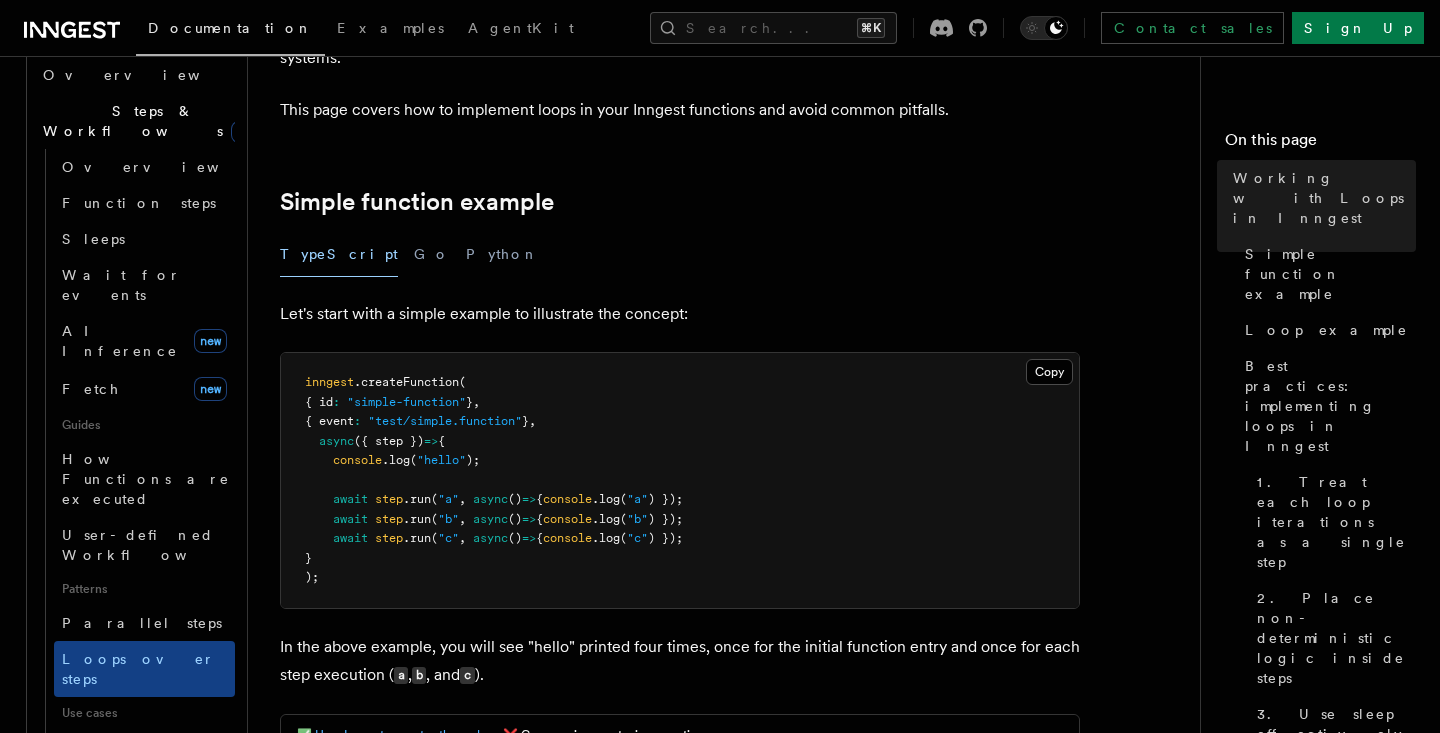 scroll, scrollTop: 224, scrollLeft: 0, axis: vertical 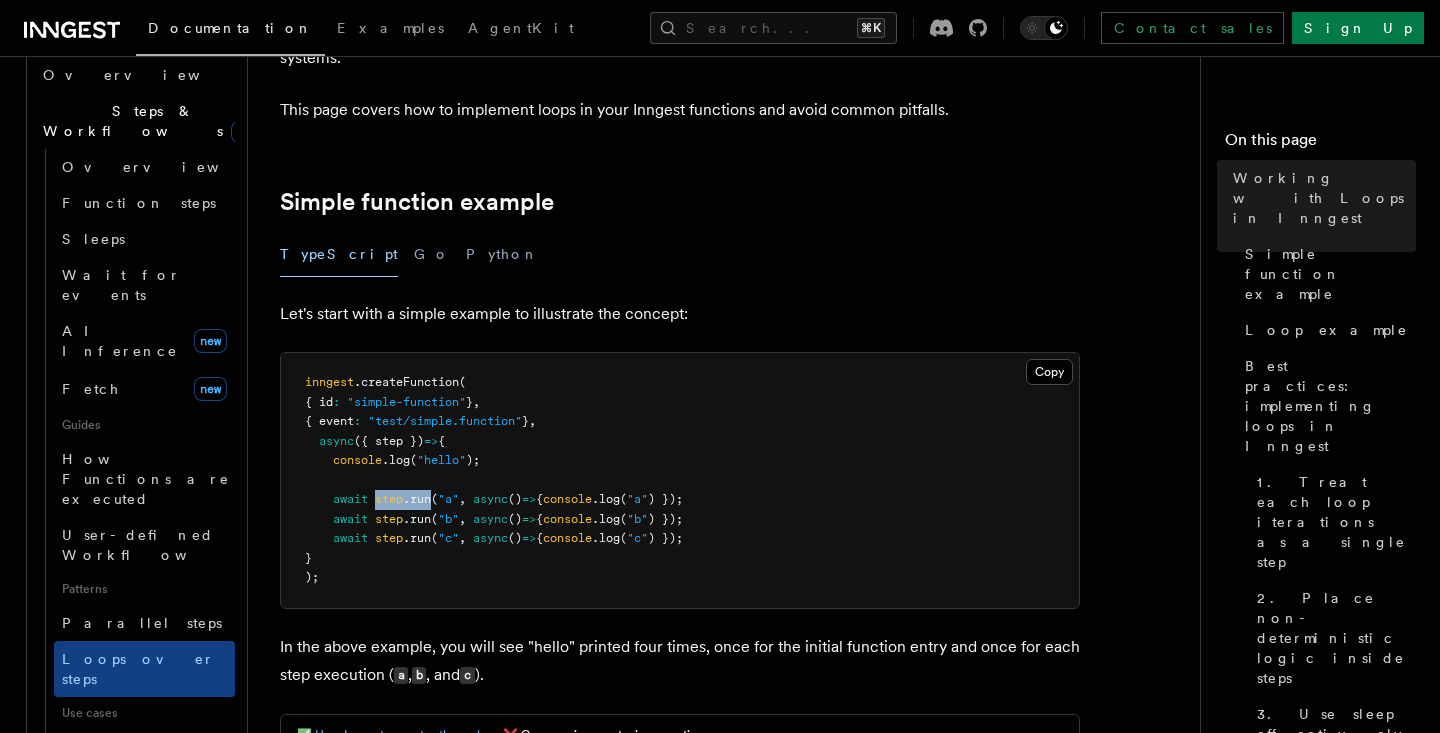 click on ".run" at bounding box center (417, 499) 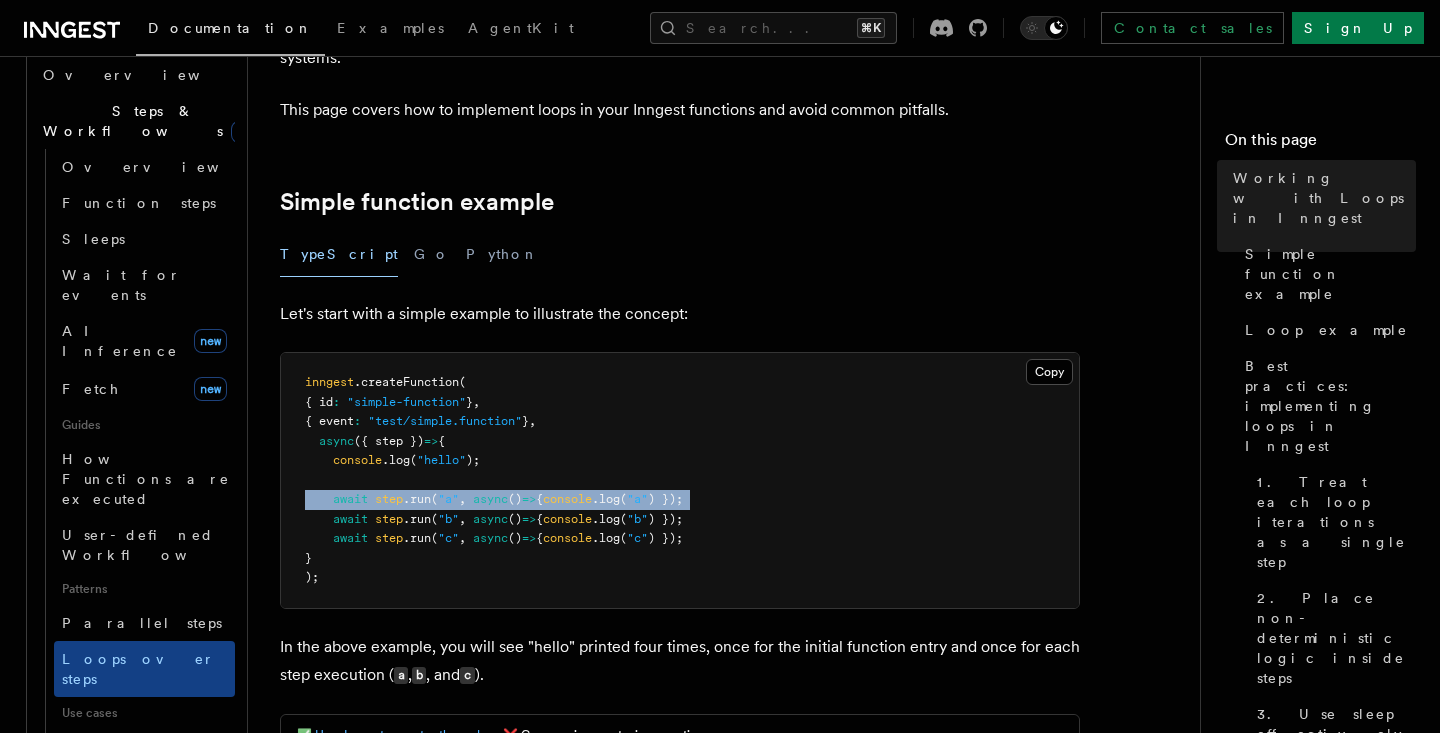 click on ".run" at bounding box center [417, 499] 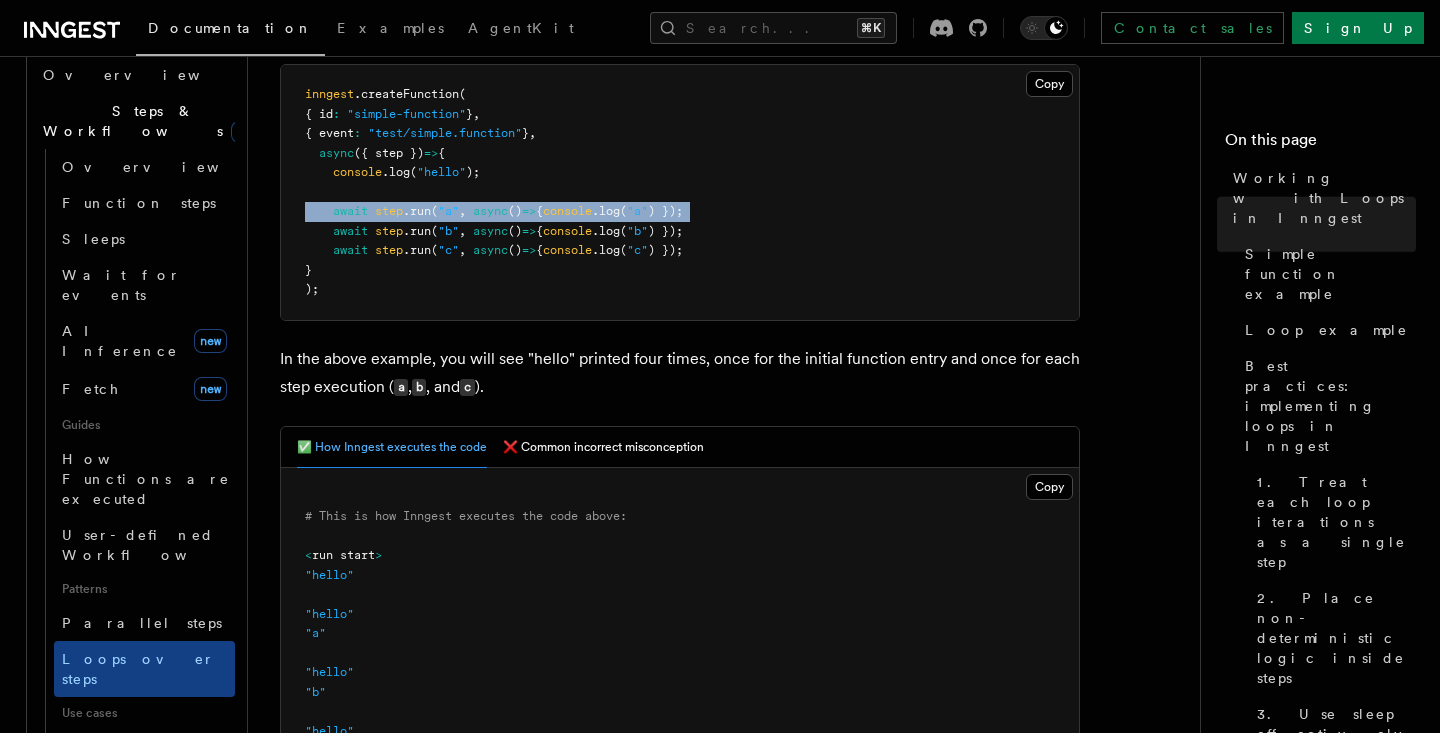 scroll, scrollTop: 514, scrollLeft: 0, axis: vertical 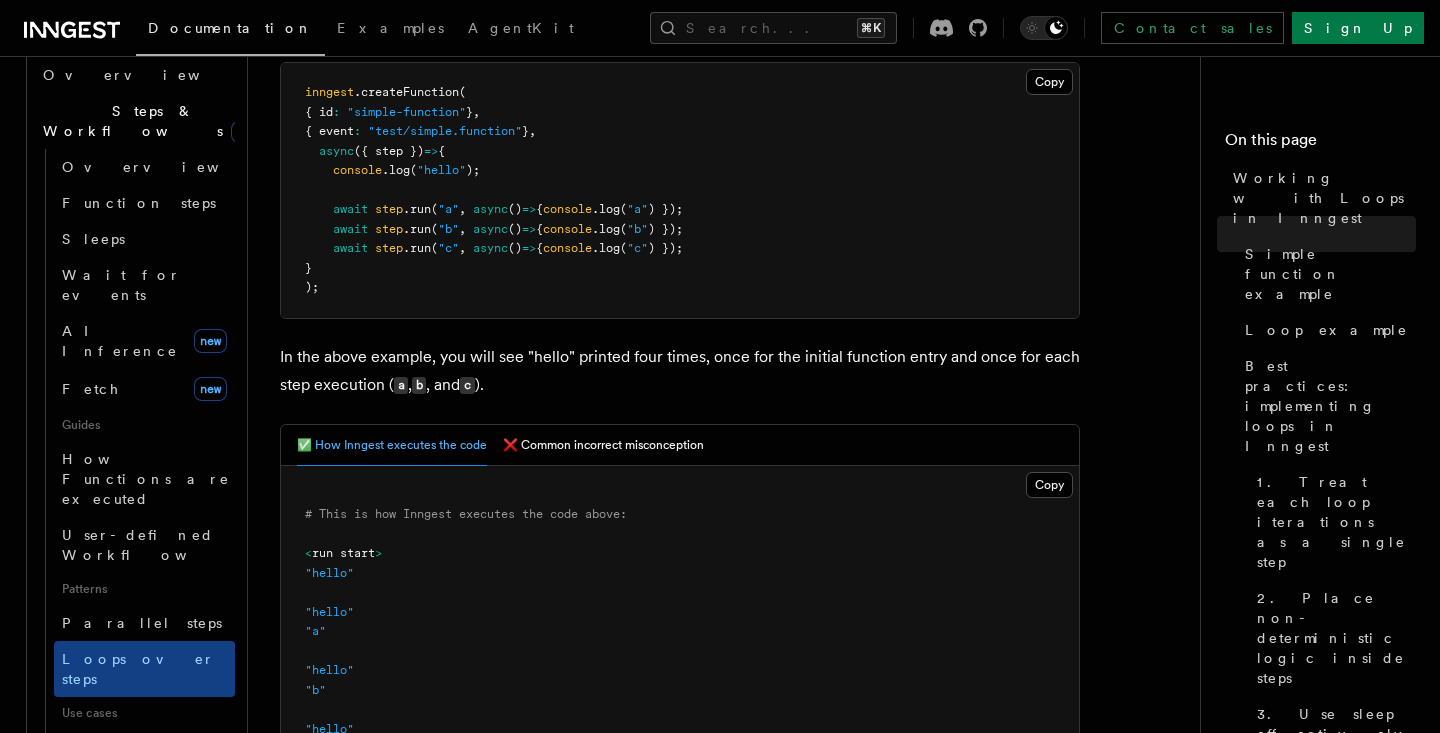 click on "In the above example, you will see "hello" printed four times, once for the initial function entry and once for each step execution ( a ,  b , and  c )." at bounding box center [680, 371] 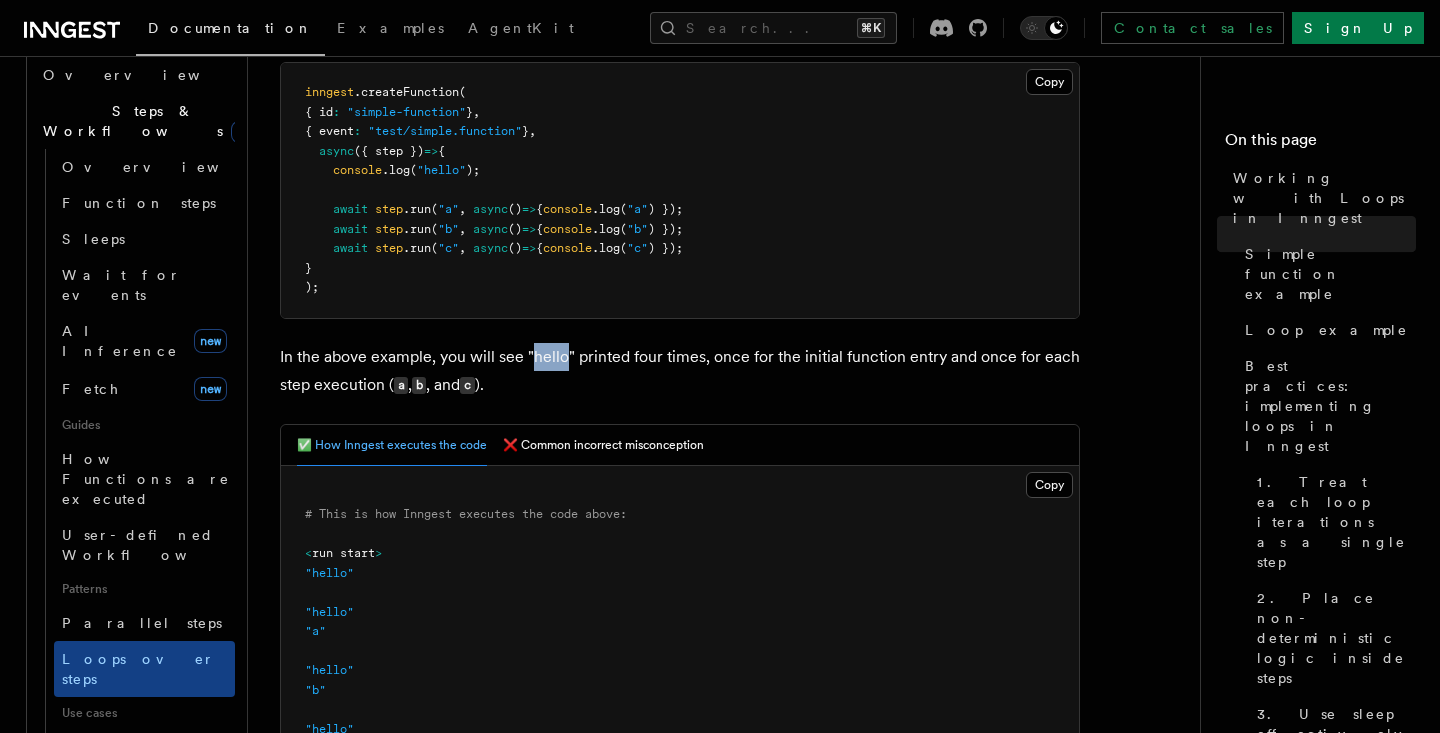 click on "In the above example, you will see "hello" printed four times, once for the initial function entry and once for each step execution ( a ,  b , and  c )." at bounding box center (680, 371) 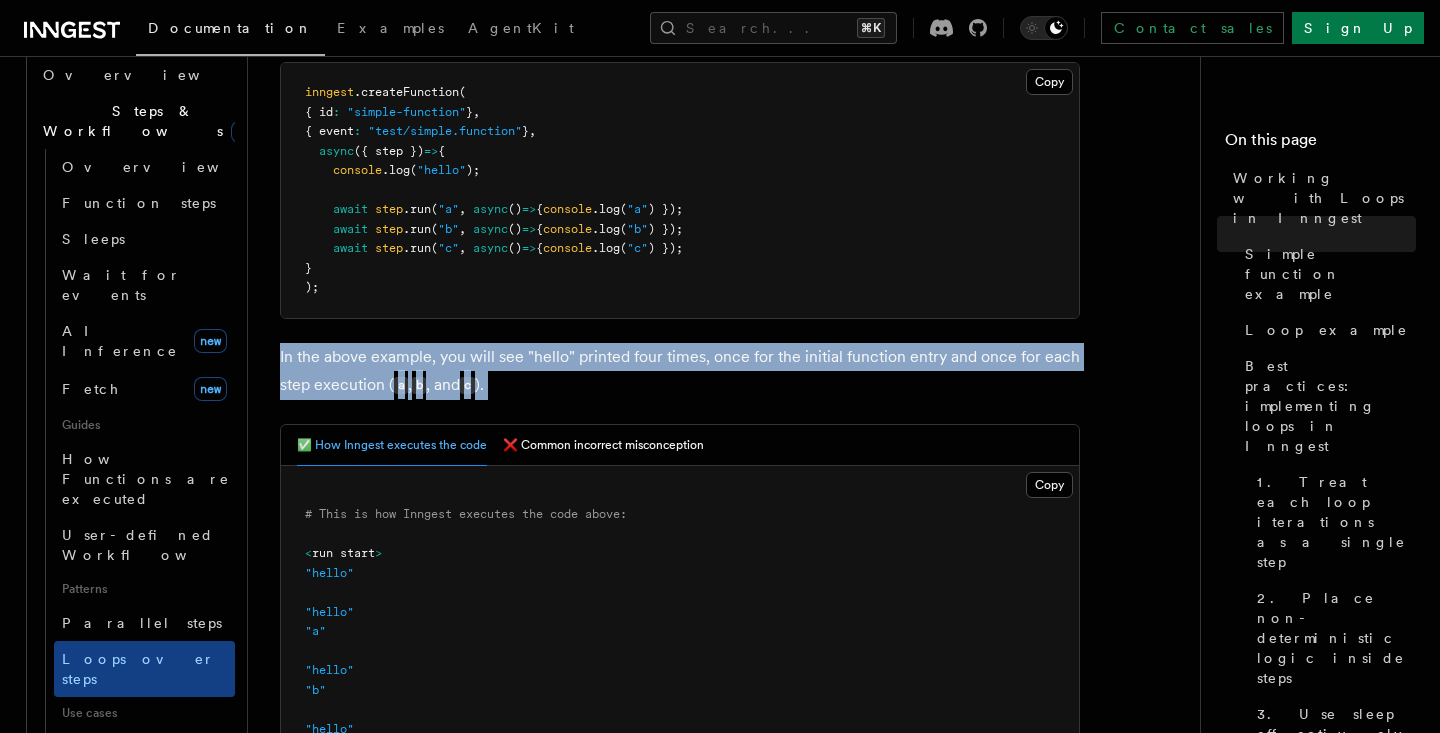 click on "In the above example, you will see "hello" printed four times, once for the initial function entry and once for each step execution ( a ,  b , and  c )." at bounding box center [680, 371] 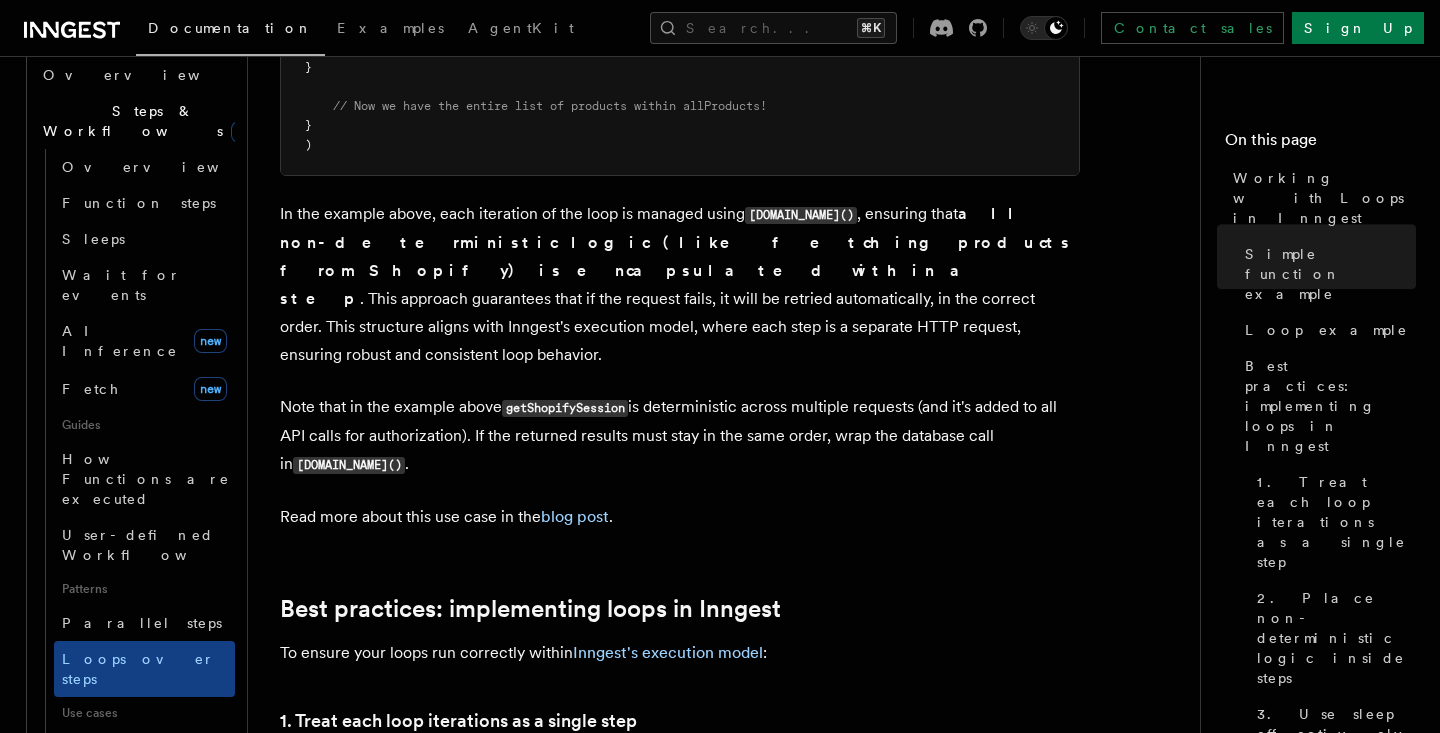 scroll, scrollTop: 2721, scrollLeft: 0, axis: vertical 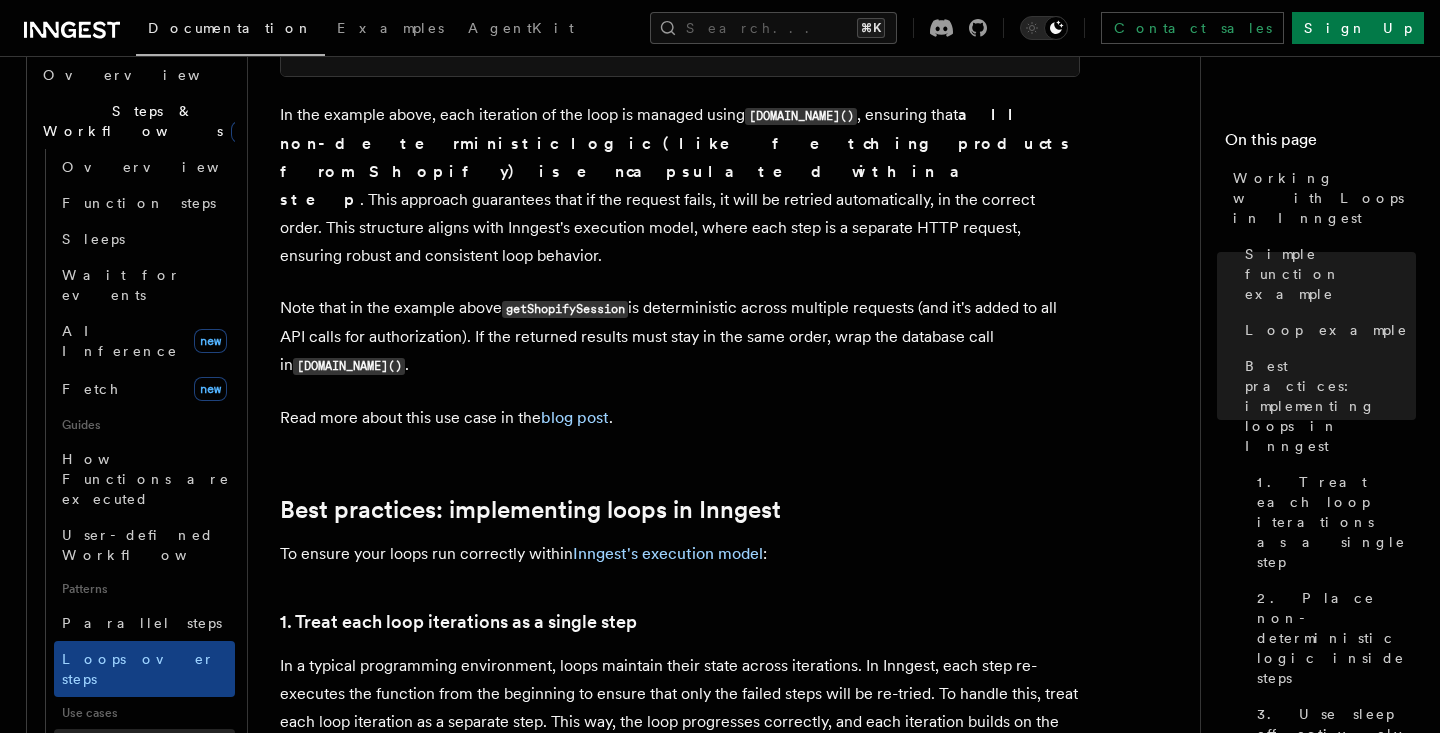 click on "Trigger workflows from Retool" at bounding box center (172, 767) 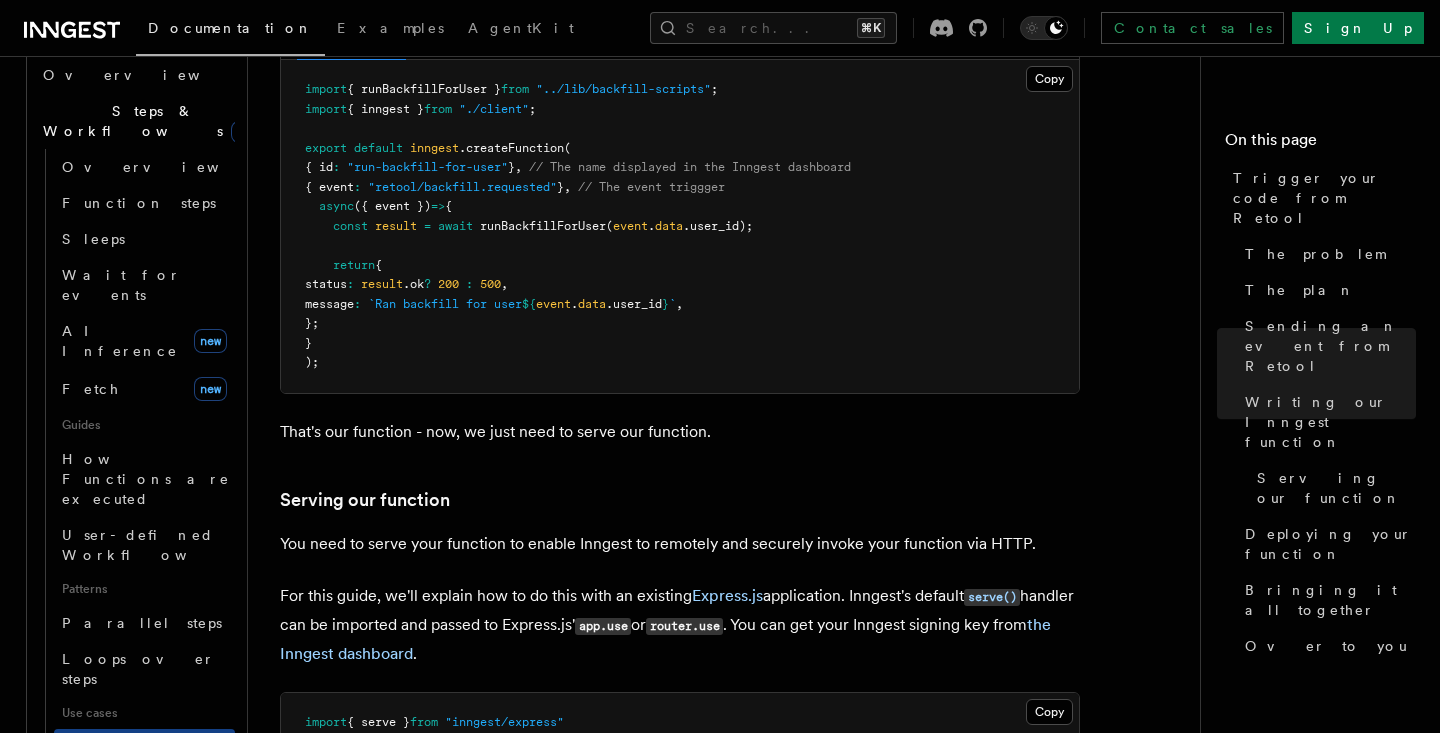 scroll, scrollTop: 5054, scrollLeft: 0, axis: vertical 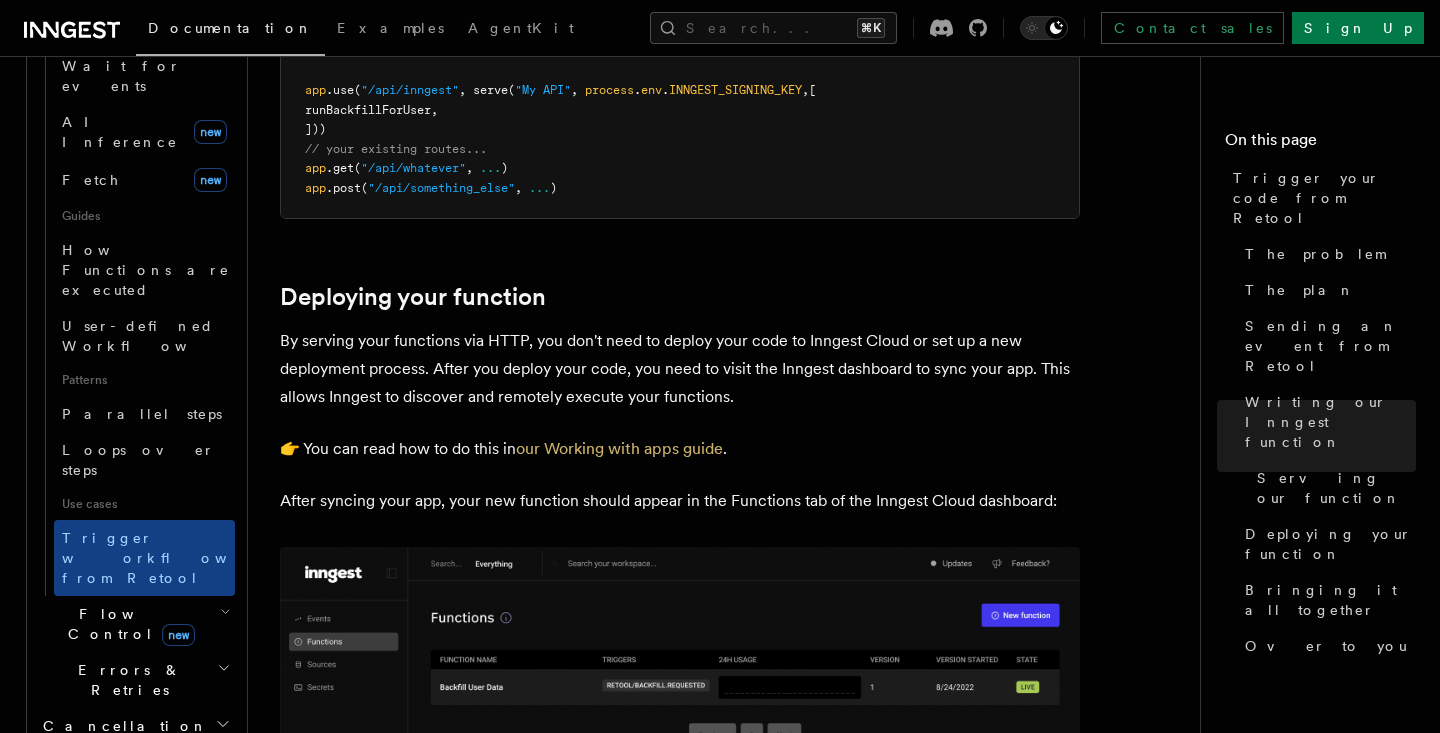 click on "Flow Control new" at bounding box center [135, 624] 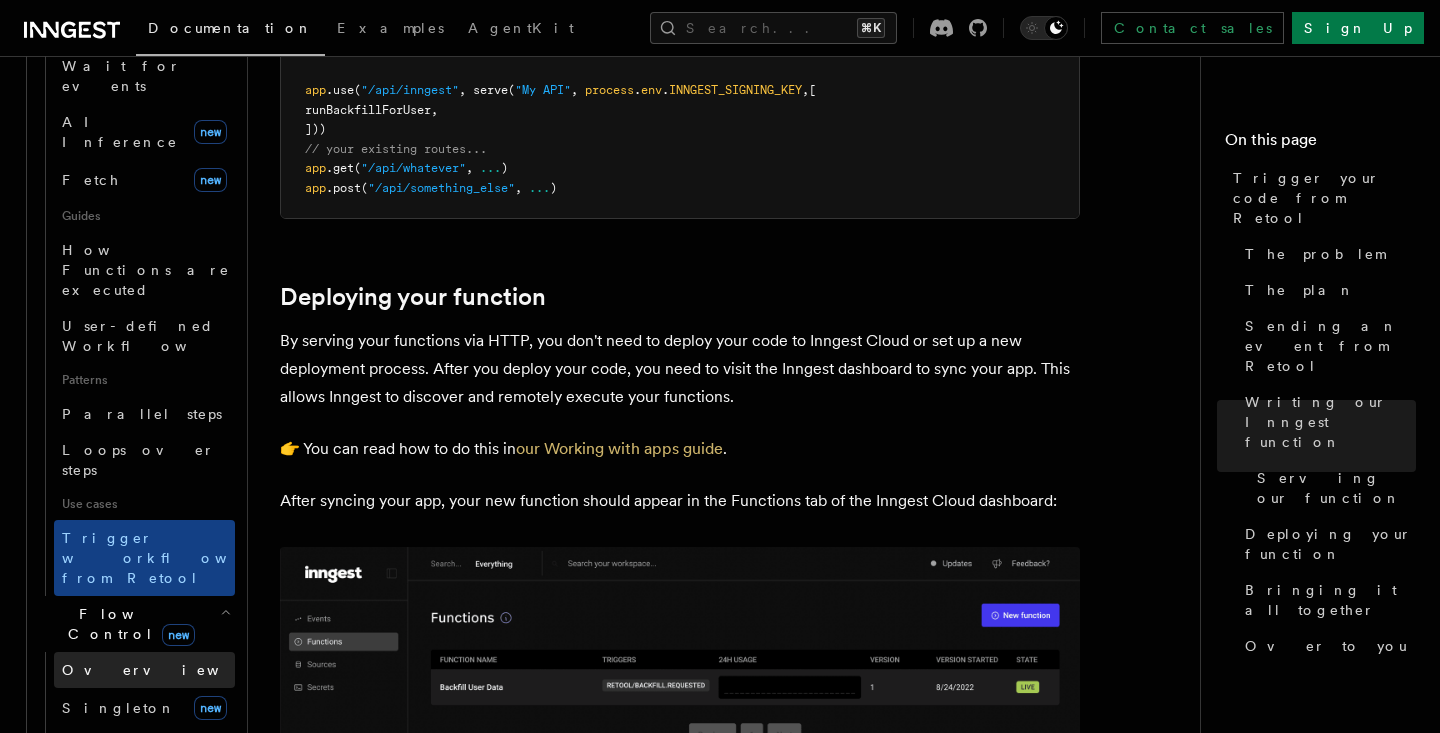 click on "Overview" at bounding box center (165, 670) 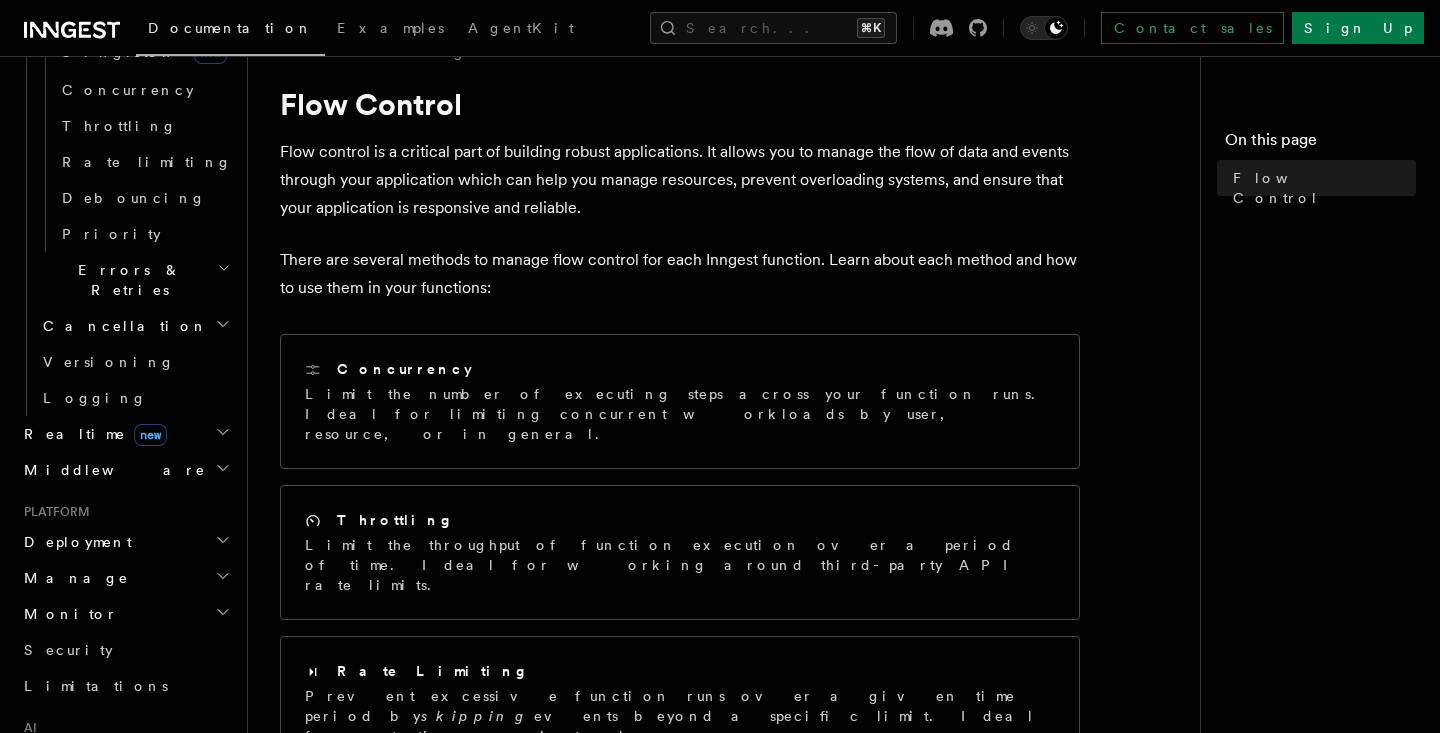 scroll, scrollTop: 47, scrollLeft: 0, axis: vertical 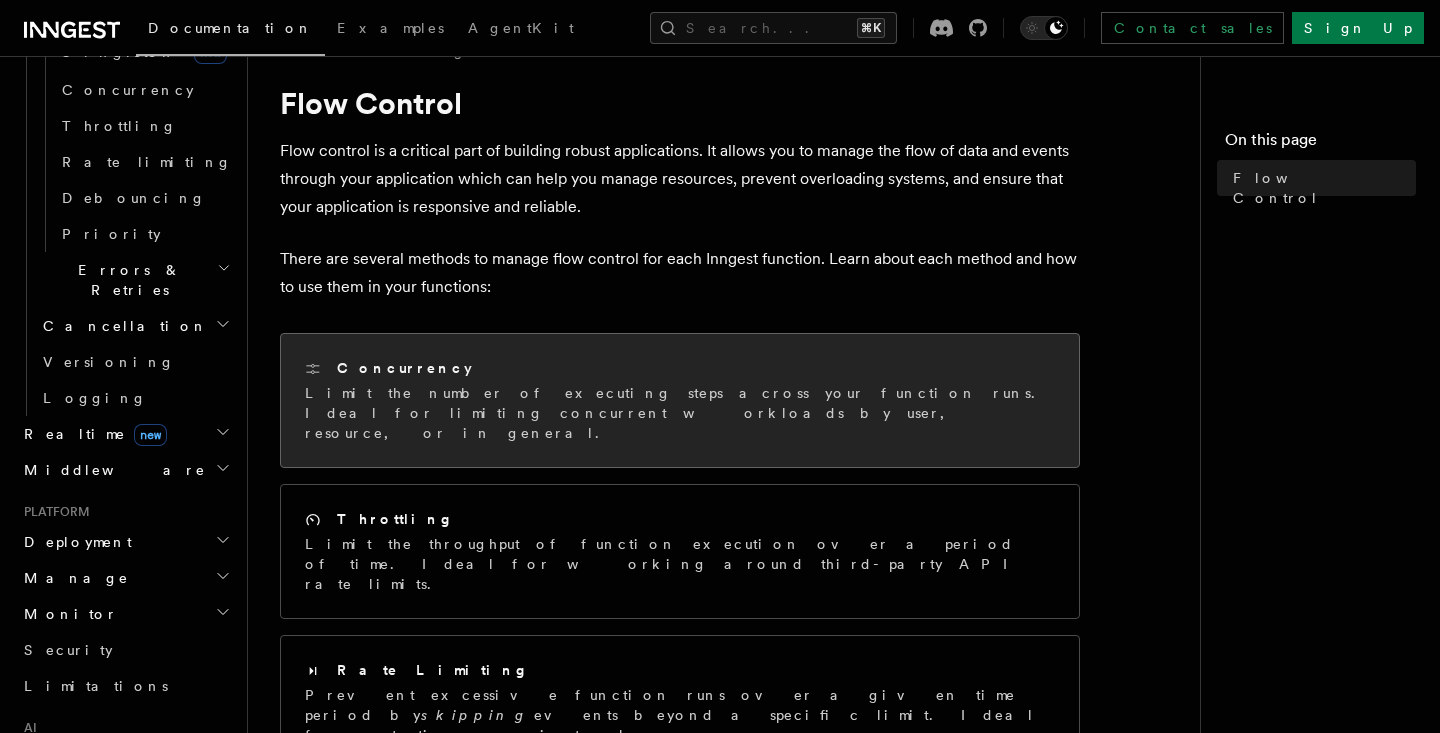 click on "Limit the number of executing steps across your function runs. Ideal for limiting concurrent workloads by user, resource, or in general." at bounding box center [680, 413] 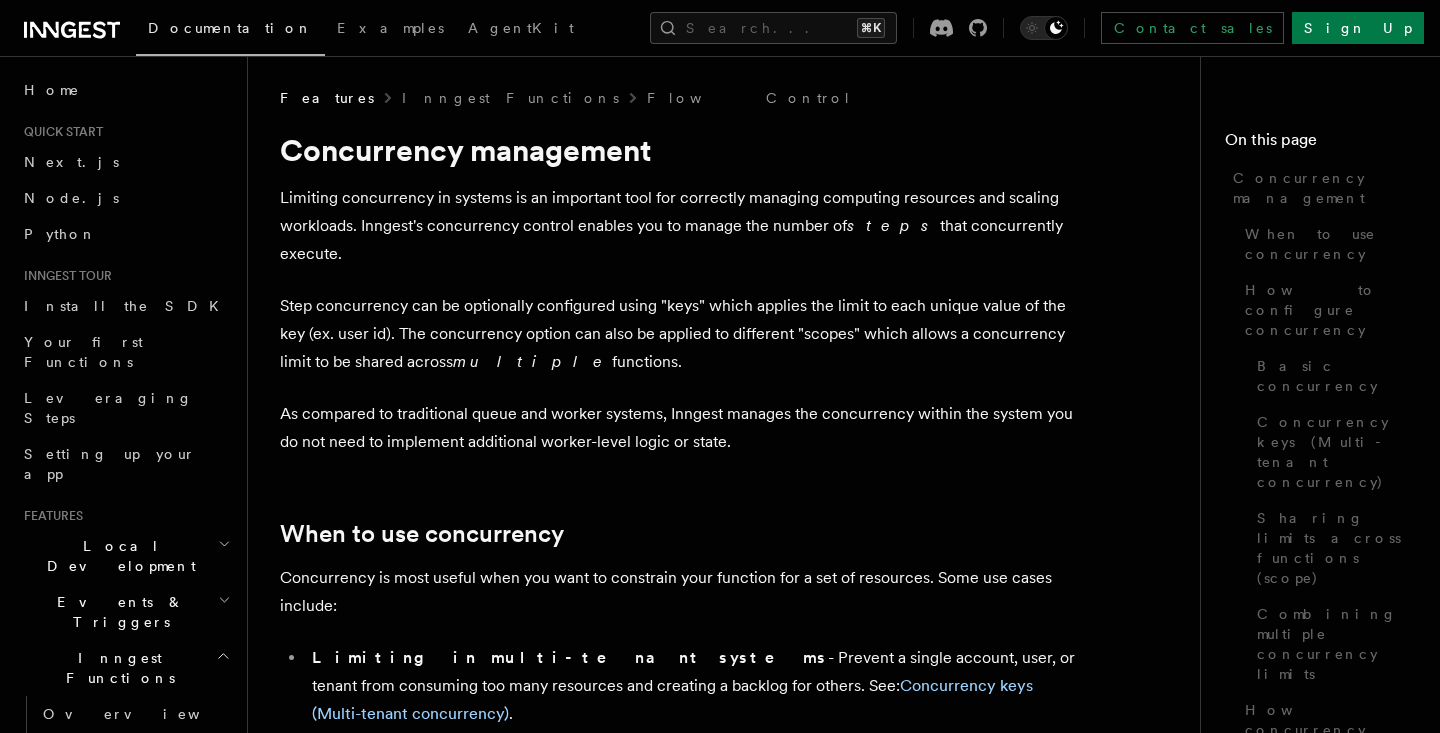 scroll, scrollTop: 0, scrollLeft: 0, axis: both 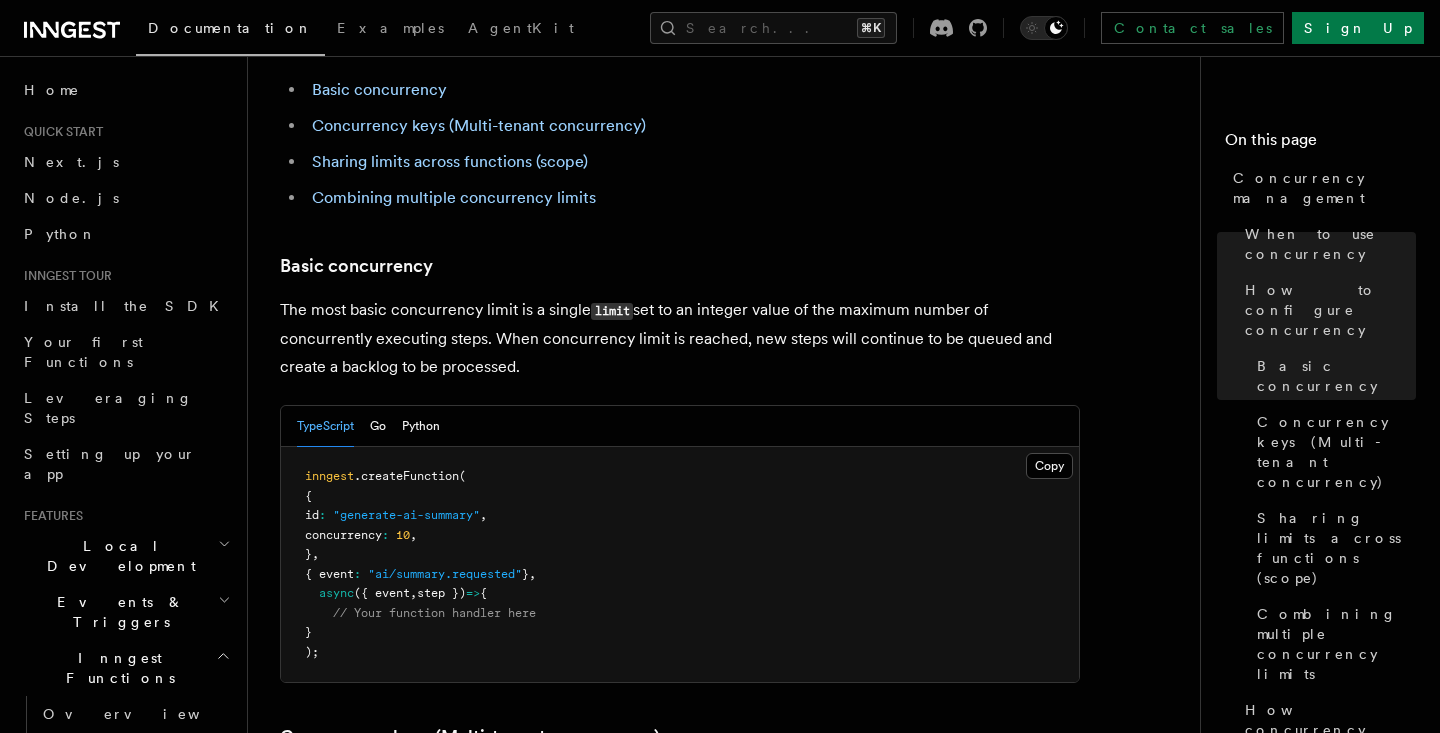 click on "concurrency" at bounding box center (343, 535) 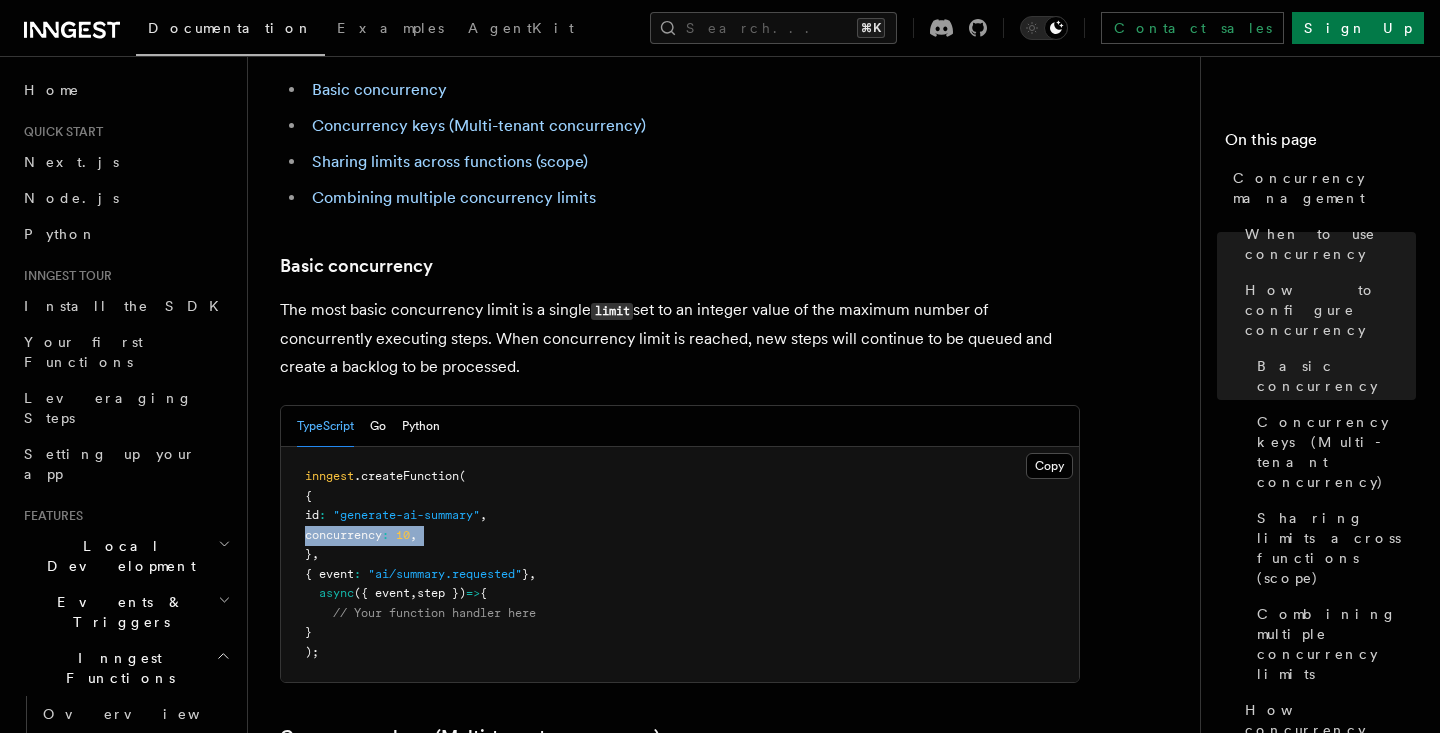 click on "concurrency" at bounding box center (343, 535) 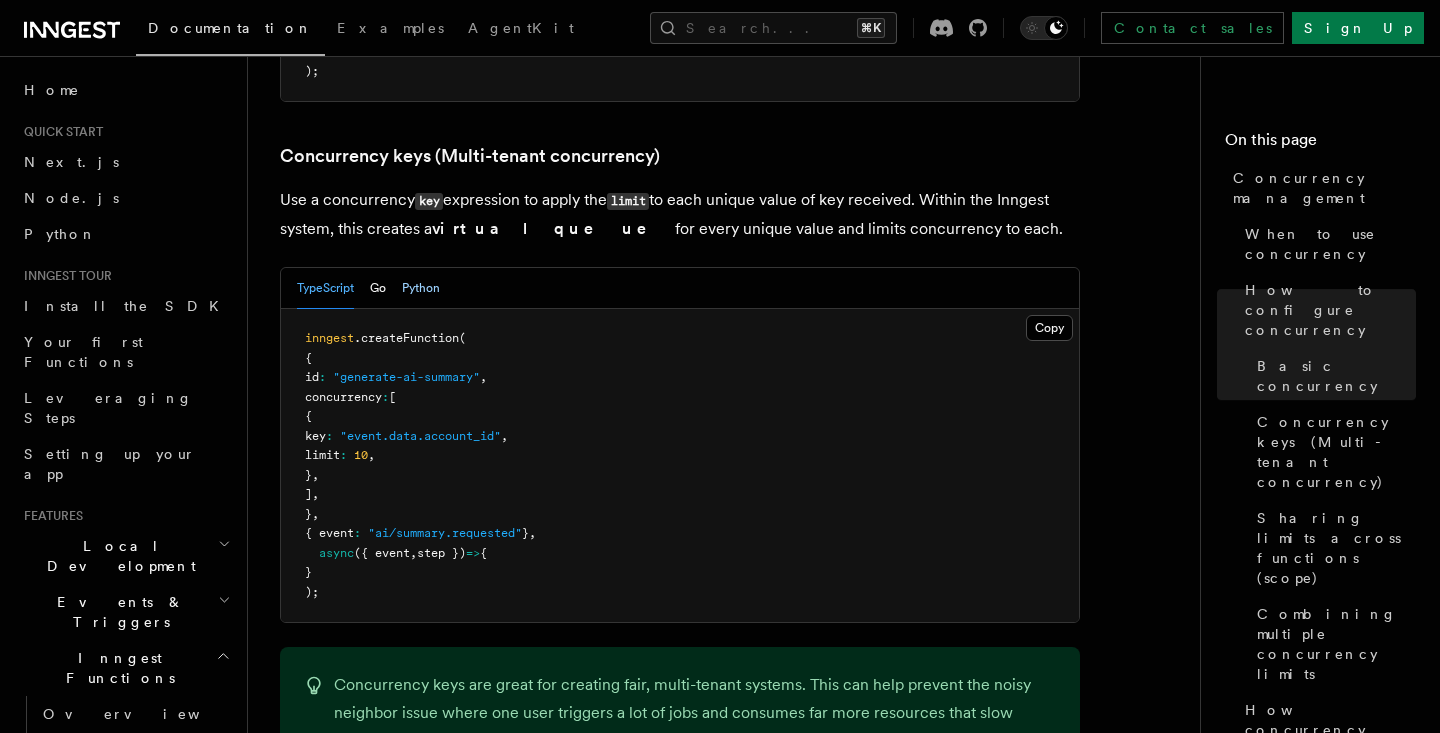 scroll, scrollTop: 1775, scrollLeft: 0, axis: vertical 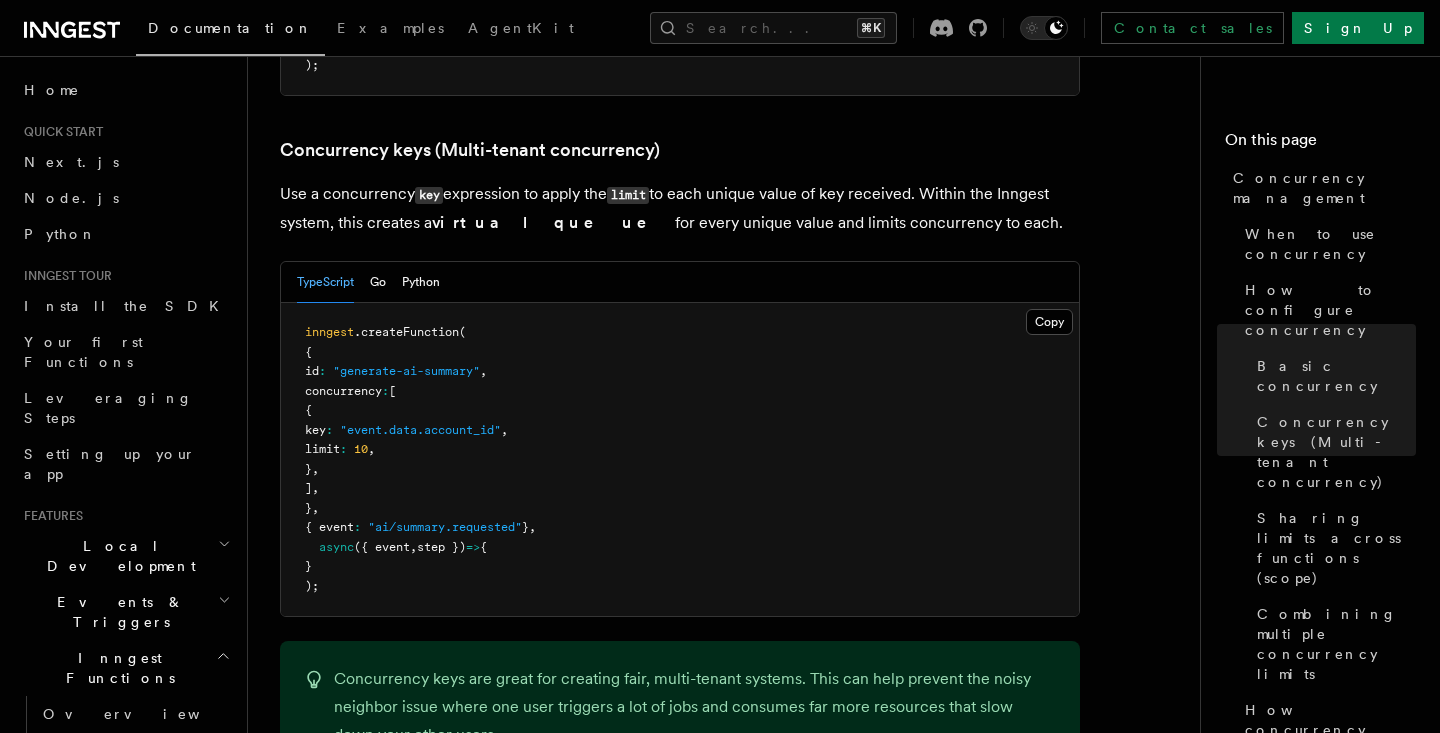 drag, startPoint x: 354, startPoint y: 358, endPoint x: 476, endPoint y: 358, distance: 122 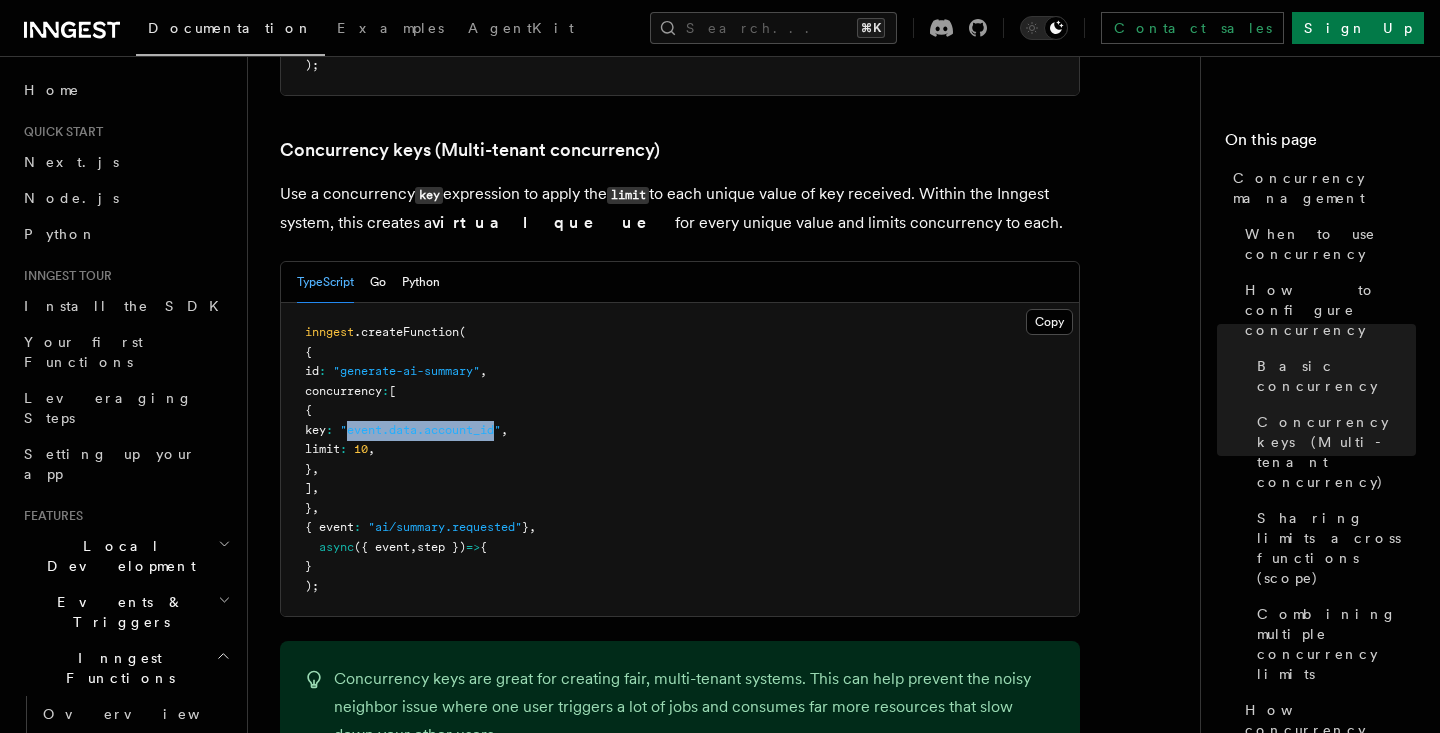 click on ""event.data.account_id"" at bounding box center [420, 430] 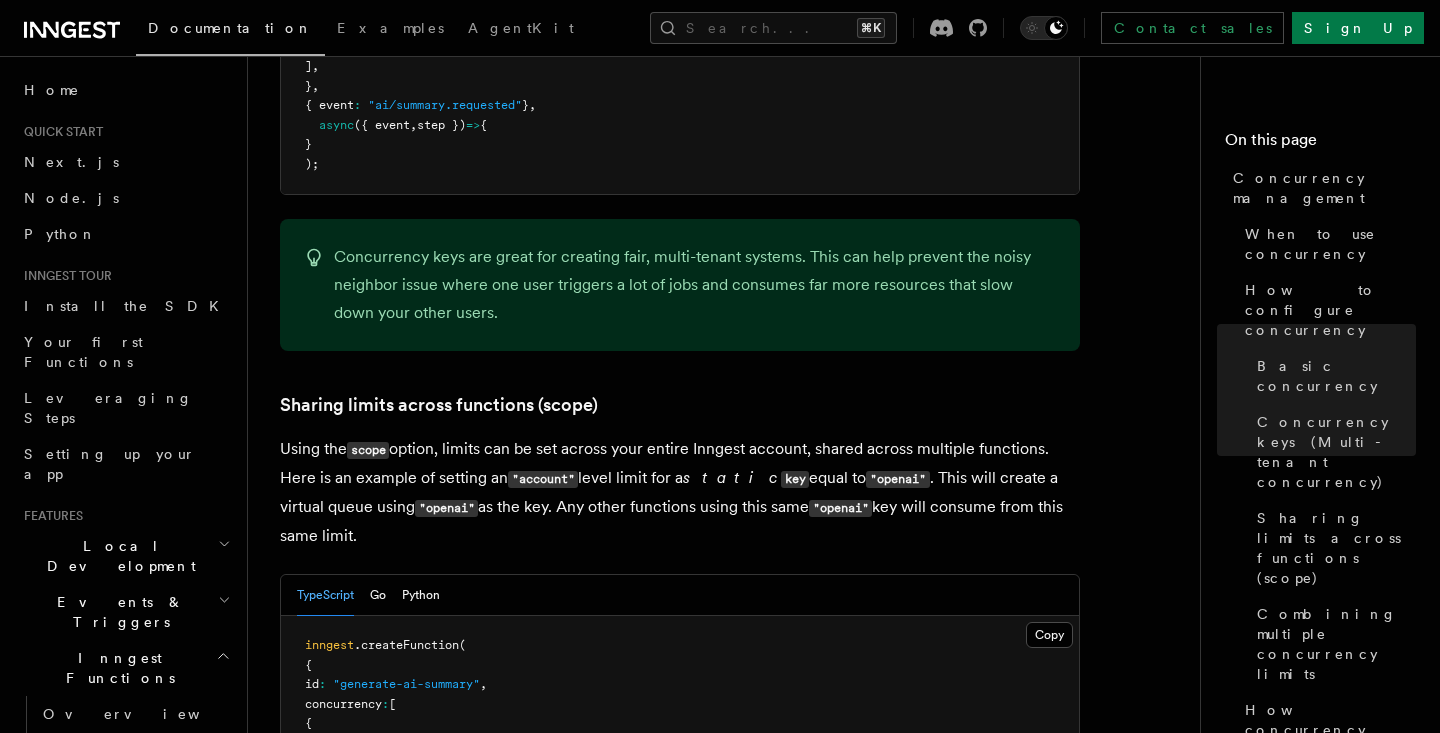 scroll, scrollTop: 2204, scrollLeft: 0, axis: vertical 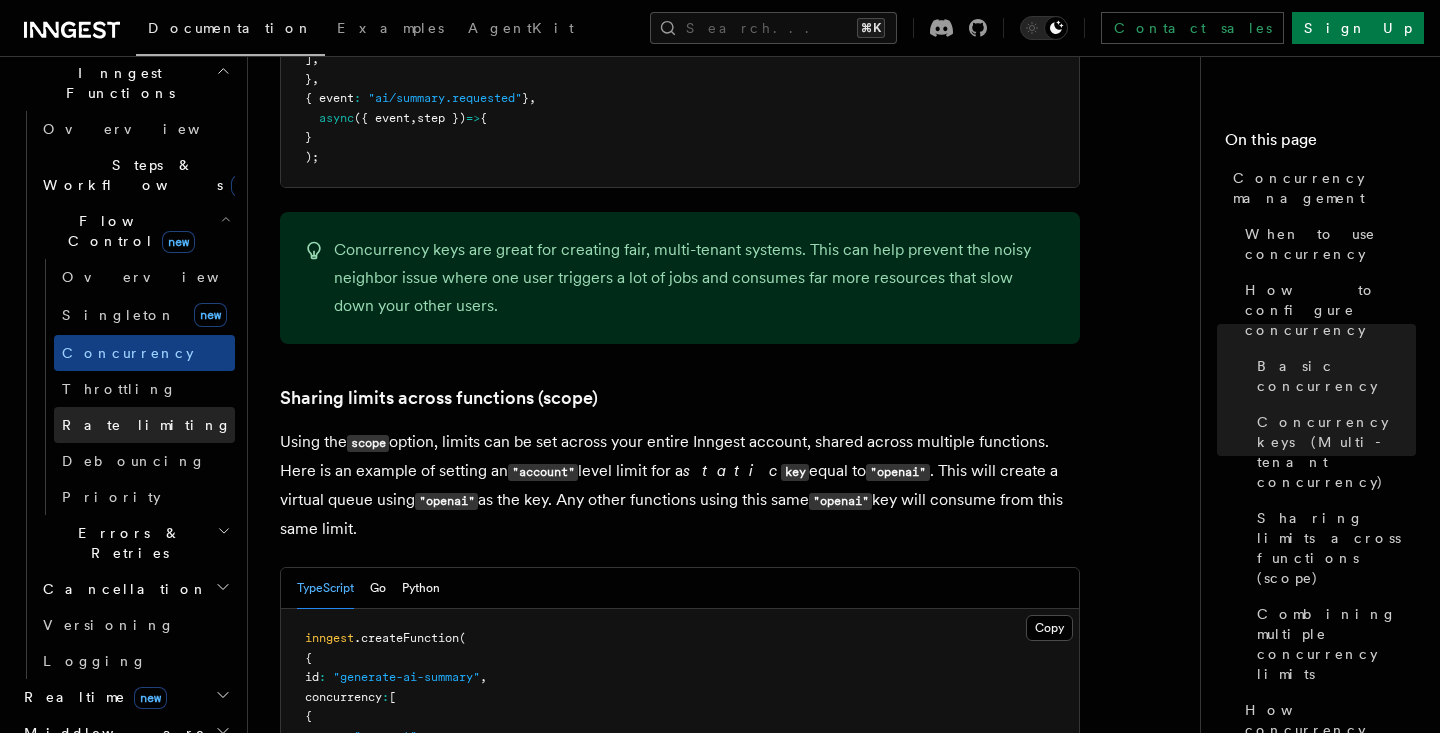 click on "Rate limiting" at bounding box center [147, 425] 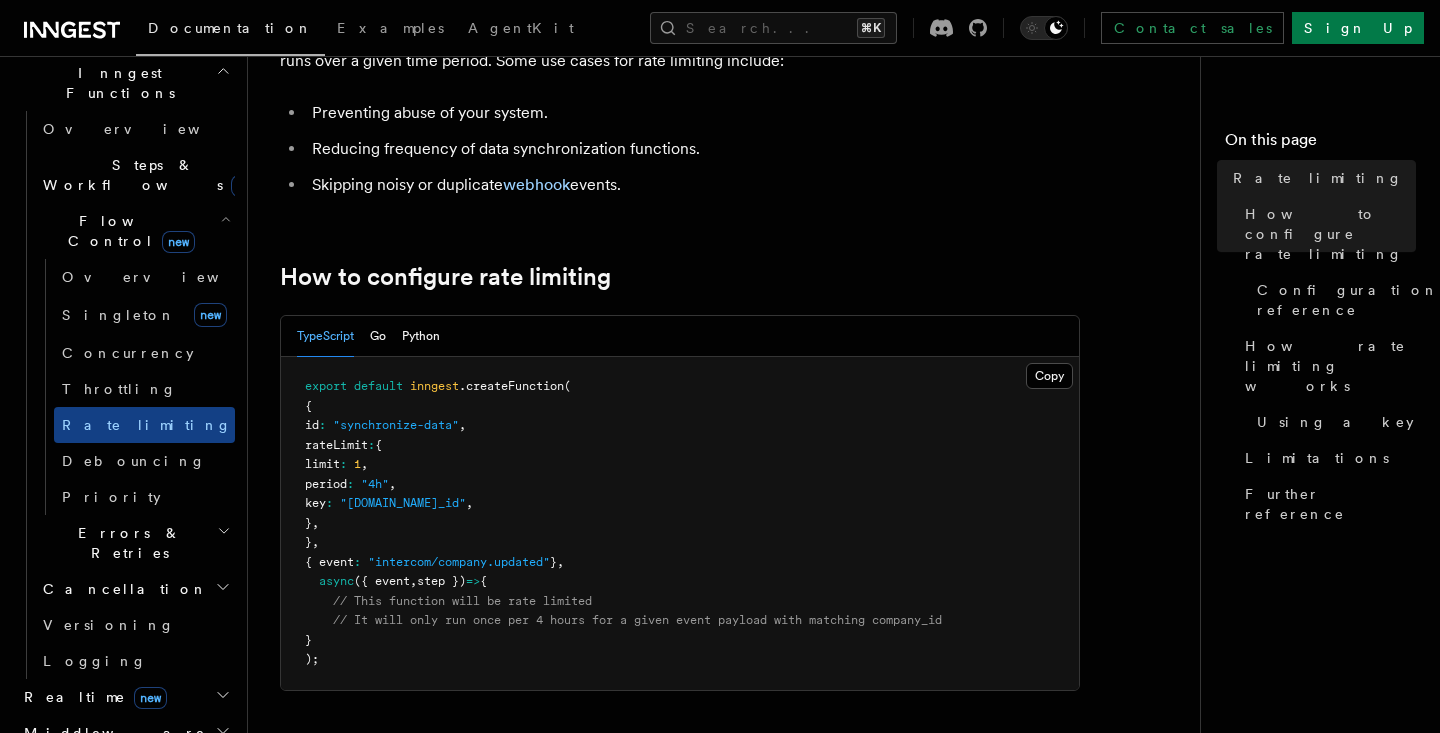 scroll, scrollTop: 208, scrollLeft: 0, axis: vertical 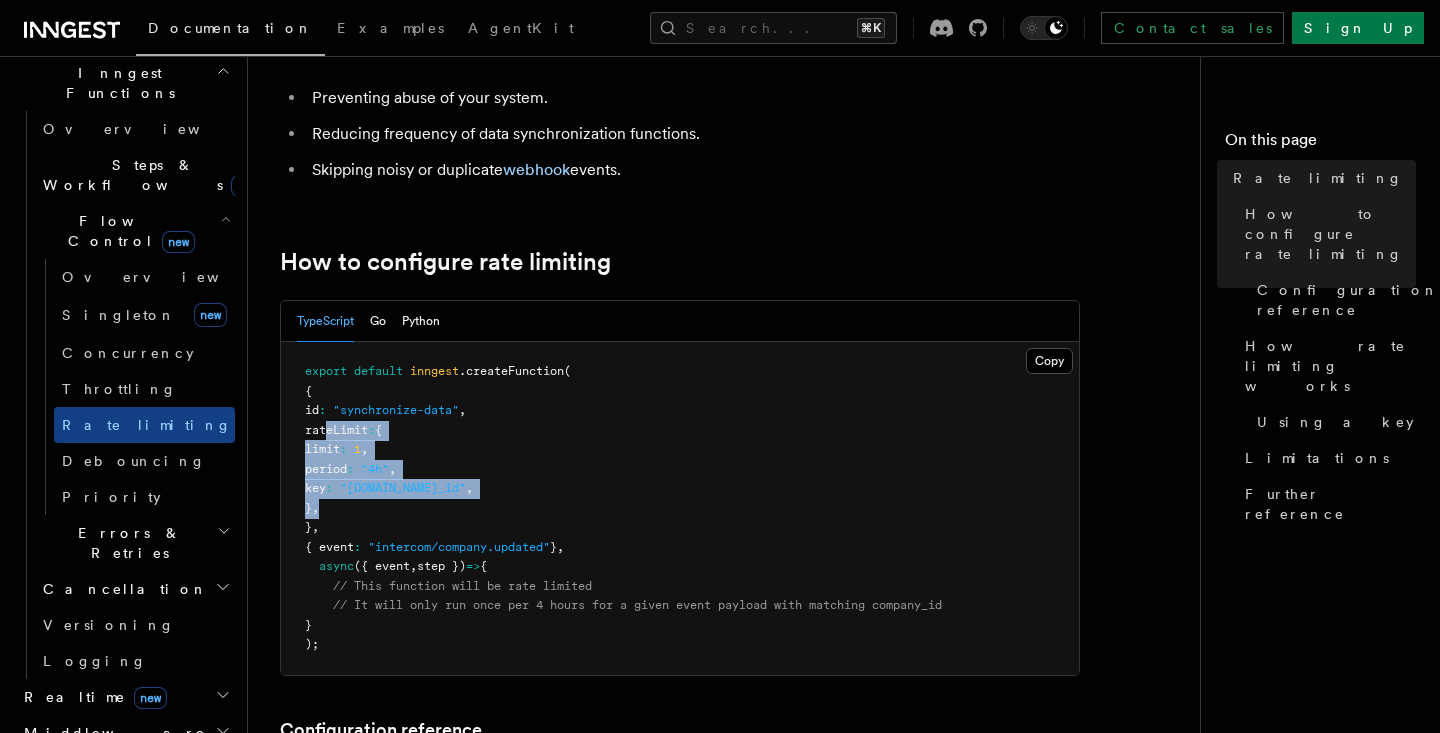 drag, startPoint x: 327, startPoint y: 426, endPoint x: 390, endPoint y: 506, distance: 101.828285 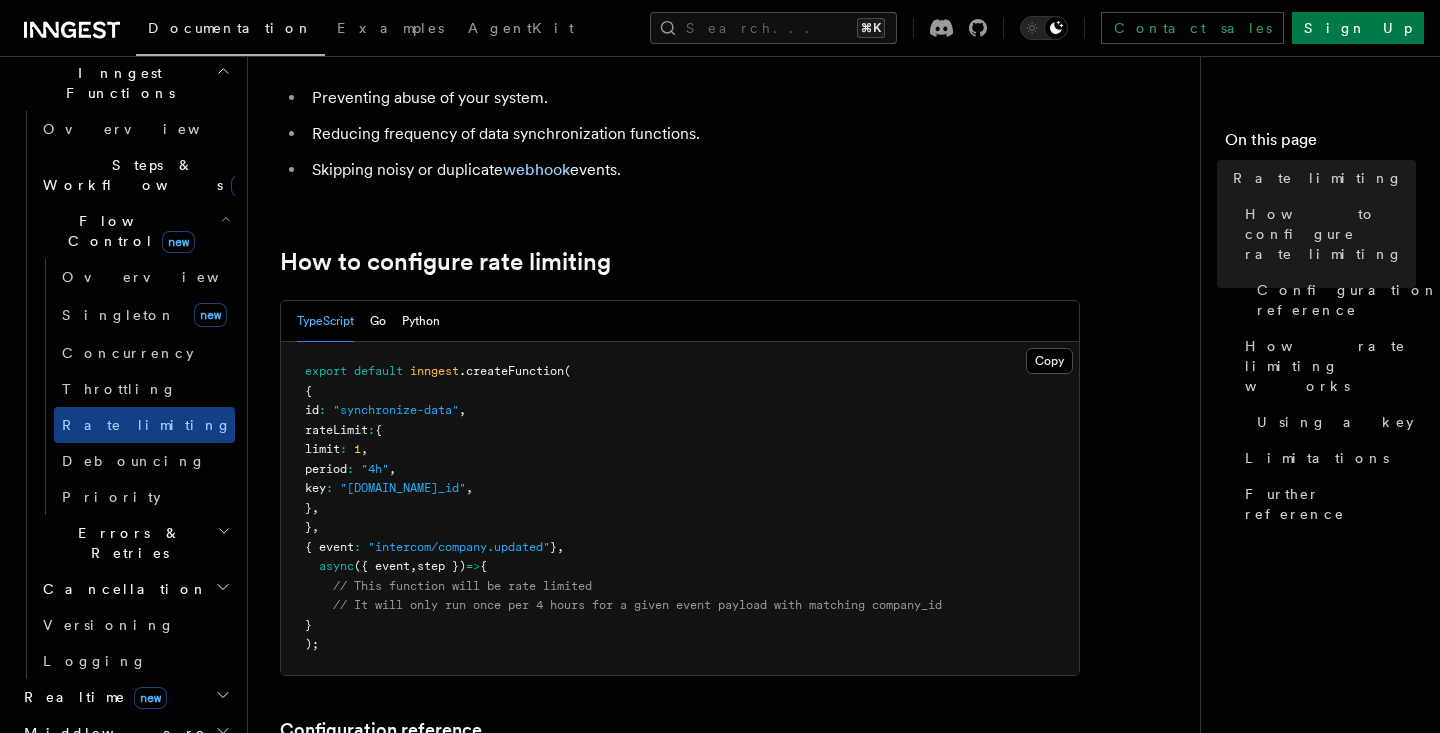 click on "export   default   inngest .createFunction (
{
id :   "synchronize-data" ,
rateLimit :  {
limit :   1 ,
period :   "4h" ,
key :   "event.data.company_id" ,
} ,
} ,
{ event :   "intercom/company.updated"  } ,
async  ({ event ,  step })  =>  {
// This function will be rate limited
// It will only run once per 4 hours for a given event payload with matching company_id
}
);" at bounding box center [680, 508] 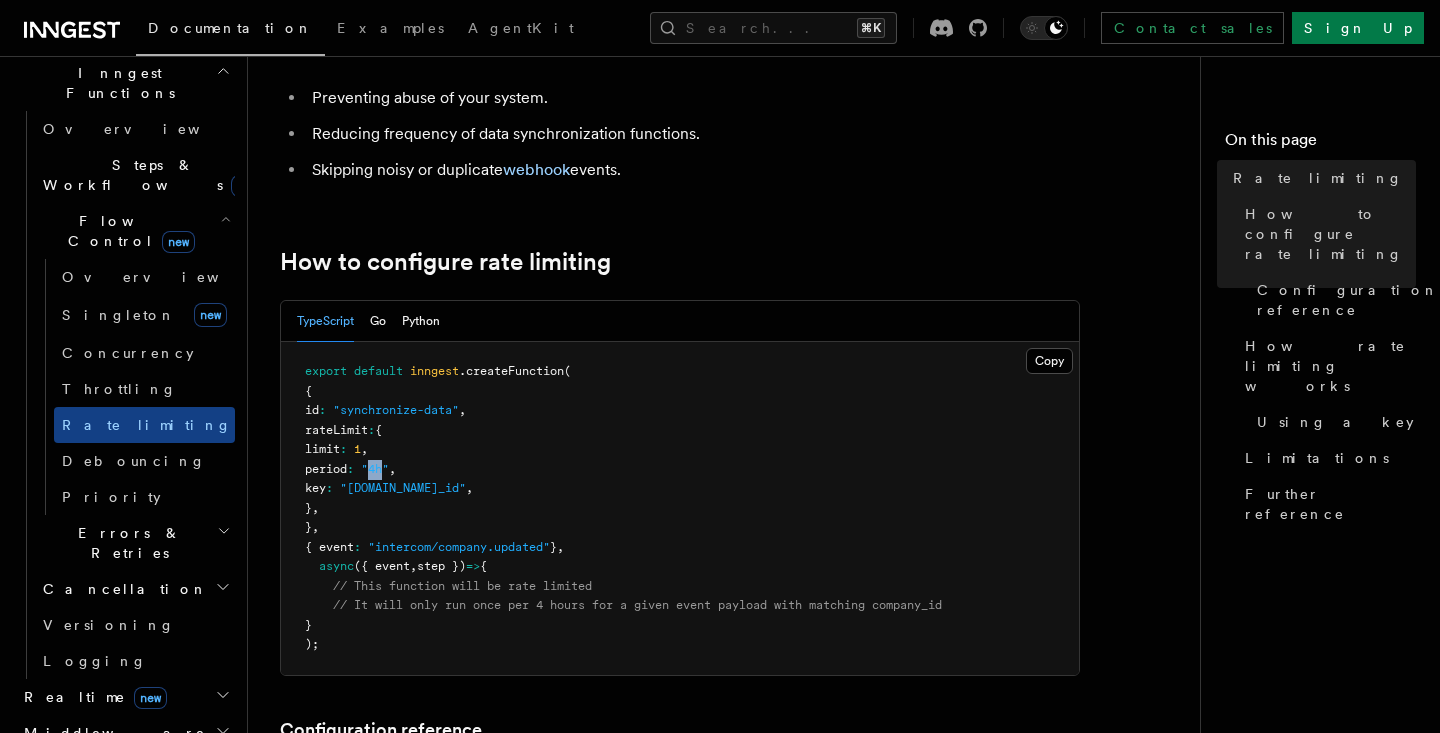 click on ""4h"" at bounding box center [375, 469] 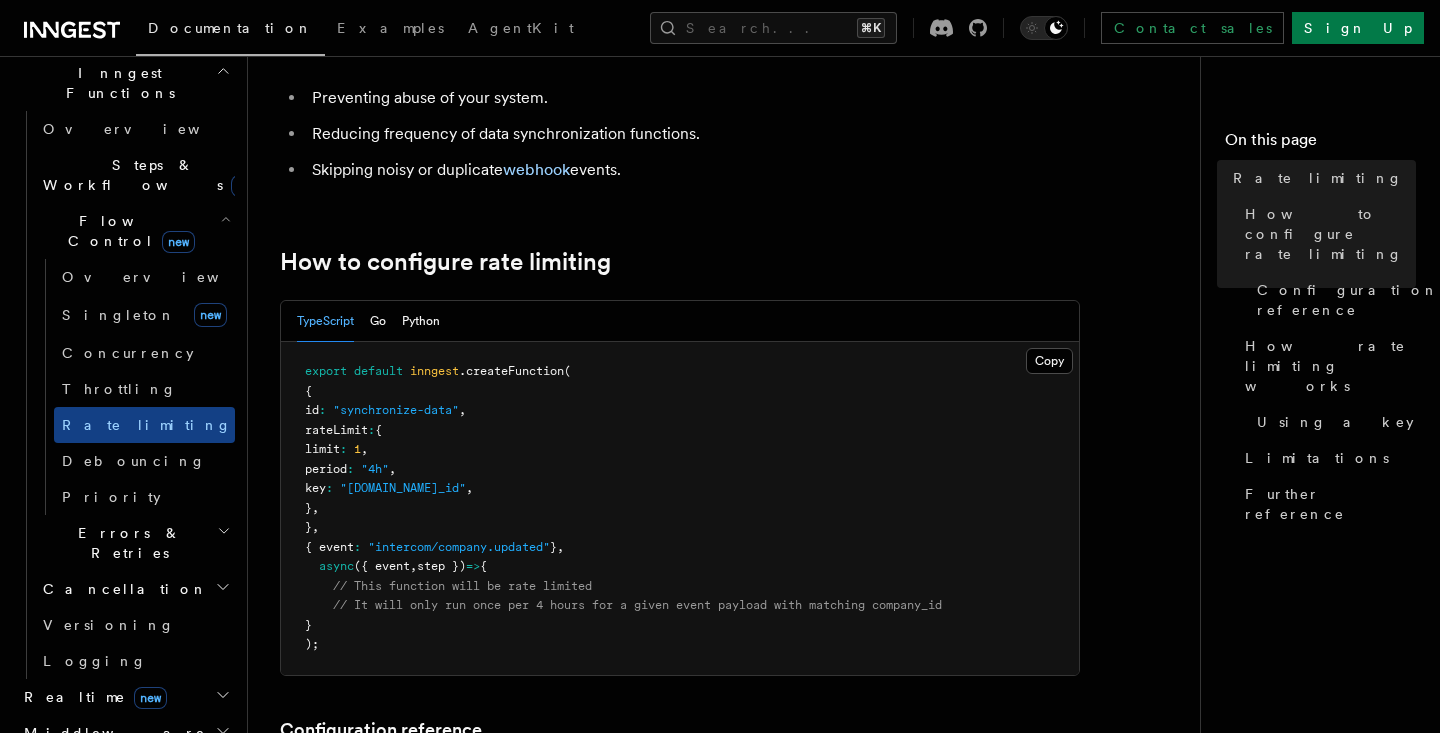 click on "Features Inngest Functions Flow Control Rate limiting
Rate limiting is a  hard limit  on how many function runs can start within a time period. Events that exceed the rate limit are  skipped  and do not trigger functions to start. This prevents excessive function runs over a given time period. Some use cases for rate limiting include:
Preventing abuse of your system.
Reducing frequency of data synchronization functions.
Skipping noisy or duplicate  webhook  events.
How to configure rate limiting
TypeScript Go Python Copy Copied export   default   inngest .createFunction (
{
id :   "synchronize-data" ,
rateLimit :  {
limit :   1 ,
period :   "4h" ,
key :   "event.data.company_id" ,
} ,
} ,
{ event :   "intercom/company.updated"  } ,
async  ({ event ,  step })  =>  {
// This function will be rate limited
// It will only run once per 4 hours for a given event payload with matching company_id
}
);
limit
period" at bounding box center (732, 1899) 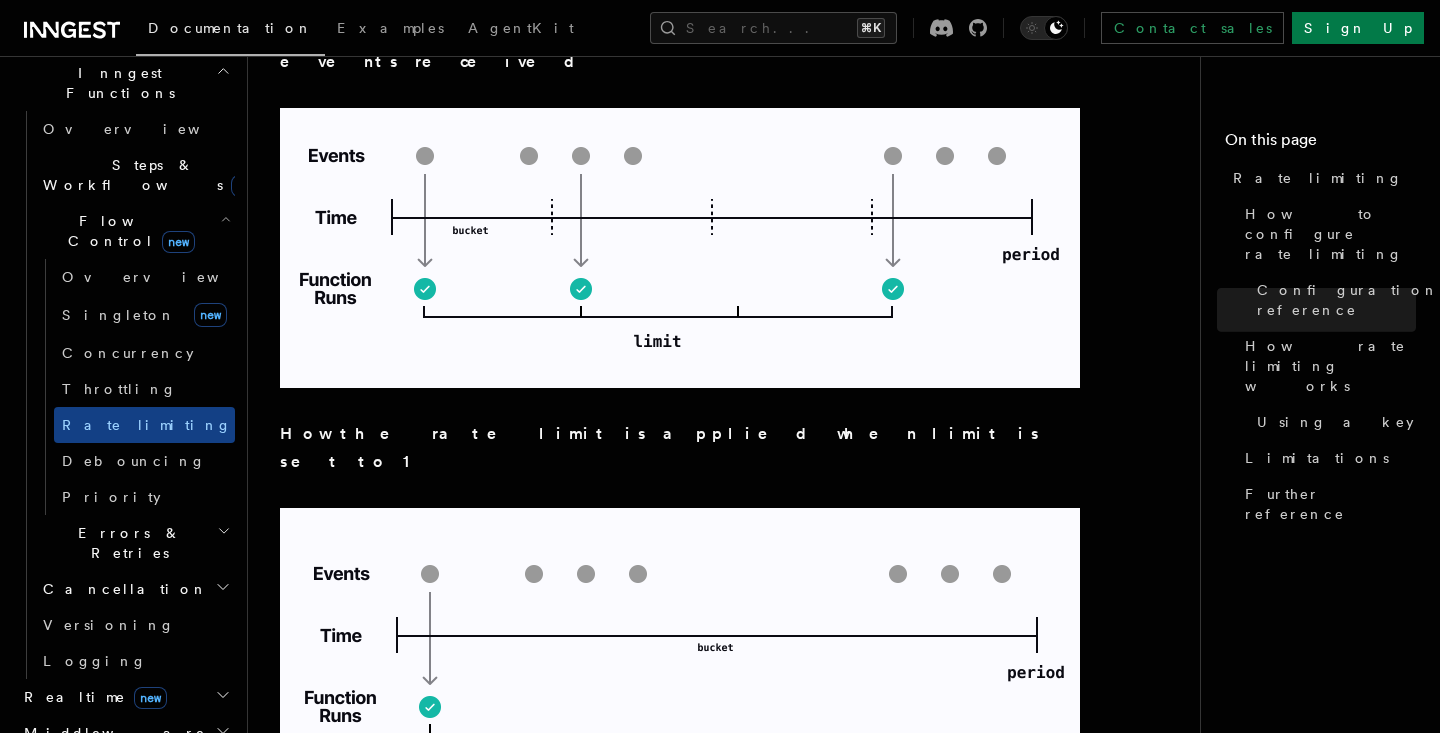 scroll, scrollTop: 2390, scrollLeft: 0, axis: vertical 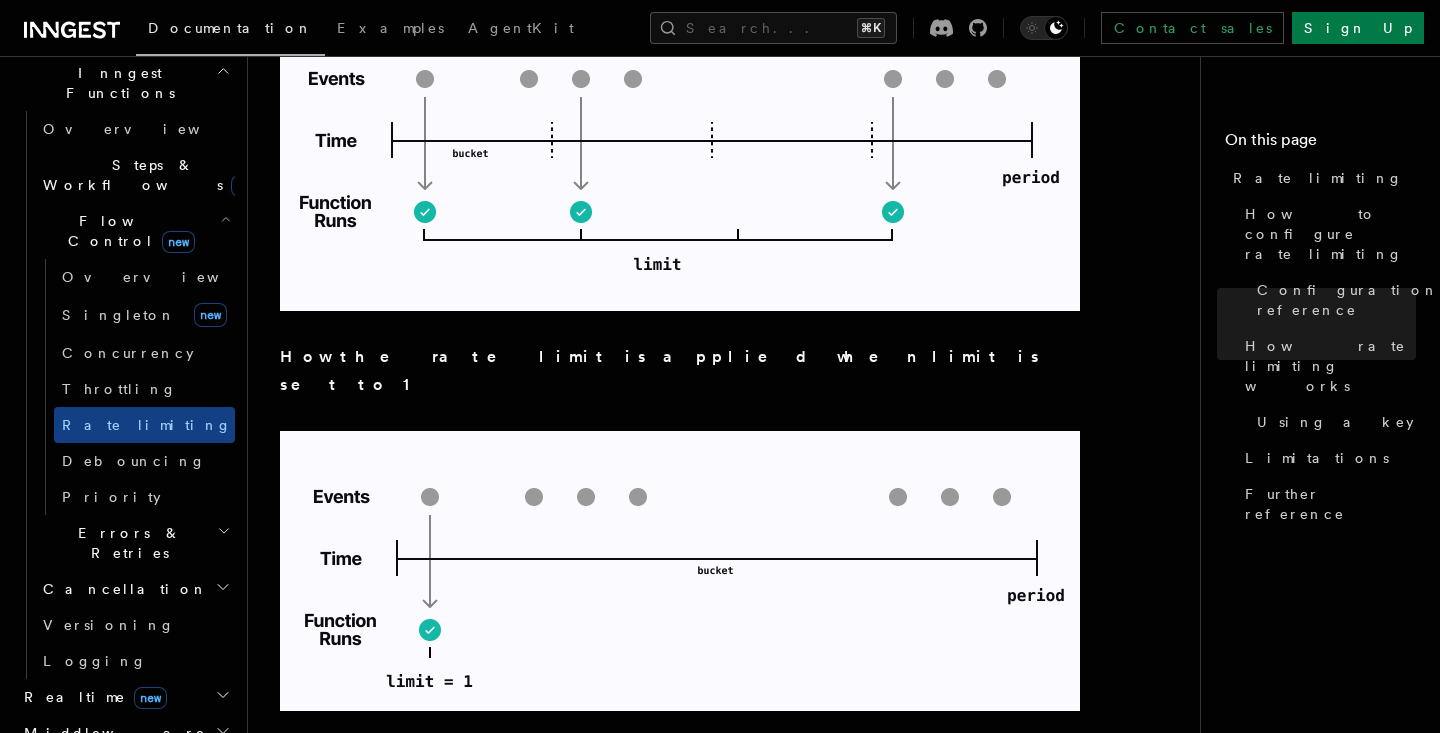 click on "Middleware" at bounding box center (125, 733) 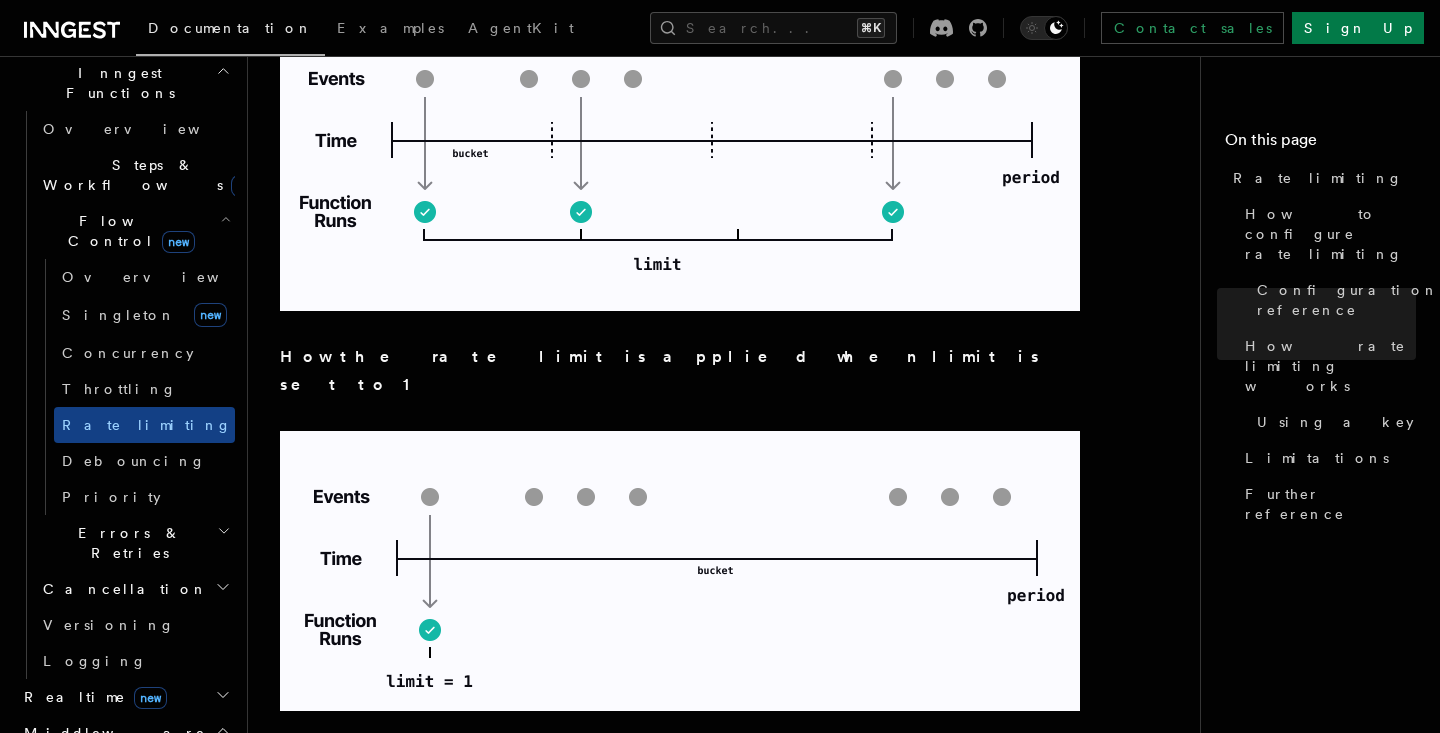 click on "Overview" at bounding box center (135, 769) 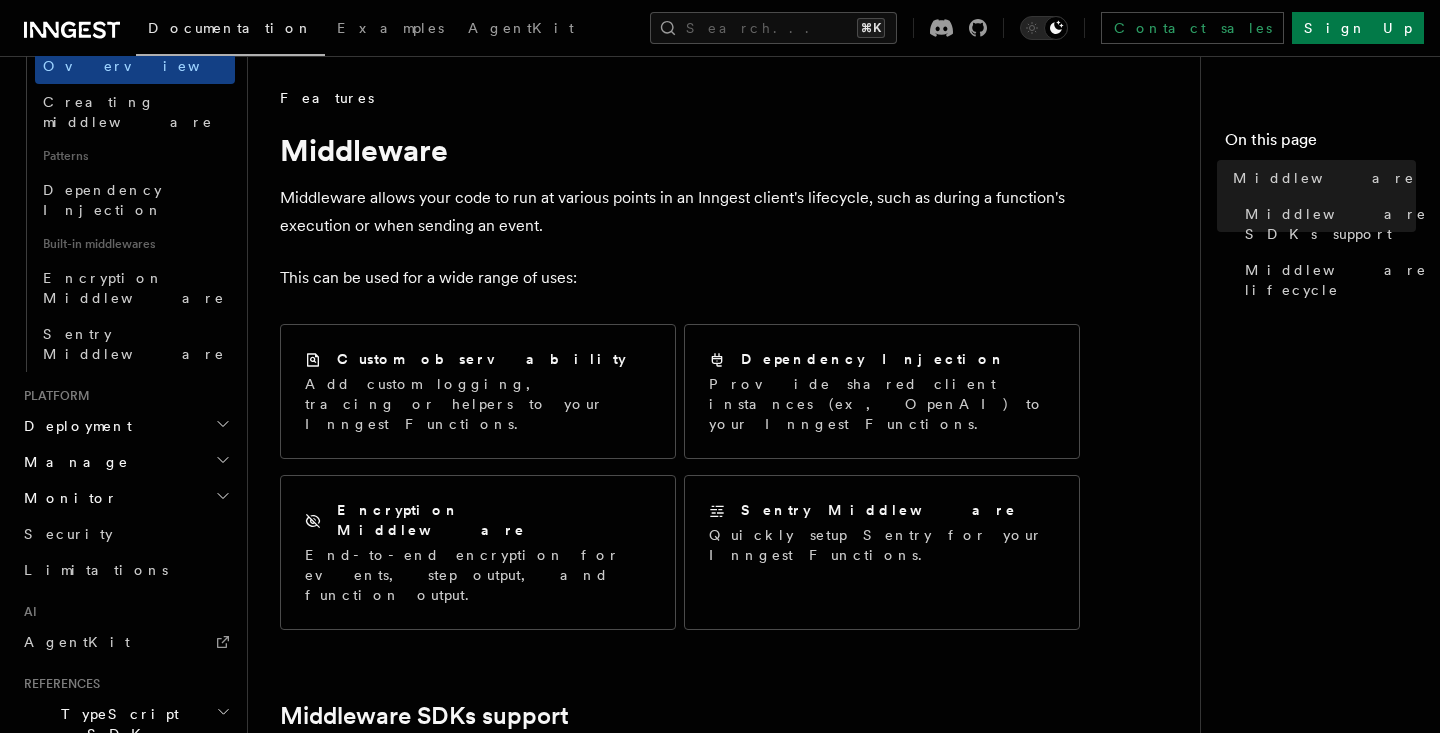 scroll, scrollTop: 1039, scrollLeft: 0, axis: vertical 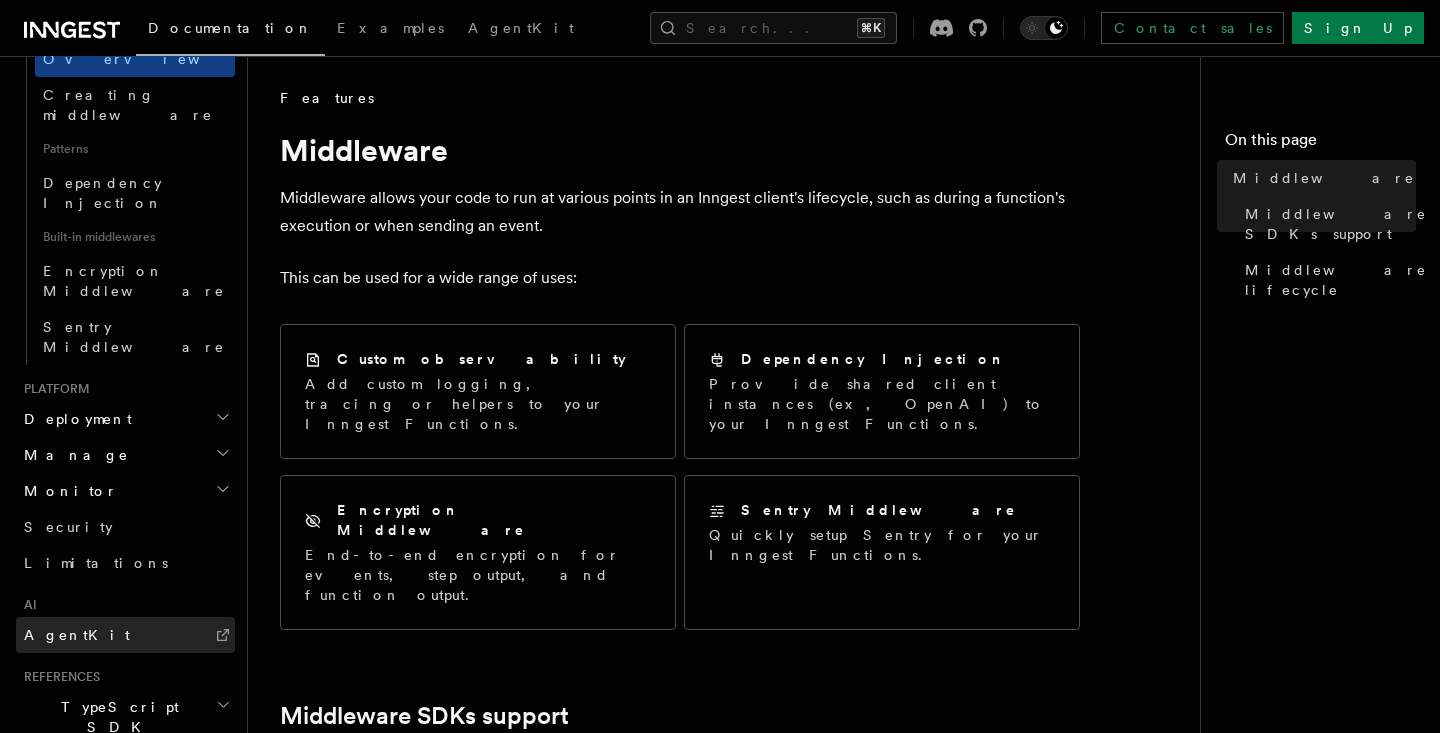 click on "AgentKit" at bounding box center (125, 635) 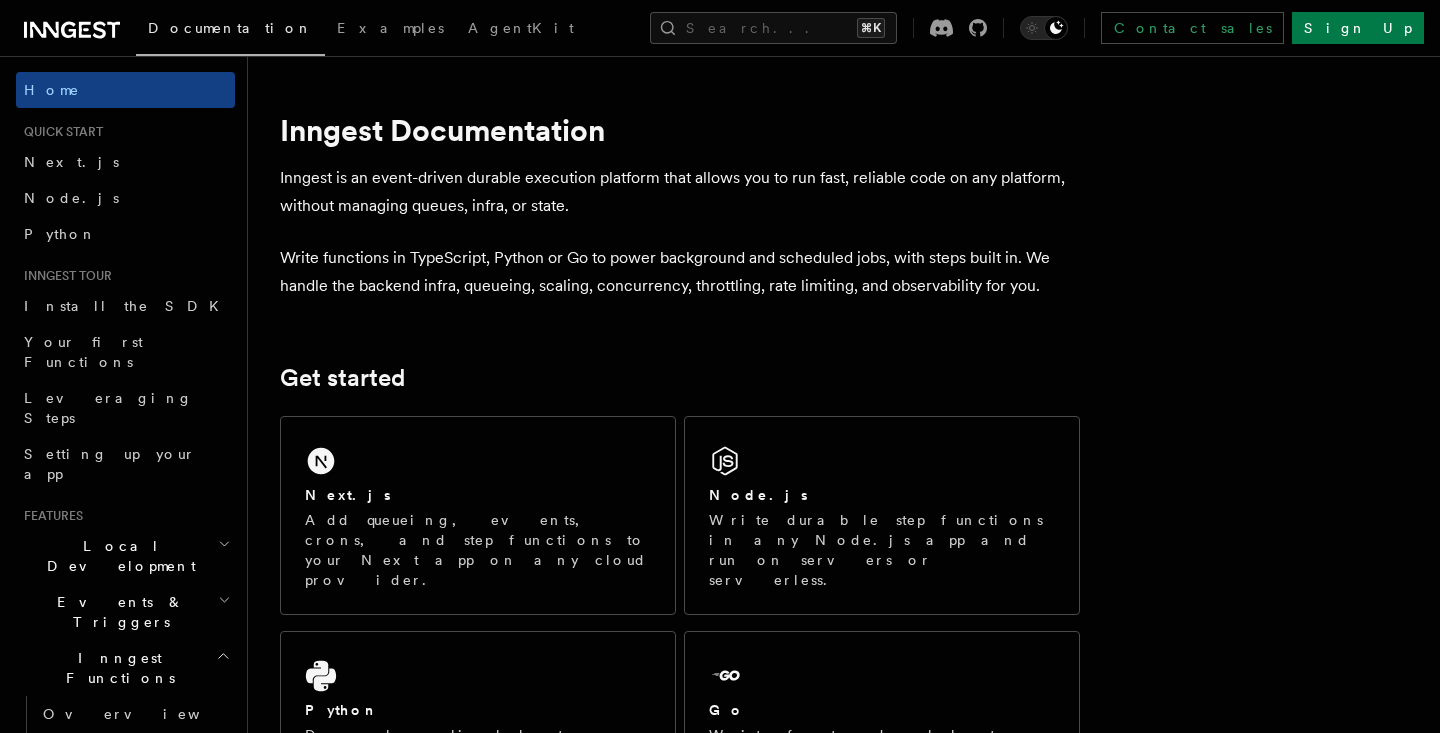scroll, scrollTop: 0, scrollLeft: 0, axis: both 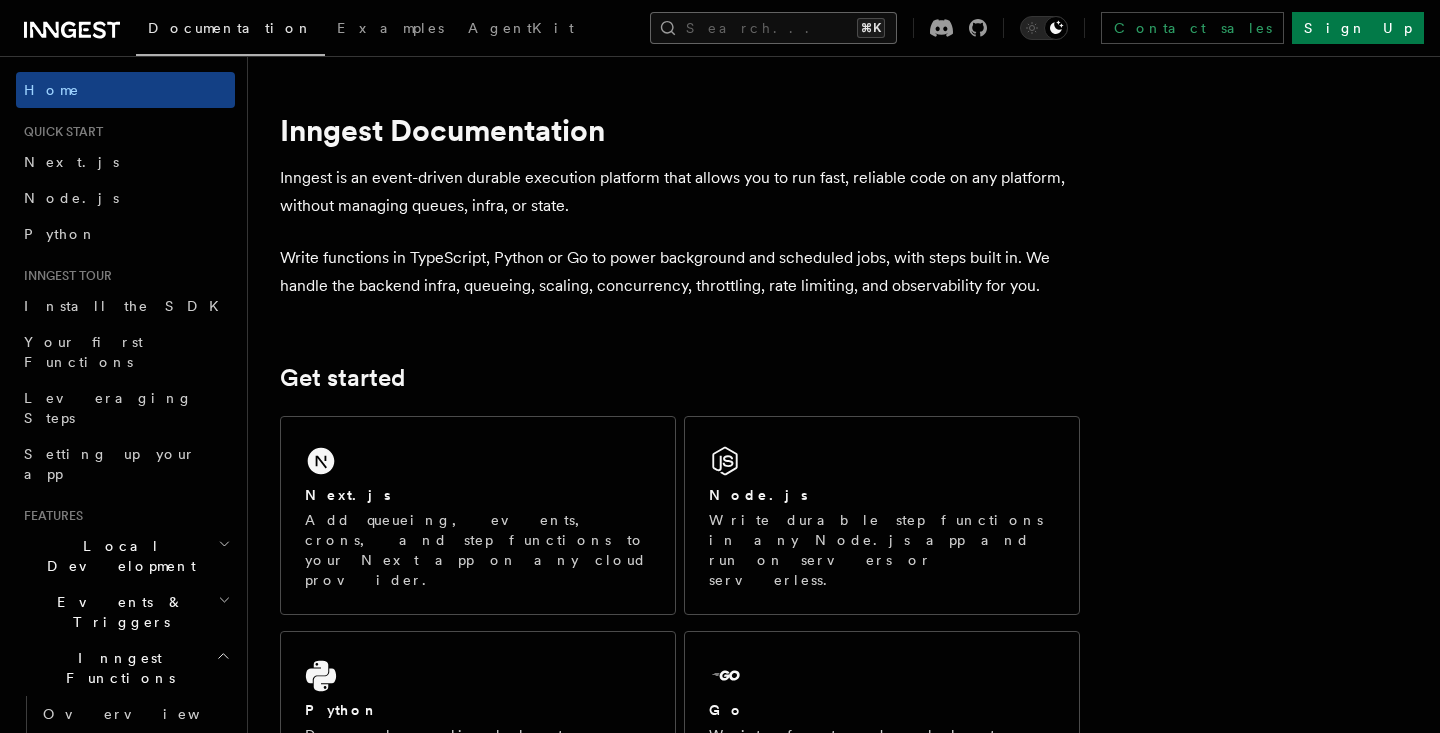 click on "Search... ⌘K" at bounding box center [773, 28] 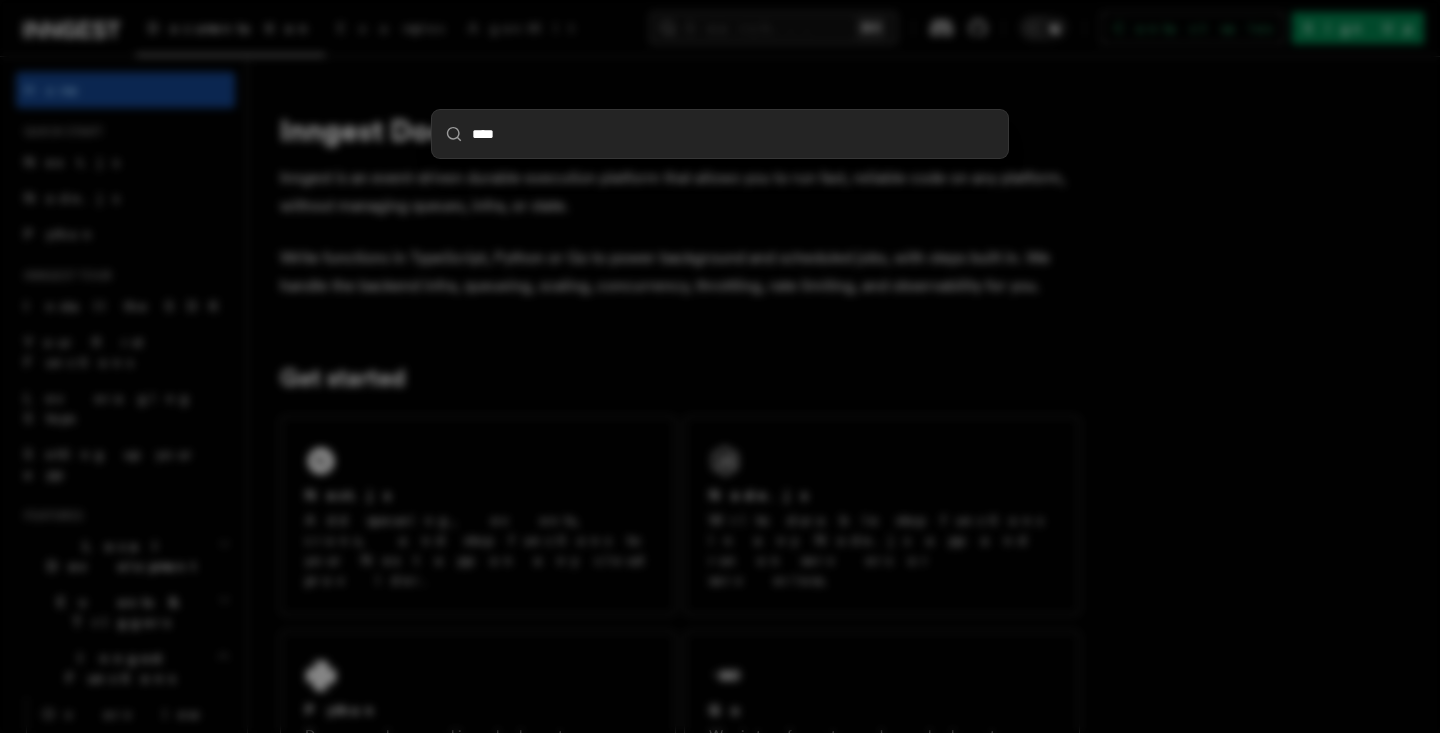 type on "*****" 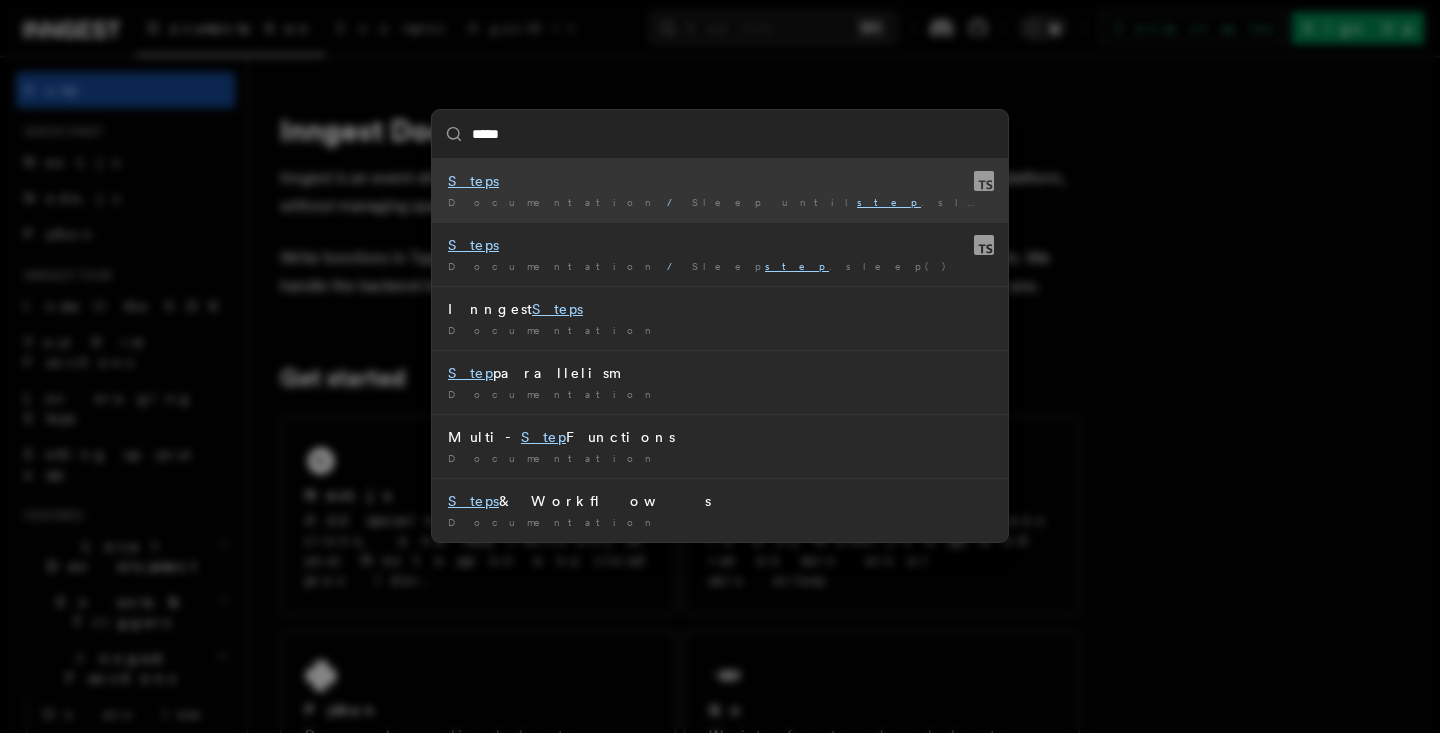 click on "Steps" at bounding box center (720, 181) 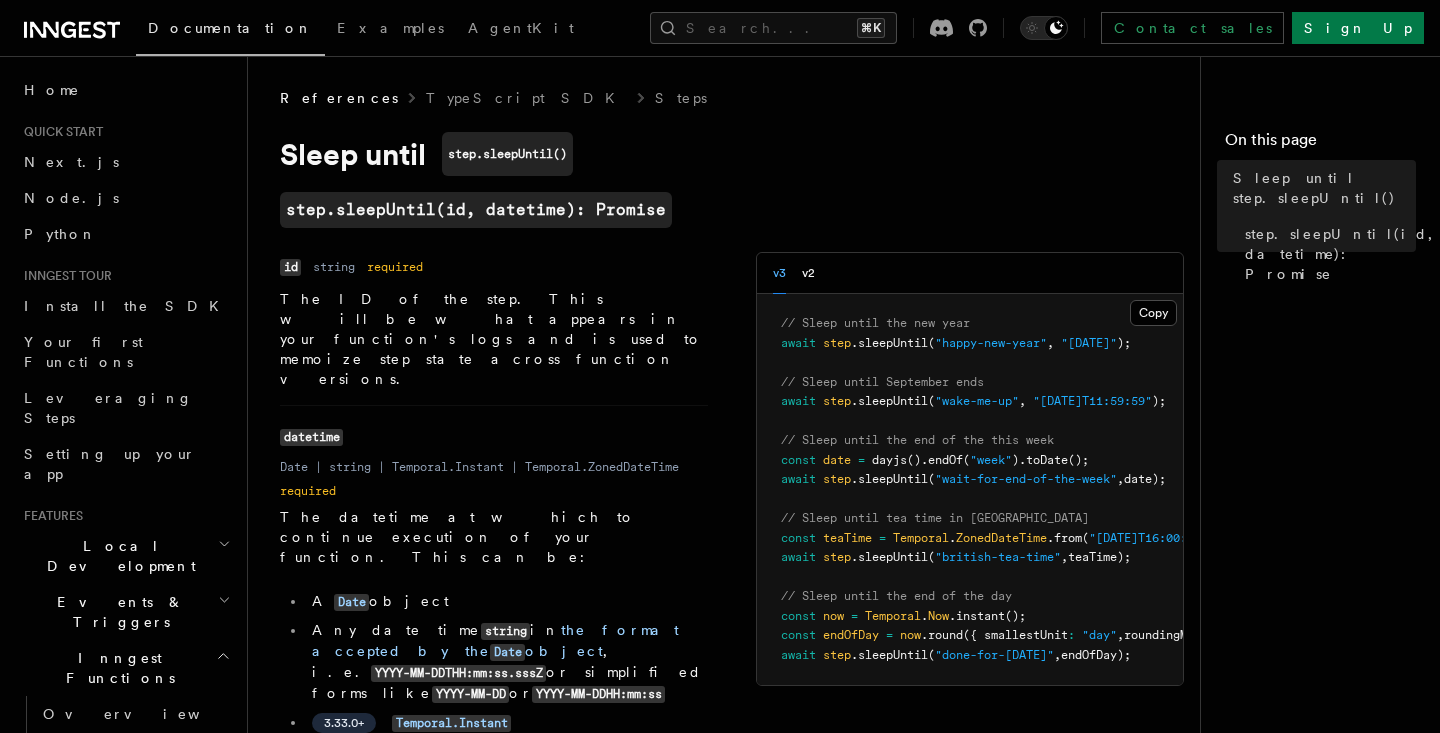 scroll, scrollTop: 0, scrollLeft: 0, axis: both 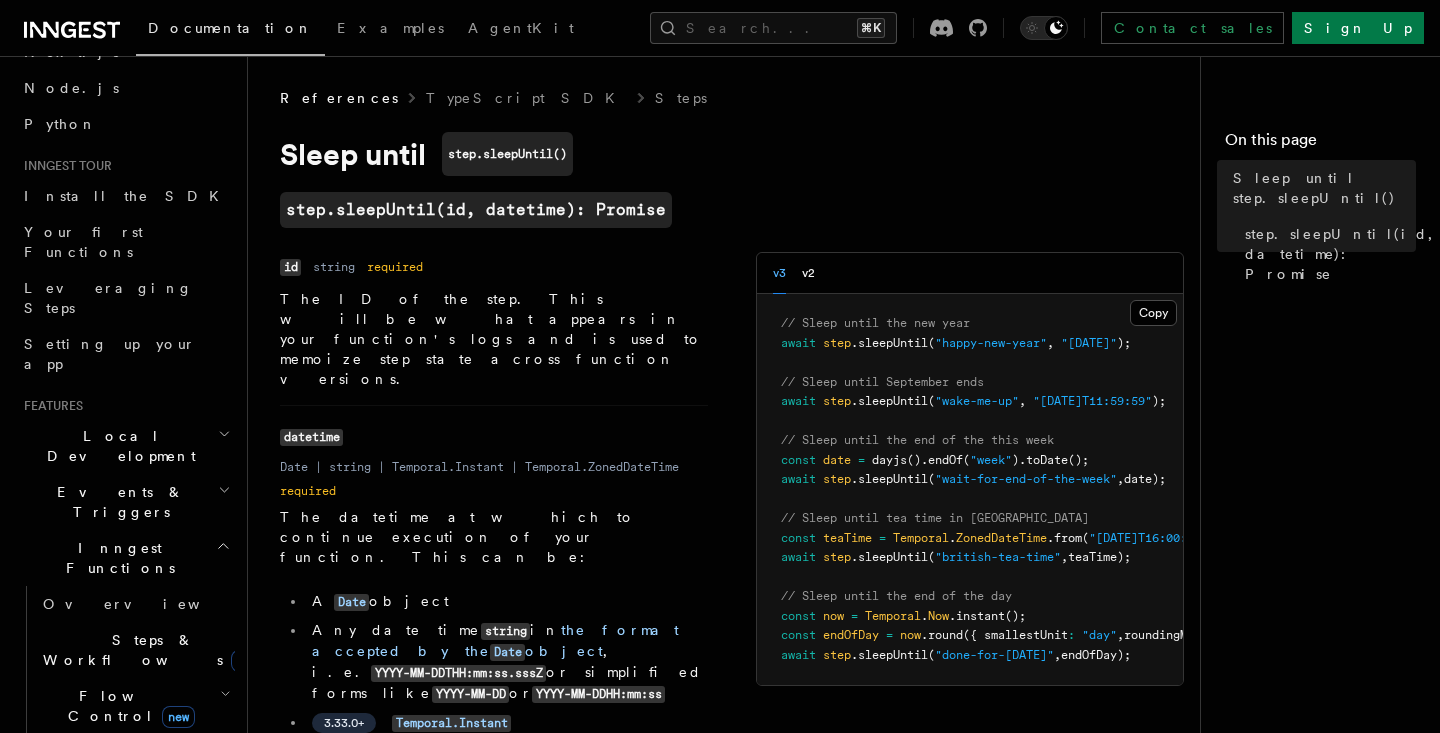 click on "Steps & Workflows new" at bounding box center (149, 650) 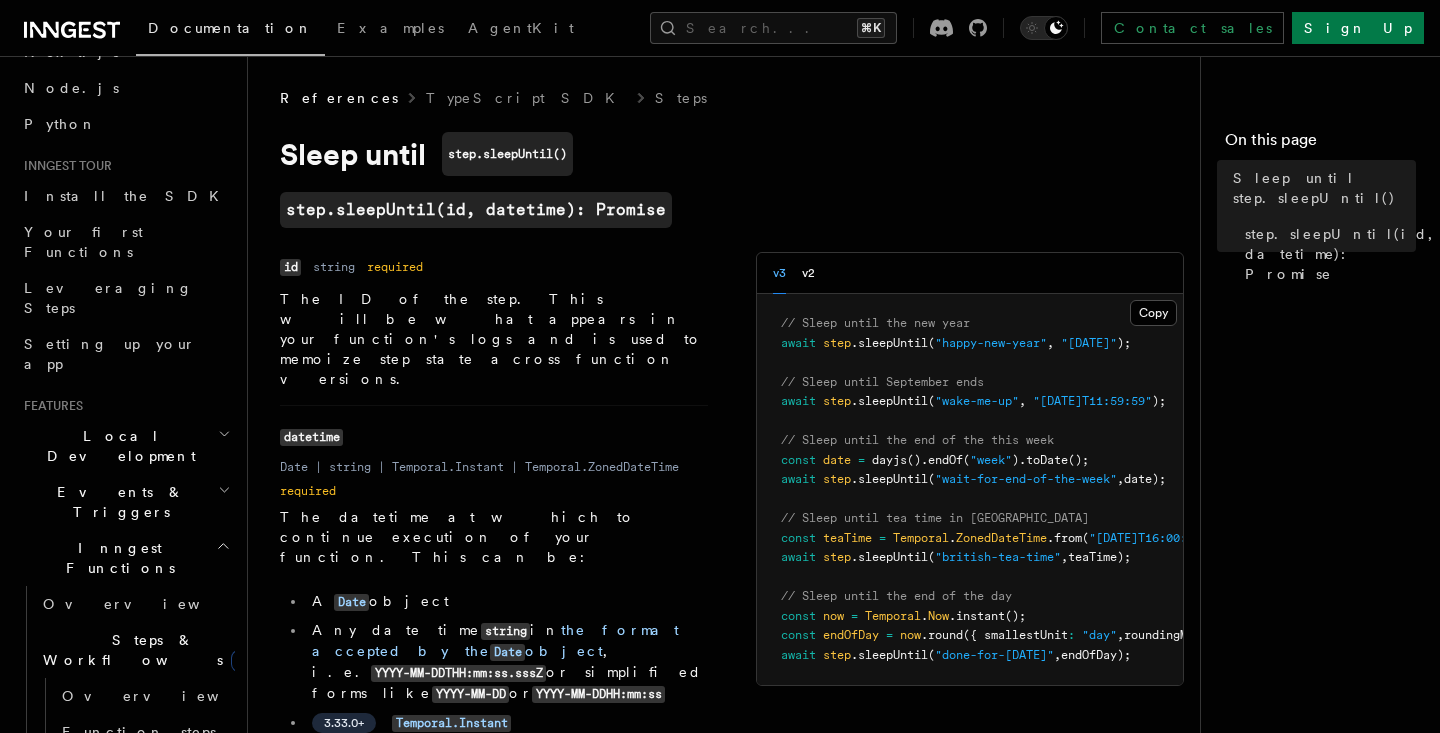 scroll, scrollTop: 160, scrollLeft: 0, axis: vertical 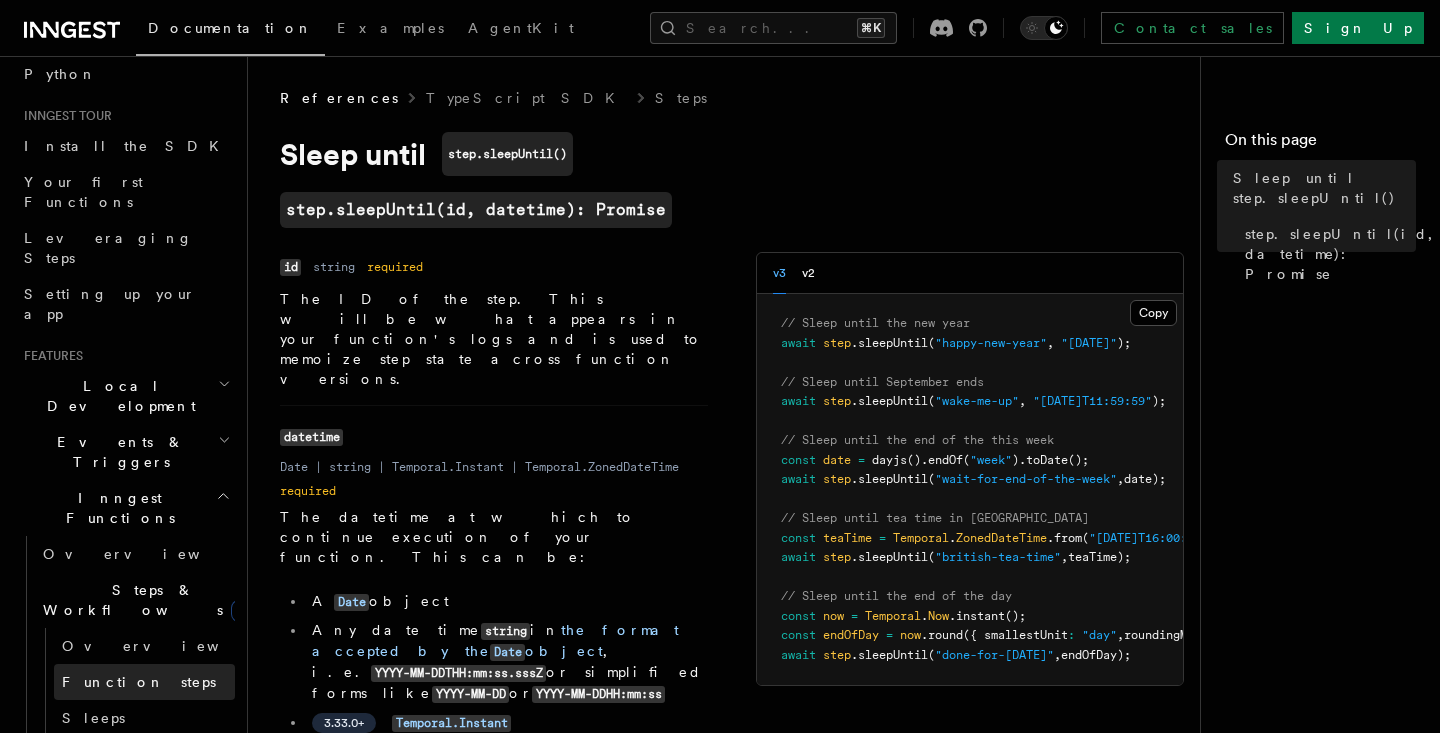 click on "Function steps" at bounding box center [139, 682] 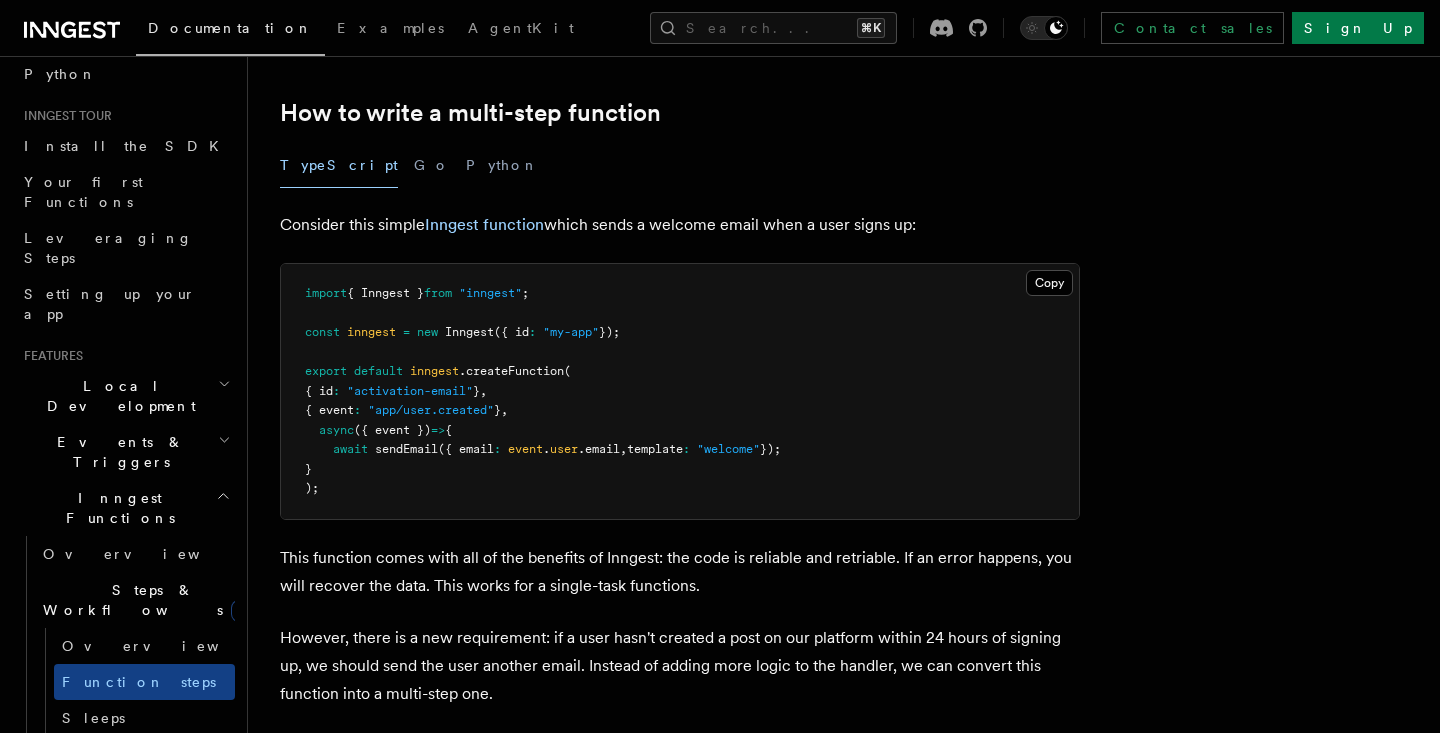 scroll, scrollTop: 629, scrollLeft: 0, axis: vertical 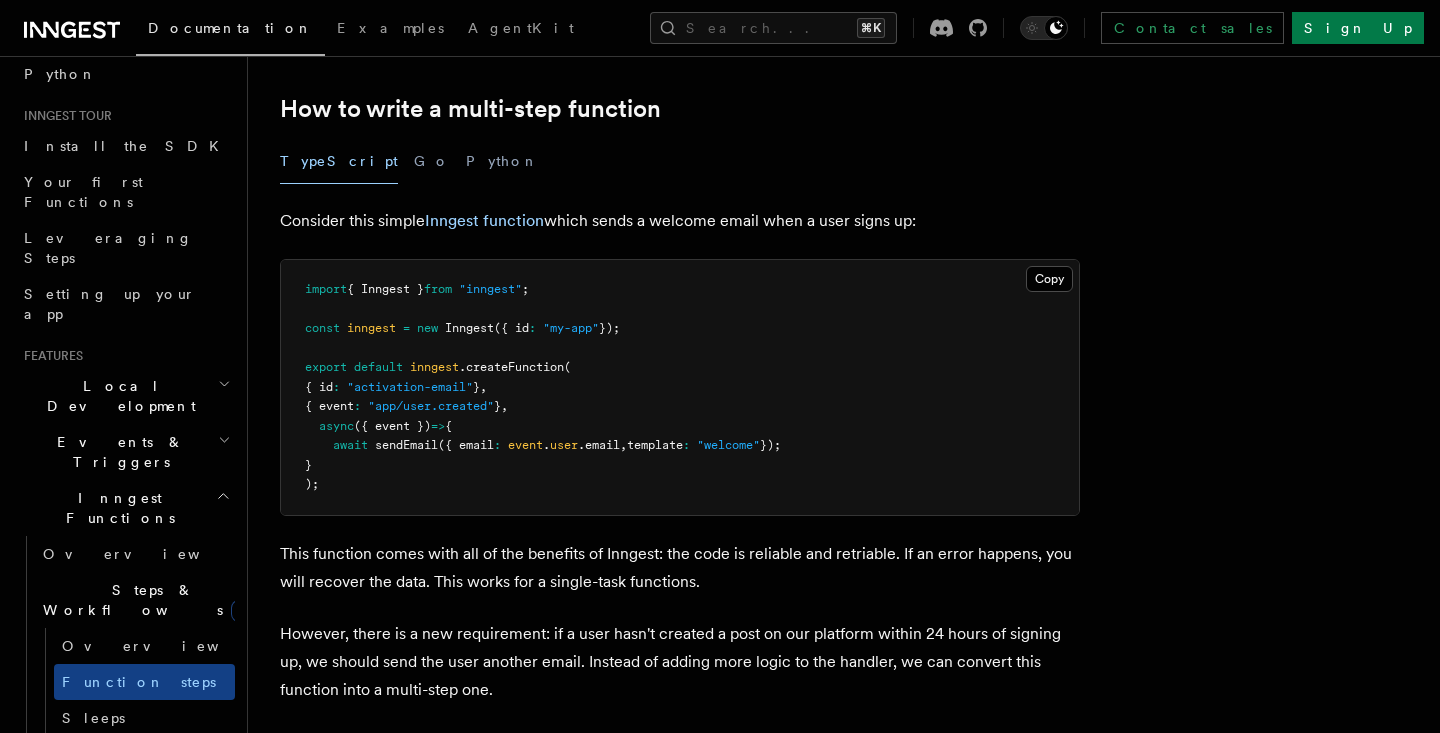 click at bounding box center [312, 426] 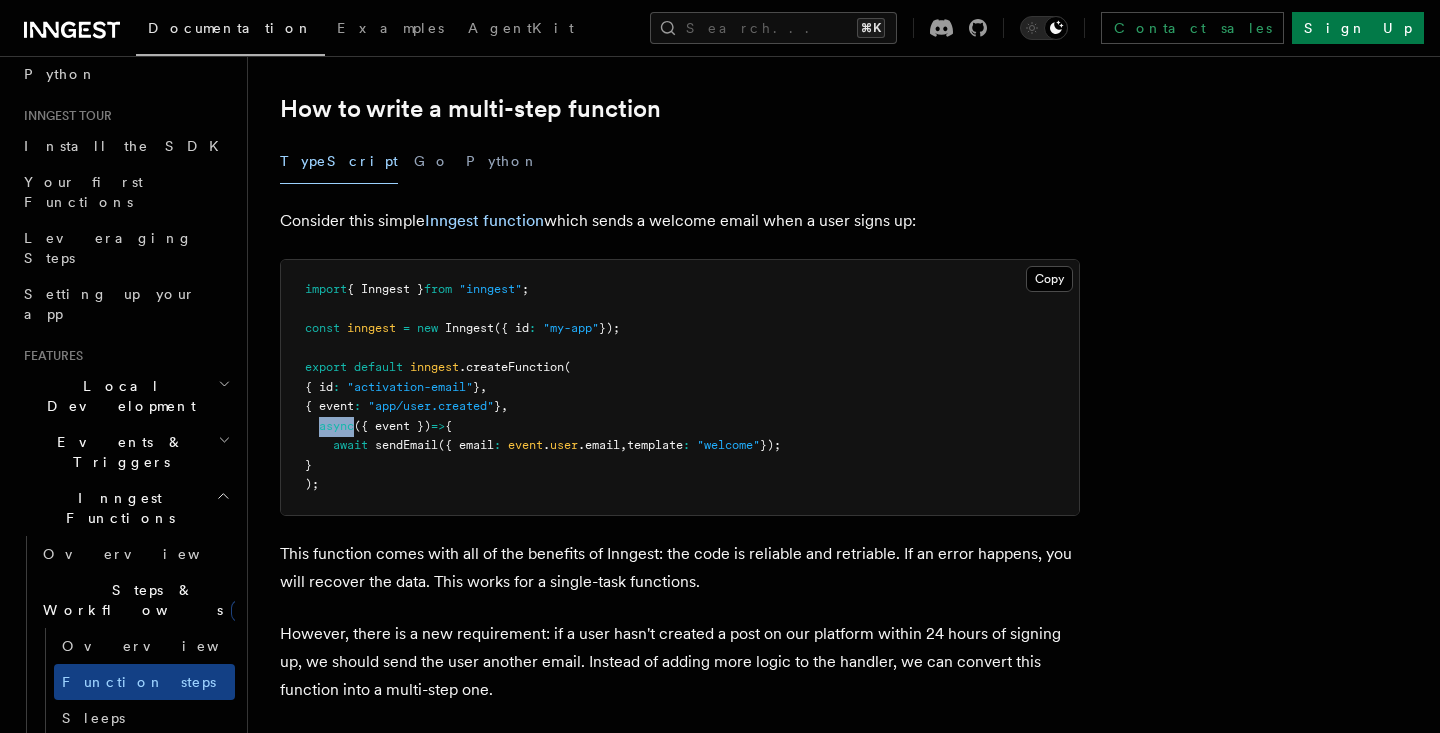click at bounding box center (312, 426) 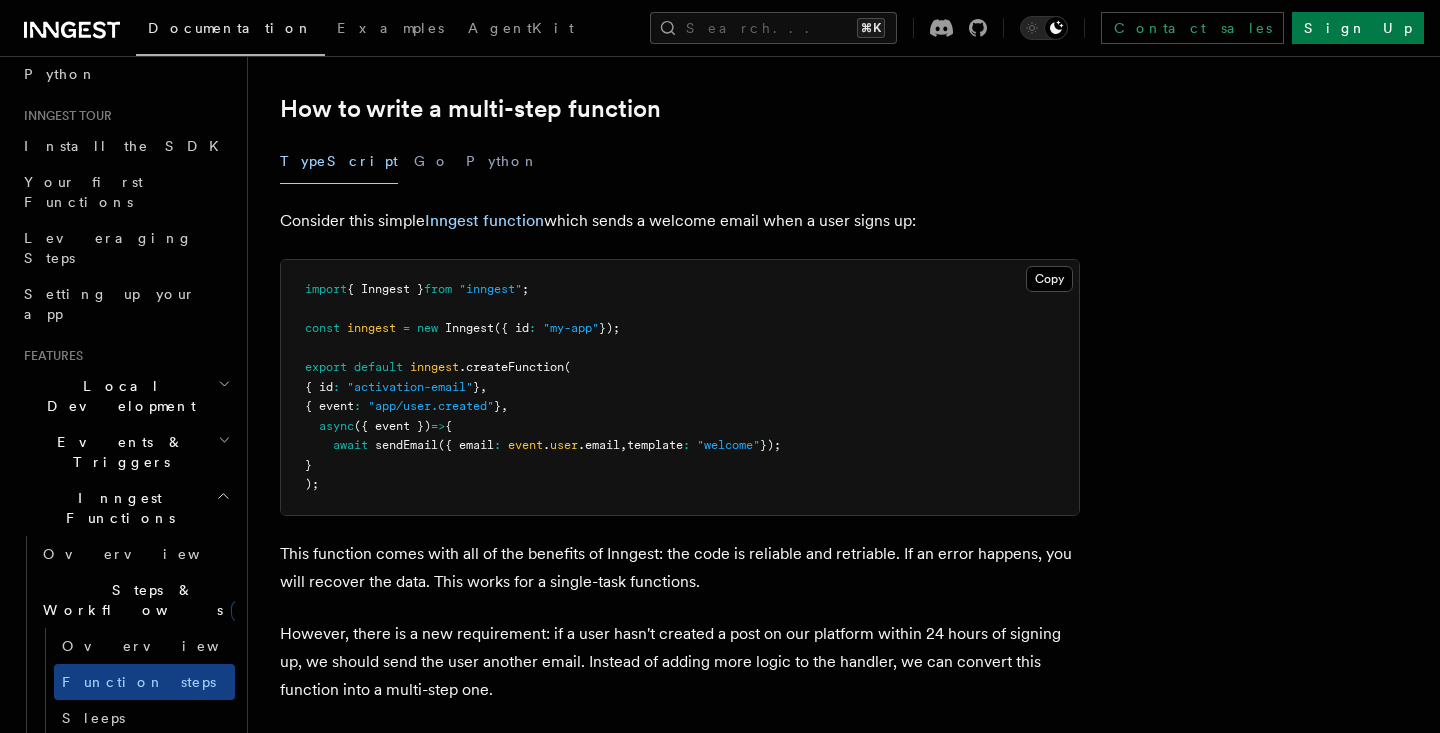 click on "sendEmail" at bounding box center [406, 445] 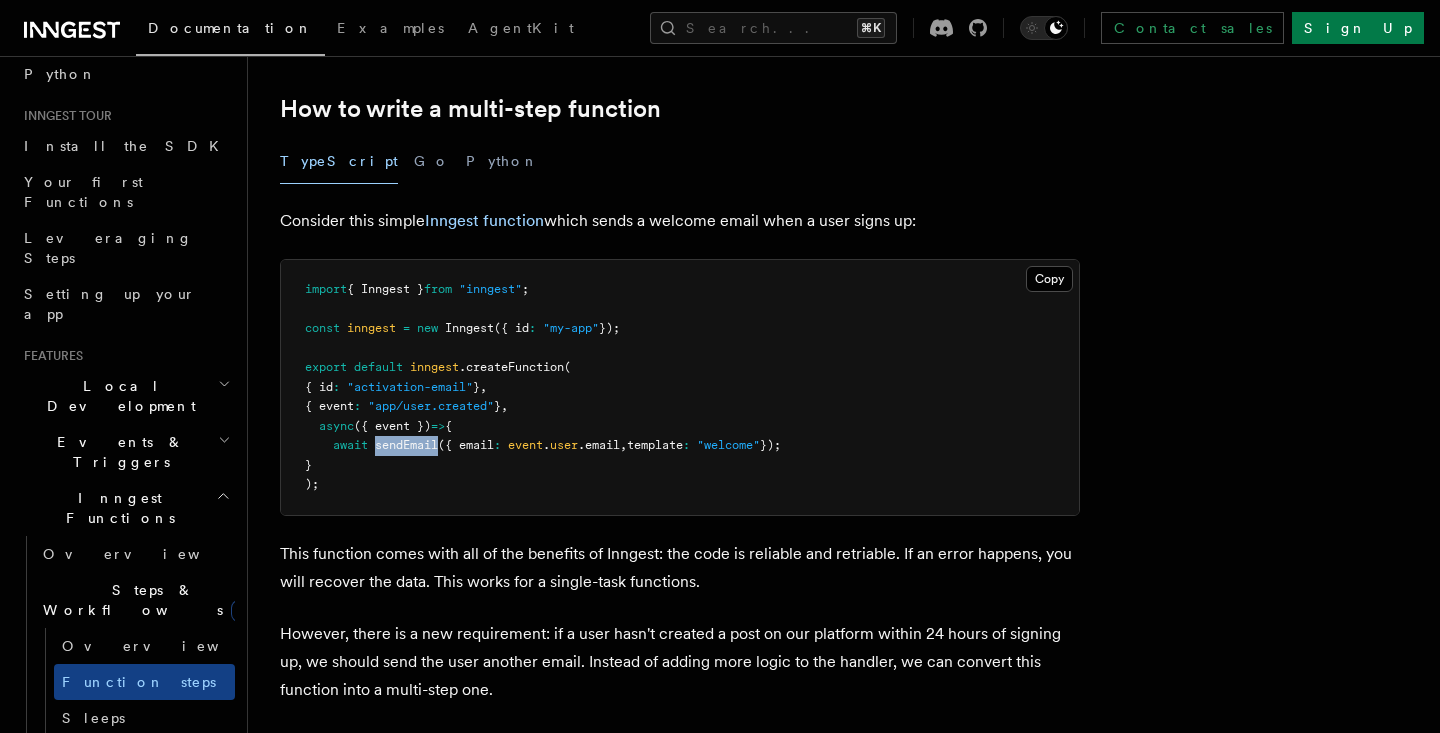 click on "sendEmail" at bounding box center (406, 445) 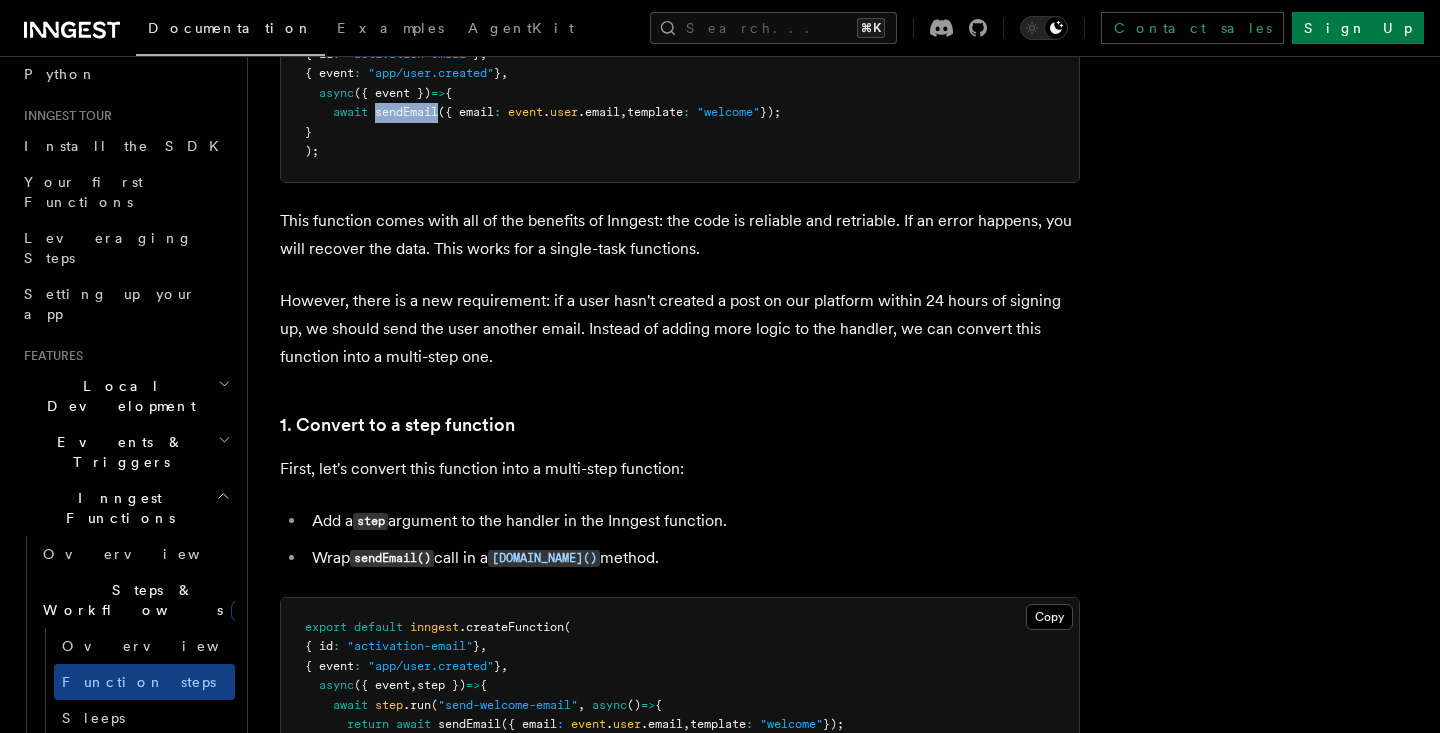 scroll, scrollTop: 1193, scrollLeft: 0, axis: vertical 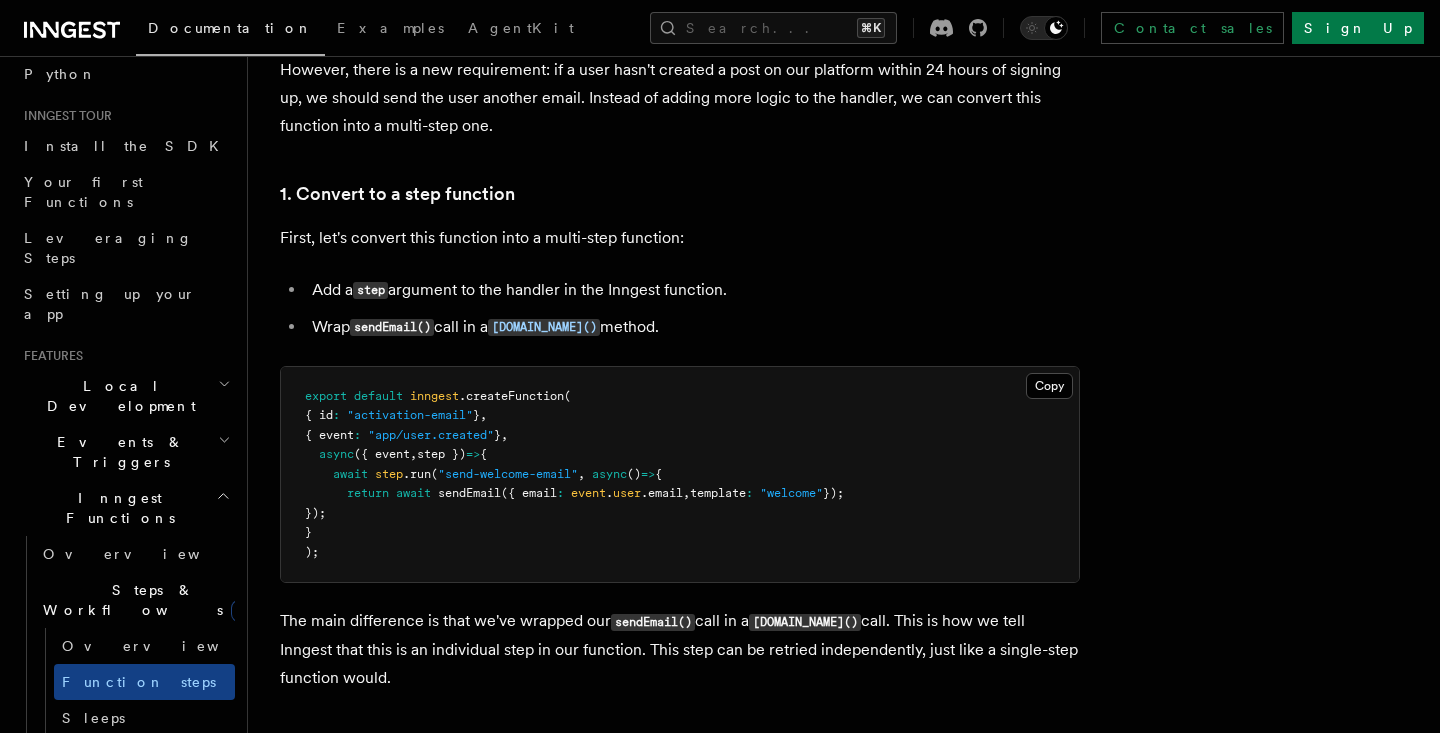 drag, startPoint x: 335, startPoint y: 466, endPoint x: 372, endPoint y: 501, distance: 50.931328 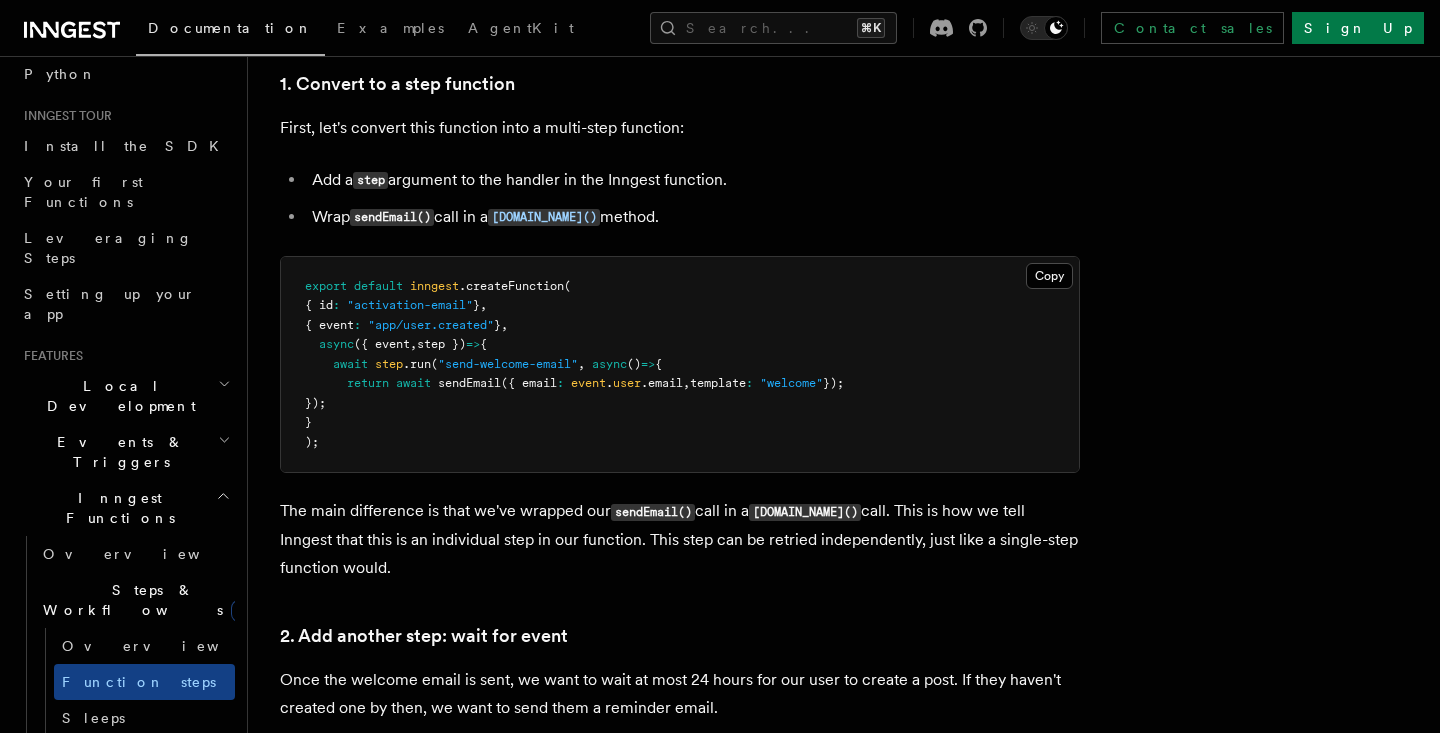 scroll, scrollTop: 1303, scrollLeft: 0, axis: vertical 